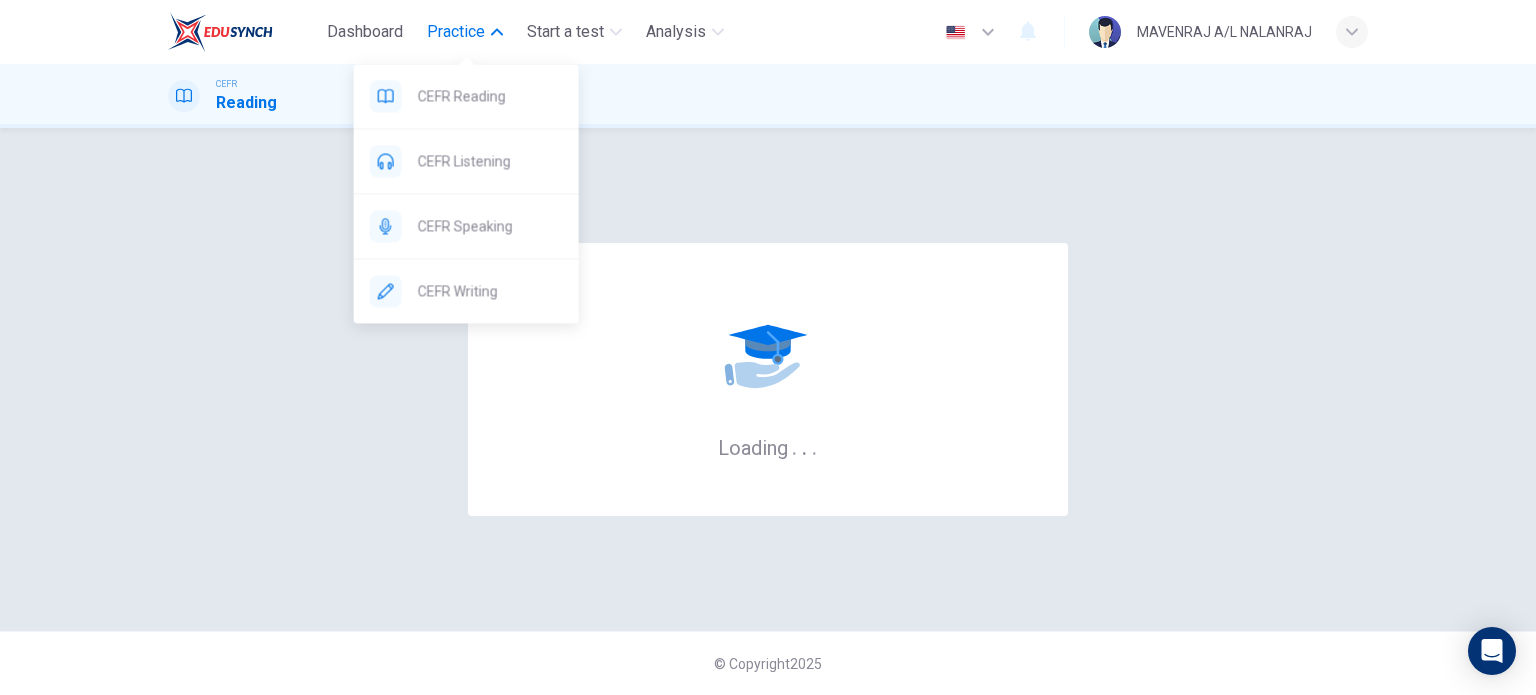 scroll, scrollTop: 0, scrollLeft: 0, axis: both 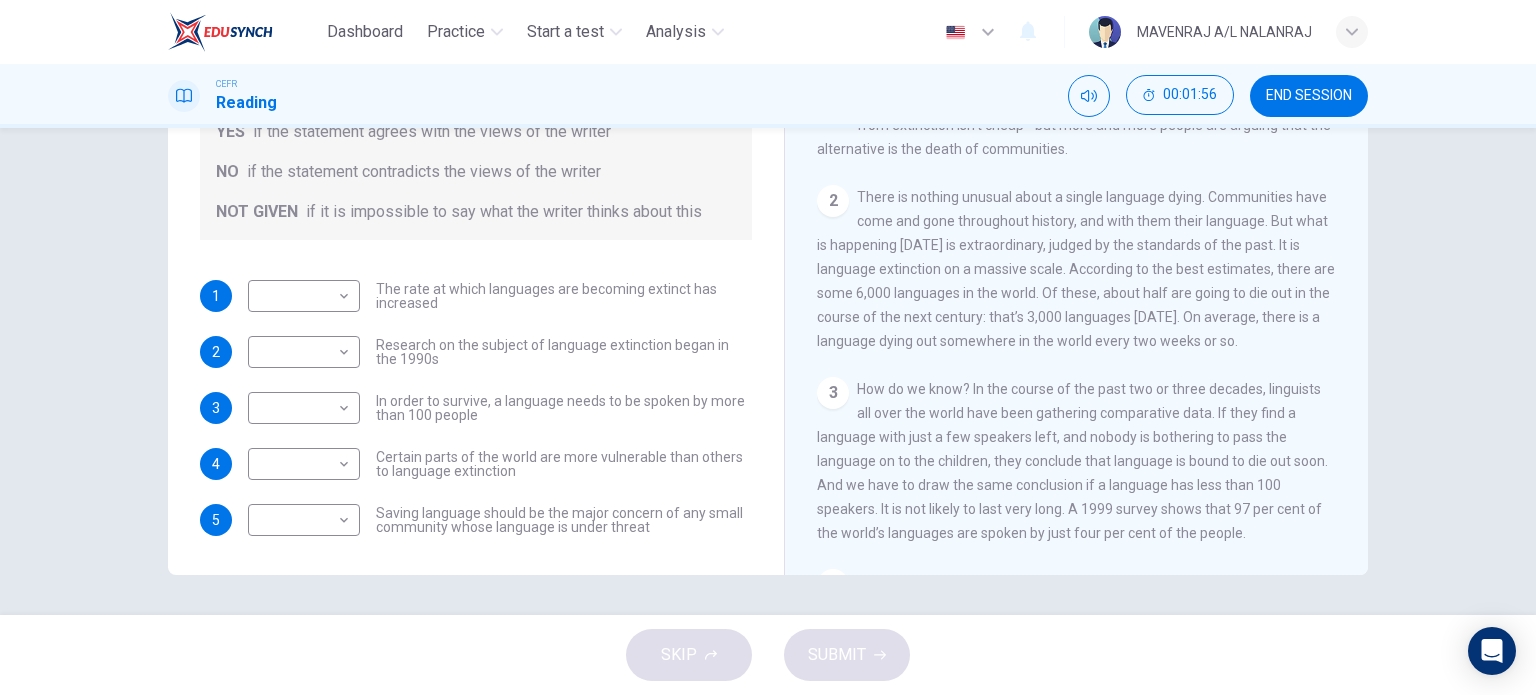 click on "There is nothing unusual about a single language dying. Communities have come and gone throughout history, and with them their language. But what is happening today is extraordinary, judged by the standards of the past. It is language extinction on a massive scale. According to the best estimates, there are some 6,000 languages in the world. Of these, about half are going to die out in the course of the next century: that’s 3,000 languages in 1,200 months. On average, there is a language dying out somewhere in the world every two weeks or so." at bounding box center (1076, 269) 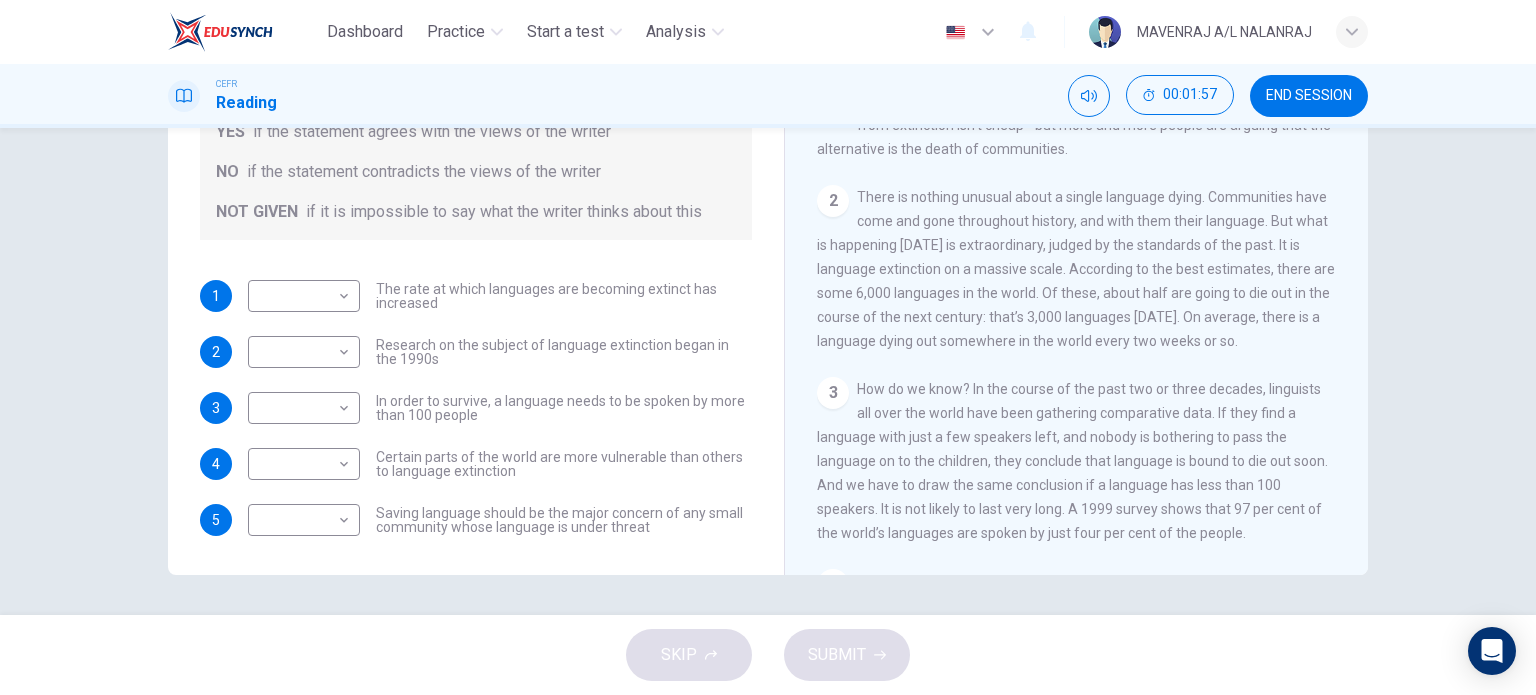 drag, startPoint x: 916, startPoint y: 297, endPoint x: 1048, endPoint y: 297, distance: 132 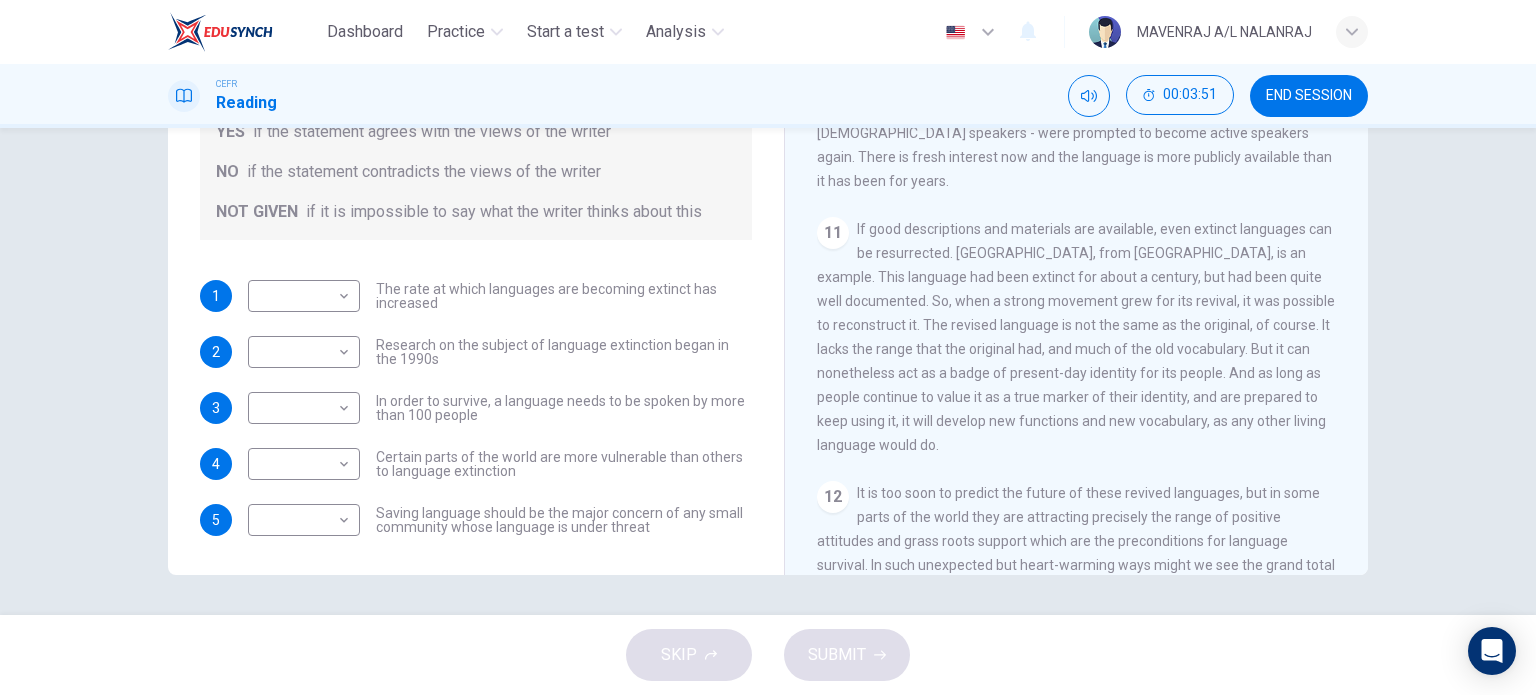 scroll, scrollTop: 2009, scrollLeft: 0, axis: vertical 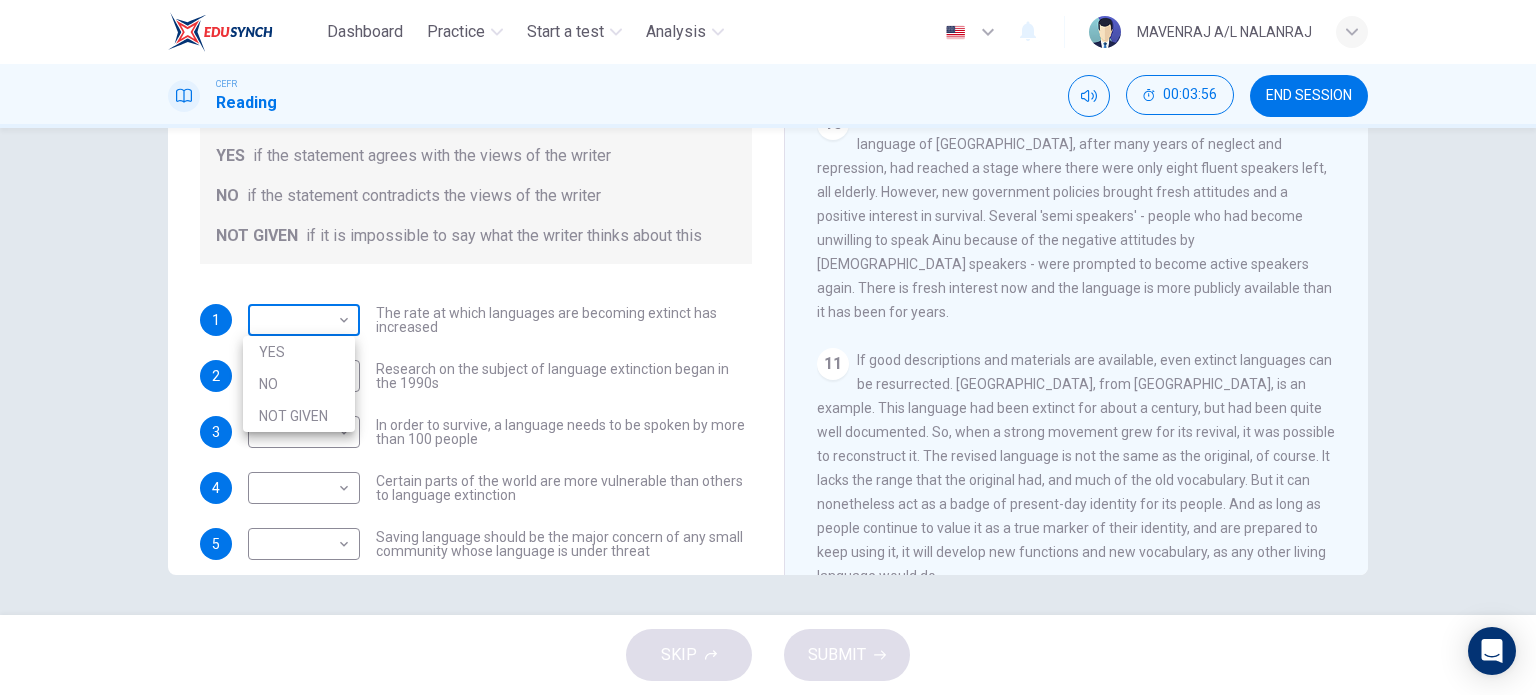 click on "Dashboard Practice Start a test Analysis English en ​ MAVENRAJ A/L NALANRAJ CEFR Reading 00:03:56 END SESSION Questions 1 - 5 Do the following statements agree with the views of the writer in the Passage?  In the boxes below, write YES if the statement agrees with the views of the writer NO if the statement contradicts the views of the writer NOT GIVEN if it is impossible to say what the writer thinks about this 1 ​ ​ The rate at which languages are becoming extinct has increased 2 ​ ​ Research on the subject of language extinction began in the 1990s 3 ​ ​ In order to survive, a language needs to be spoken by more than 100 people 4 ​ ​ Certain parts of the world are more vulnerable than others to language extinction 5 ​ ​ Saving language should be the major concern of any small community whose language is under threat Saving Language CLICK TO ZOOM Click to Zoom 1 2 3 4 5 6 7 8 9 10 11 12 SKIP SUBMIT EduSynch - Online Language Proficiency Testing
Dashboard Practice Start a test NO" at bounding box center [768, 347] 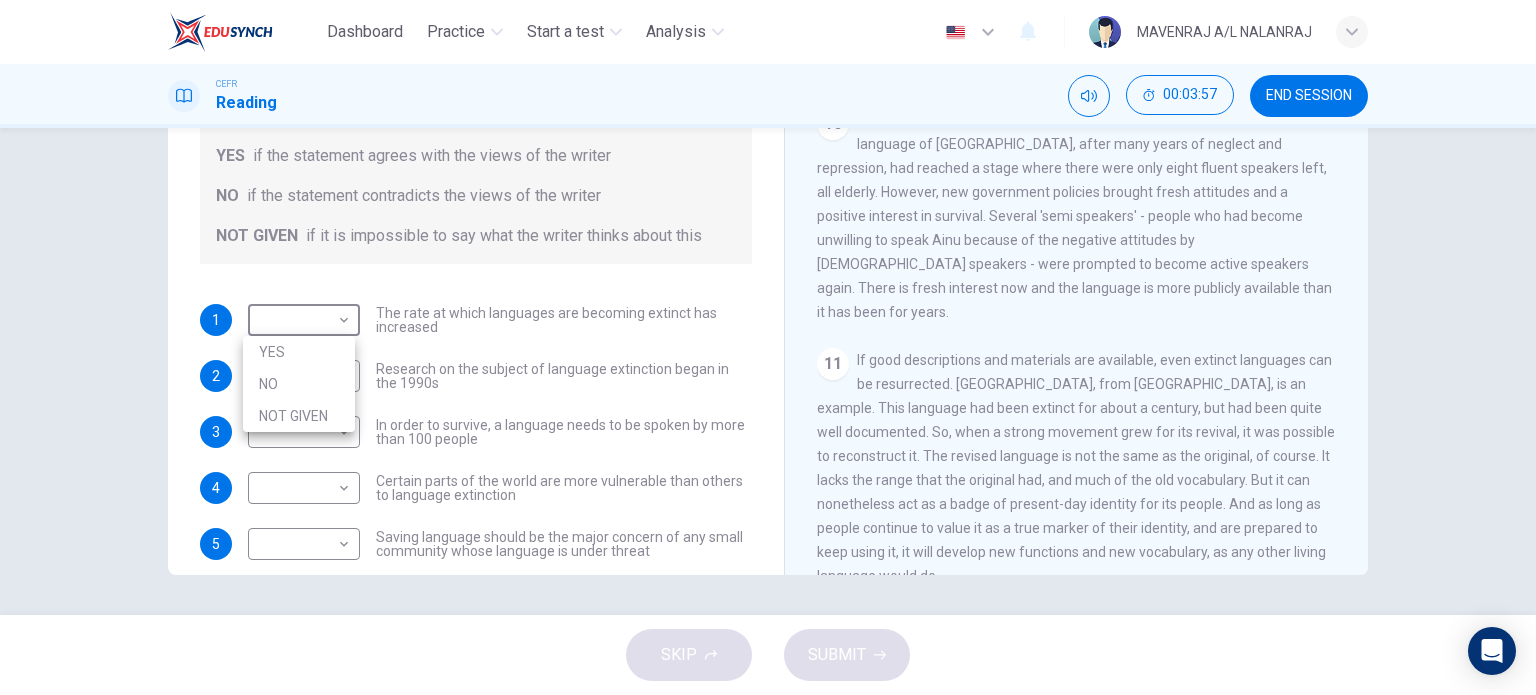 click on "YES" at bounding box center [299, 352] 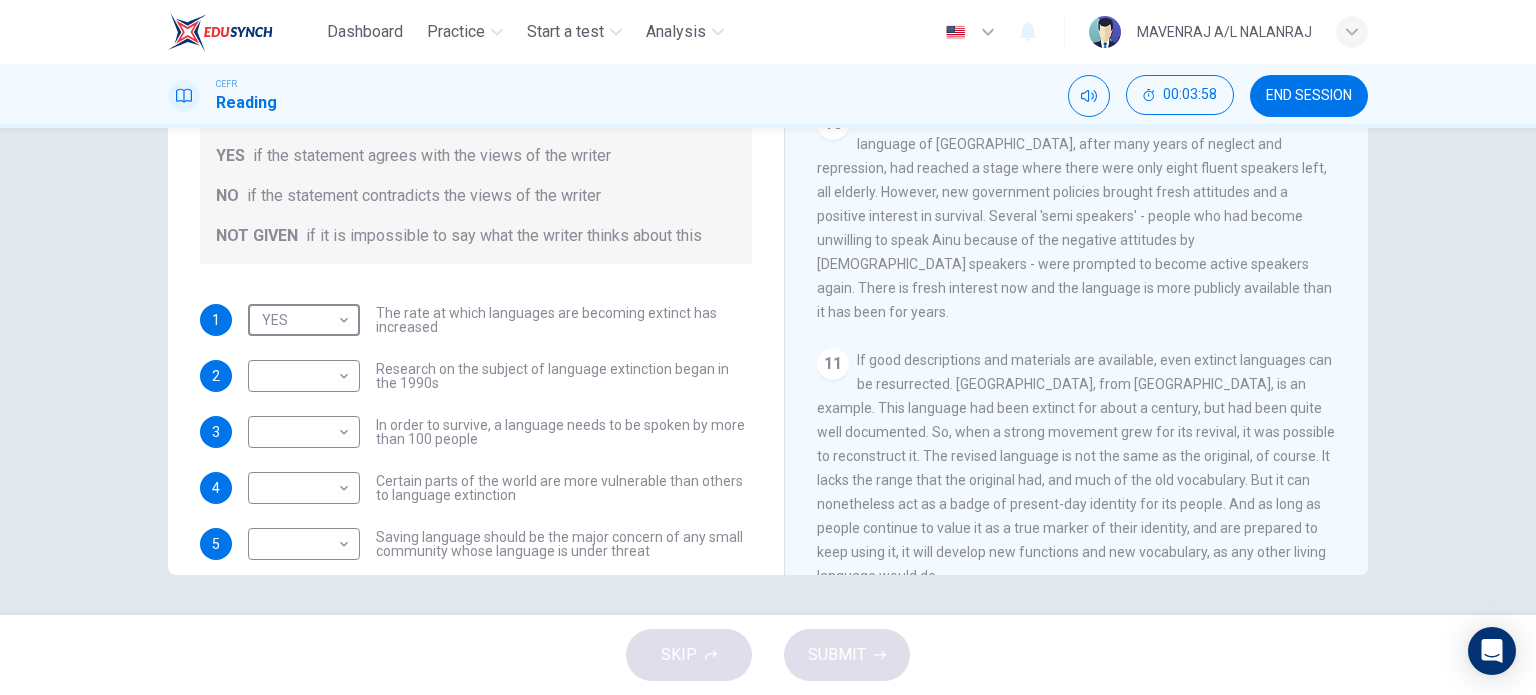 scroll, scrollTop: 24, scrollLeft: 0, axis: vertical 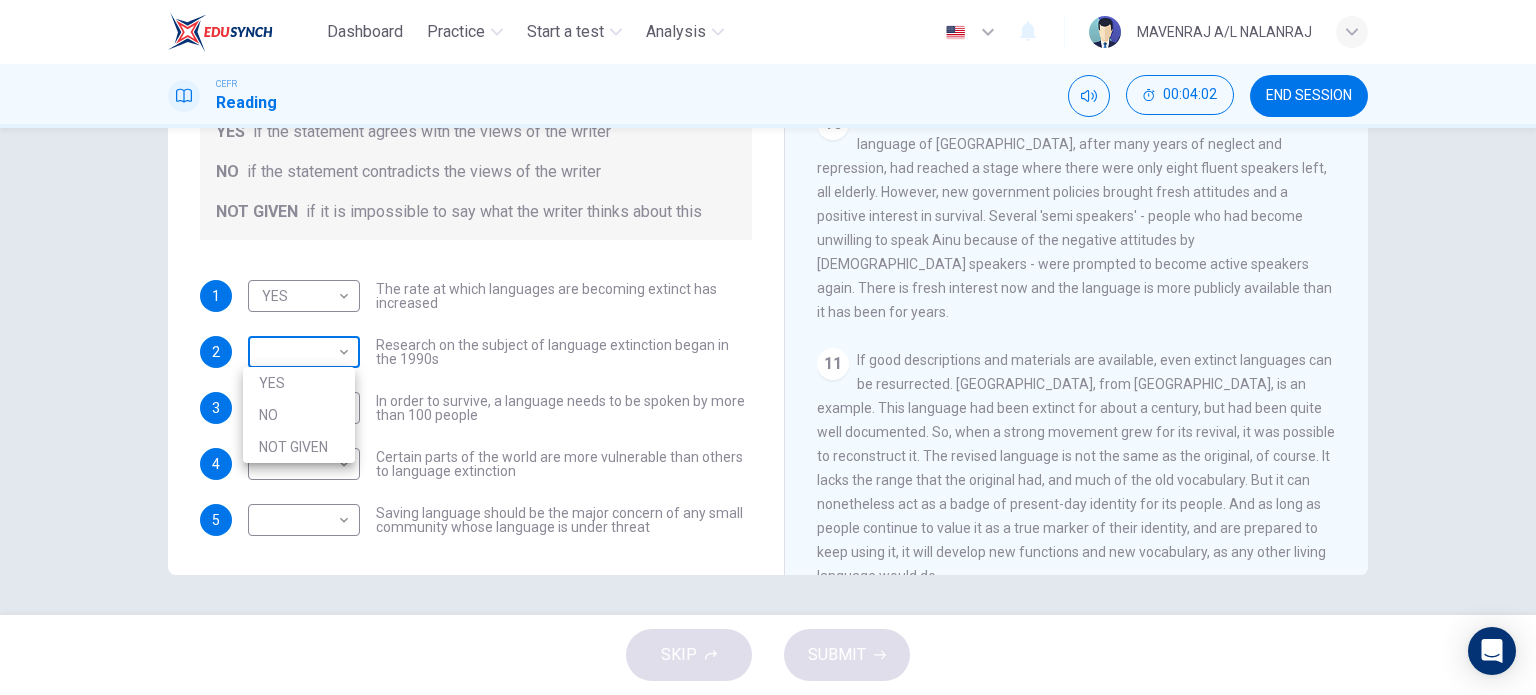 click on "Dashboard Practice Start a test Analysis English en ​ MAVENRAJ A/L NALANRAJ CEFR Reading 00:04:02 END SESSION Questions 1 - 5 Do the following statements agree with the views of the writer in the Passage?  In the boxes below, write YES if the statement agrees with the views of the writer NO if the statement contradicts the views of the writer NOT GIVEN if it is impossible to say what the writer thinks about this 1 YES YES ​ The rate at which languages are becoming extinct has increased 2 ​ ​ Research on the subject of language extinction began in the 1990s 3 ​ ​ In order to survive, a language needs to be spoken by more than 100 people 4 ​ ​ Certain parts of the world are more vulnerable than others to language extinction 5 ​ ​ Saving language should be the major concern of any small community whose language is under threat Saving Language CLICK TO ZOOM Click to Zoom 1 2 3 4 5 6 7 8 9 10 11 12 SKIP SUBMIT EduSynch - Online Language Proficiency Testing
Dashboard Practice Analysis NO" at bounding box center (768, 347) 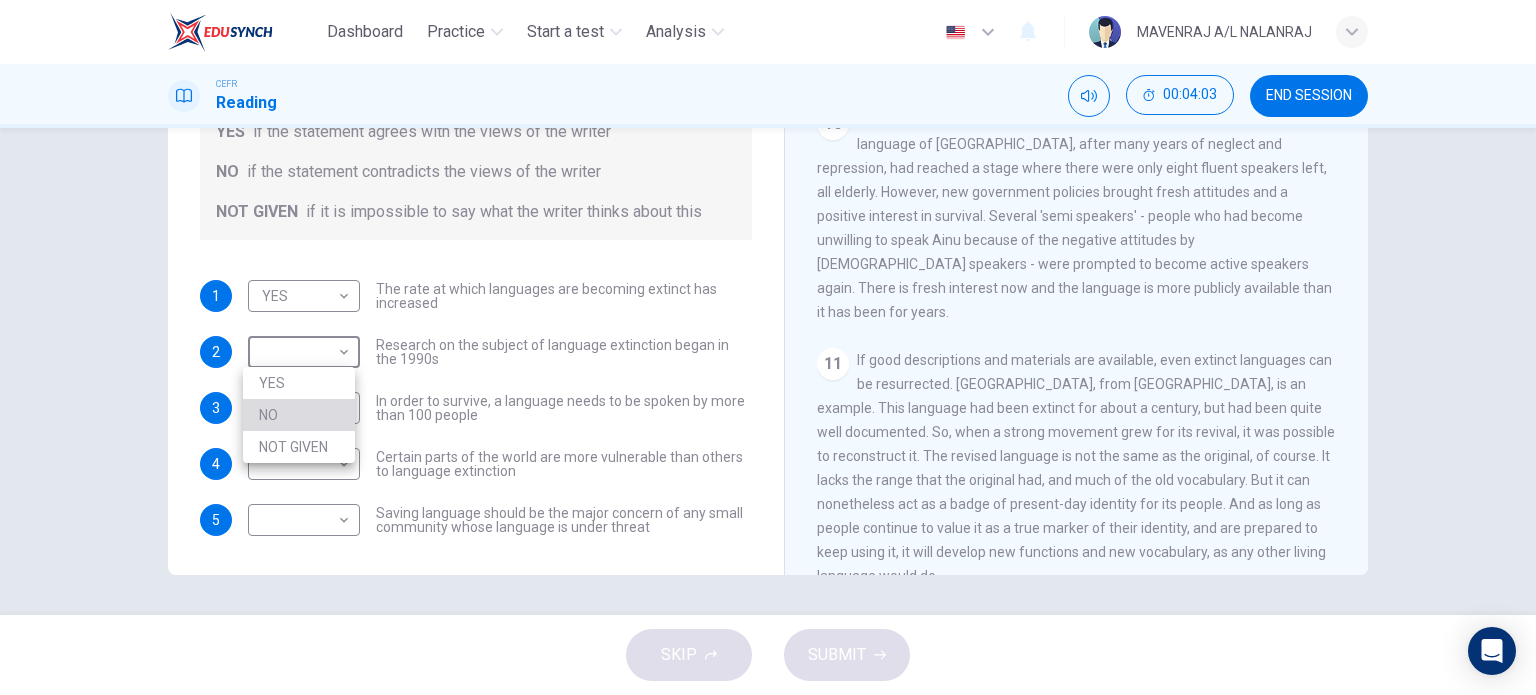 click on "NO" at bounding box center [299, 415] 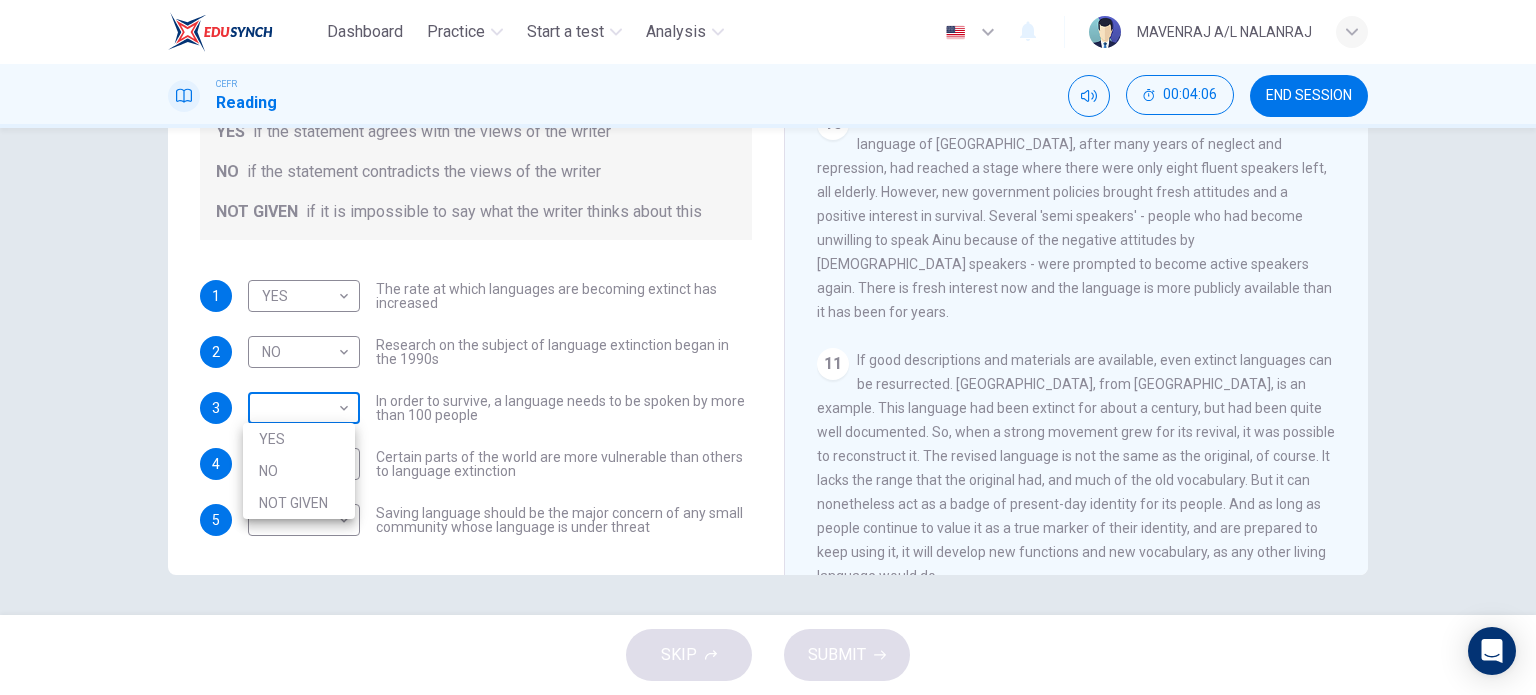 click on "Dashboard Practice Start a test Analysis English en ​ MAVENRAJ A/L NALANRAJ CEFR Reading 00:04:06 END SESSION Questions 1 - 5 Do the following statements agree with the views of the writer in the Passage?  In the boxes below, write YES if the statement agrees with the views of the writer NO if the statement contradicts the views of the writer NOT GIVEN if it is impossible to say what the writer thinks about this 1 YES YES ​ The rate at which languages are becoming extinct has increased 2 NO NO ​ Research on the subject of language extinction began in the 1990s 3 ​ ​ In order to survive, a language needs to be spoken by more than 100 people 4 ​ ​ Certain parts of the world are more vulnerable than others to language extinction 5 ​ ​ Saving language should be the major concern of any small community whose language is under threat Saving Language CLICK TO ZOOM Click to Zoom 1 2 3 4 5 6 7 8 9 10 11 12 SKIP SUBMIT EduSynch - Online Language Proficiency Testing
Dashboard Practice Analysis" at bounding box center [768, 347] 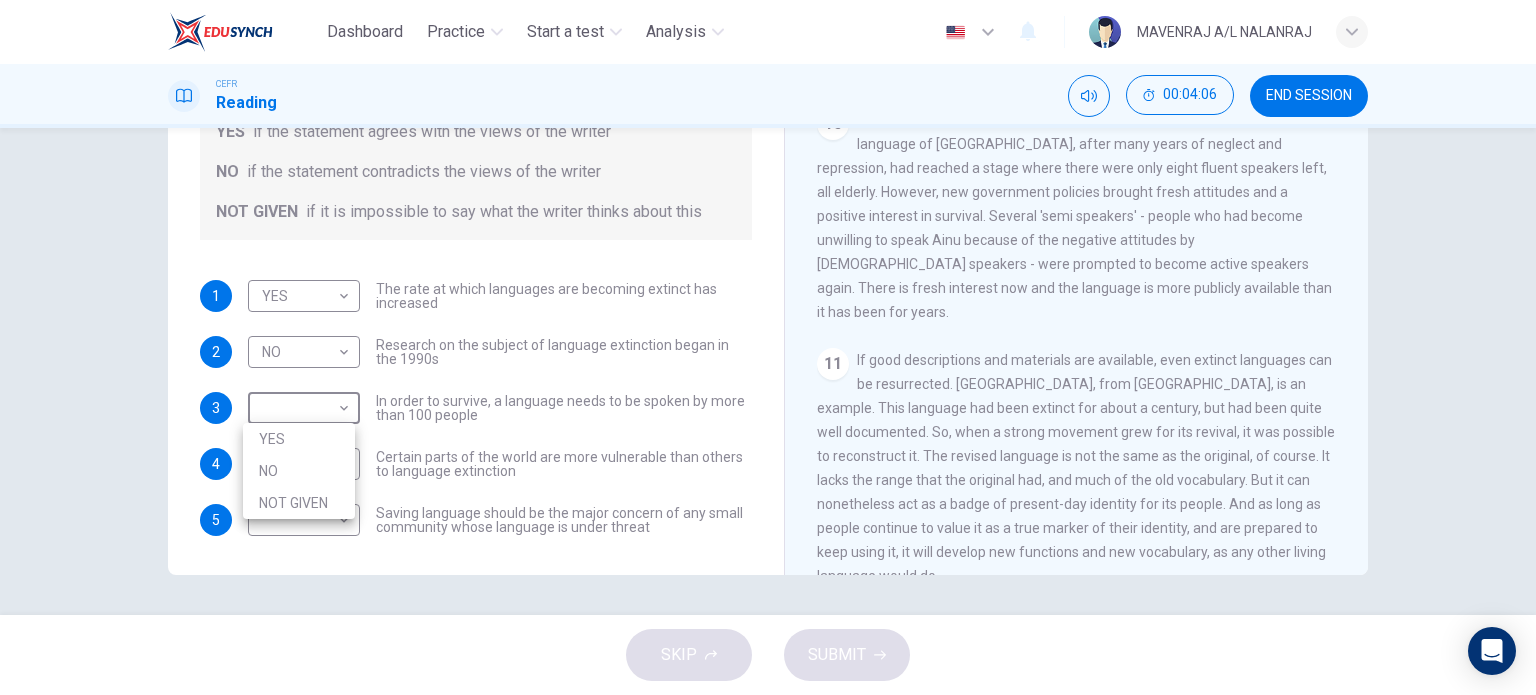 click on "YES" at bounding box center (299, 439) 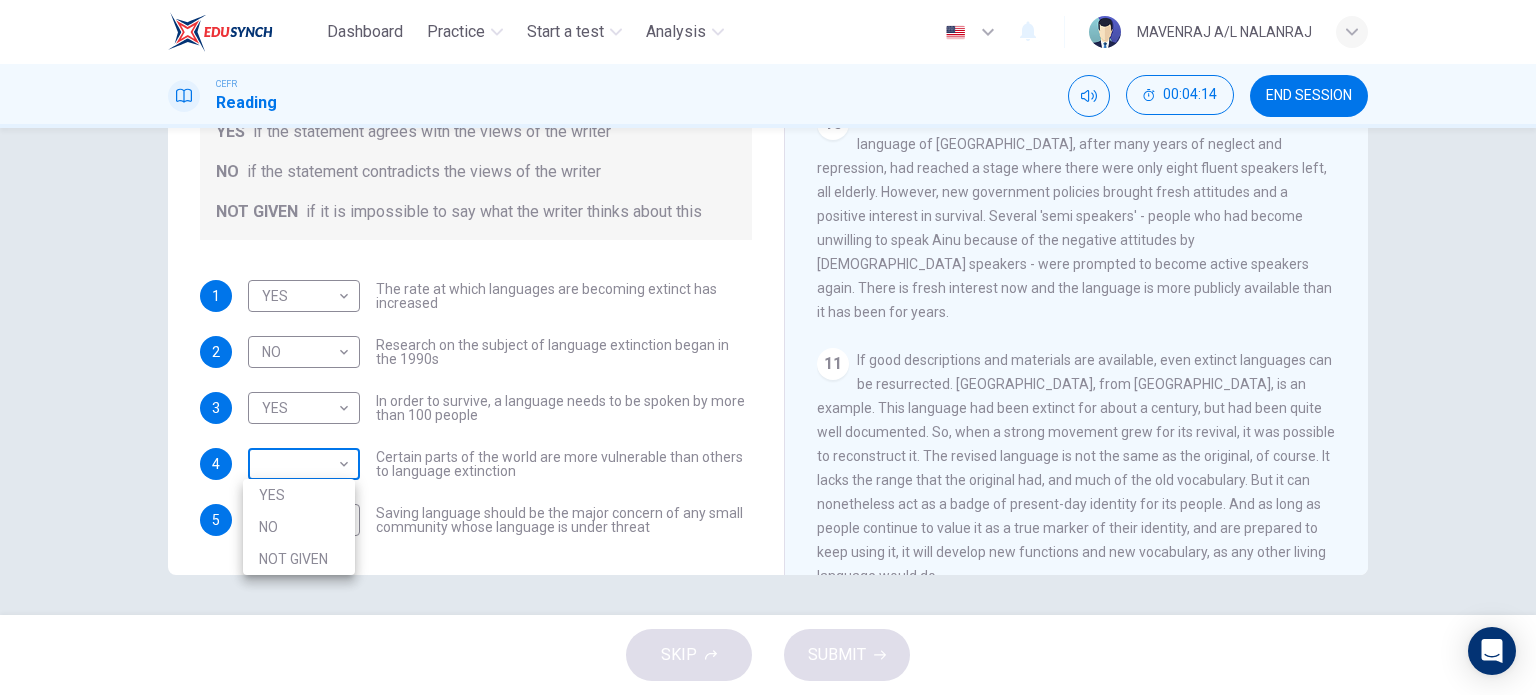 click on "Dashboard Practice Start a test Analysis English en ​ MAVENRAJ A/L NALANRAJ CEFR Reading 00:04:14 END SESSION Questions 1 - 5 Do the following statements agree with the views of the writer in the Passage?  In the boxes below, write YES if the statement agrees with the views of the writer NO if the statement contradicts the views of the writer NOT GIVEN if it is impossible to say what the writer thinks about this 1 YES YES ​ The rate at which languages are becoming extinct has increased 2 NO NO ​ Research on the subject of language extinction began in the 1990s 3 YES YES ​ In order to survive, a language needs to be spoken by more than 100 people 4 ​ ​ Certain parts of the world are more vulnerable than others to language extinction 5 ​ ​ Saving language should be the major concern of any small community whose language is under threat Saving Language CLICK TO ZOOM Click to Zoom 1 2 3 4 5 6 7 8 9 10 11 12 SKIP SUBMIT EduSynch - Online Language Proficiency Testing
Dashboard Practice 2025" at bounding box center (768, 347) 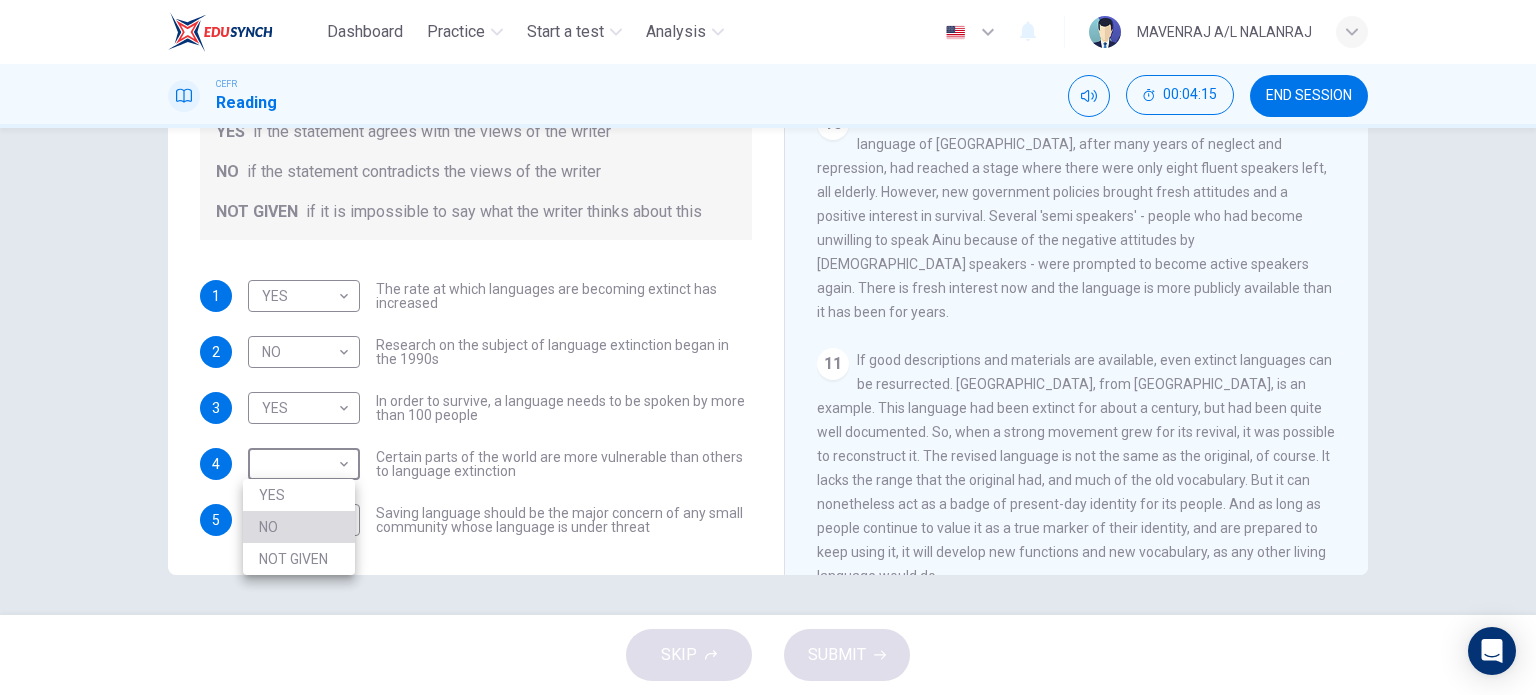 click on "NO" at bounding box center [299, 527] 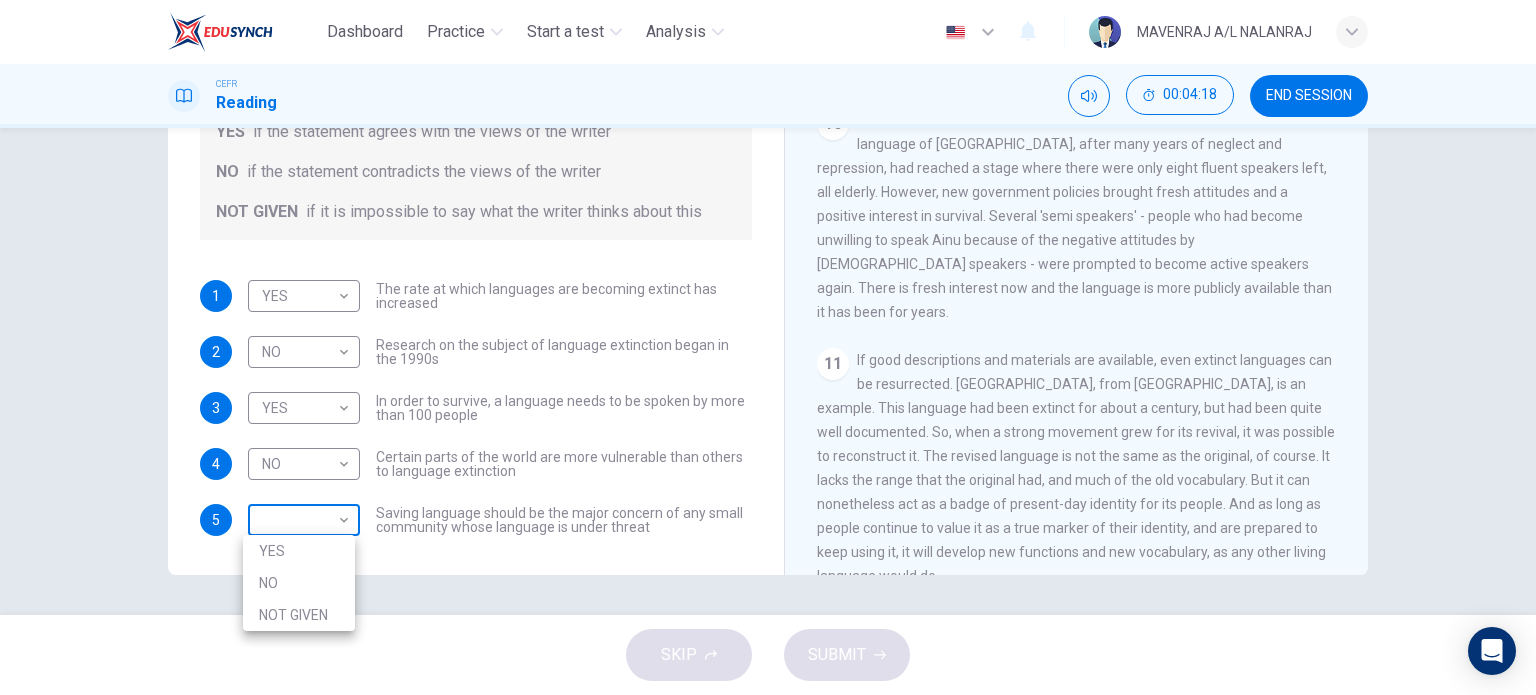 click on "Dashboard Practice Start a test Analysis English en ​ MAVENRAJ A/L NALANRAJ CEFR Reading 00:04:18 END SESSION Questions 1 - 5 Do the following statements agree with the views of the writer in the Passage?  In the boxes below, write YES if the statement agrees with the views of the writer NO if the statement contradicts the views of the writer NOT GIVEN if it is impossible to say what the writer thinks about this 1 YES YES ​ The rate at which languages are becoming extinct has increased 2 NO NO ​ Research on the subject of language extinction began in the 1990s 3 YES YES ​ In order to survive, a language needs to be spoken by more than 100 people 4 NO NO ​ Certain parts of the world are more vulnerable than others to language extinction 5 ​ ​ Saving language should be the major concern of any small community whose language is under threat Saving Language CLICK TO ZOOM Click to Zoom 1 2 3 4 5 6 7 8 9 10 11 12 SKIP SUBMIT EduSynch - Online Language Proficiency Testing
Dashboard Practice YES" at bounding box center (768, 347) 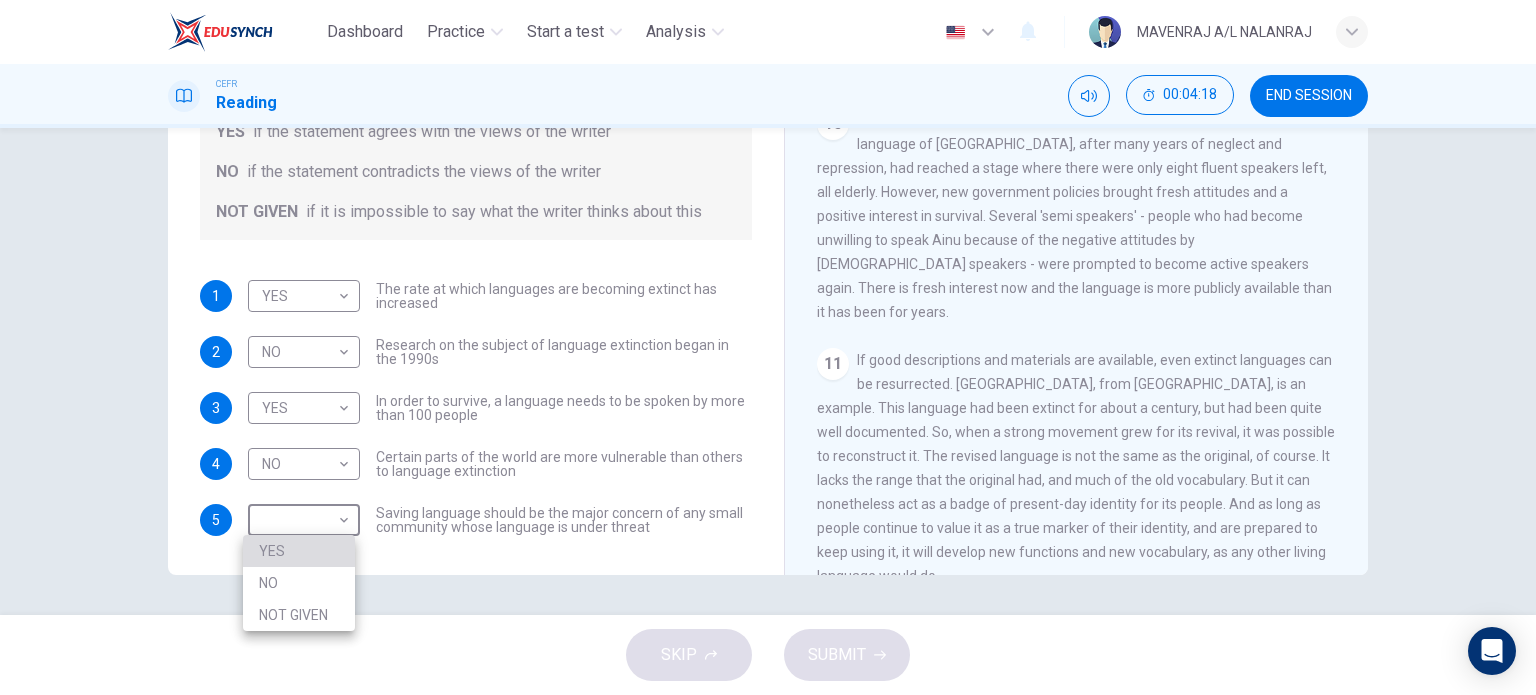 drag, startPoint x: 296, startPoint y: 552, endPoint x: 376, endPoint y: 573, distance: 82.710335 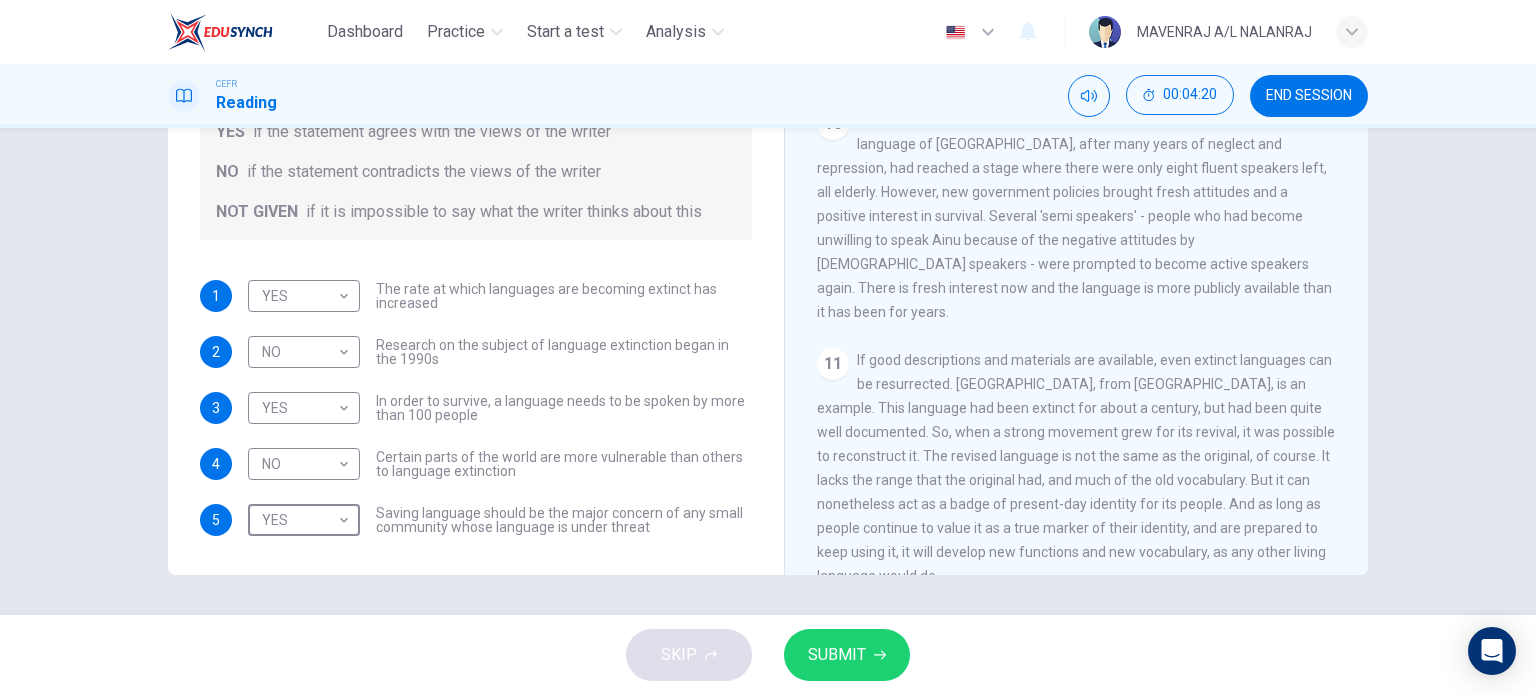 drag, startPoint x: 850, startPoint y: 623, endPoint x: 844, endPoint y: 644, distance: 21.84033 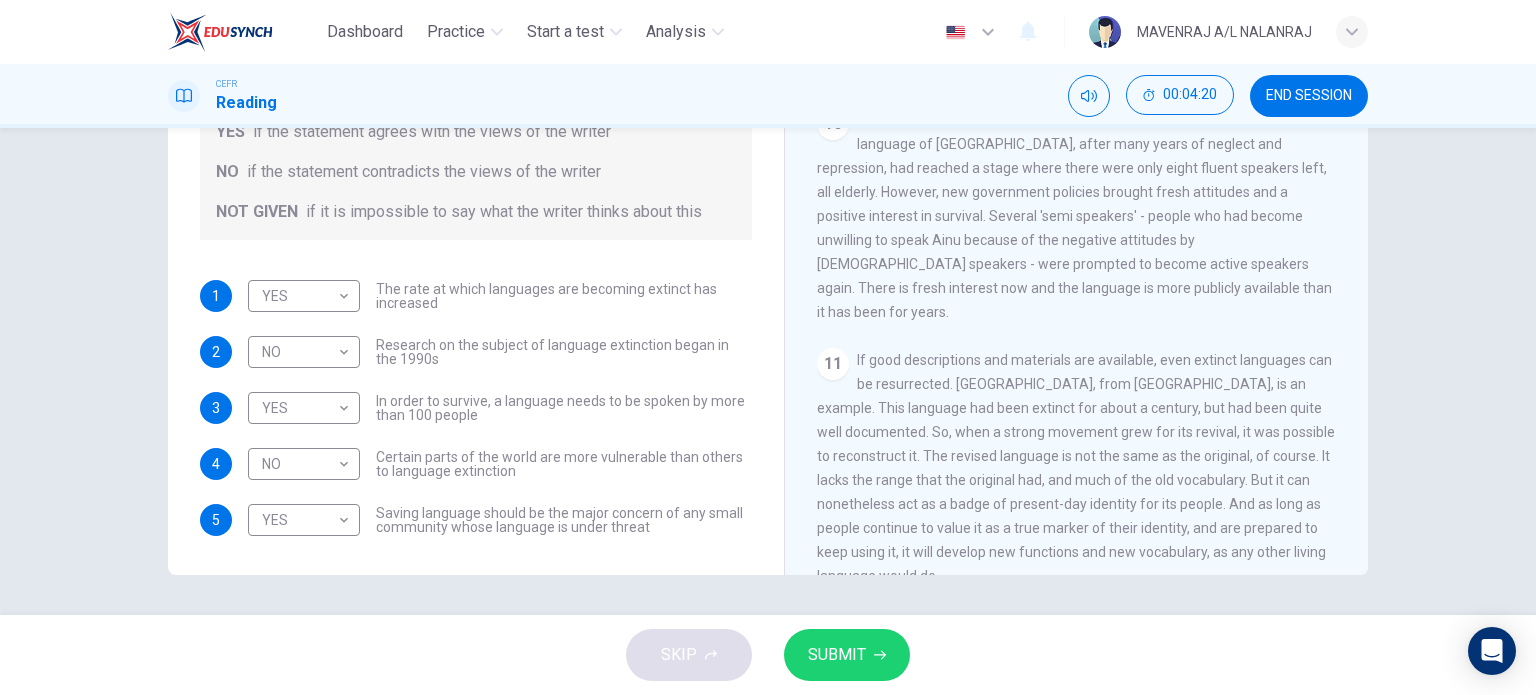 click on "SUBMIT" at bounding box center [837, 655] 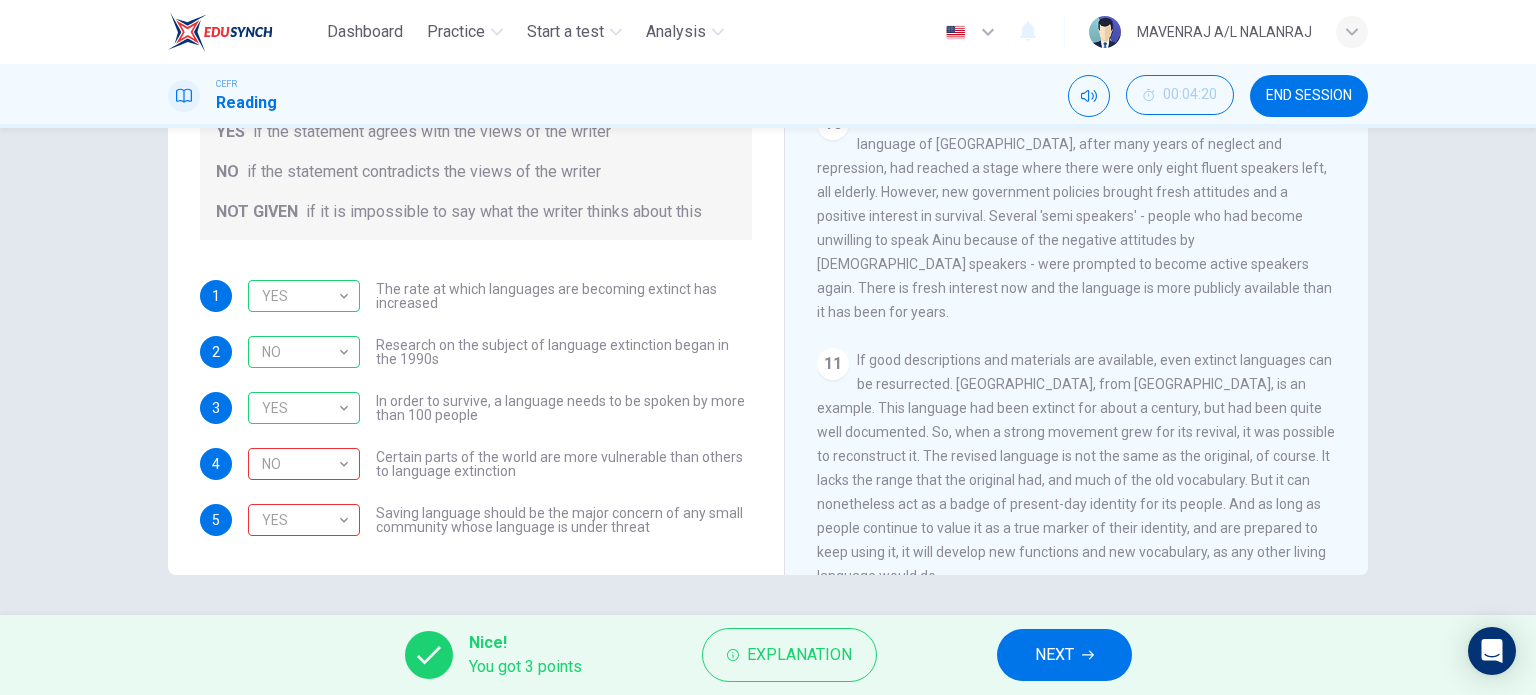 click on "NEXT" at bounding box center (1064, 655) 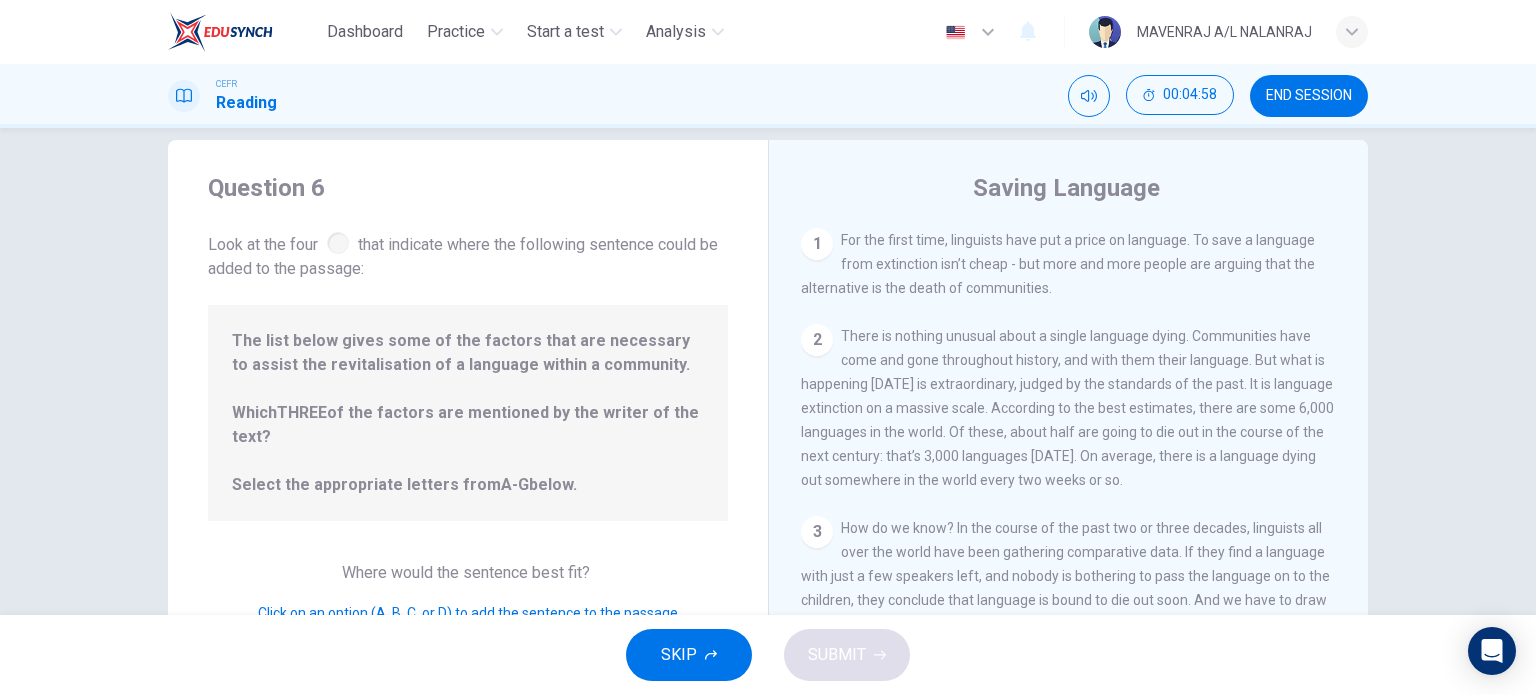scroll, scrollTop: 0, scrollLeft: 0, axis: both 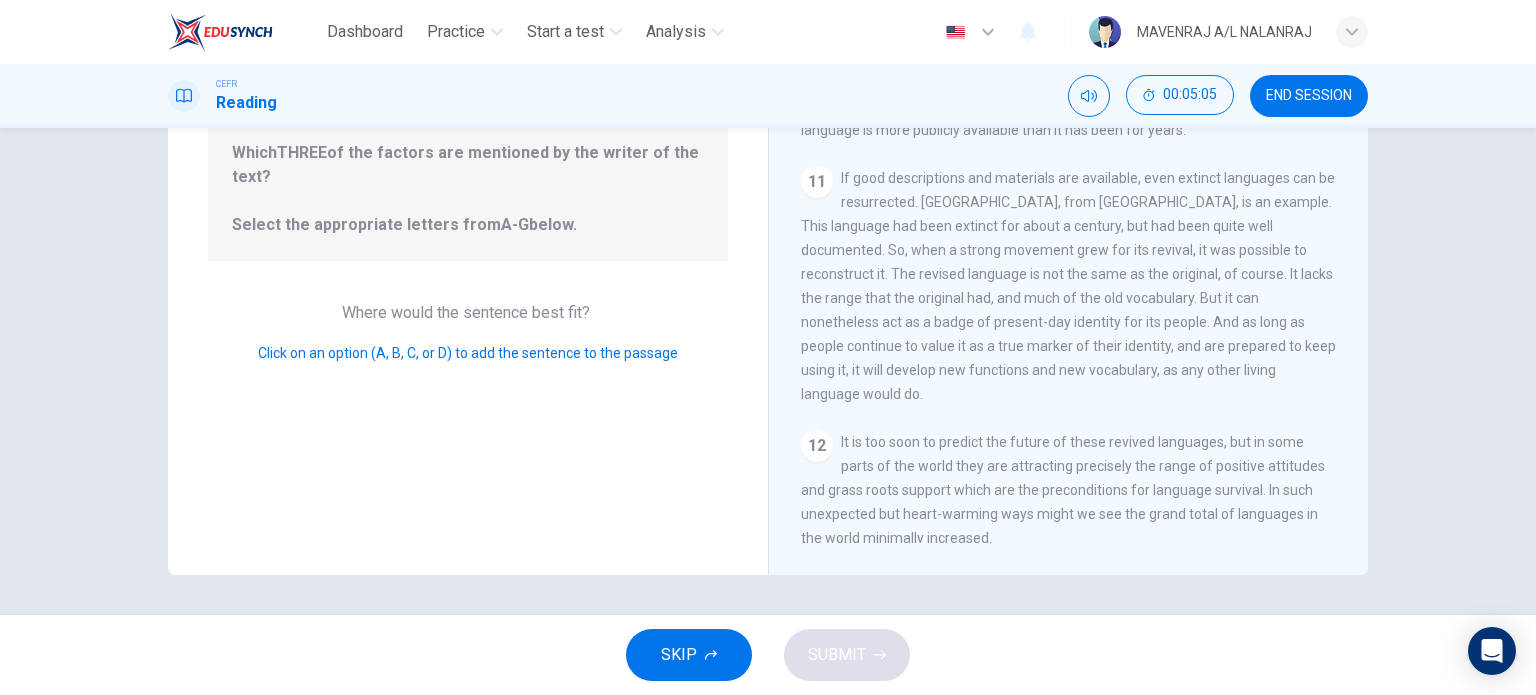 click on "Click on an option (A, B, C, or D) to add the sentence to the passage" at bounding box center (468, 353) 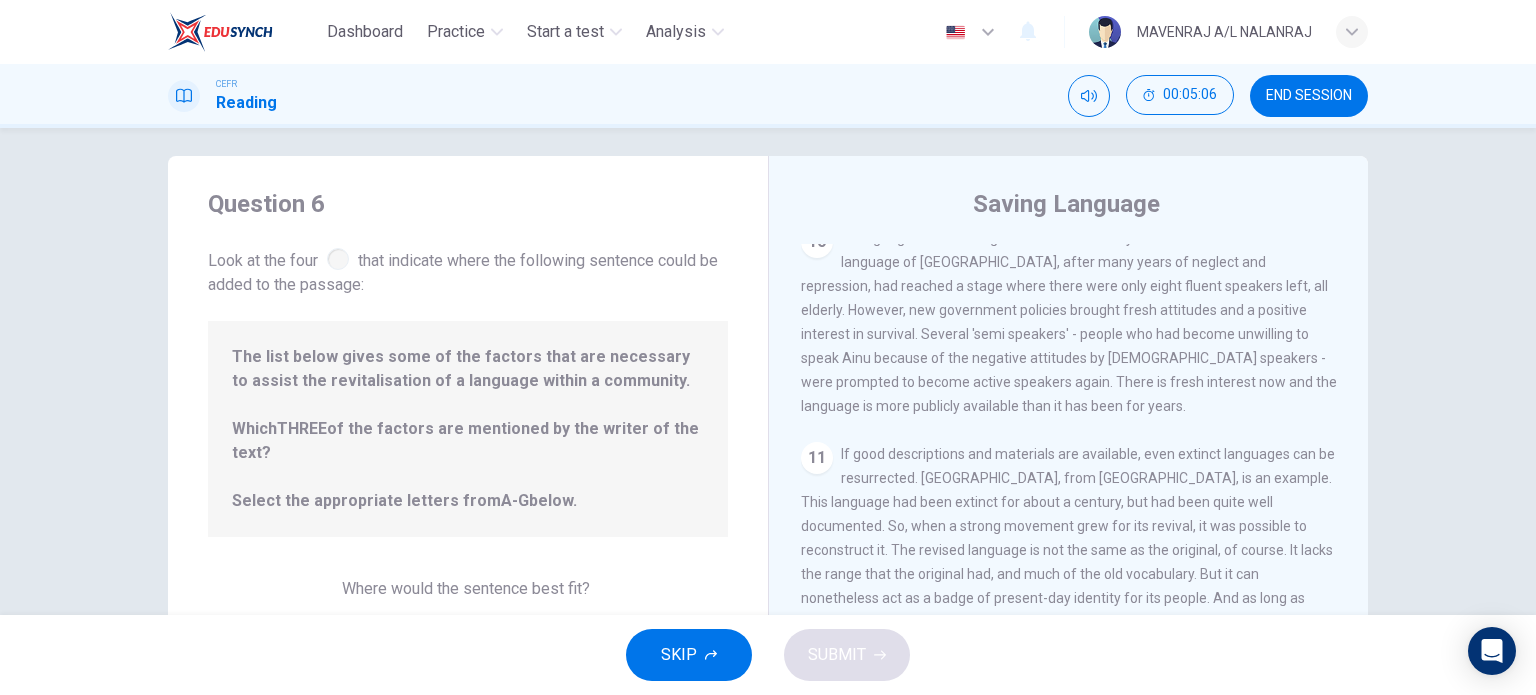 scroll, scrollTop: 0, scrollLeft: 0, axis: both 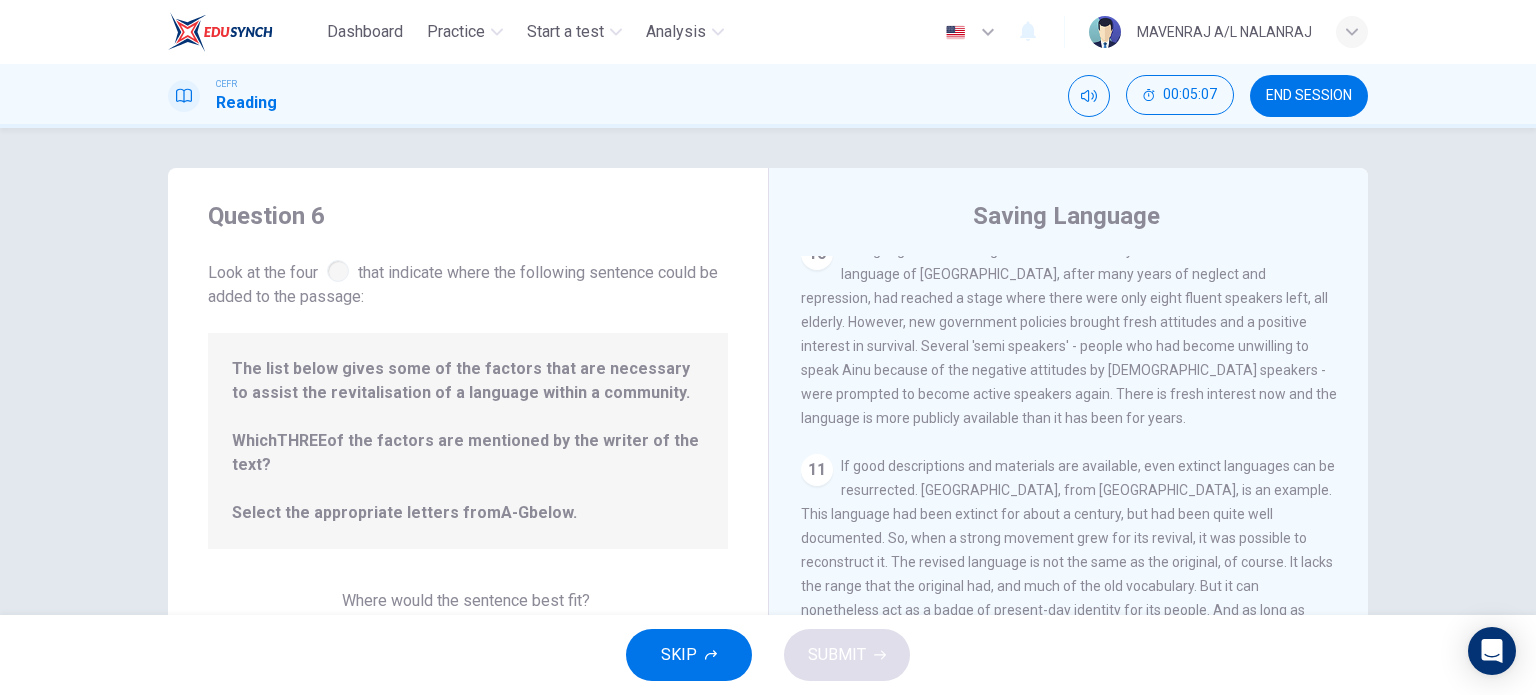 click on "Look at the four     that indicate where the following sentence could be added to the passage:" at bounding box center [468, 282] 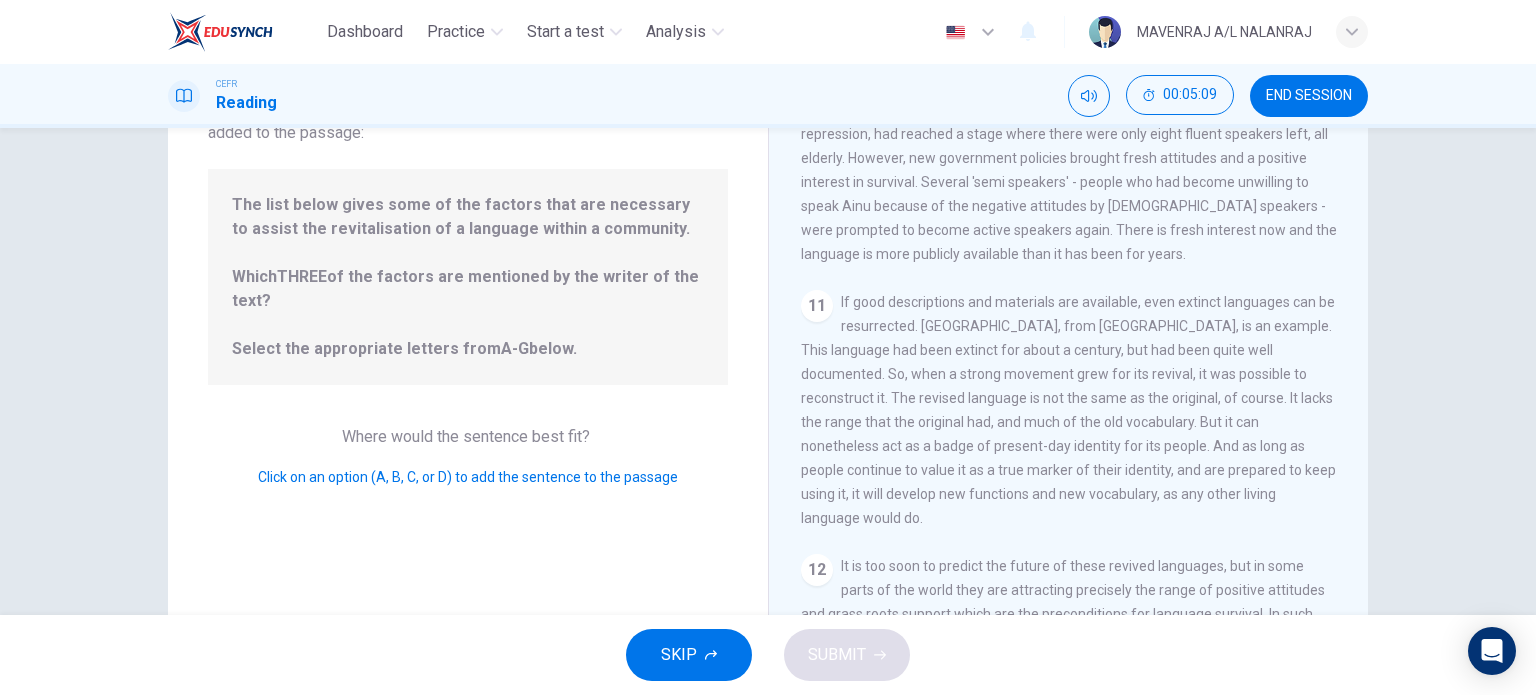 scroll, scrollTop: 288, scrollLeft: 0, axis: vertical 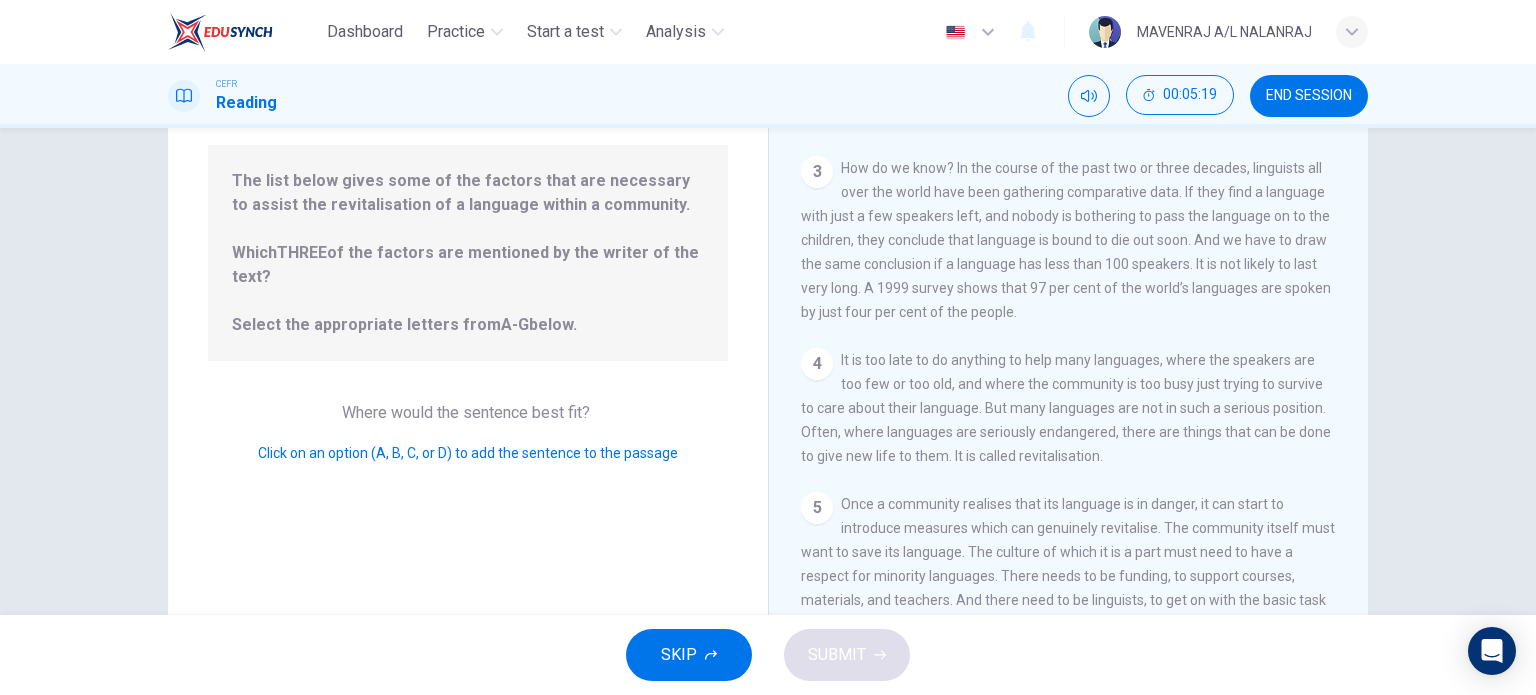 click on "Click on an option (A, B, C, or D) to add the sentence to the passage" at bounding box center [468, 453] 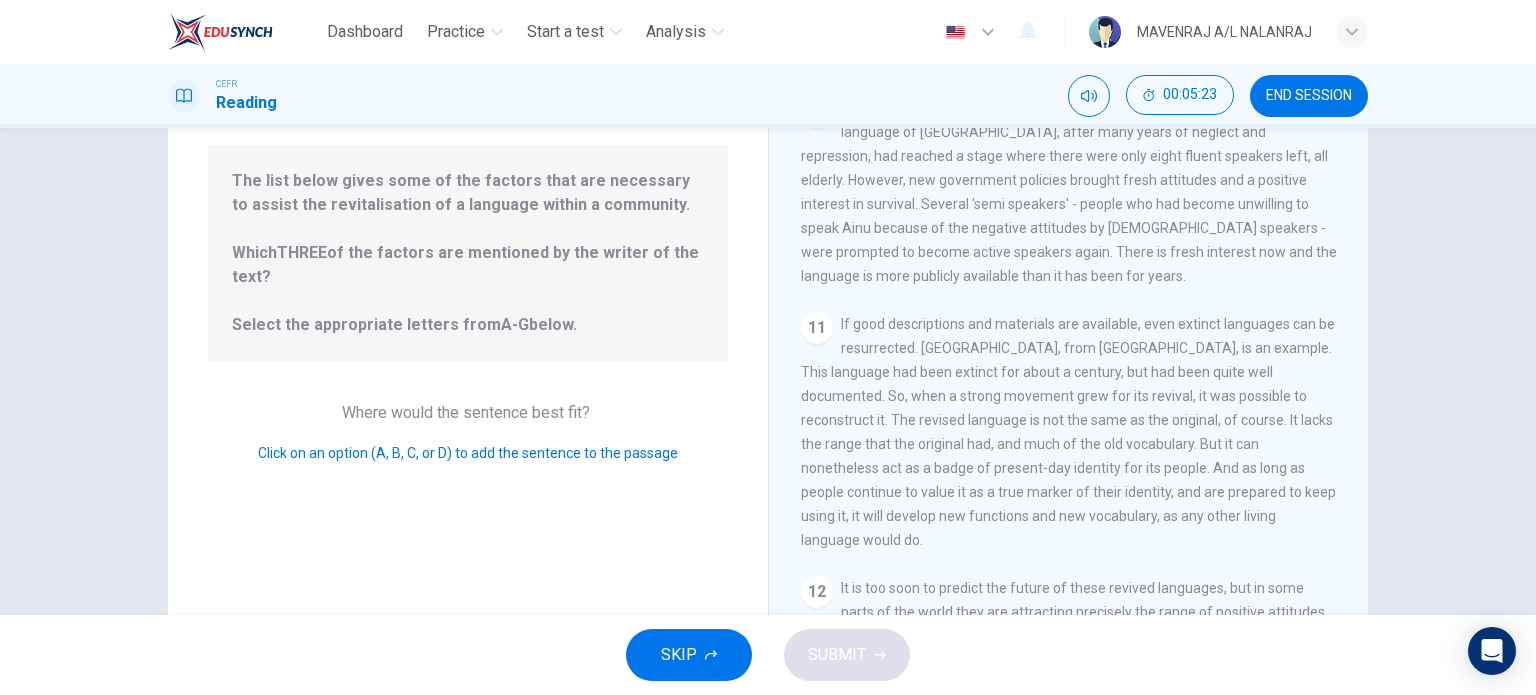 scroll, scrollTop: 1746, scrollLeft: 0, axis: vertical 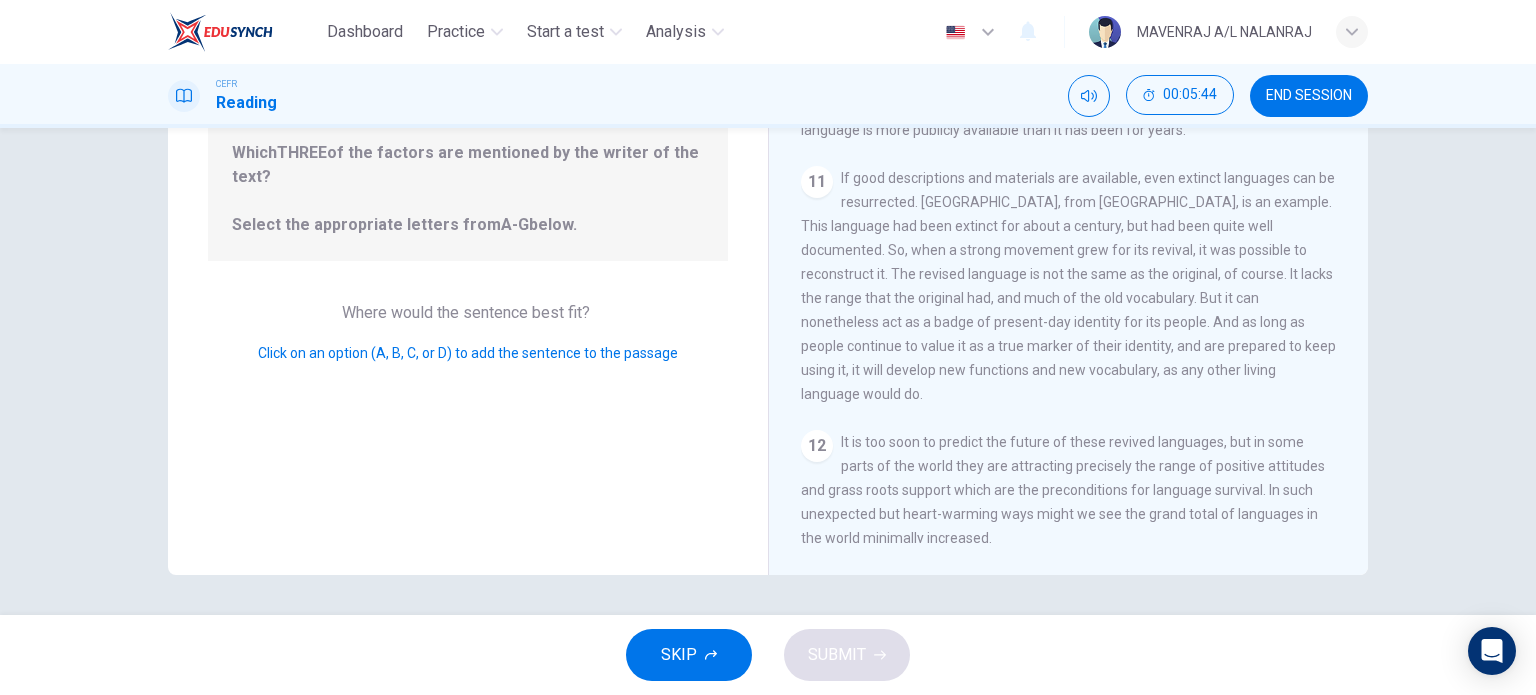 click on "Click on an option (A, B, C, or D) to add the sentence to the passage" at bounding box center (468, 353) 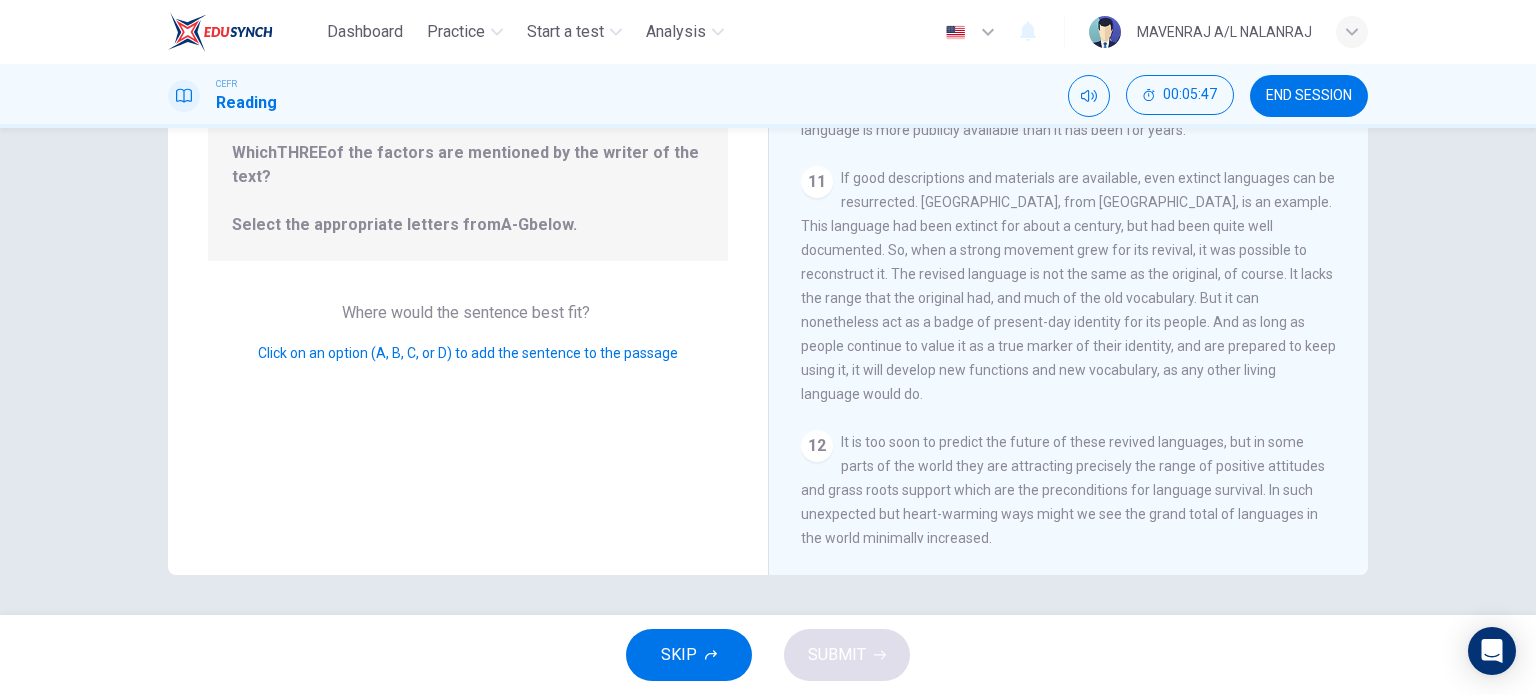 drag, startPoint x: 706, startPoint y: 666, endPoint x: 691, endPoint y: 650, distance: 21.931713 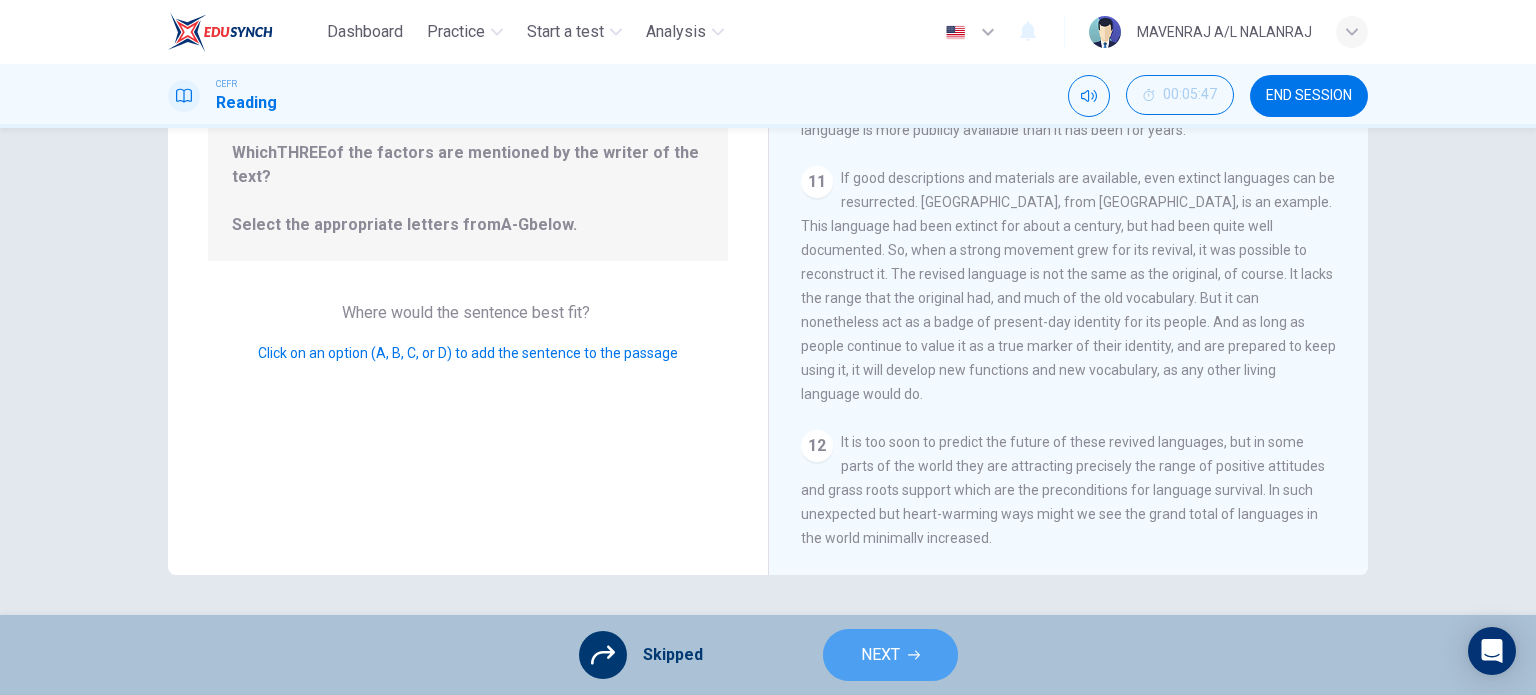click on "NEXT" at bounding box center (880, 655) 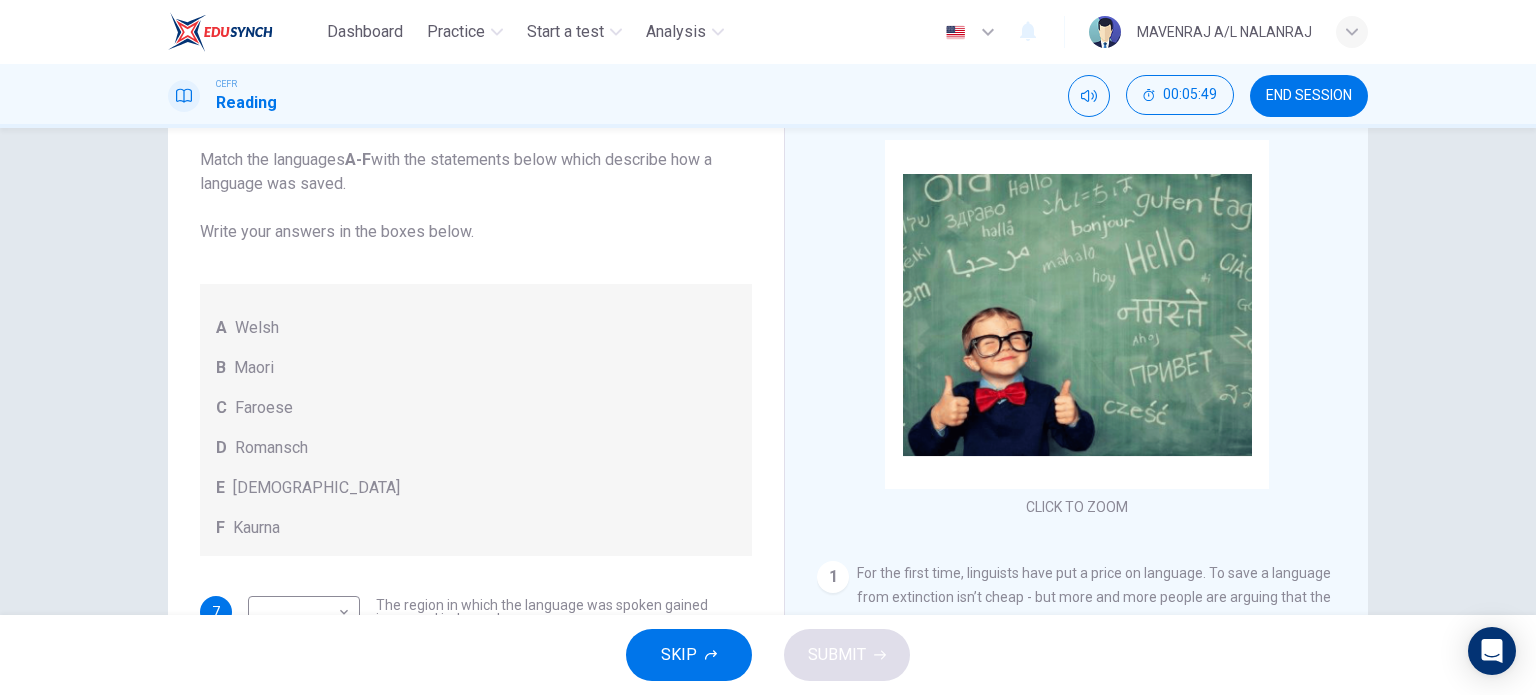 scroll, scrollTop: 88, scrollLeft: 0, axis: vertical 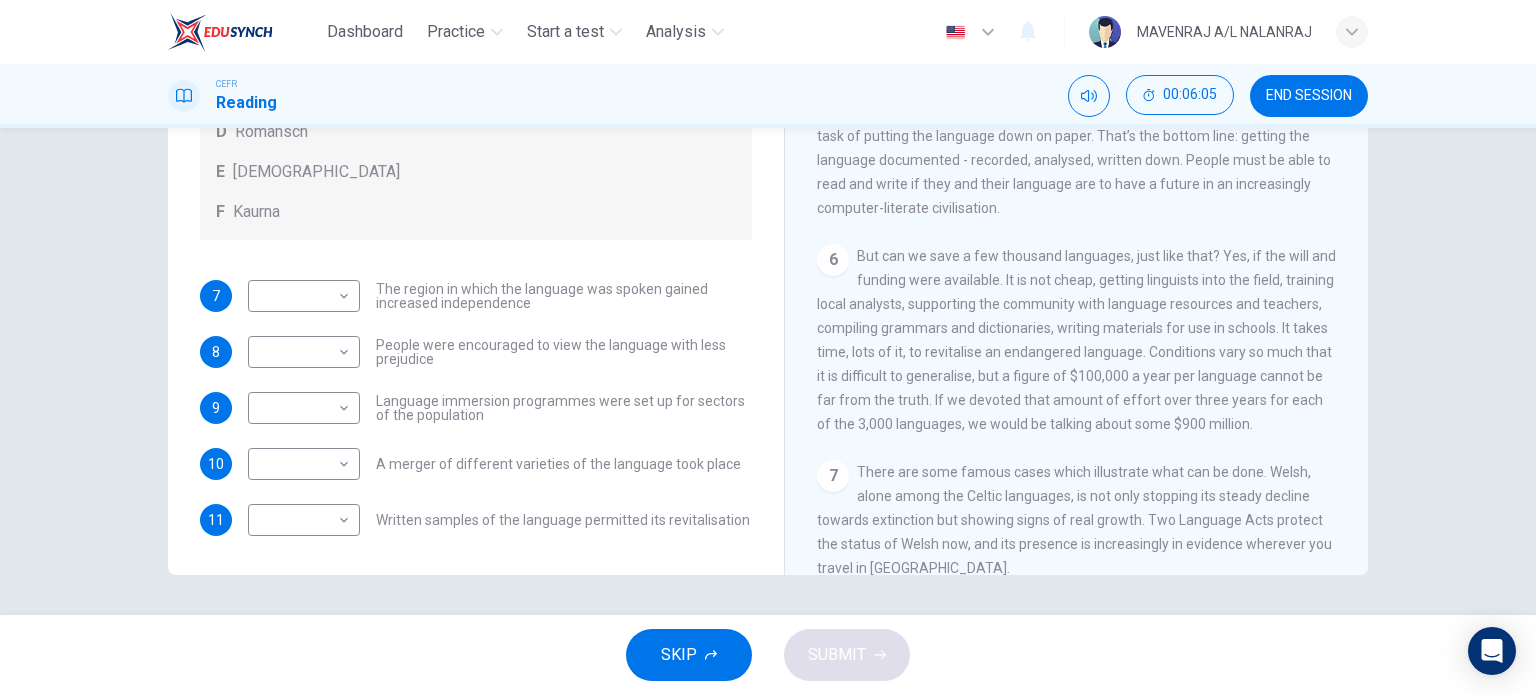 drag, startPoint x: 848, startPoint y: 303, endPoint x: 1323, endPoint y: 318, distance: 475.2368 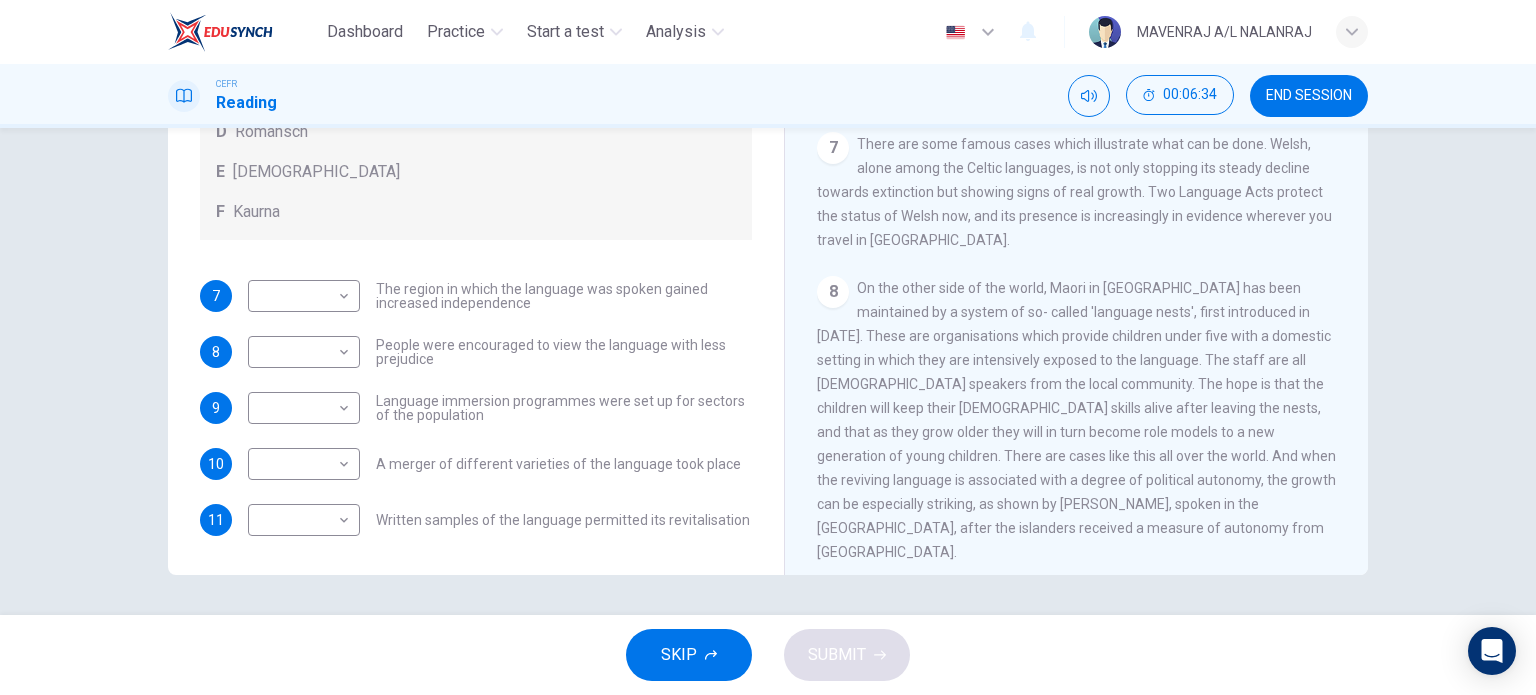 scroll, scrollTop: 1409, scrollLeft: 0, axis: vertical 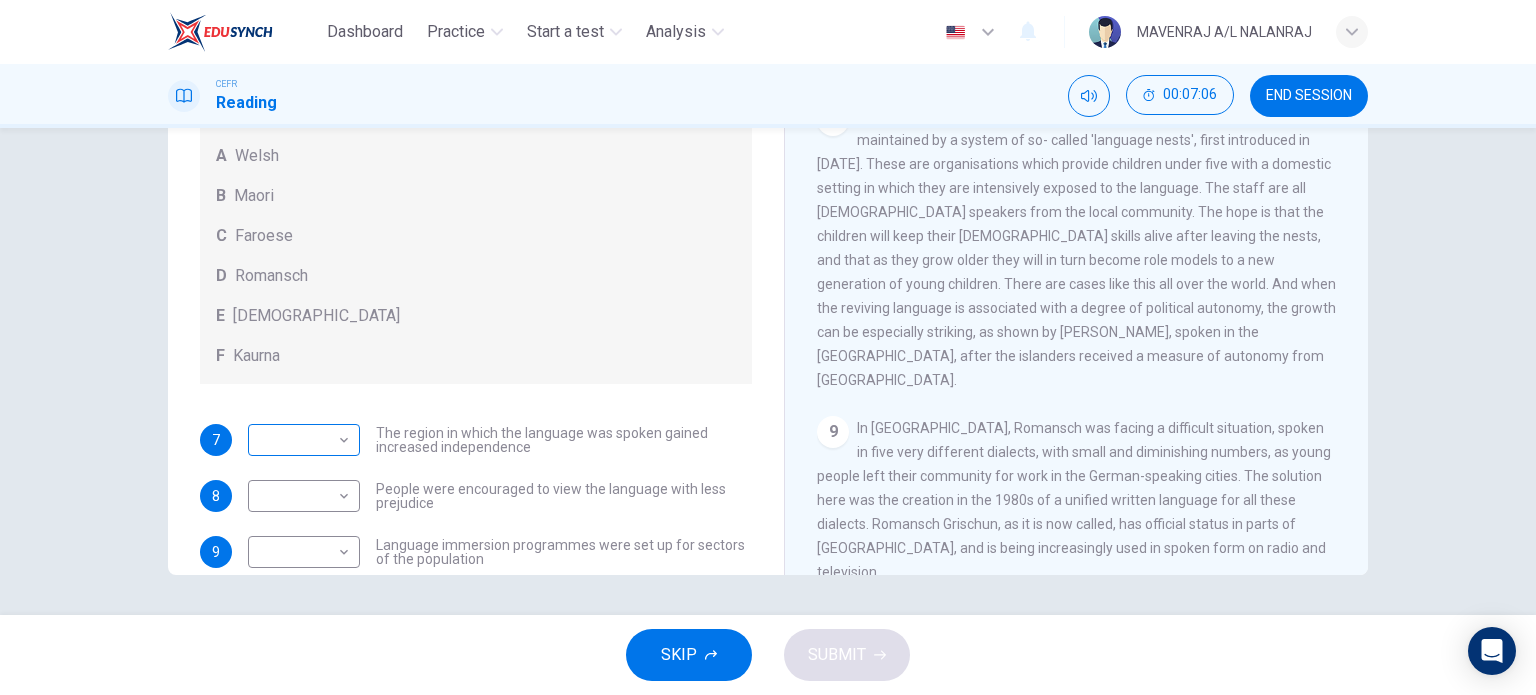 click on "Dashboard Practice Start a test Analysis English en ​ MAVENRAJ A/L NALANRAJ CEFR Reading 00:07:06 END SESSION Questions 7 - 11 Match the languages  A-F  with the statements below which describe how a language was saved.
Write your answers in the boxes below. A Welsh B Maori C Faroese D Romansch E Ainu F Kaurna 7 ​ ​ The region in which the language was spoken gained increased independence 8 ​ ​ People were encouraged to view the language with less prejudice 9 ​ ​ Language immersion programmes were set up for sectors of the population 10 ​ ​ A merger of different varieties of the language took place 11 ​ ​ Written samples of the language permitted its revitalisation Saving Language CLICK TO ZOOM Click to Zoom 1 For the first time, linguists have put a price on language. To save a language from extinction isn’t cheap - but more and more people are arguing that the alternative is the death of communities. 2 3 4 5 6 7 8 9 10 11 12 SKIP SUBMIT EduSynch - Online Language Proficiency Testing" at bounding box center (768, 347) 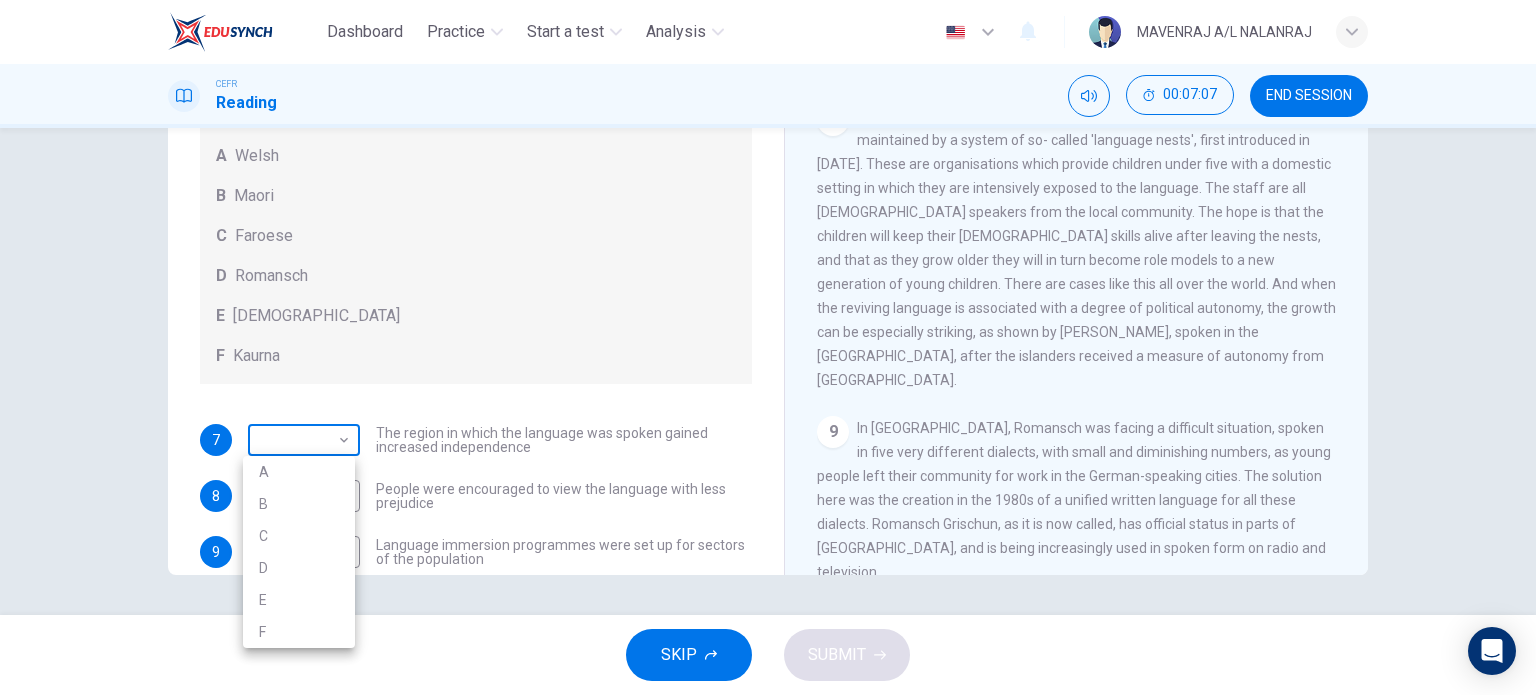 click at bounding box center (768, 347) 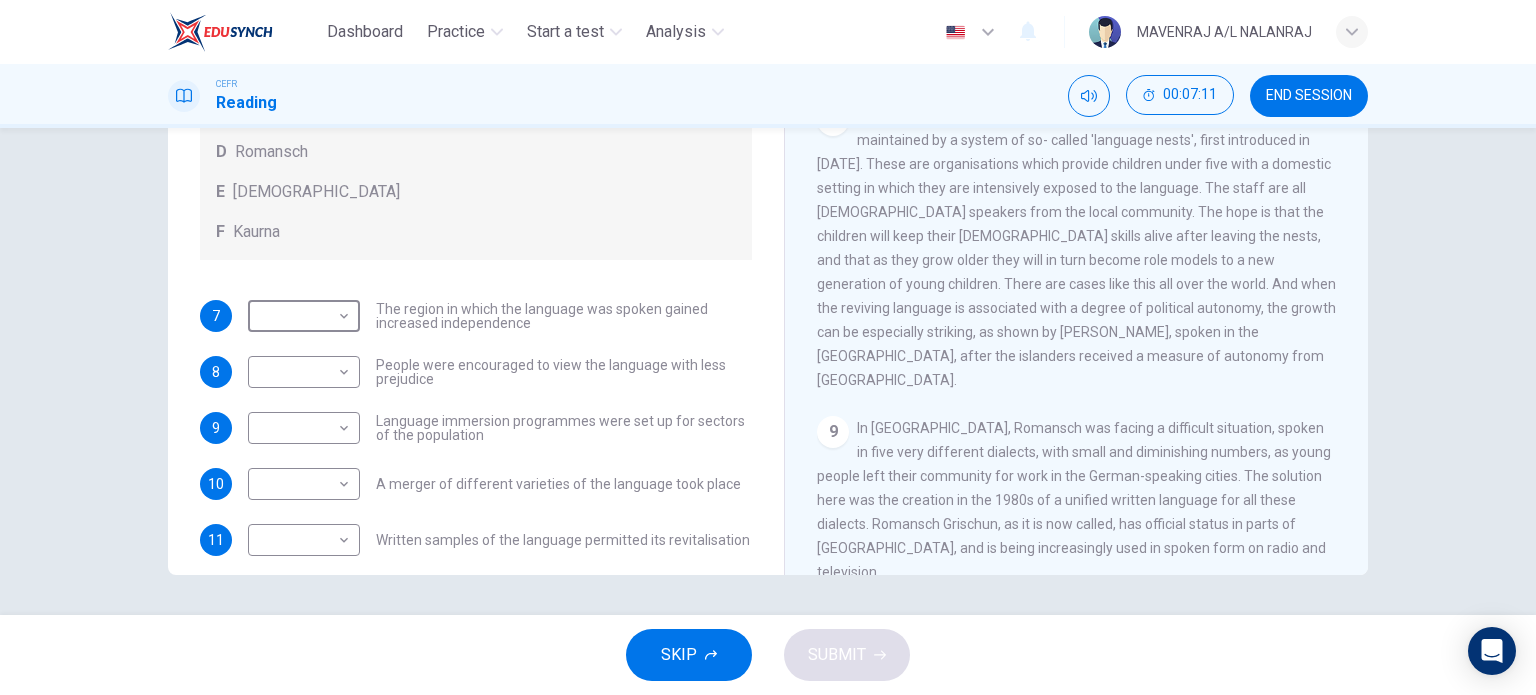 scroll, scrollTop: 144, scrollLeft: 0, axis: vertical 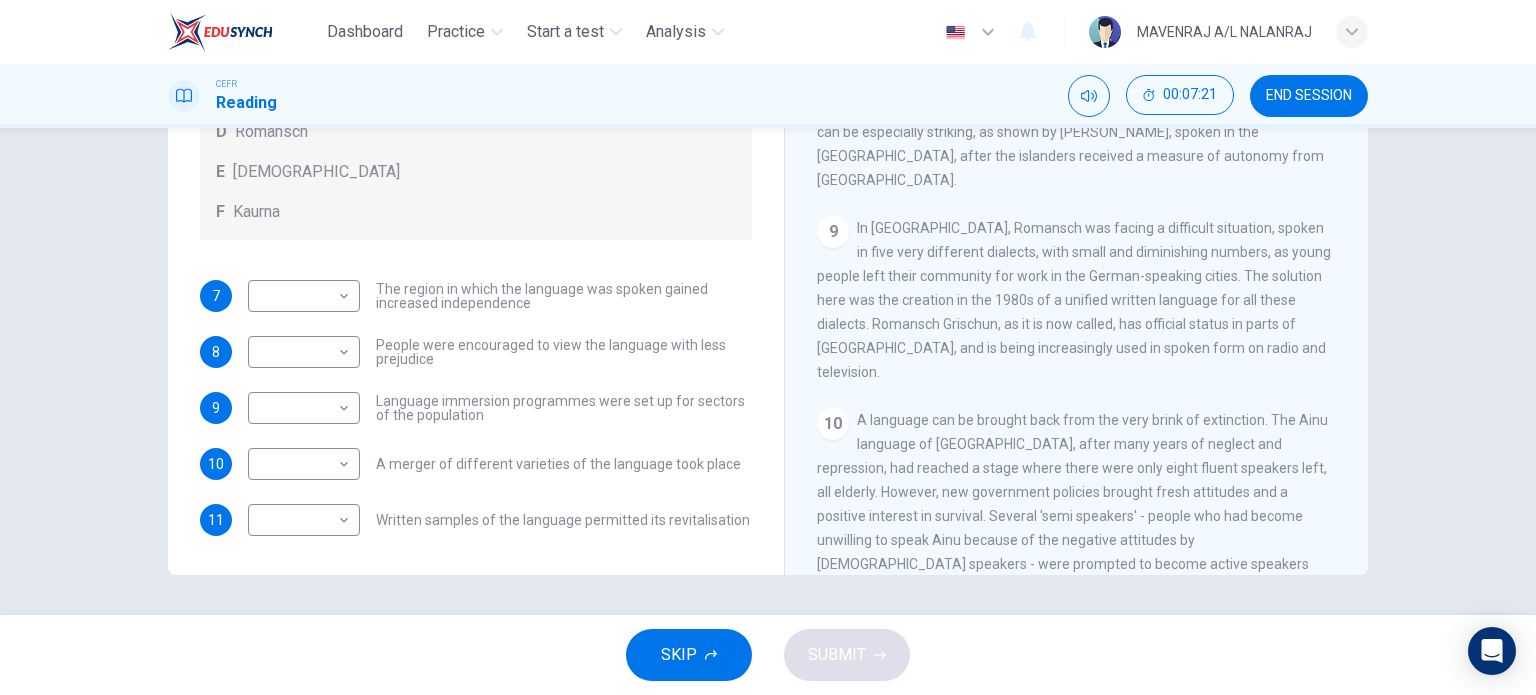 drag, startPoint x: 1088, startPoint y: 332, endPoint x: 1208, endPoint y: 327, distance: 120.10412 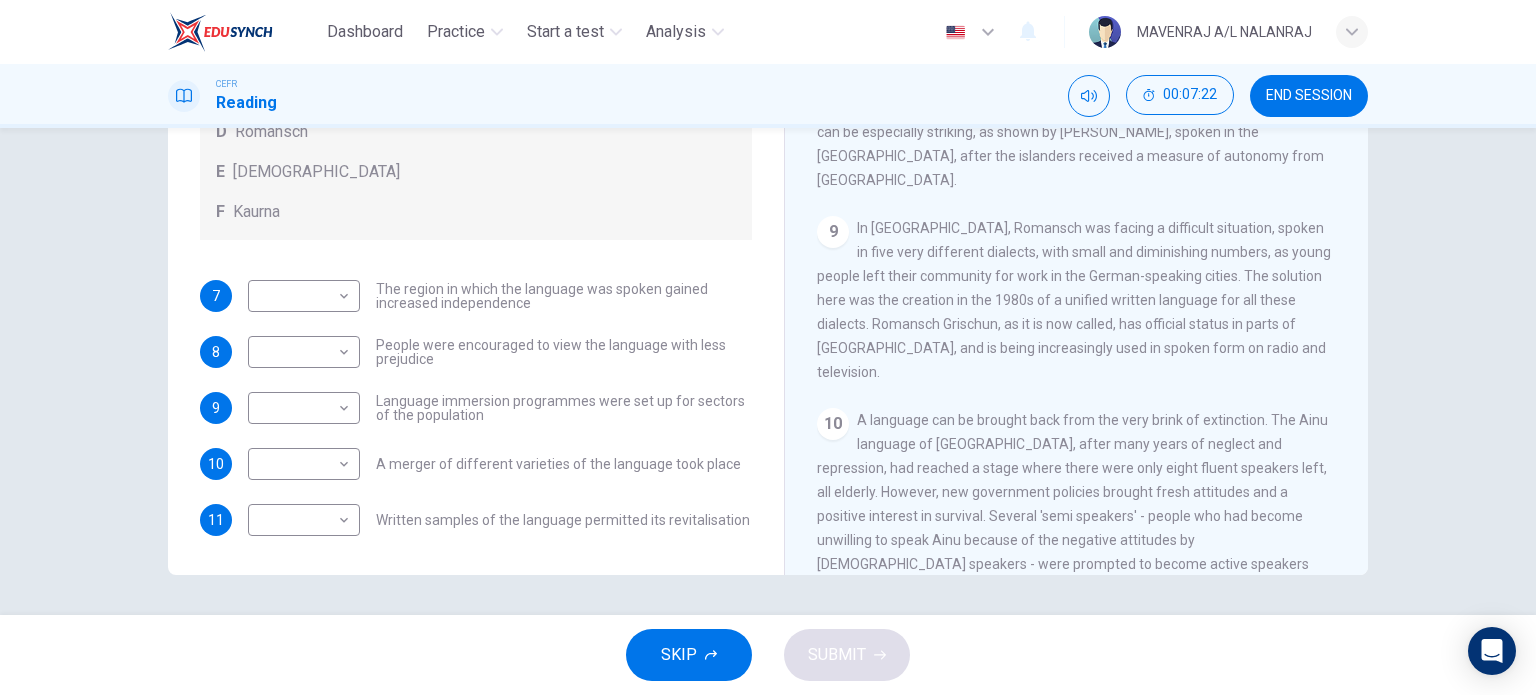 drag, startPoint x: 858, startPoint y: 343, endPoint x: 1197, endPoint y: 363, distance: 339.58945 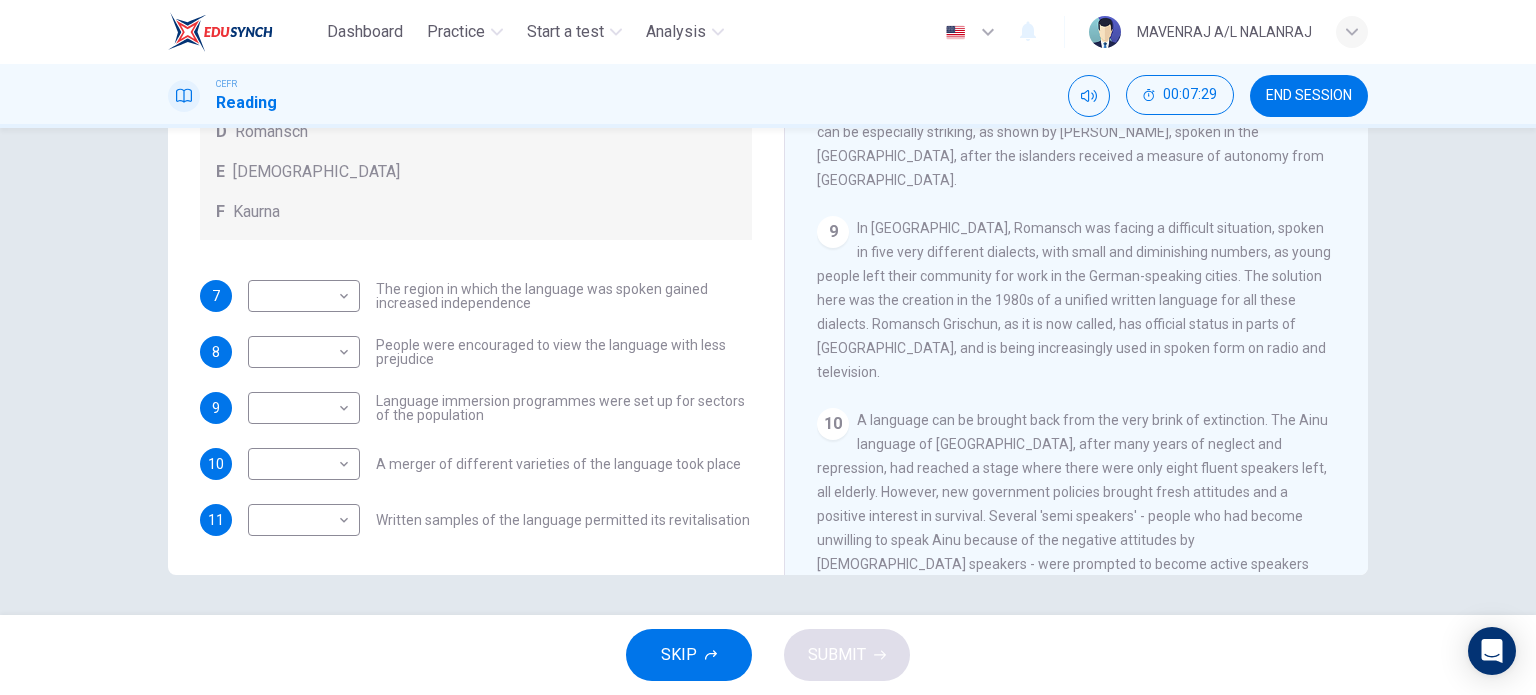 drag, startPoint x: 898, startPoint y: 397, endPoint x: 1210, endPoint y: 395, distance: 312.0064 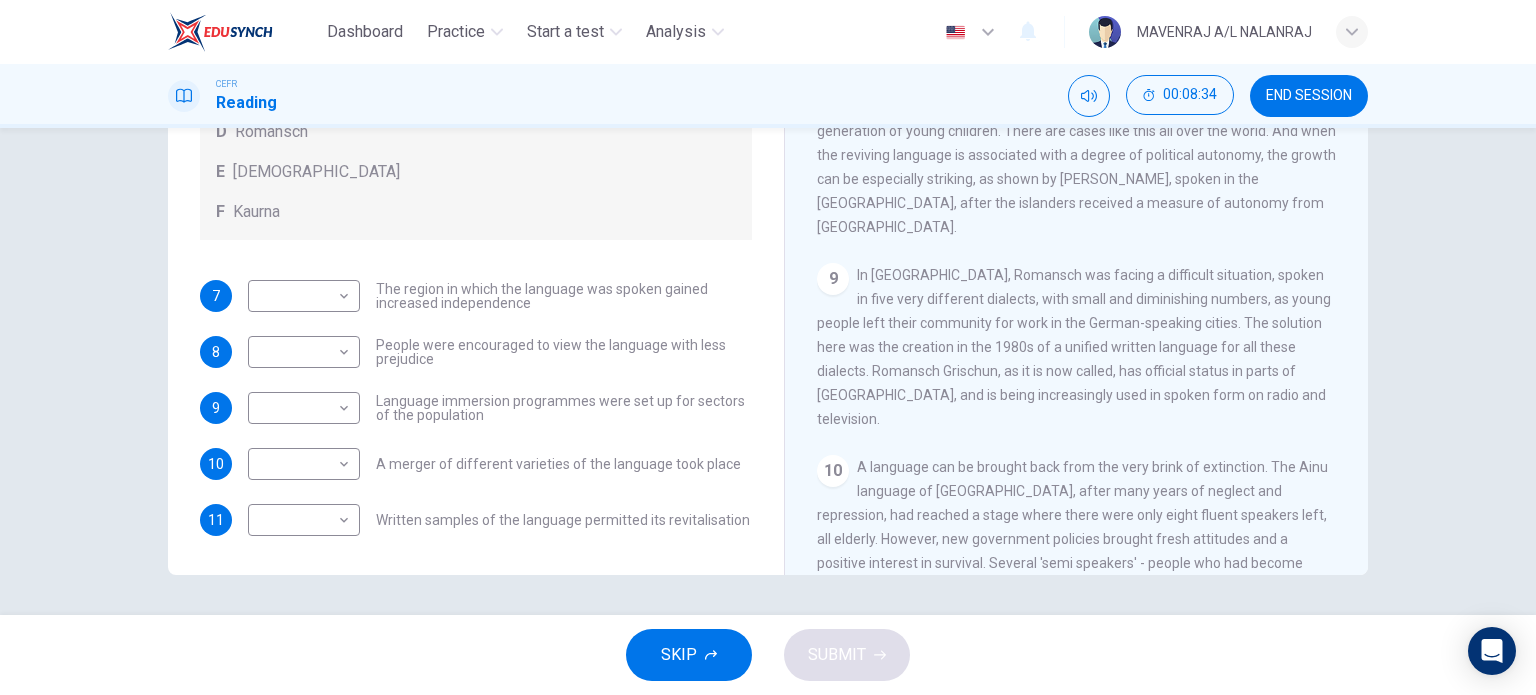scroll, scrollTop: 1709, scrollLeft: 0, axis: vertical 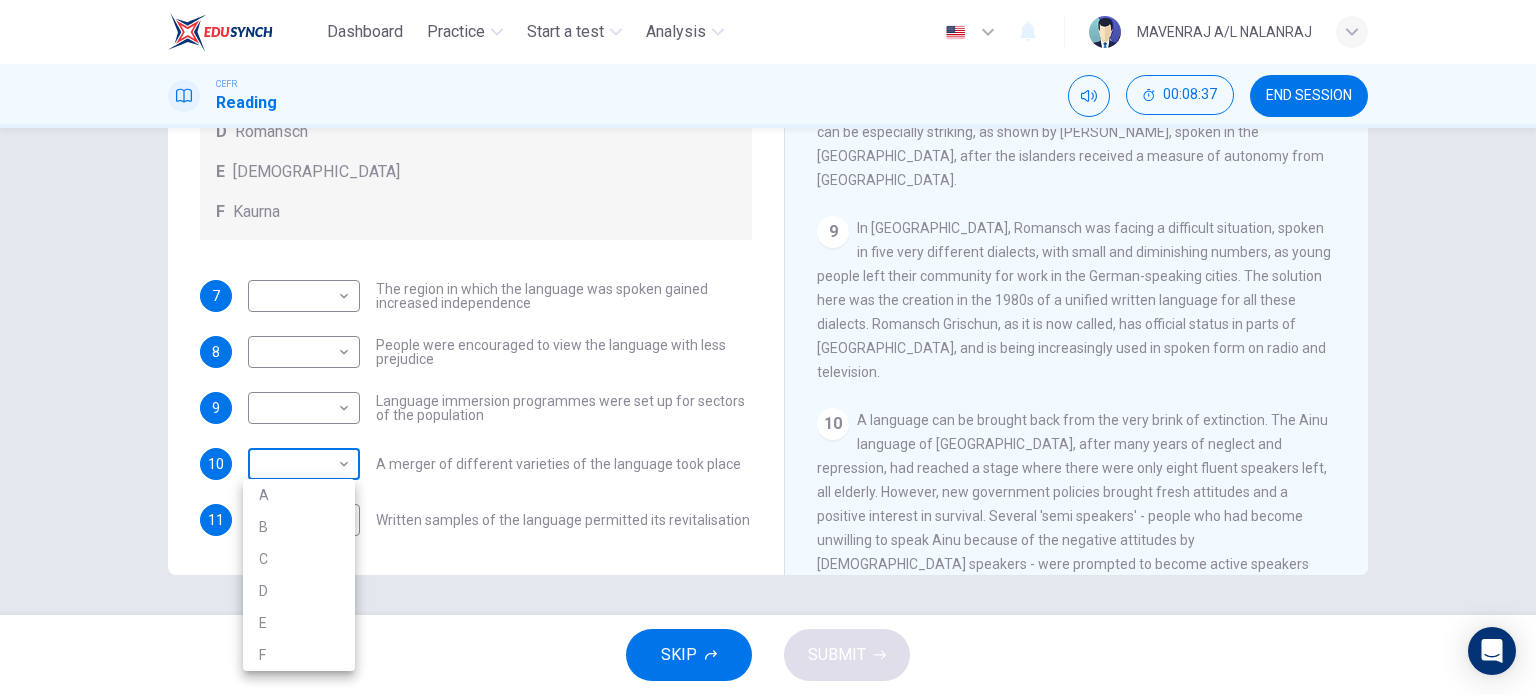 click on "Dashboard Practice Start a test Analysis English en ​ MAVENRAJ A/L NALANRAJ CEFR Reading 00:08:37 END SESSION Questions 7 - 11 Match the languages  A-F  with the statements below which describe how a language was saved.
Write your answers in the boxes below. A Welsh B Maori C Faroese D Romansch E Ainu F Kaurna 7 ​ ​ The region in which the language was spoken gained increased independence 8 ​ ​ People were encouraged to view the language with less prejudice 9 ​ ​ Language immersion programmes were set up for sectors of the population 10 ​ ​ A merger of different varieties of the language took place 11 ​ ​ Written samples of the language permitted its revitalisation Saving Language CLICK TO ZOOM Click to Zoom 1 For the first time, linguists have put a price on language. To save a language from extinction isn’t cheap - but more and more people are arguing that the alternative is the death of communities. 2 3 4 5 6 7 8 9 10 11 12 SKIP SUBMIT EduSynch - Online Language Proficiency Testing" at bounding box center (768, 347) 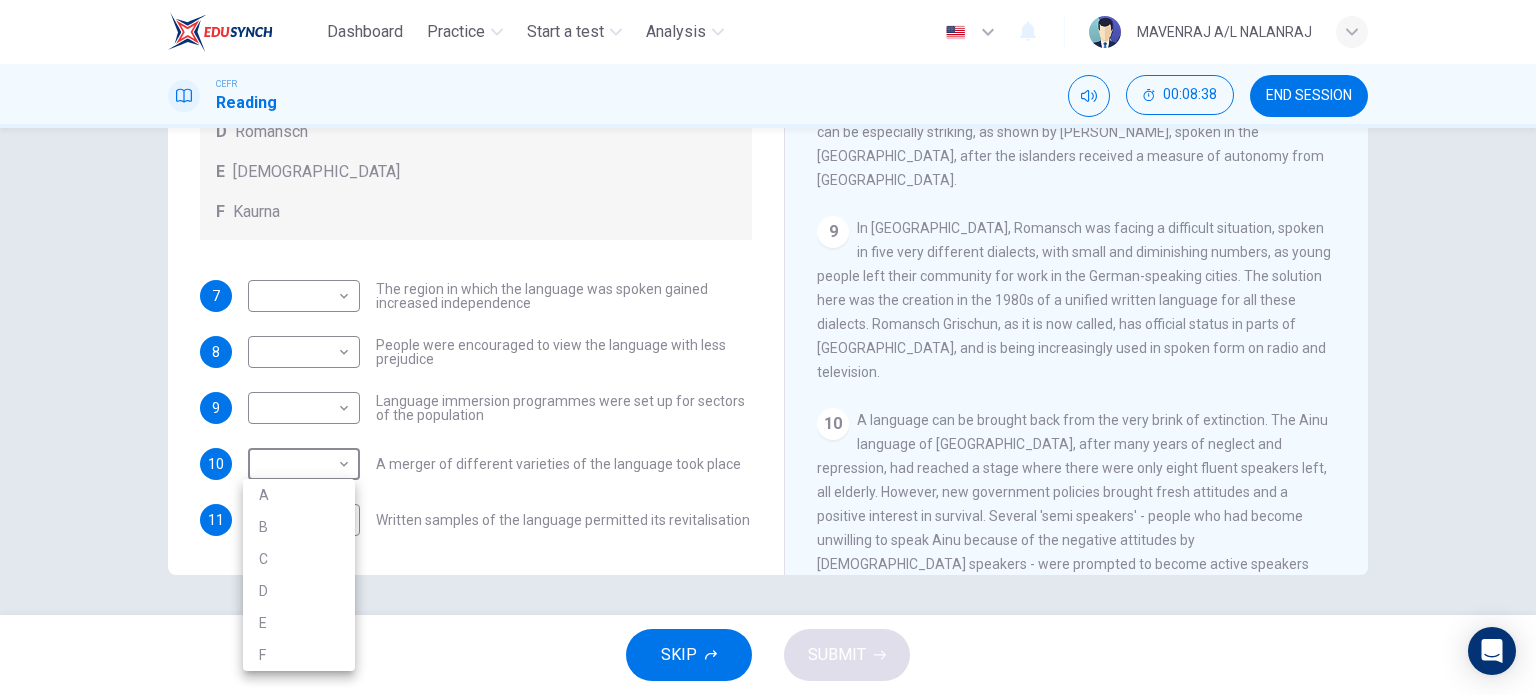 click on "D" at bounding box center [299, 591] 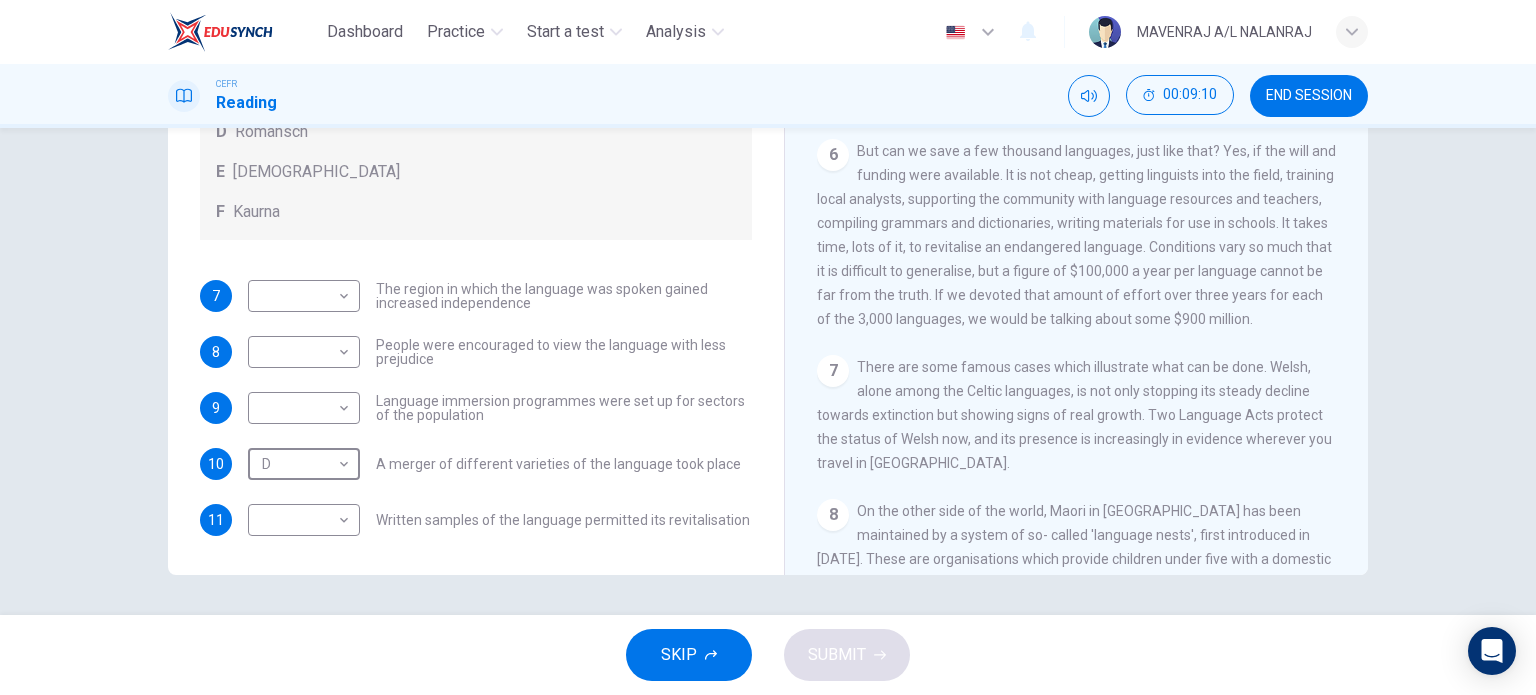 scroll, scrollTop: 1109, scrollLeft: 0, axis: vertical 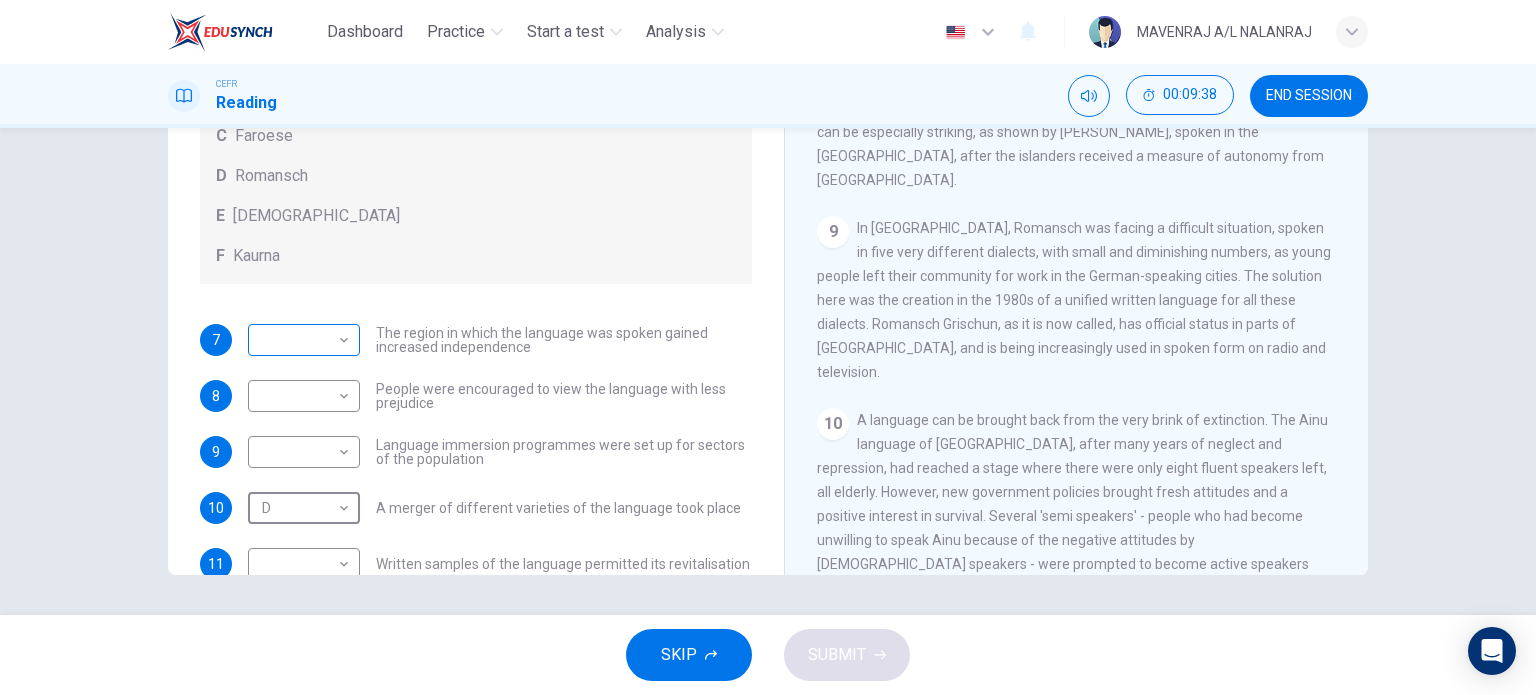 click on "Dashboard Practice Start a test Analysis English en ​ MAVENRAJ A/L NALANRAJ CEFR Reading 00:09:38 END SESSION Questions 7 - 11 Match the languages  A-F  with the statements below which describe how a language was saved.
Write your answers in the boxes below. A Welsh B Maori C Faroese D Romansch E Ainu F Kaurna 7 ​ ​ The region in which the language was spoken gained increased independence 8 ​ ​ People were encouraged to view the language with less prejudice 9 ​ ​ Language immersion programmes were set up for sectors of the population 10 D D ​ A merger of different varieties of the language took place 11 ​ ​ Written samples of the language permitted its revitalisation Saving Language CLICK TO ZOOM Click to Zoom 1 For the first time, linguists have put a price on language. To save a language from extinction isn’t cheap - but more and more people are arguing that the alternative is the death of communities. 2 3 4 5 6 7 8 9 10 11 12 SKIP SUBMIT EduSynch - Online Language Proficiency Testing" at bounding box center [768, 347] 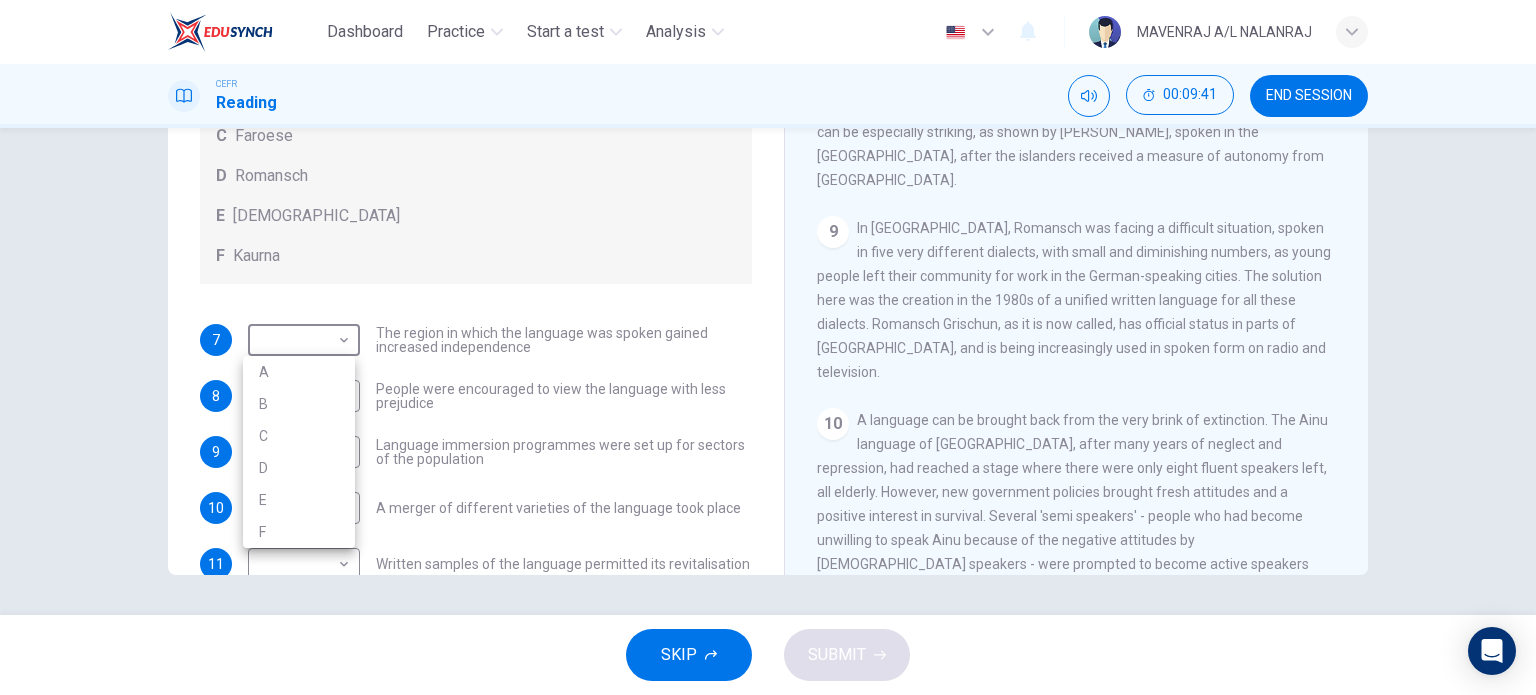 click on "C" at bounding box center (299, 436) 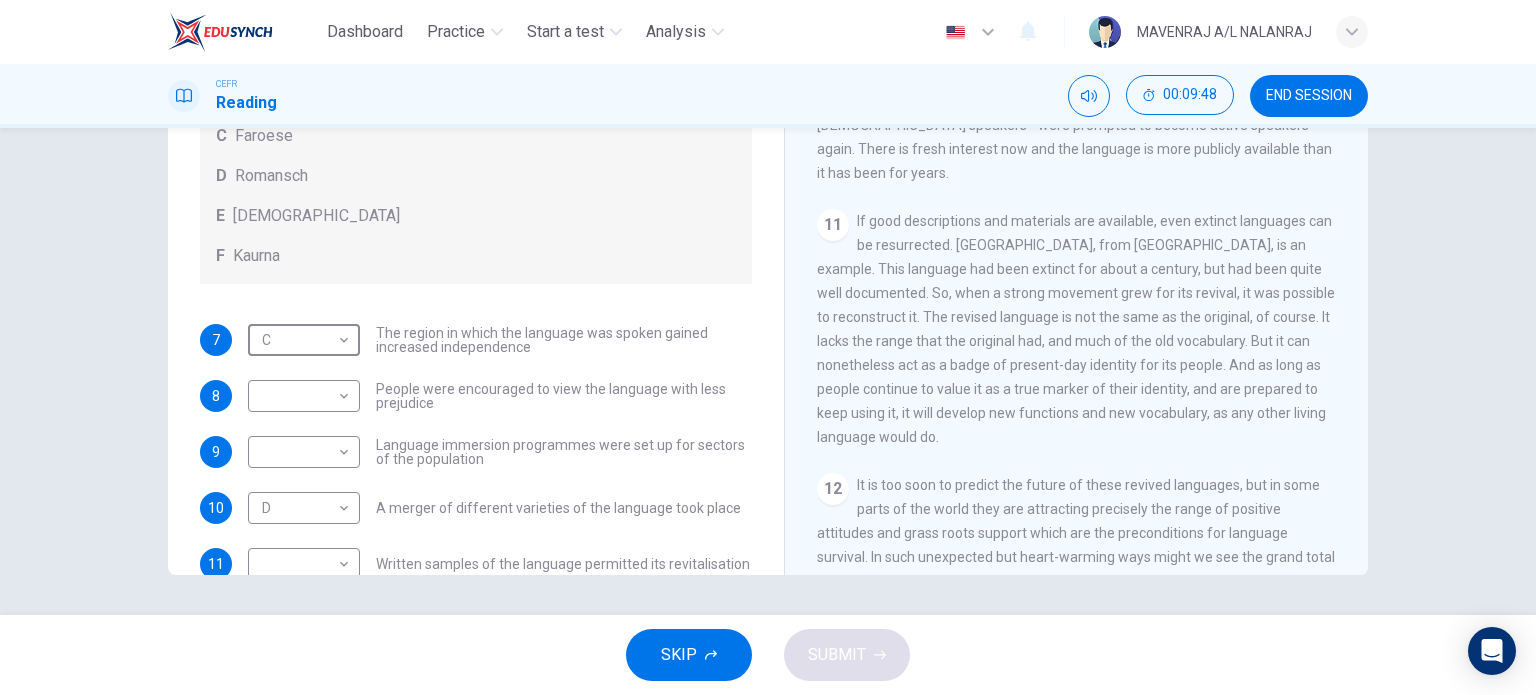 scroll, scrollTop: 2209, scrollLeft: 0, axis: vertical 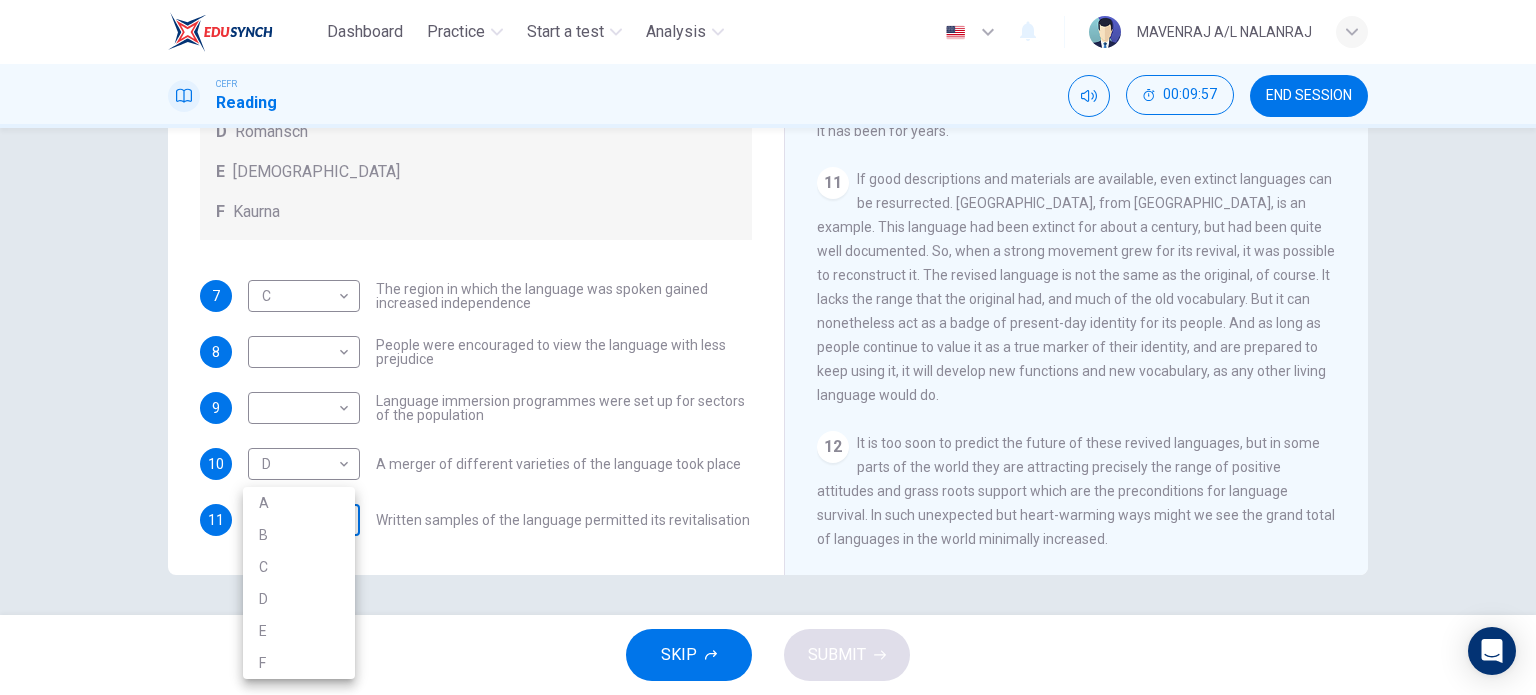 click on "Dashboard Practice Start a test Analysis English en ​ MAVENRAJ A/L NALANRAJ CEFR Reading 00:09:57 END SESSION Questions 7 - 11 Match the languages  A-F  with the statements below which describe how a language was saved.
Write your answers in the boxes below. A Welsh B Maori C Faroese D Romansch E Ainu F Kaurna 7 C C ​ The region in which the language was spoken gained increased independence 8 ​ ​ People were encouraged to view the language with less prejudice 9 ​ ​ Language immersion programmes were set up for sectors of the population 10 D D ​ A merger of different varieties of the language took place 11 ​ ​ Written samples of the language permitted its revitalisation Saving Language CLICK TO ZOOM Click to Zoom 1 For the first time, linguists have put a price on language. To save a language from extinction isn’t cheap - but more and more people are arguing that the alternative is the death of communities. 2 3 4 5 6 7 8 9 10 11 12 SKIP SUBMIT EduSynch - Online Language Proficiency Testing" at bounding box center [768, 347] 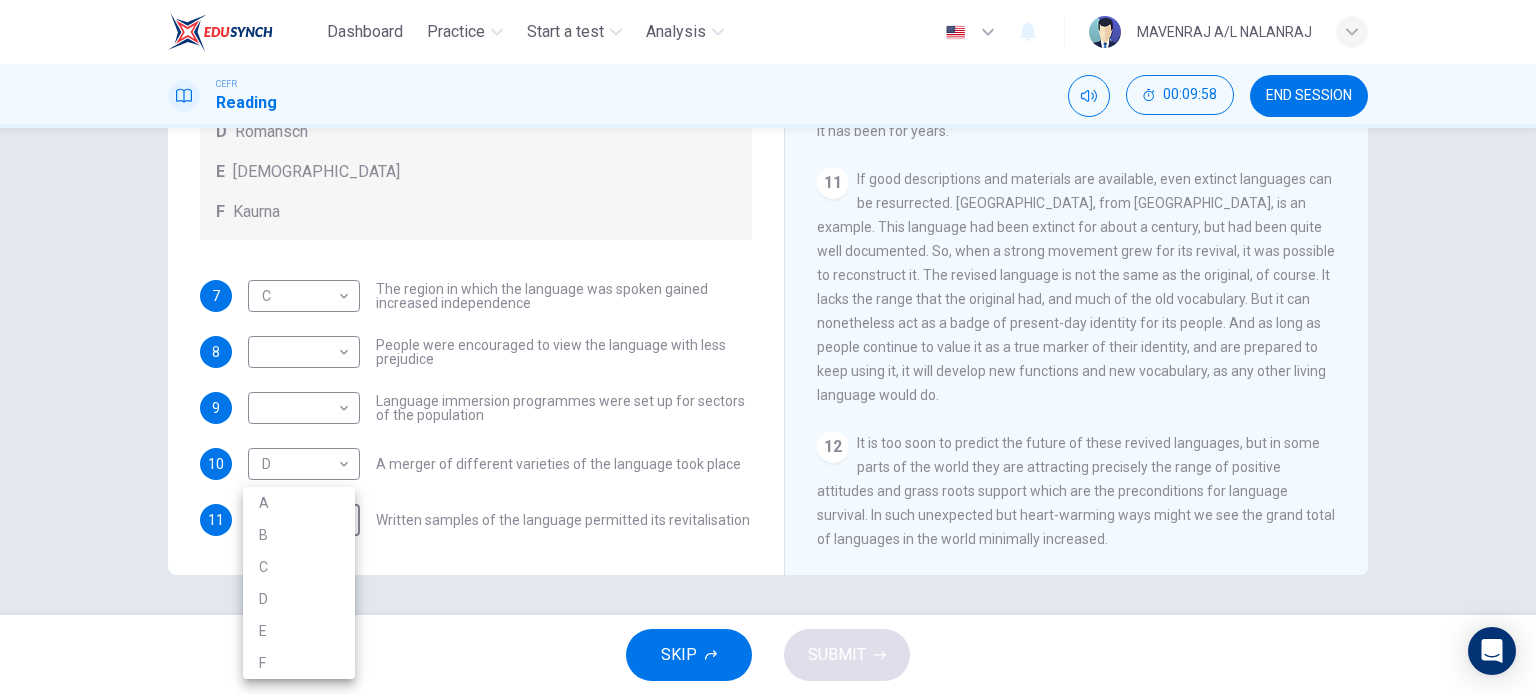 click on "F" at bounding box center [299, 663] 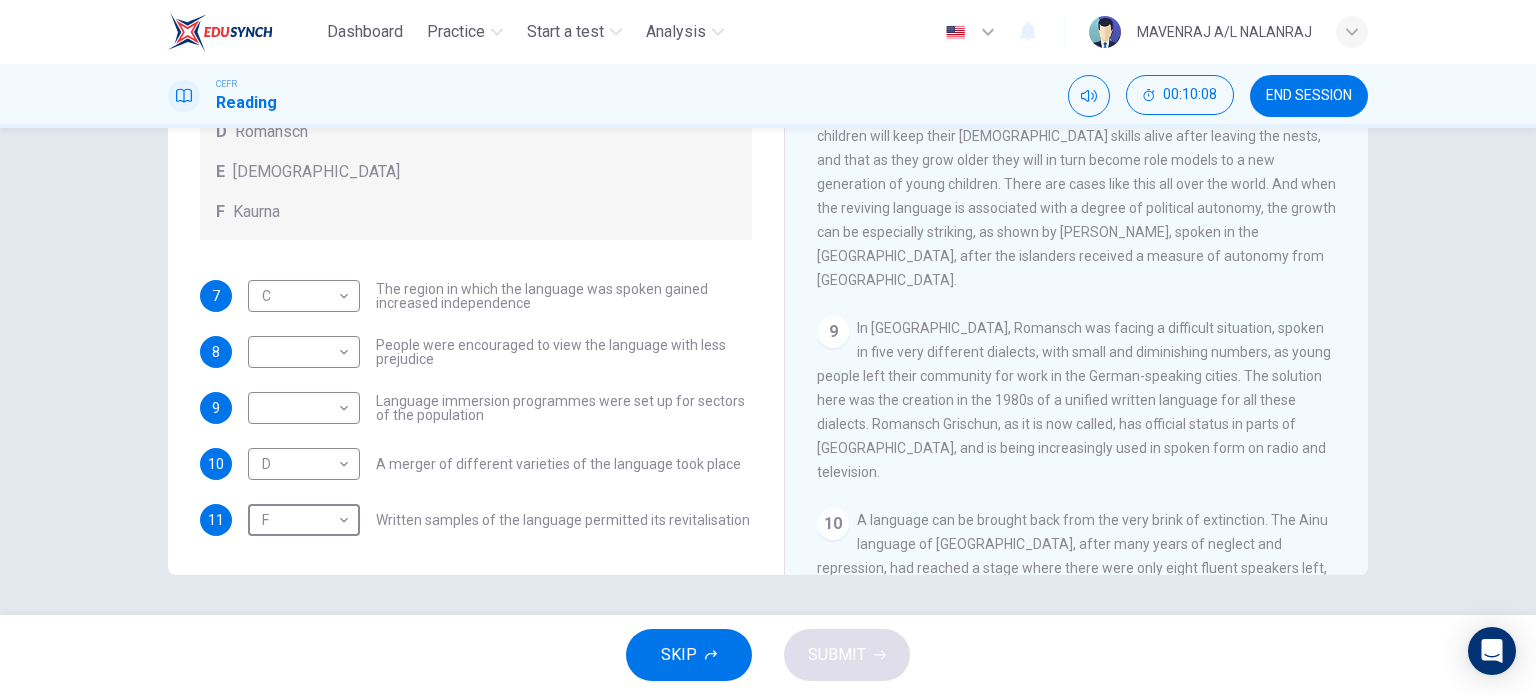 scroll, scrollTop: 1509, scrollLeft: 0, axis: vertical 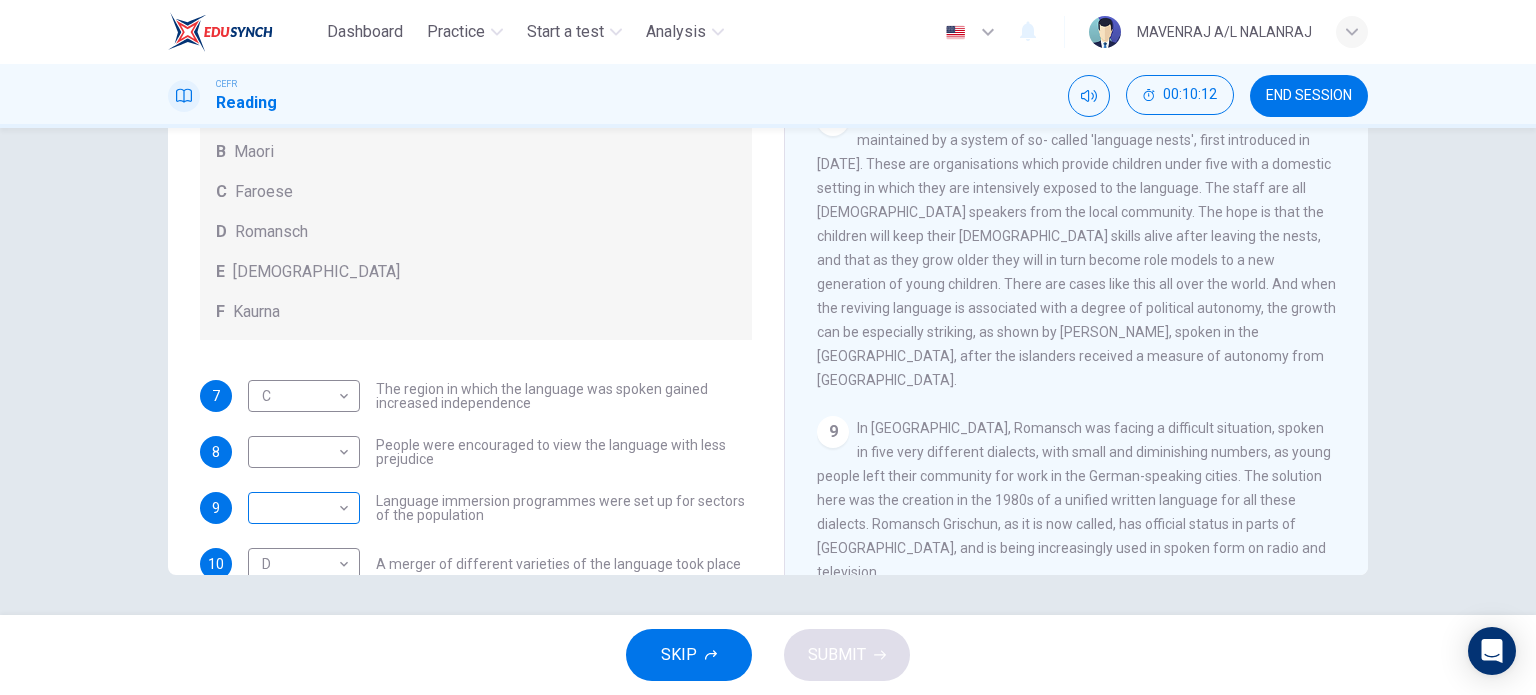 click on "Dashboard Practice Start a test Analysis English en ​ MAVENRAJ A/L NALANRAJ CEFR Reading 00:10:12 END SESSION Questions 7 - 11 Match the languages  A-F  with the statements below which describe how a language was saved.
Write your answers in the boxes below. A Welsh B Maori C Faroese D Romansch E Ainu F Kaurna 7 C C ​ The region in which the language was spoken gained increased independence 8 ​ ​ People were encouraged to view the language with less prejudice 9 ​ ​ Language immersion programmes were set up for sectors of the population 10 D D ​ A merger of different varieties of the language took place 11 F F ​ Written samples of the language permitted its revitalisation Saving Language CLICK TO ZOOM Click to Zoom 1 For the first time, linguists have put a price on language. To save a language from extinction isn’t cheap - but more and more people are arguing that the alternative is the death of communities. 2 3 4 5 6 7 8 9 10 11 12 SKIP SUBMIT EduSynch - Online Language Proficiency Testing" at bounding box center [768, 347] 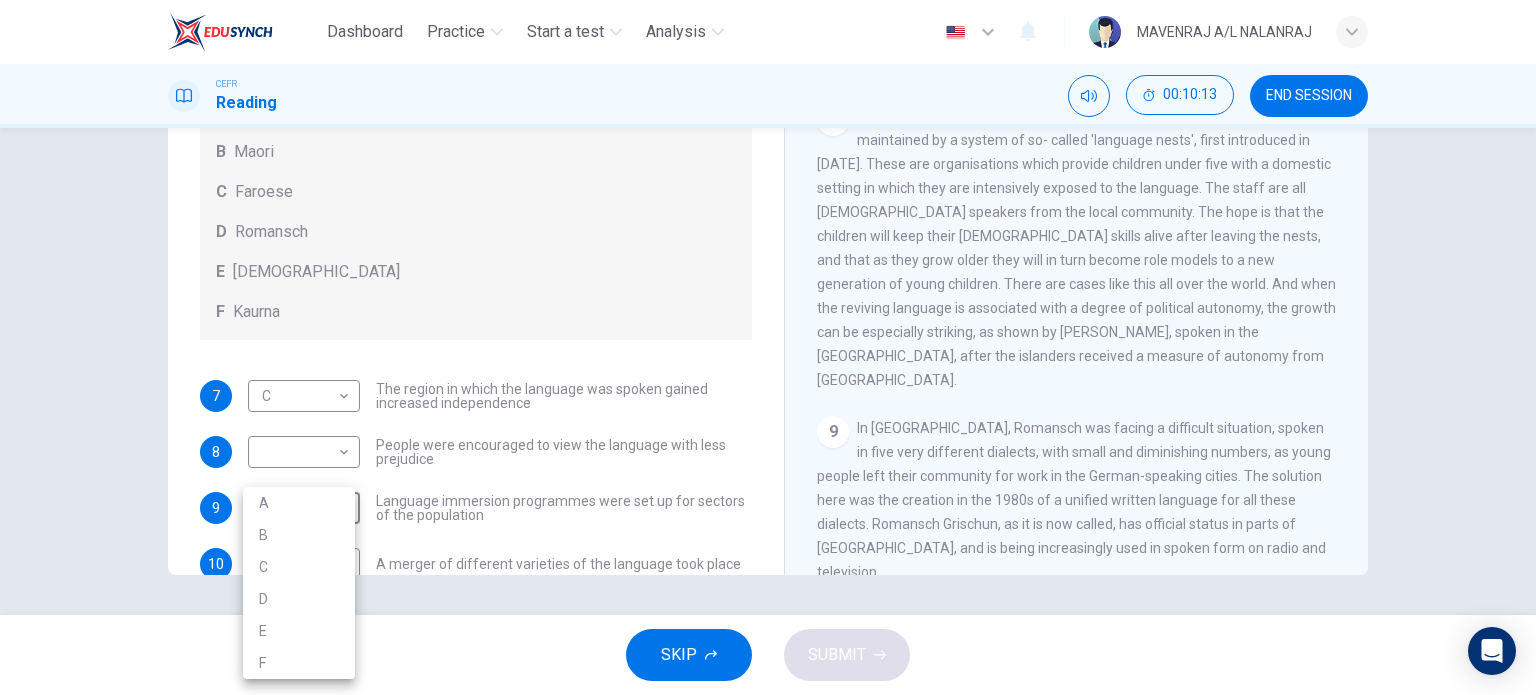 click on "B" at bounding box center [299, 535] 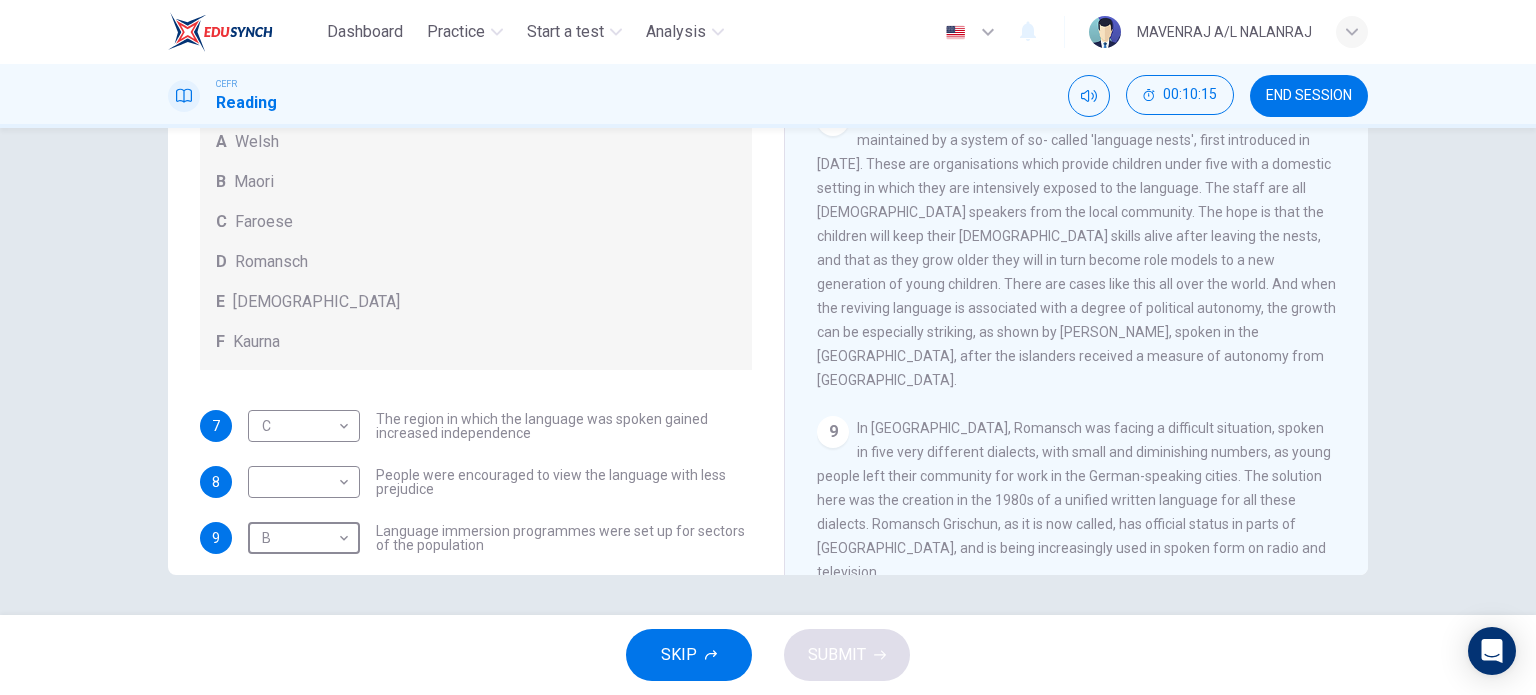 scroll, scrollTop: 0, scrollLeft: 0, axis: both 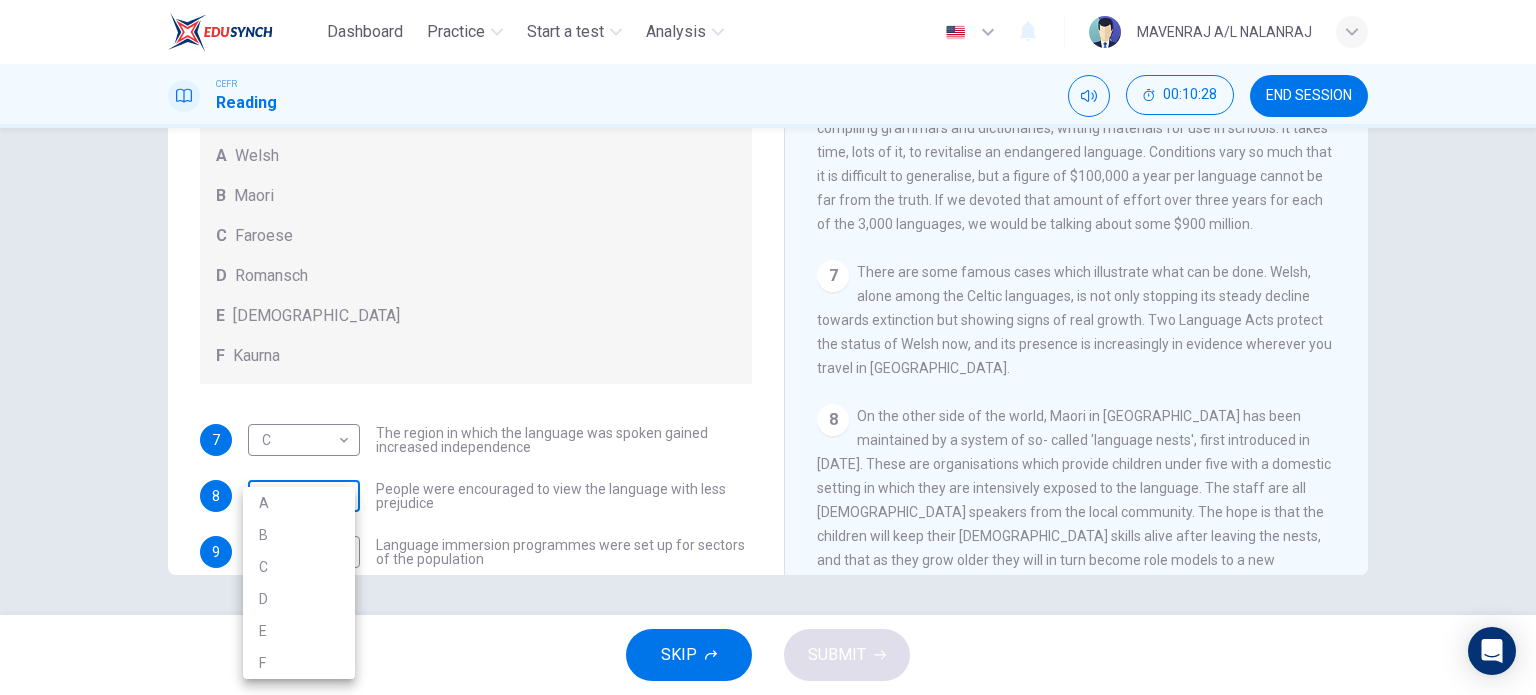 click on "Dashboard Practice Start a test Analysis English en ​ MAVENRAJ A/L NALANRAJ CEFR Reading 00:10:28 END SESSION Questions 7 - 11 Match the languages  A-F  with the statements below which describe how a language was saved.
Write your answers in the boxes below. A Welsh B Maori C Faroese D Romansch E Ainu F Kaurna 7 C C ​ The region in which the language was spoken gained increased independence 8 ​ ​ People were encouraged to view the language with less prejudice 9 B B ​ Language immersion programmes were set up for sectors of the population 10 D D ​ A merger of different varieties of the language took place 11 F F ​ Written samples of the language permitted its revitalisation Saving Language CLICK TO ZOOM Click to Zoom 1 For the first time, linguists have put a price on language. To save a language from extinction isn’t cheap - but more and more people are arguing that the alternative is the death of communities. 2 3 4 5 6 7 8 9 10 11 12 SKIP SUBMIT EduSynch - Online Language Proficiency Testing" at bounding box center [768, 347] 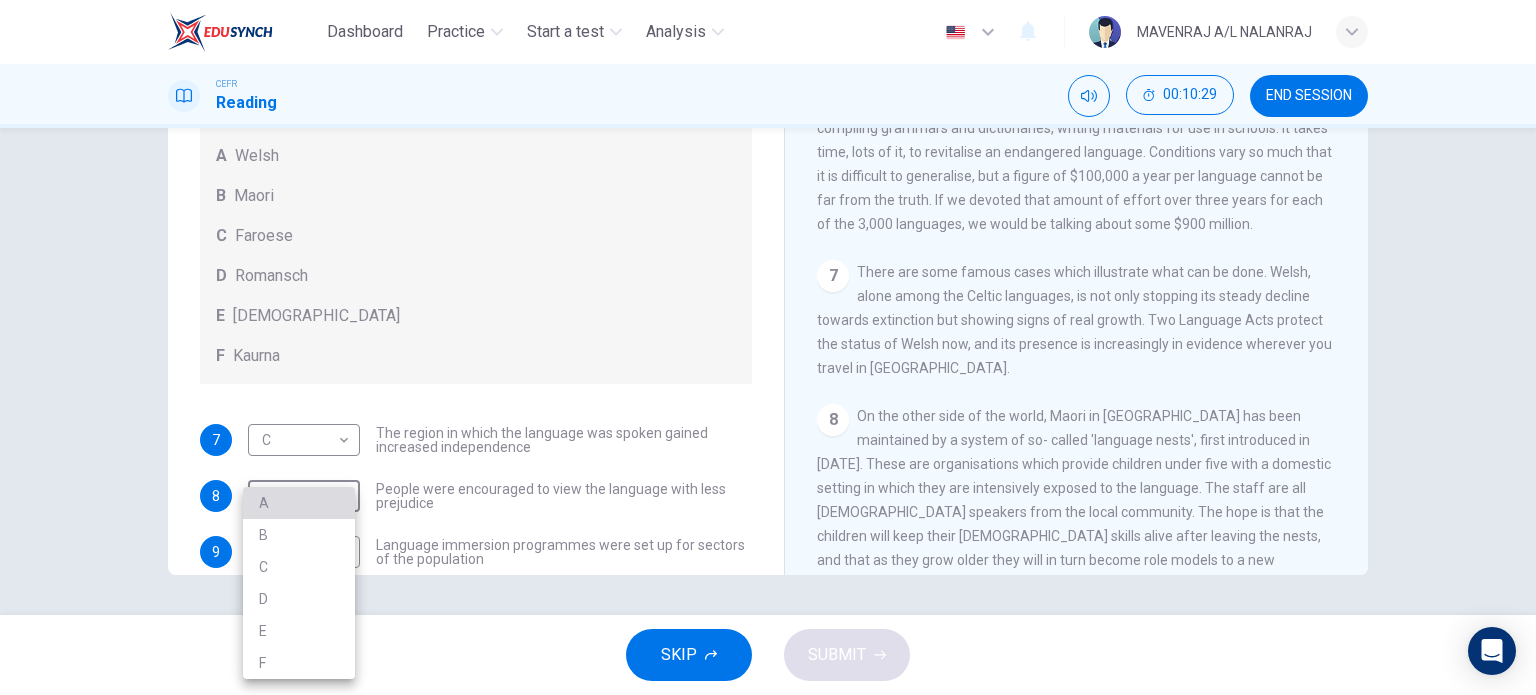 click on "A" at bounding box center (299, 503) 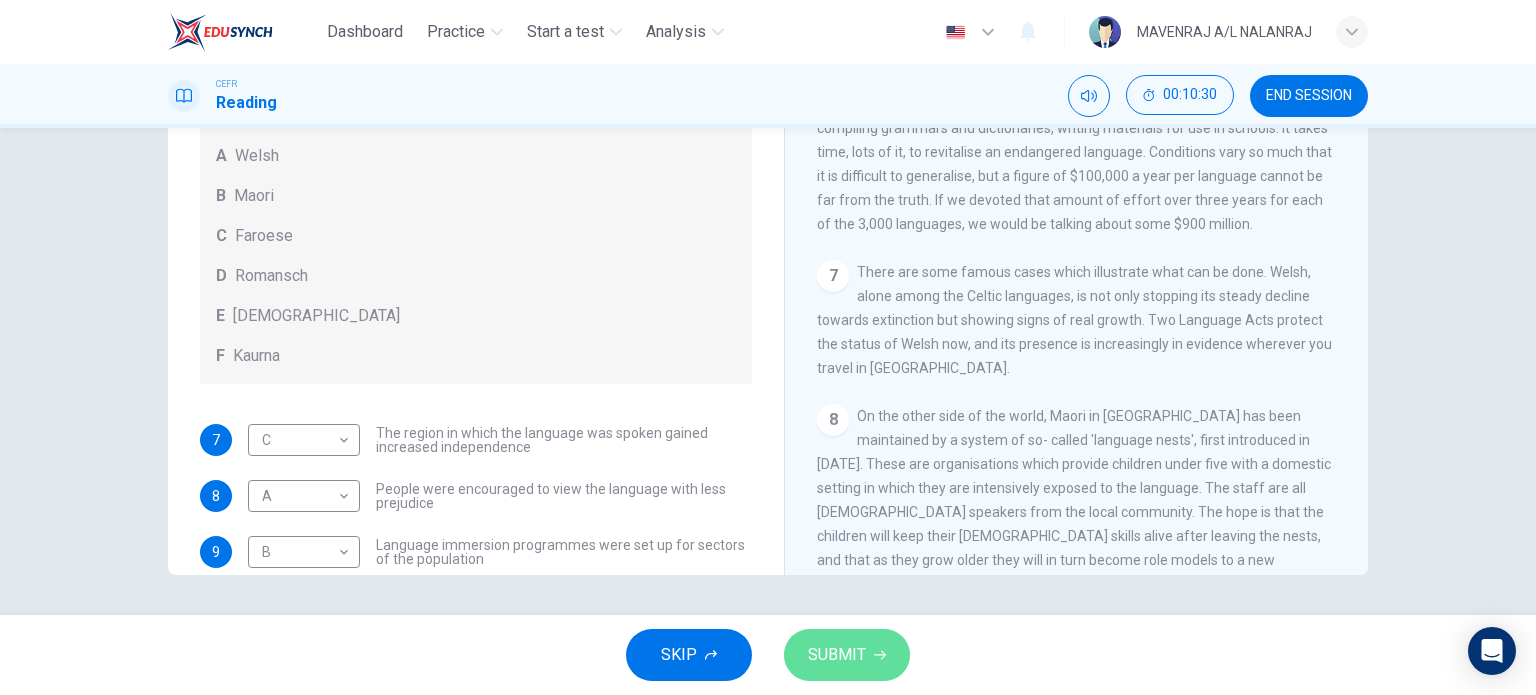 click on "SUBMIT" at bounding box center (847, 655) 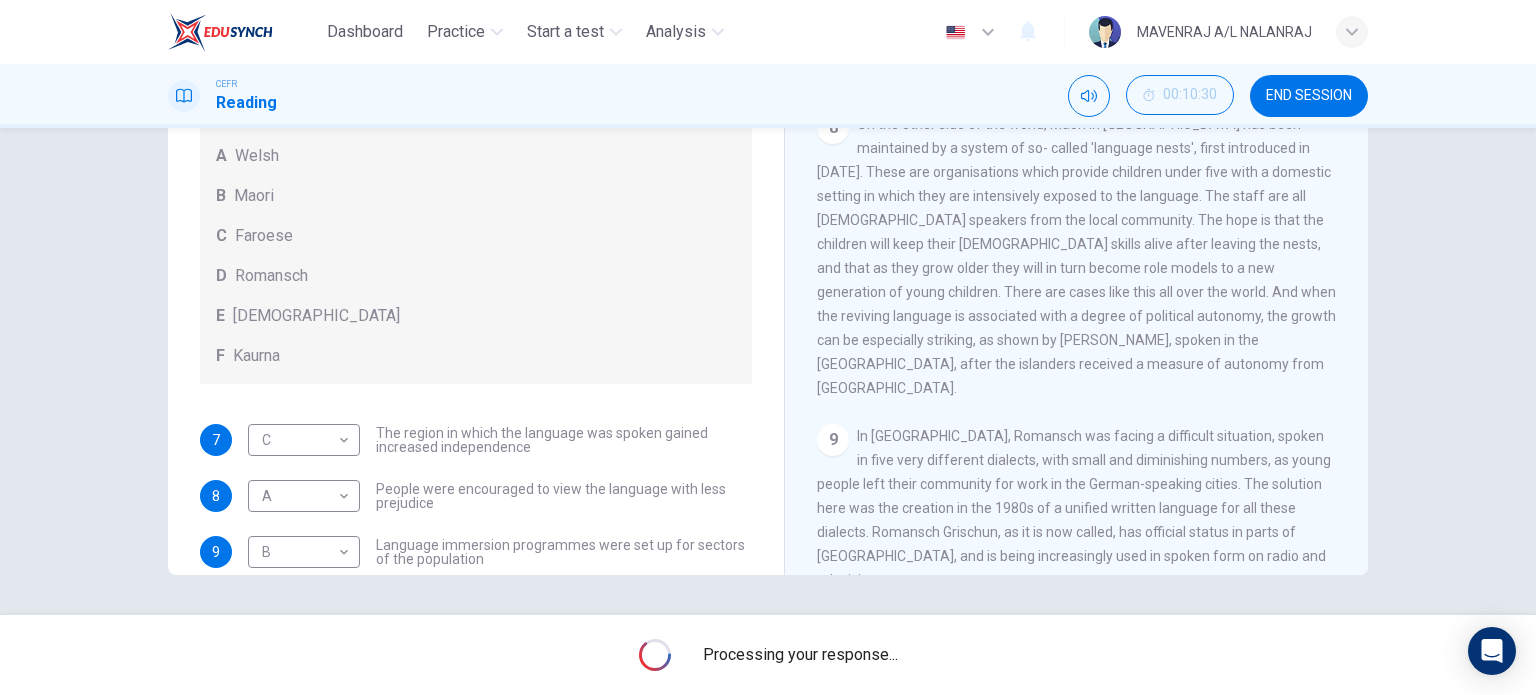 scroll, scrollTop: 1509, scrollLeft: 0, axis: vertical 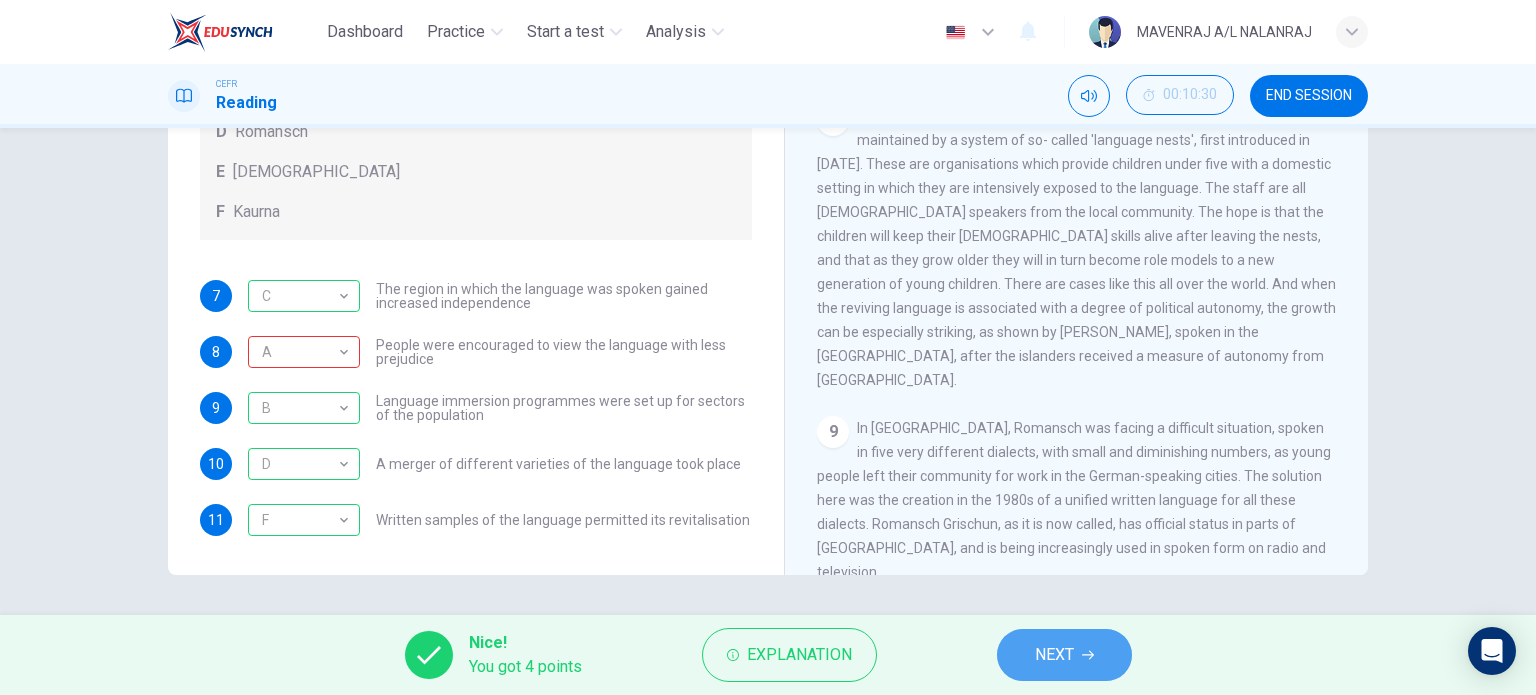 click on "NEXT" at bounding box center [1064, 655] 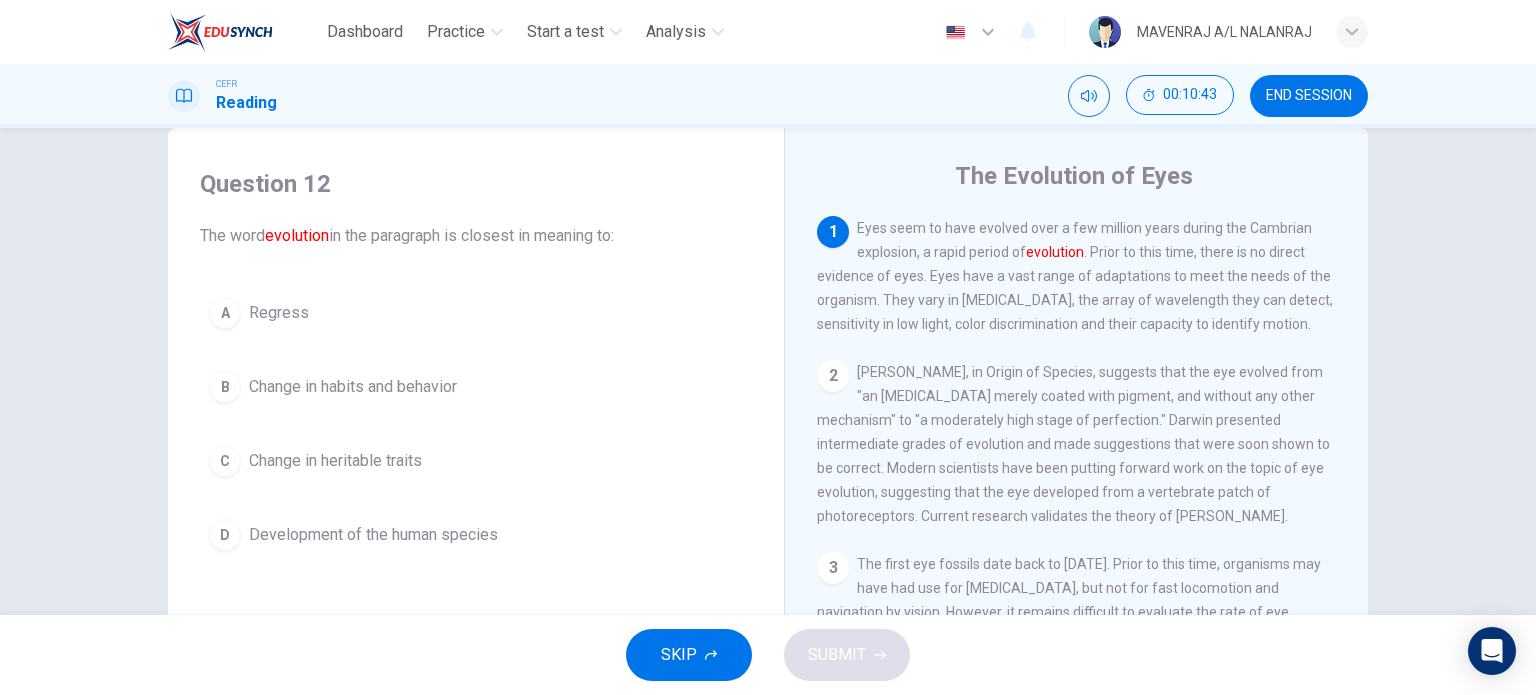 scroll, scrollTop: 100, scrollLeft: 0, axis: vertical 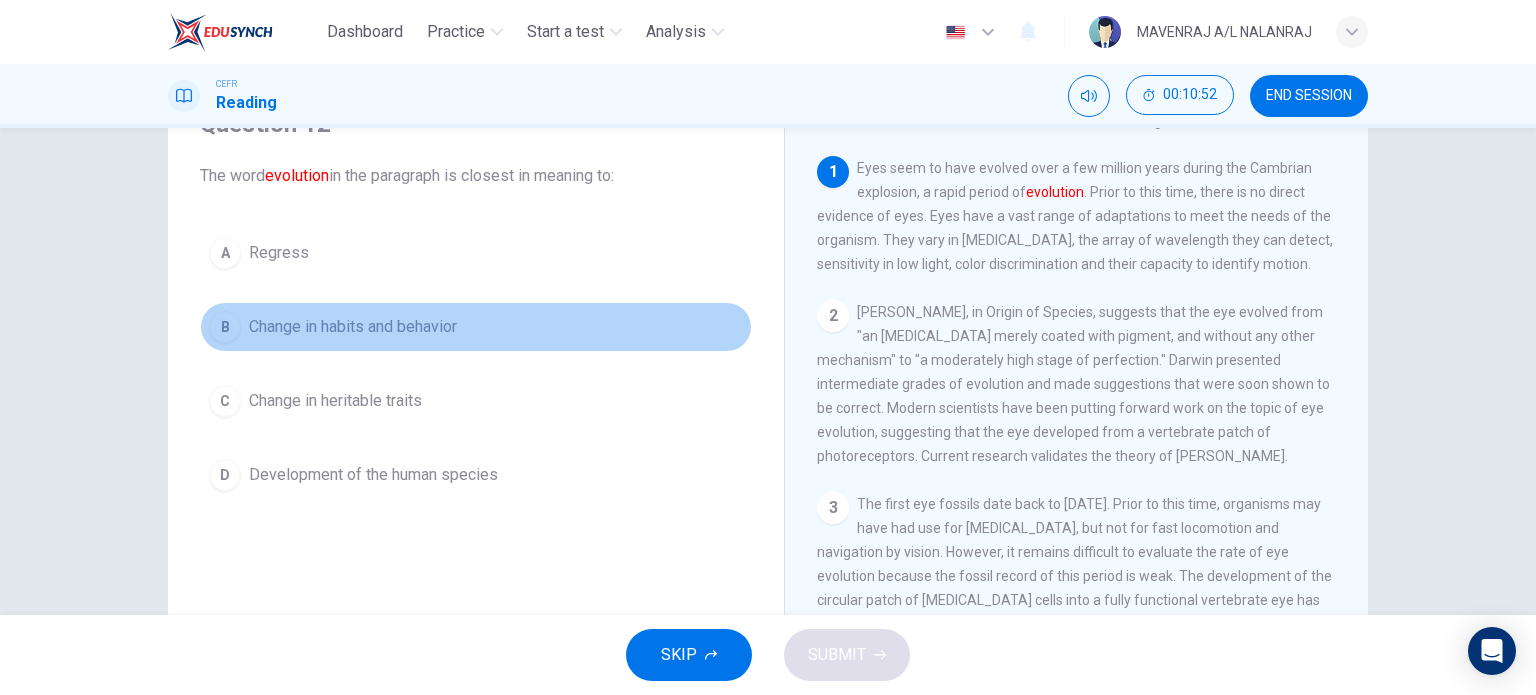 click on "Change in habits and behavior" at bounding box center (353, 327) 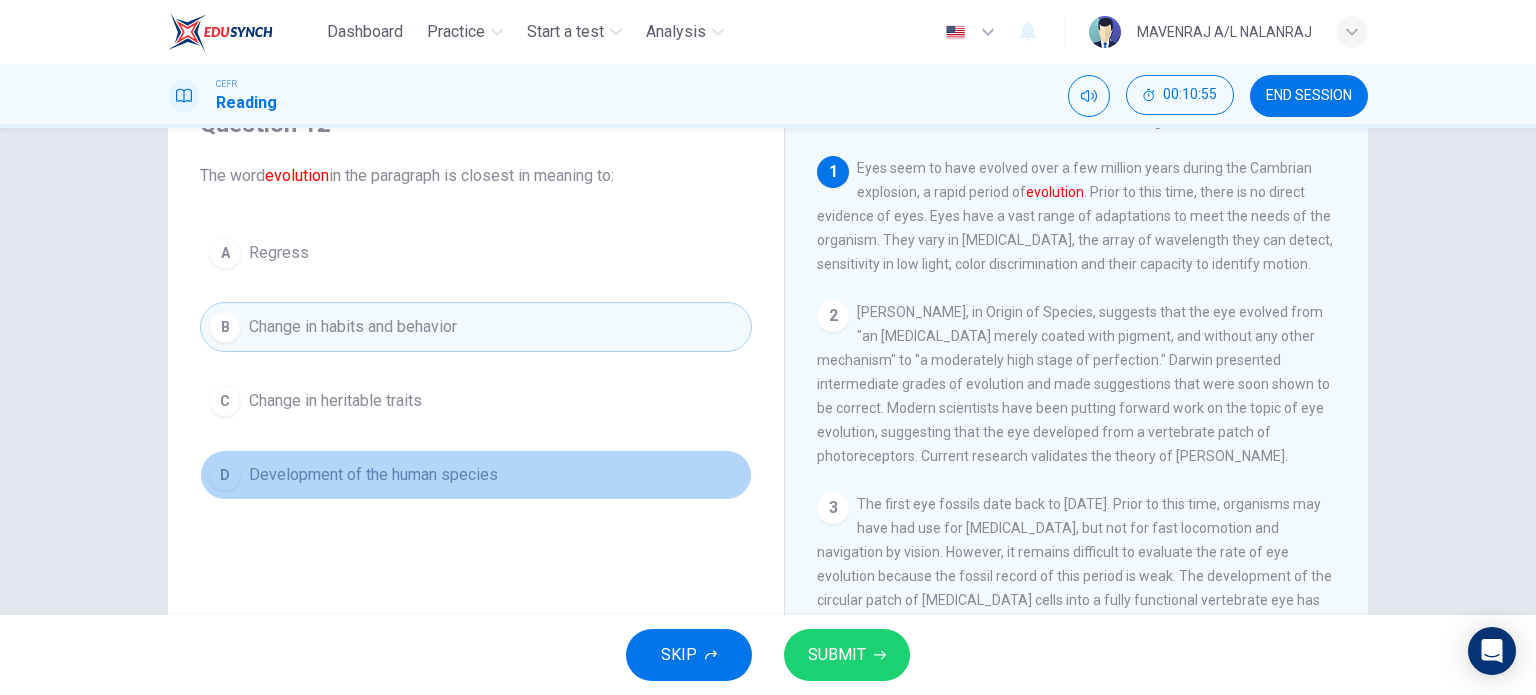 click on "Development of the human species" at bounding box center (373, 475) 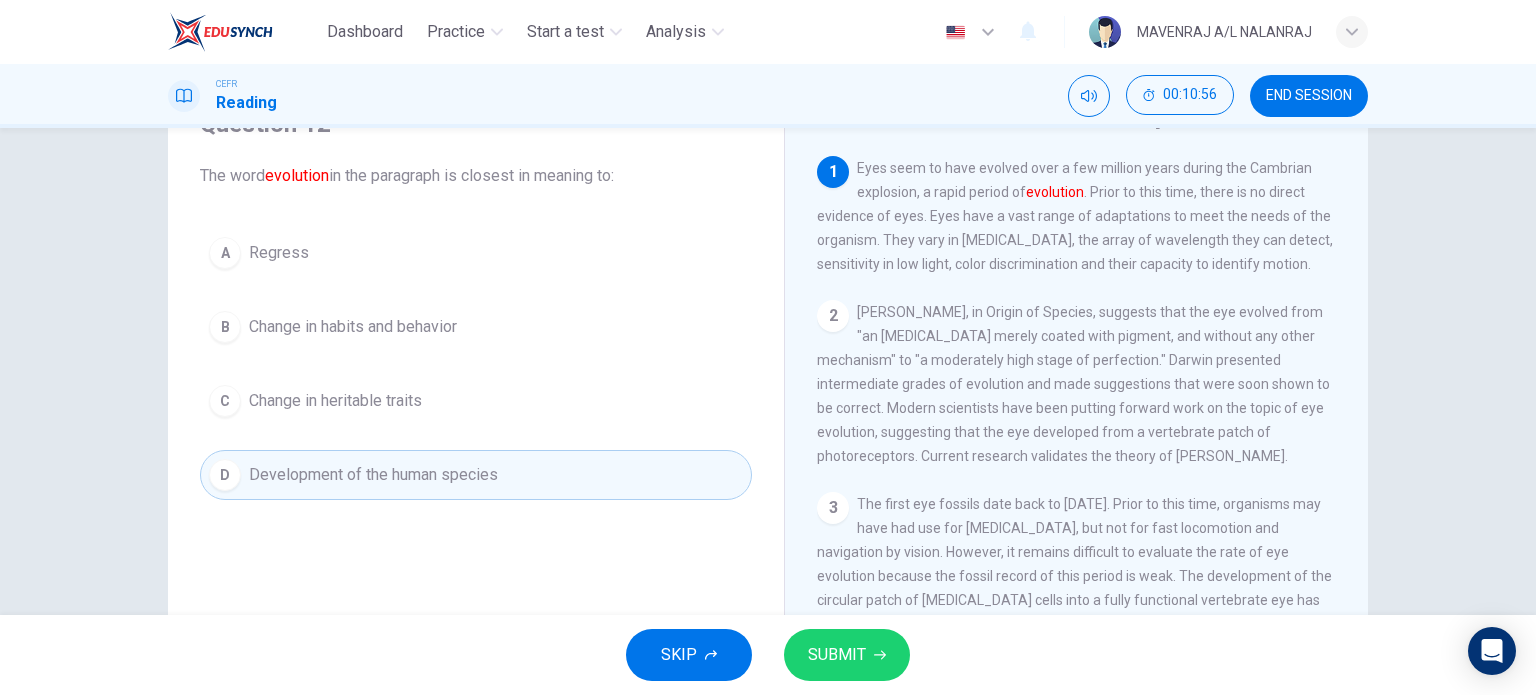 click on "SKIP SUBMIT" at bounding box center [768, 655] 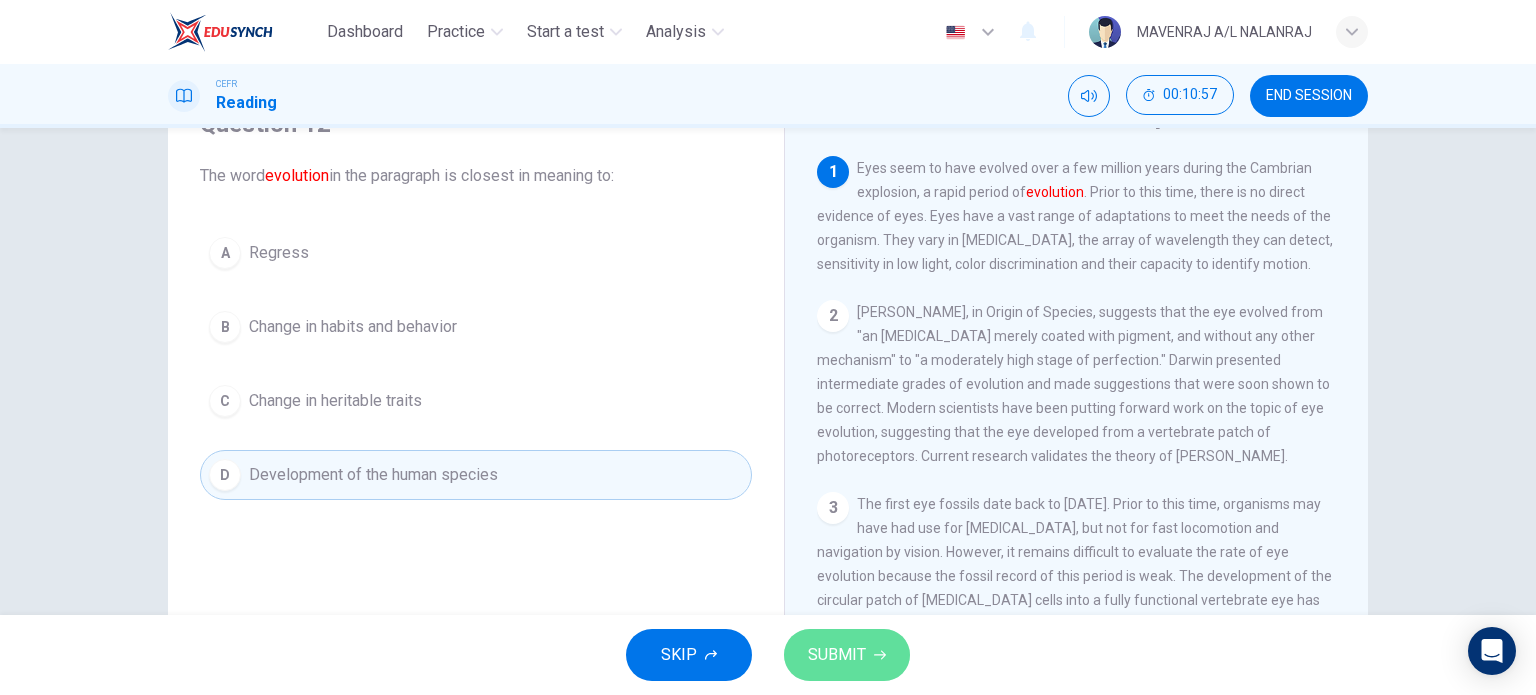 click on "SUBMIT" at bounding box center [837, 655] 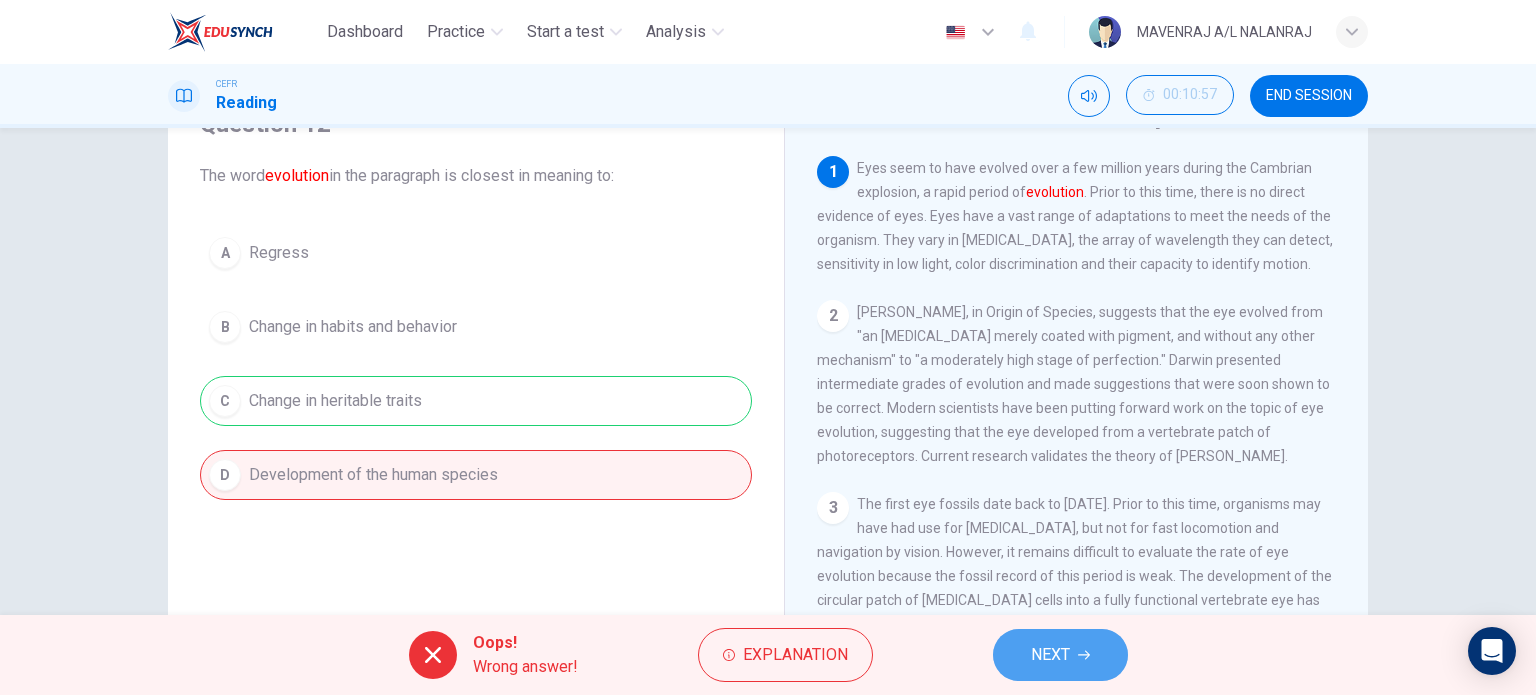 click on "NEXT" at bounding box center (1060, 655) 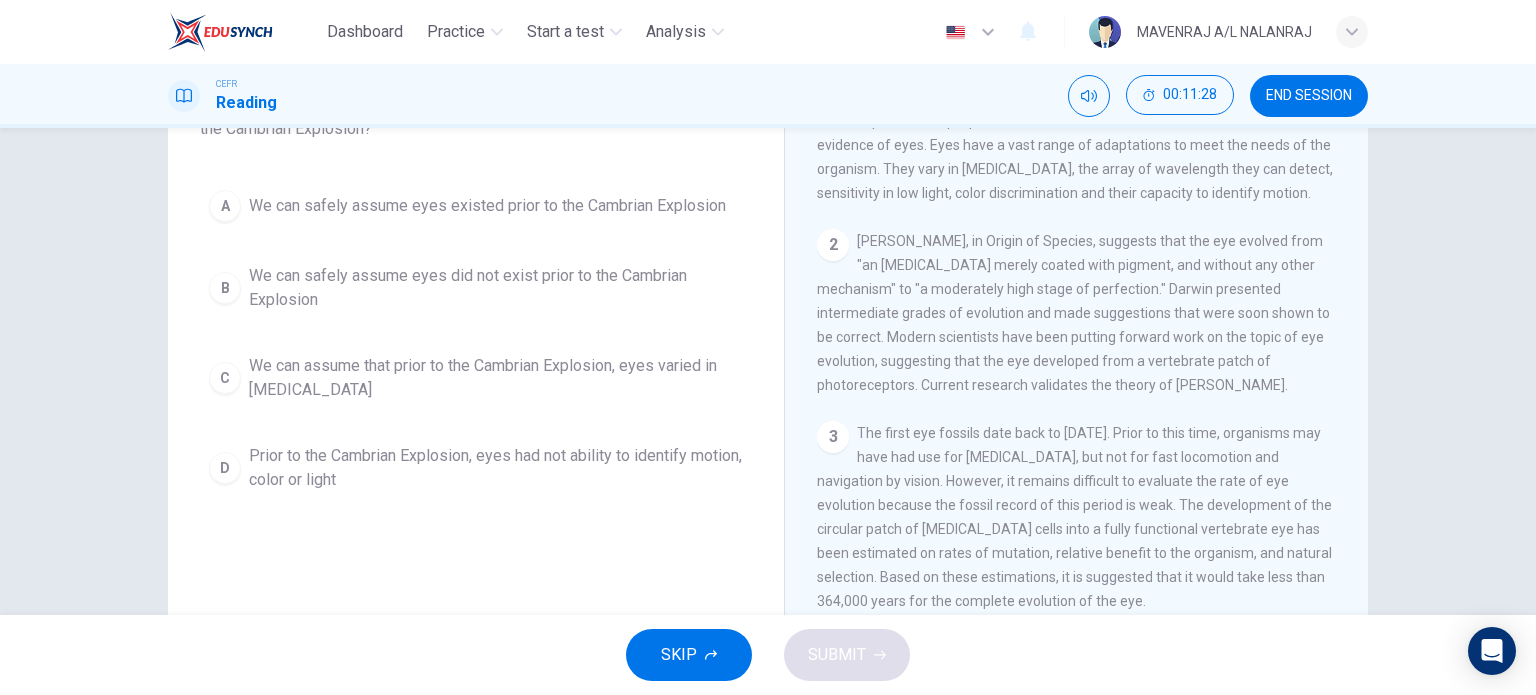 scroll, scrollTop: 200, scrollLeft: 0, axis: vertical 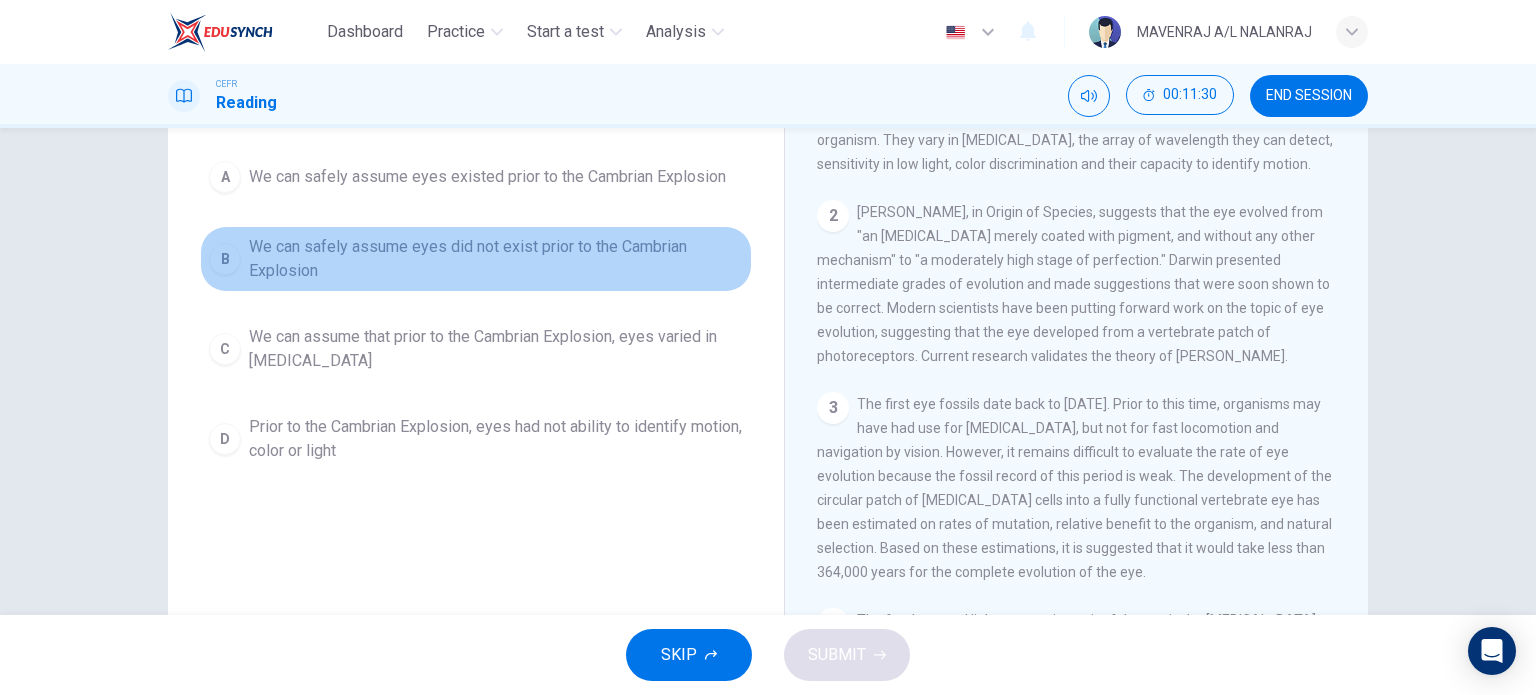 click on "We can safely assume eyes did not exist prior to the Cambrian Explosion" at bounding box center [496, 259] 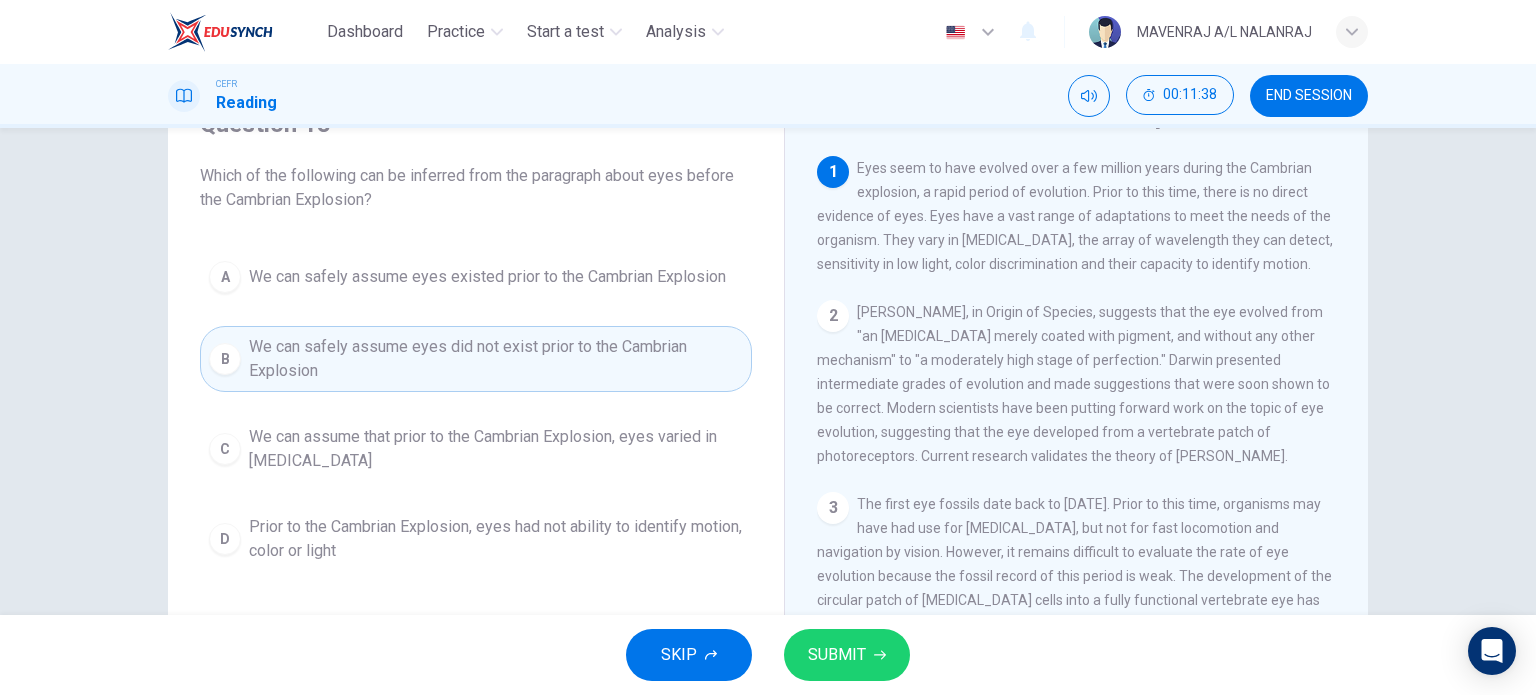 scroll, scrollTop: 200, scrollLeft: 0, axis: vertical 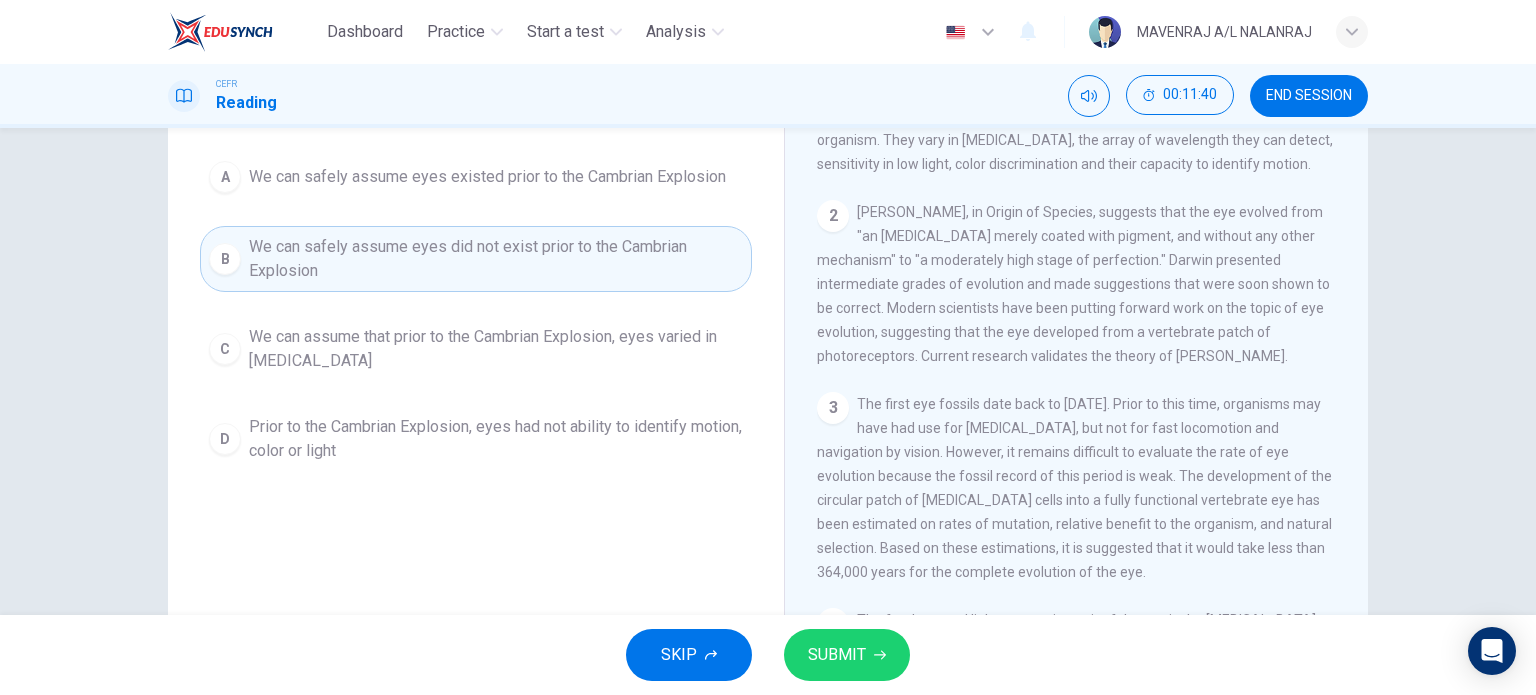 click on "We can assume that prior to the Cambrian Explosion, eyes varied in visual acuity" at bounding box center [496, 349] 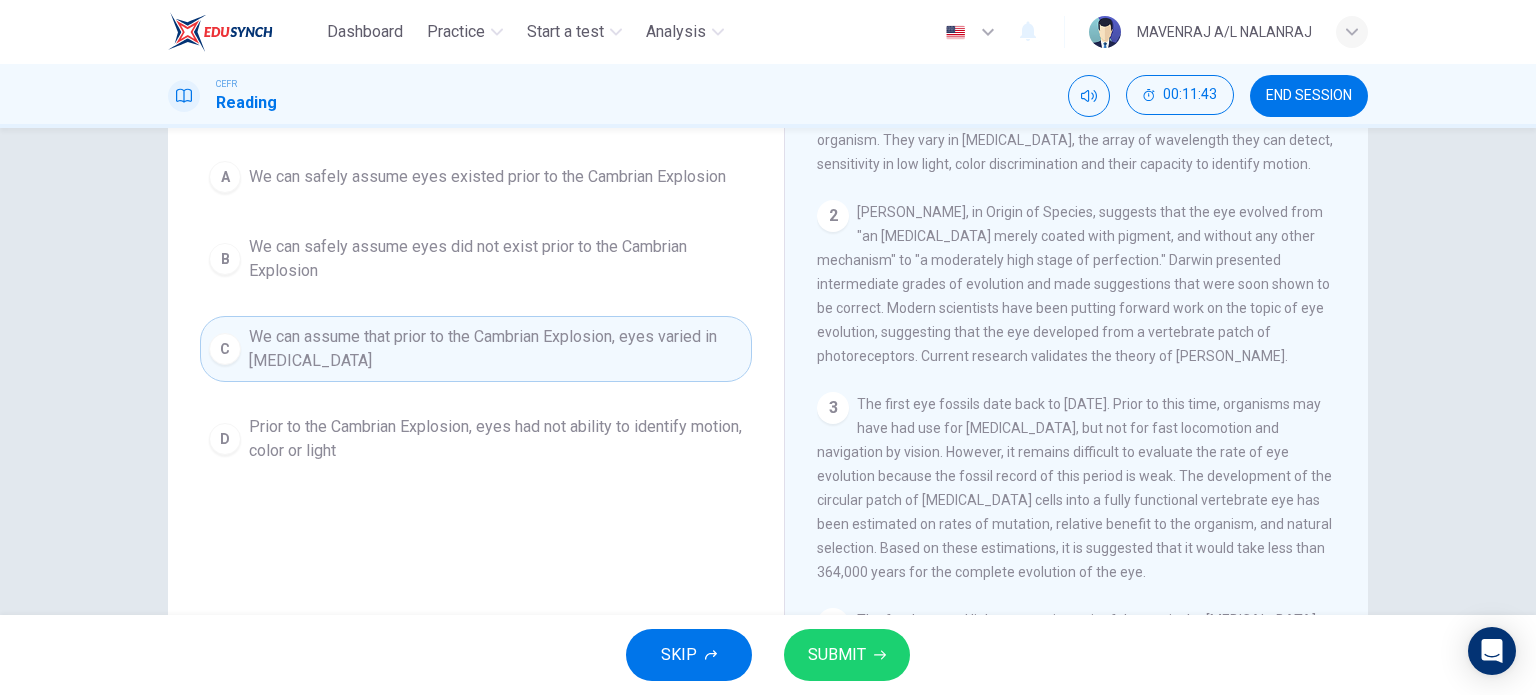 click on "We can safely assume eyes did not exist prior to the Cambrian Explosion" at bounding box center [496, 259] 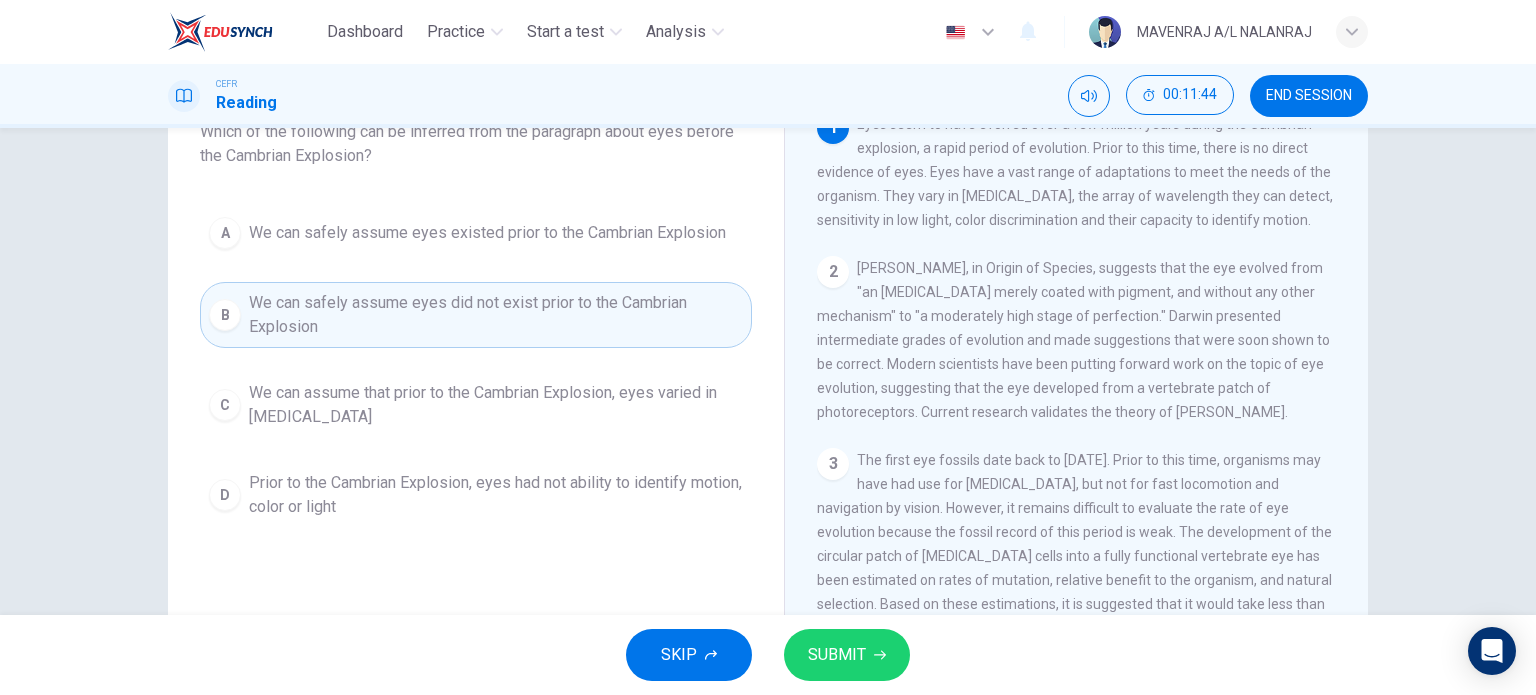 scroll, scrollTop: 100, scrollLeft: 0, axis: vertical 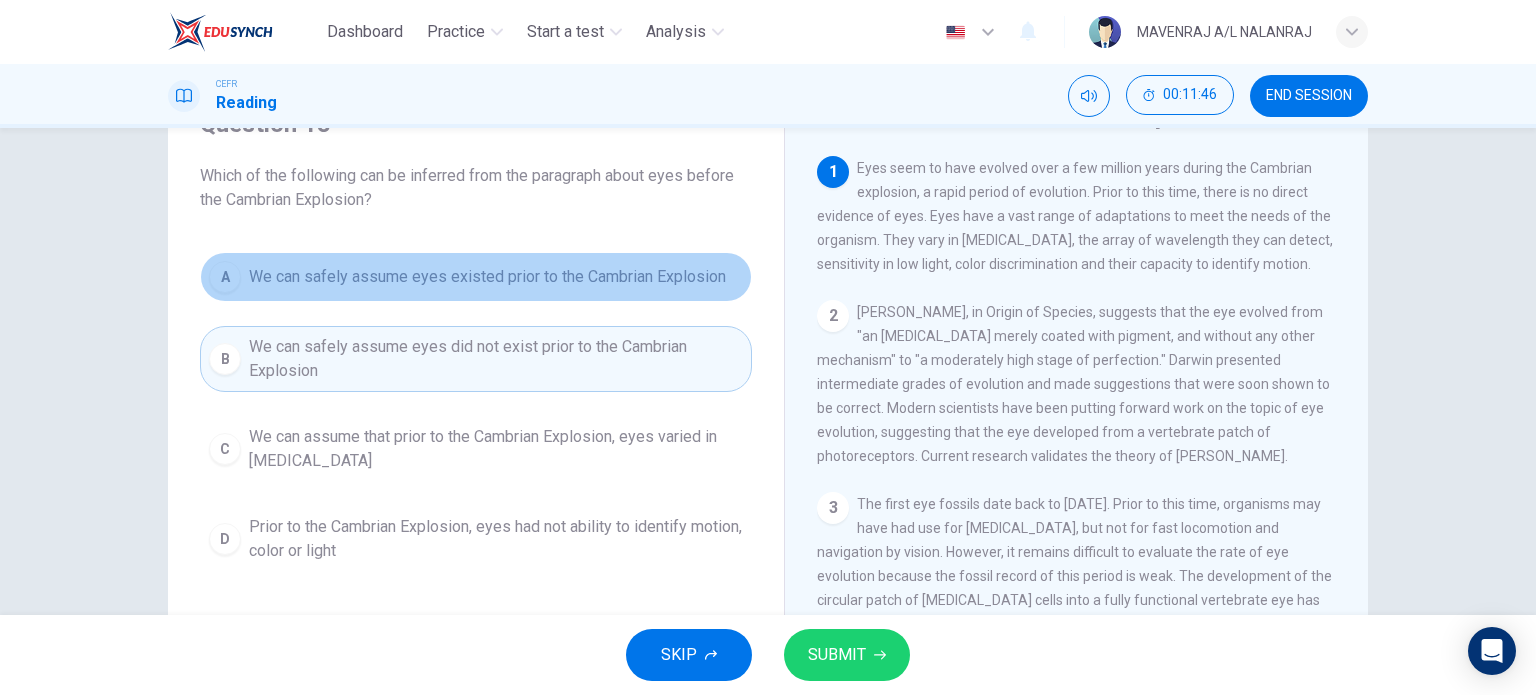 click on "We can safely assume eyes existed prior to the Cambrian Explosion" at bounding box center [487, 277] 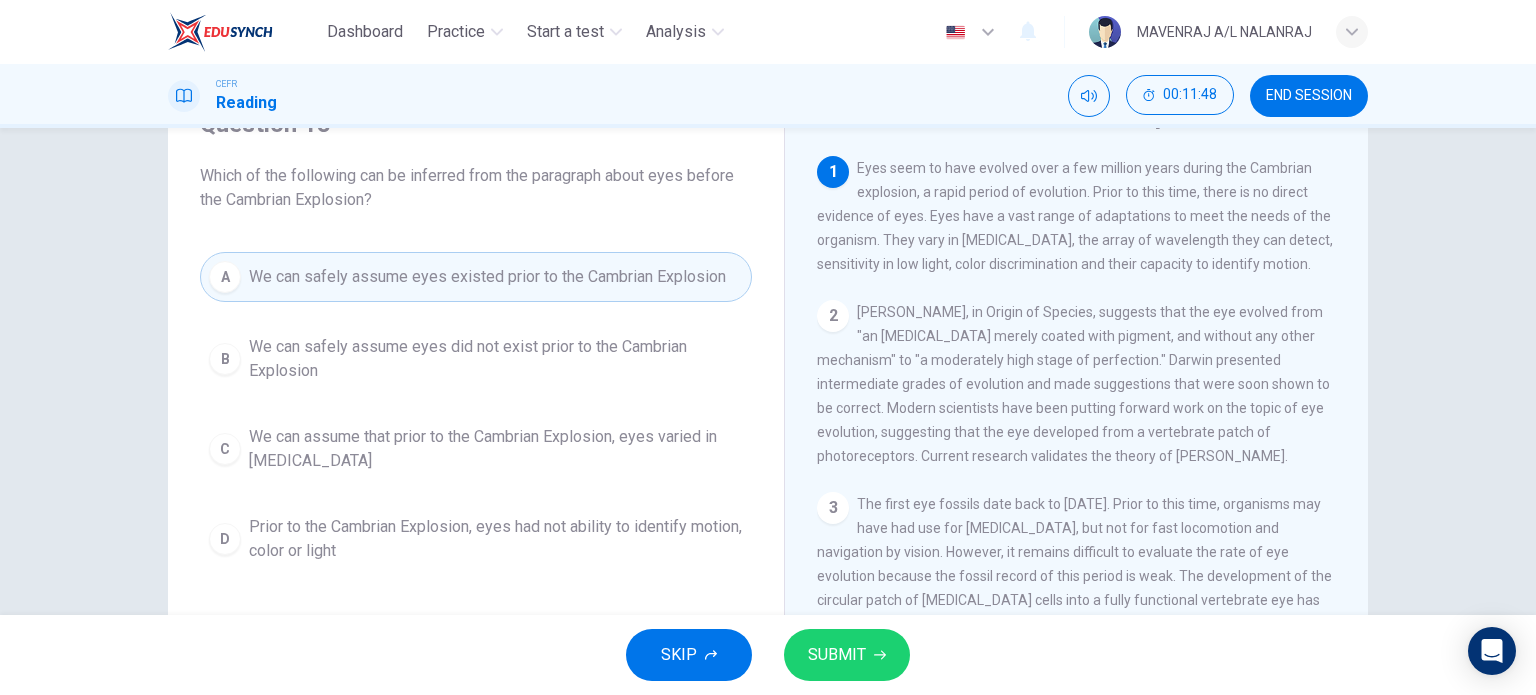 click on "We can safely assume eyes did not exist prior to the Cambrian Explosion" at bounding box center [496, 359] 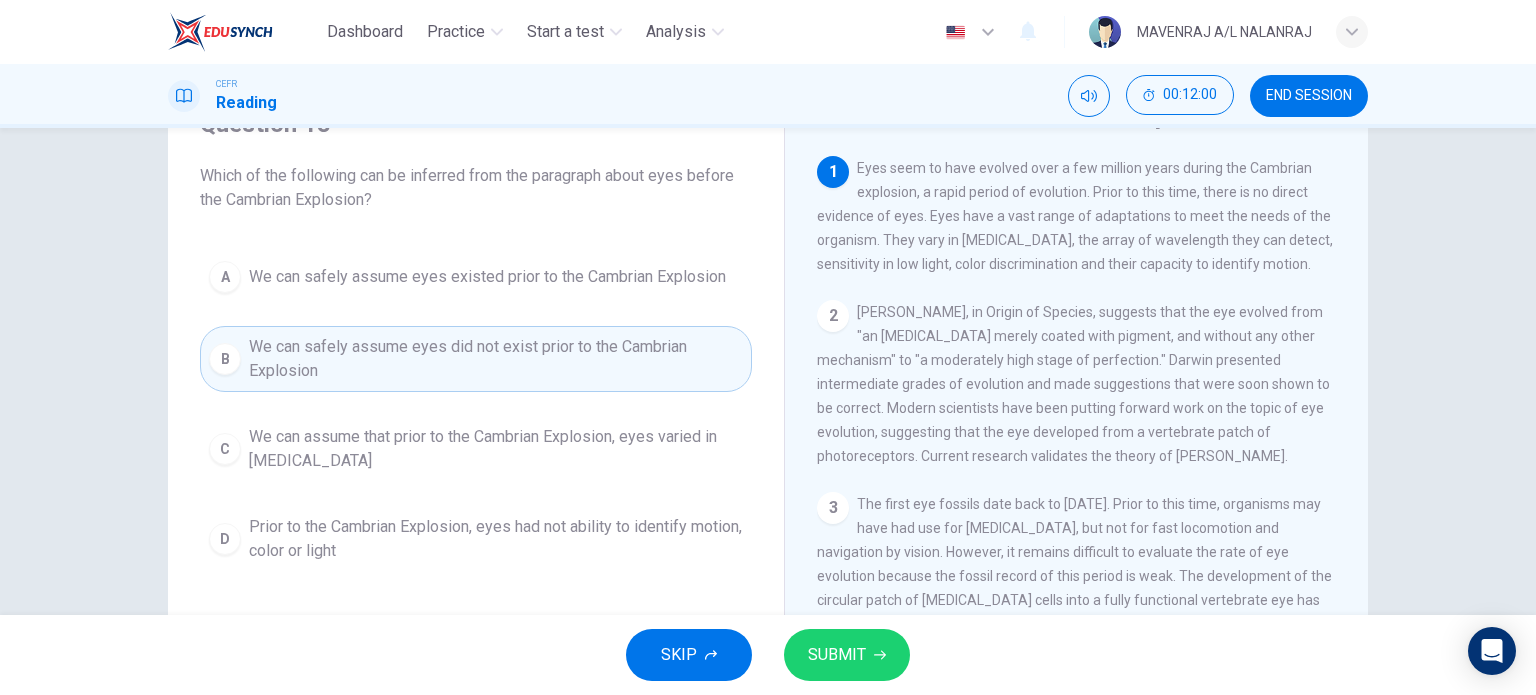 click on "We can assume that prior to the Cambrian Explosion, eyes varied in visual acuity" at bounding box center [496, 449] 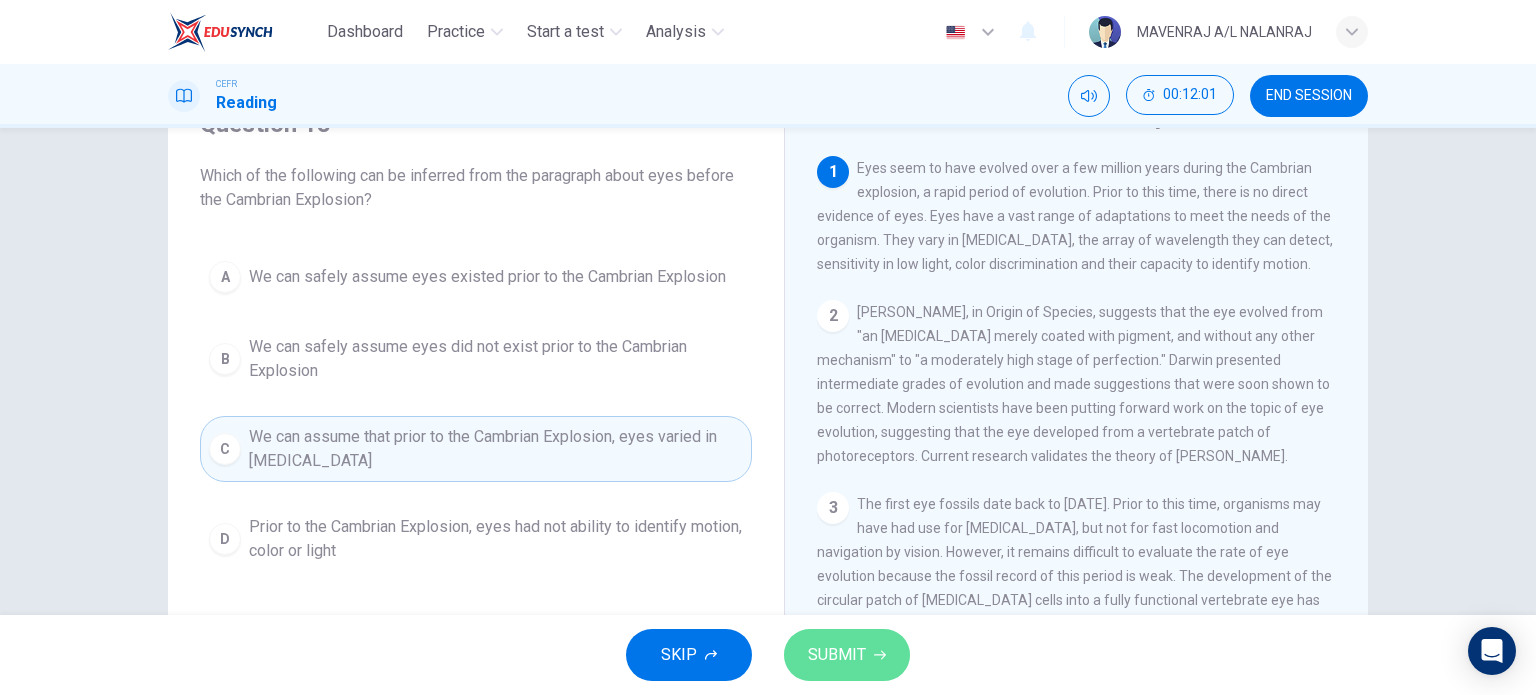 click on "SUBMIT" at bounding box center [847, 655] 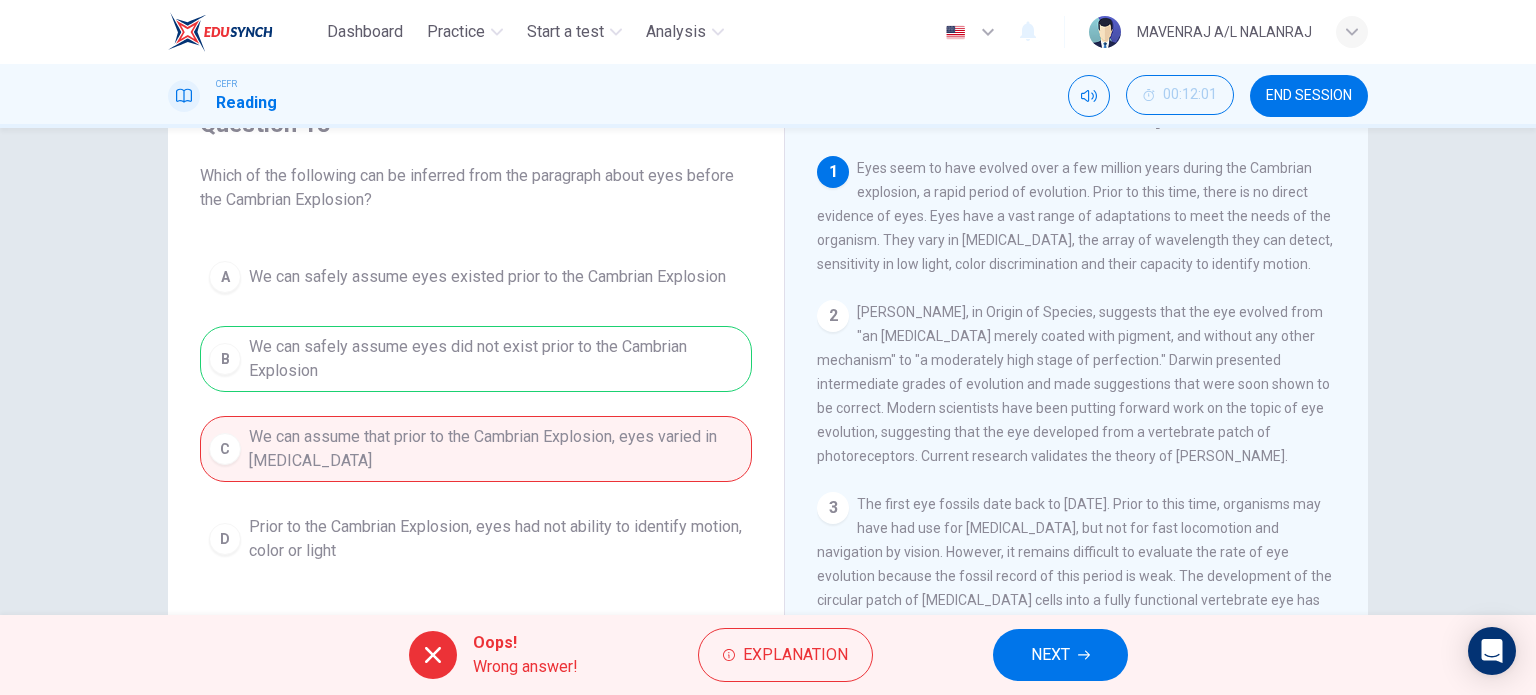 click on "NEXT" at bounding box center [1050, 655] 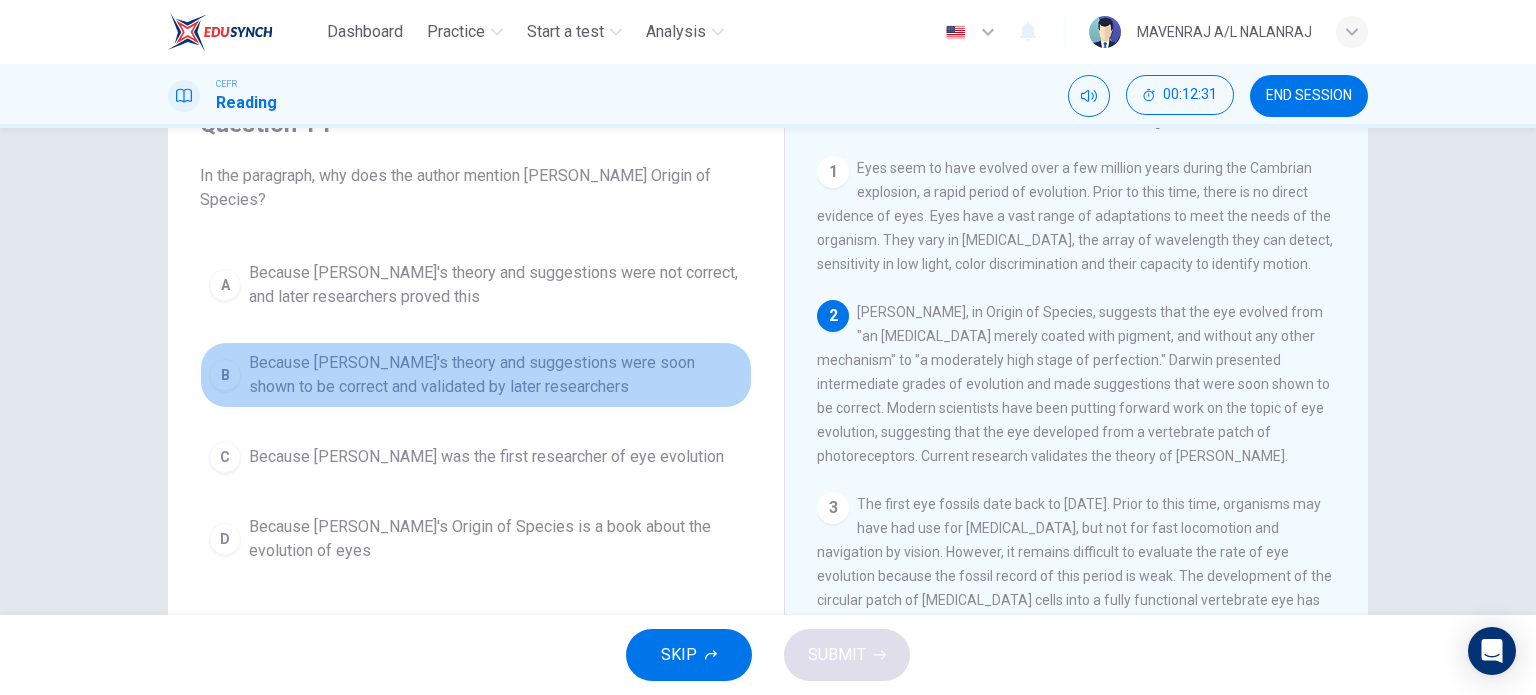 click on "Because Darwin's theory and suggestions were soon shown to be correct and validated by later researchers" at bounding box center [496, 375] 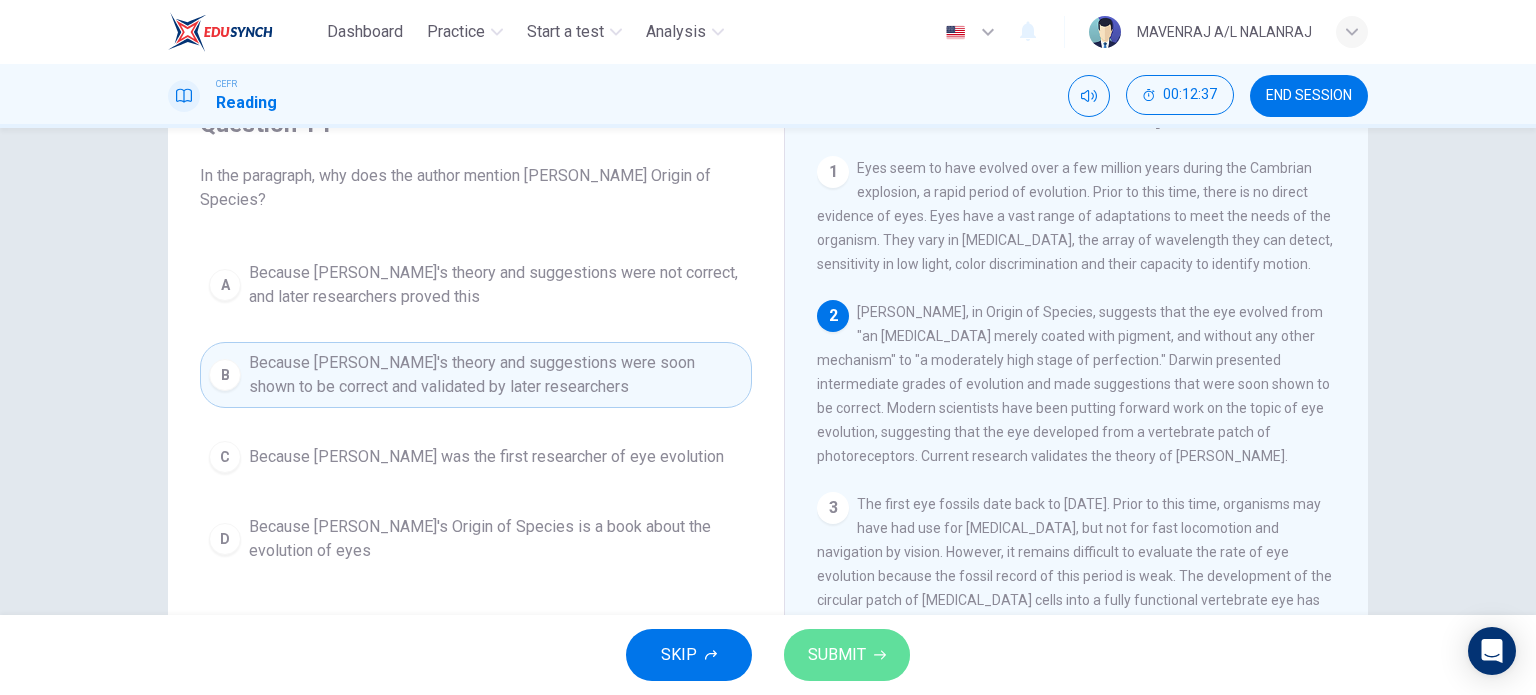 click on "SUBMIT" at bounding box center [837, 655] 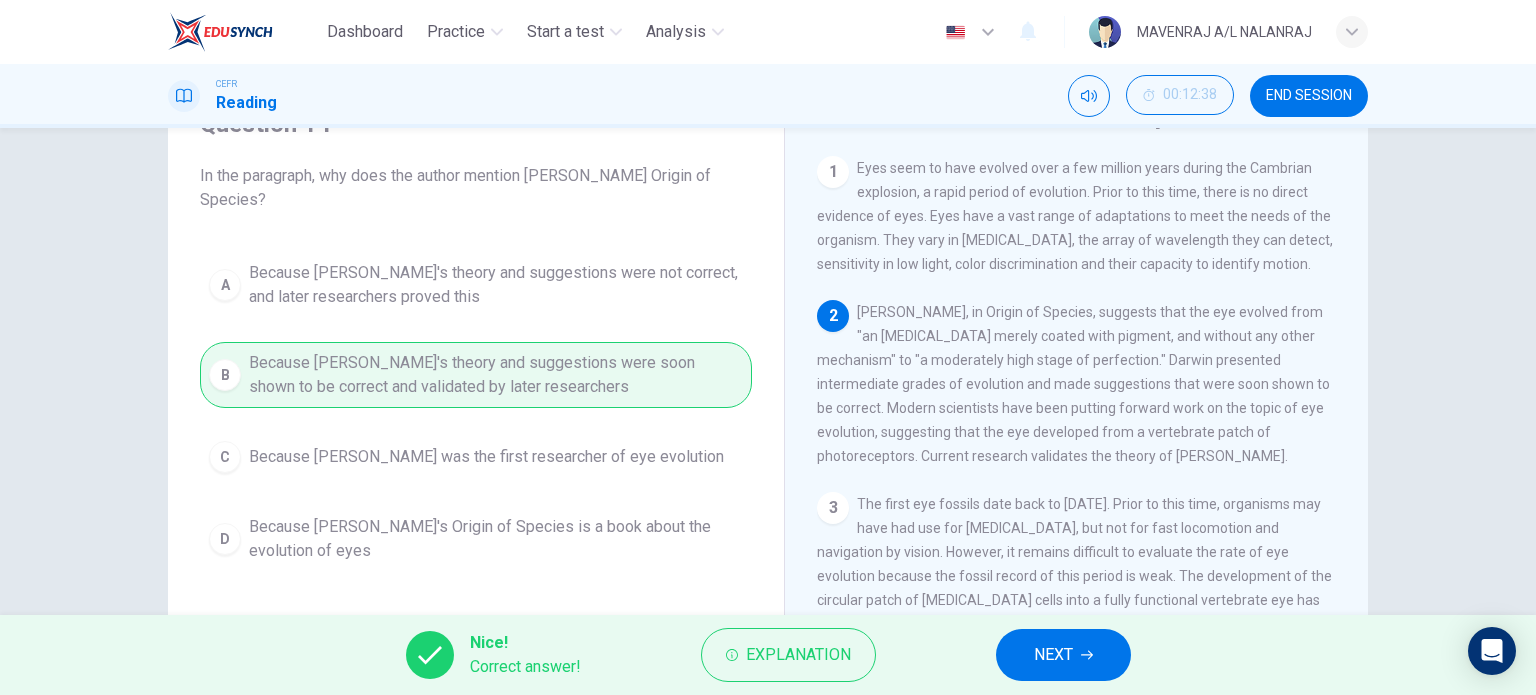click on "NEXT" at bounding box center (1063, 655) 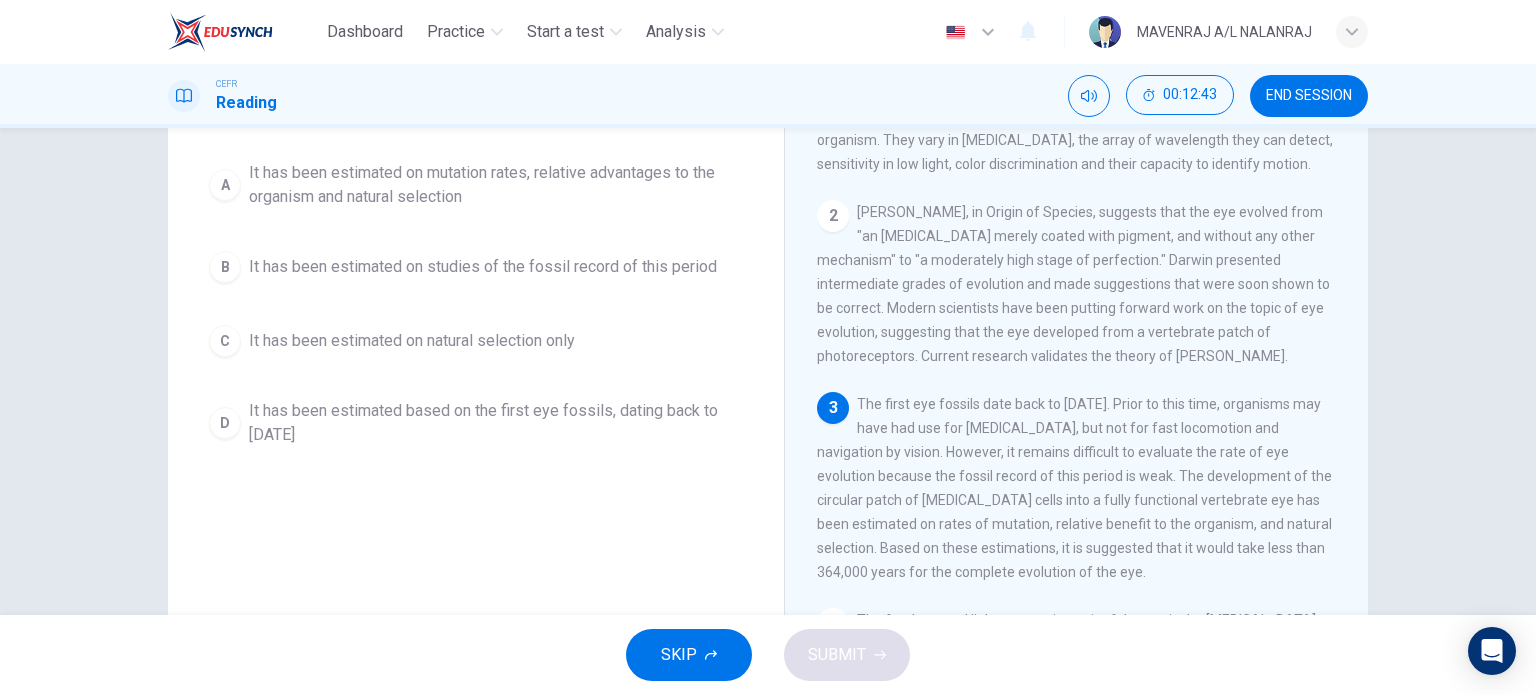 scroll, scrollTop: 288, scrollLeft: 0, axis: vertical 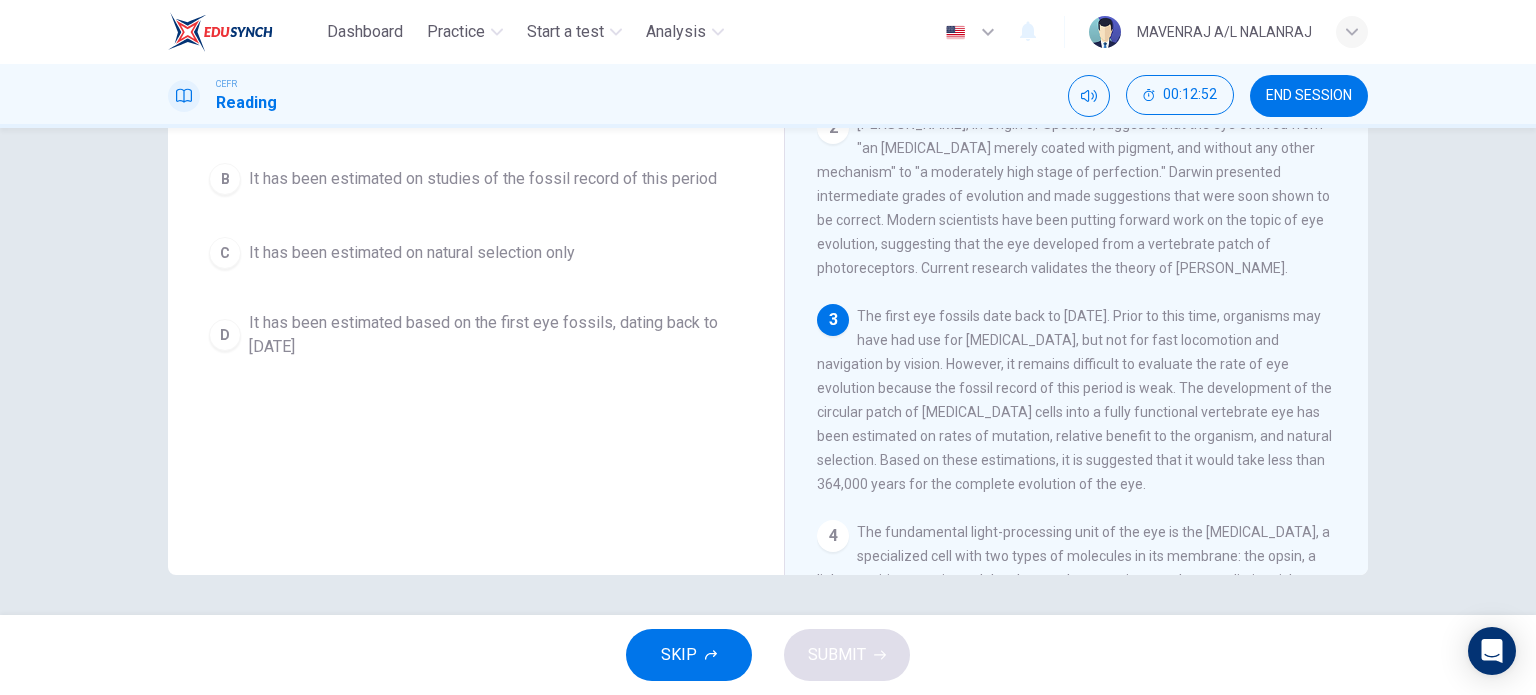 drag, startPoint x: 972, startPoint y: 426, endPoint x: 1255, endPoint y: 443, distance: 283.51013 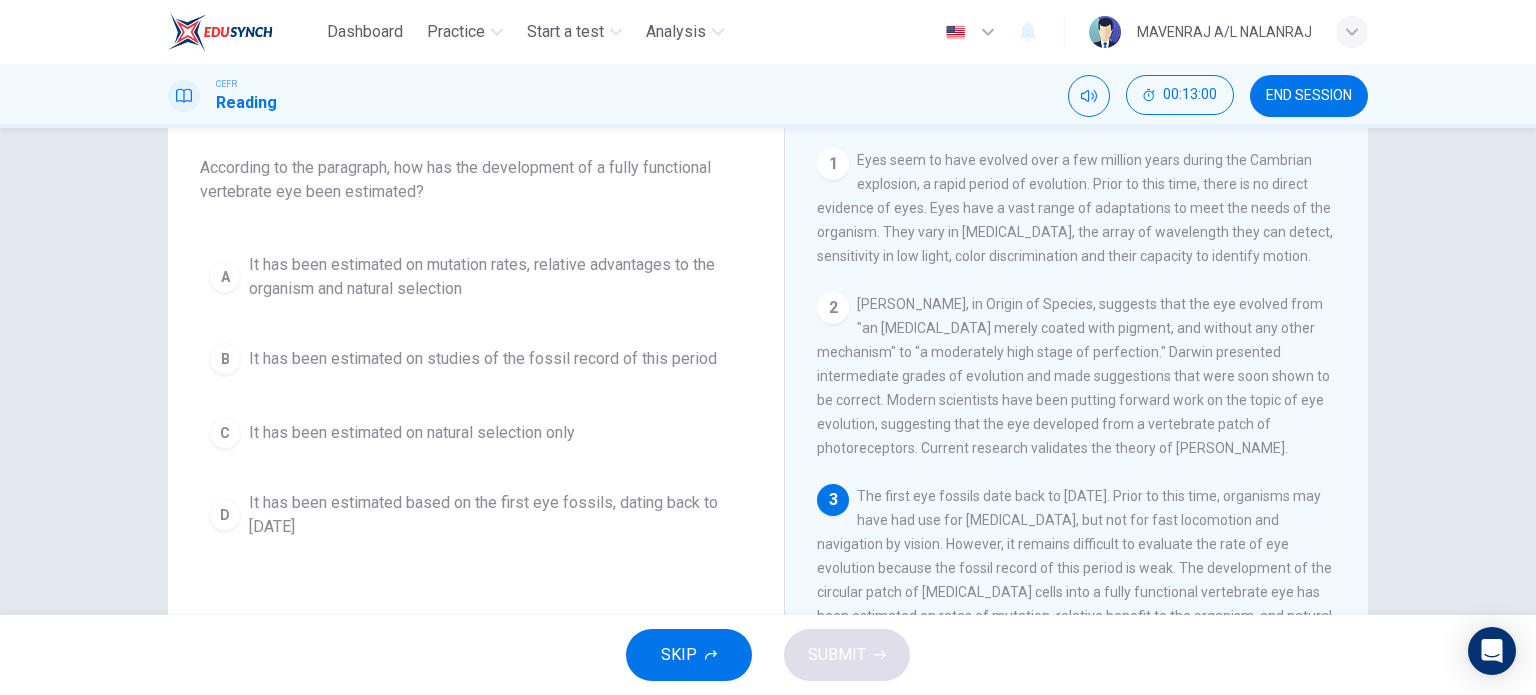 scroll, scrollTop: 0, scrollLeft: 0, axis: both 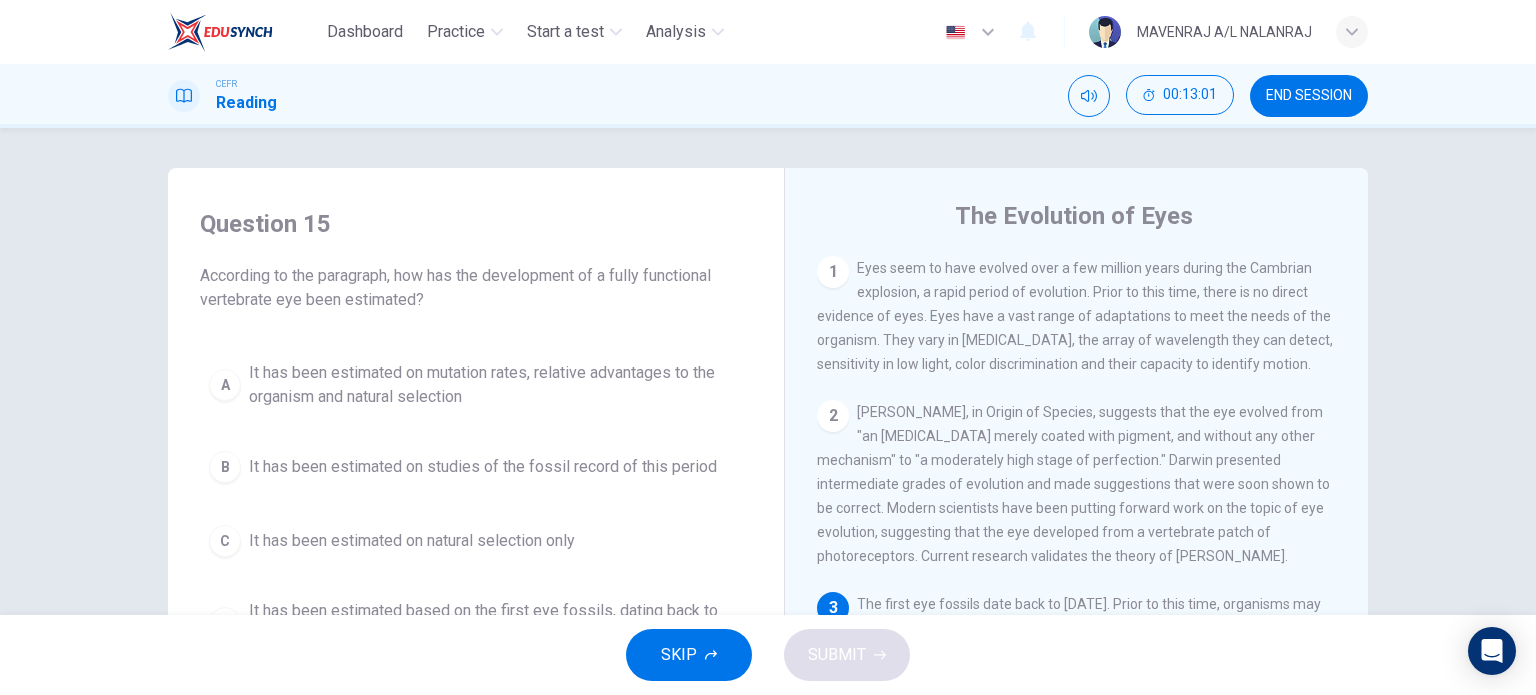 click on "It has been estimated on mutation rates, relative advantages to the organism and natural selection" at bounding box center (496, 385) 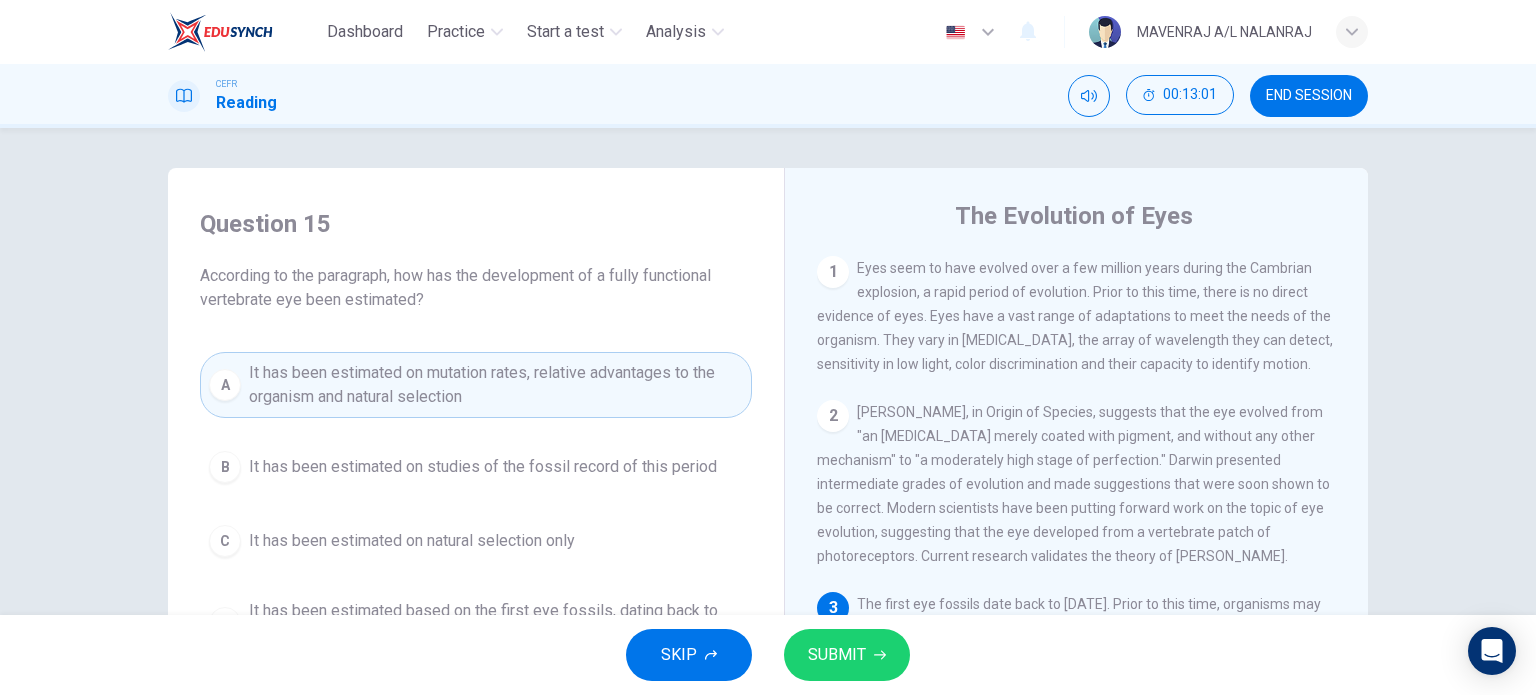 click on "SUBMIT" at bounding box center (837, 655) 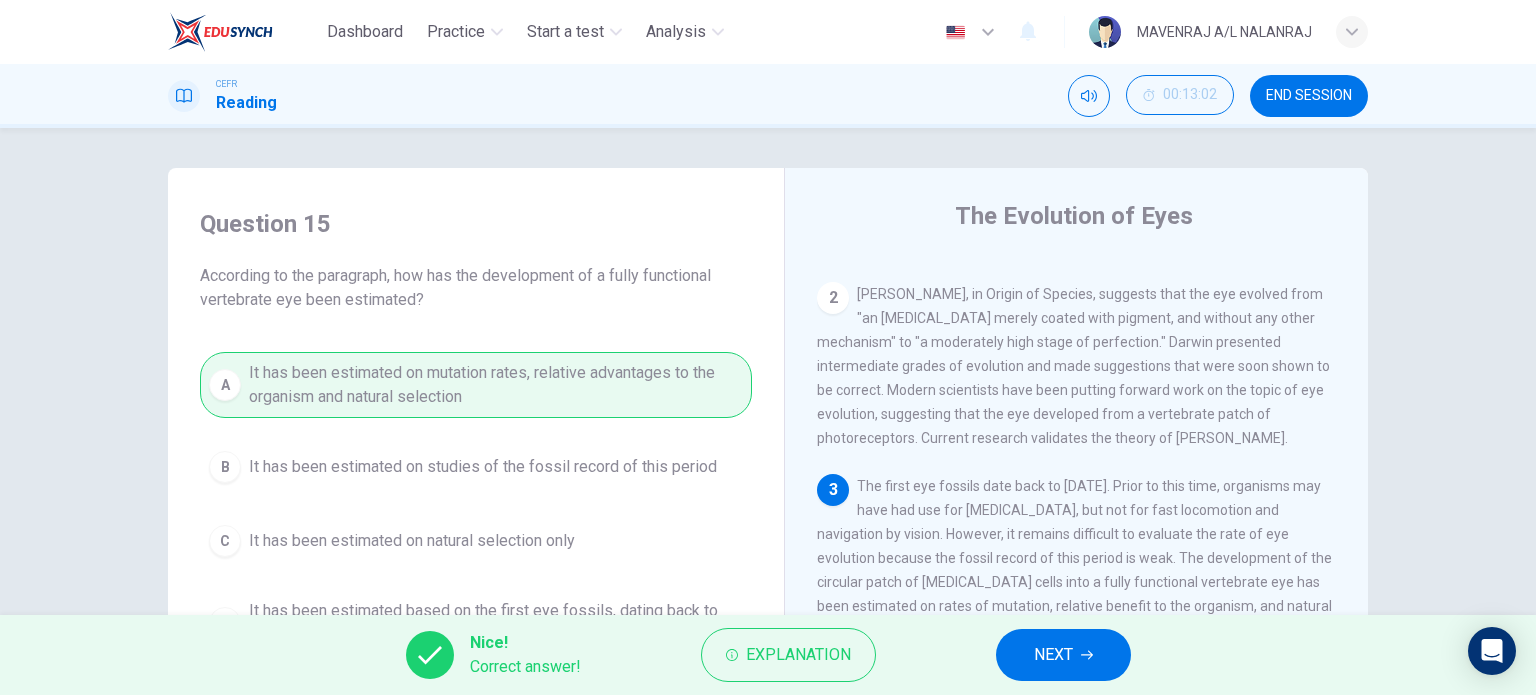 scroll, scrollTop: 300, scrollLeft: 0, axis: vertical 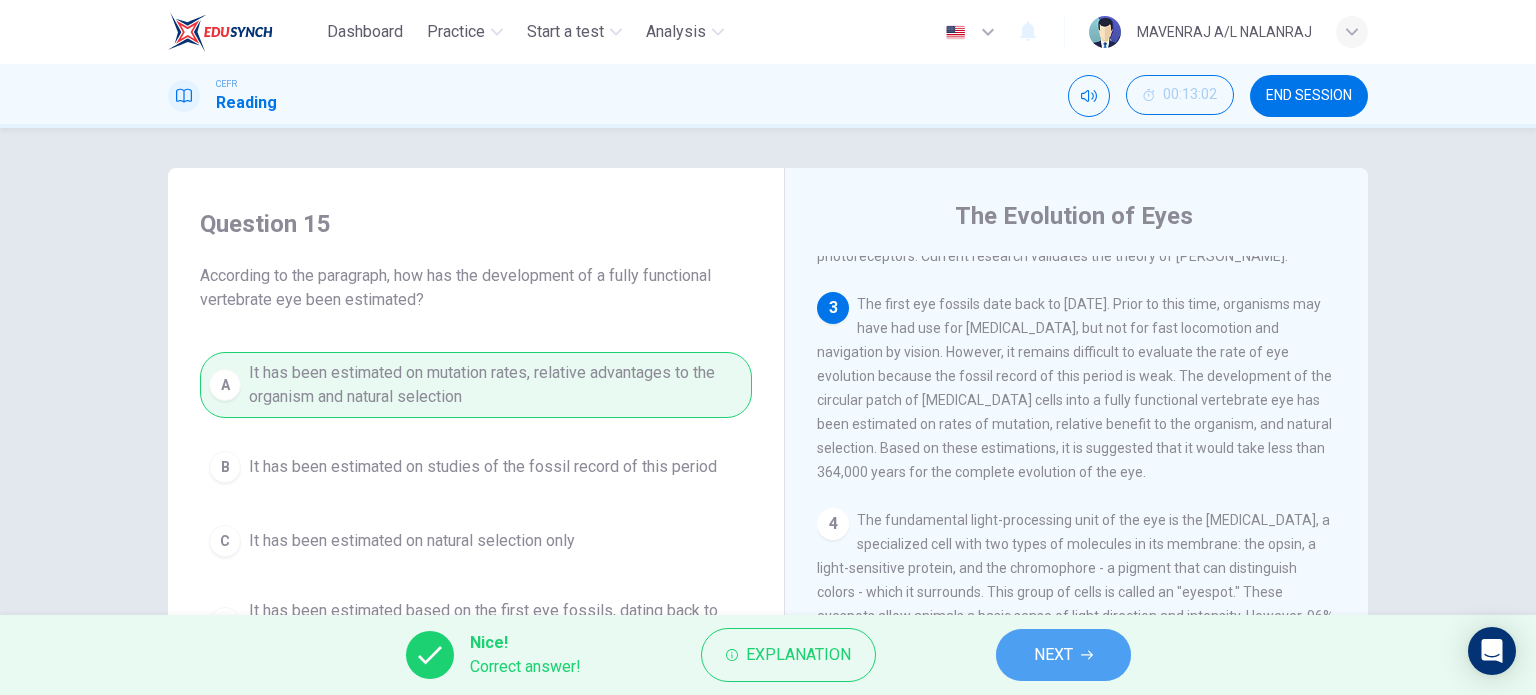 drag, startPoint x: 1062, startPoint y: 673, endPoint x: 1062, endPoint y: 661, distance: 12 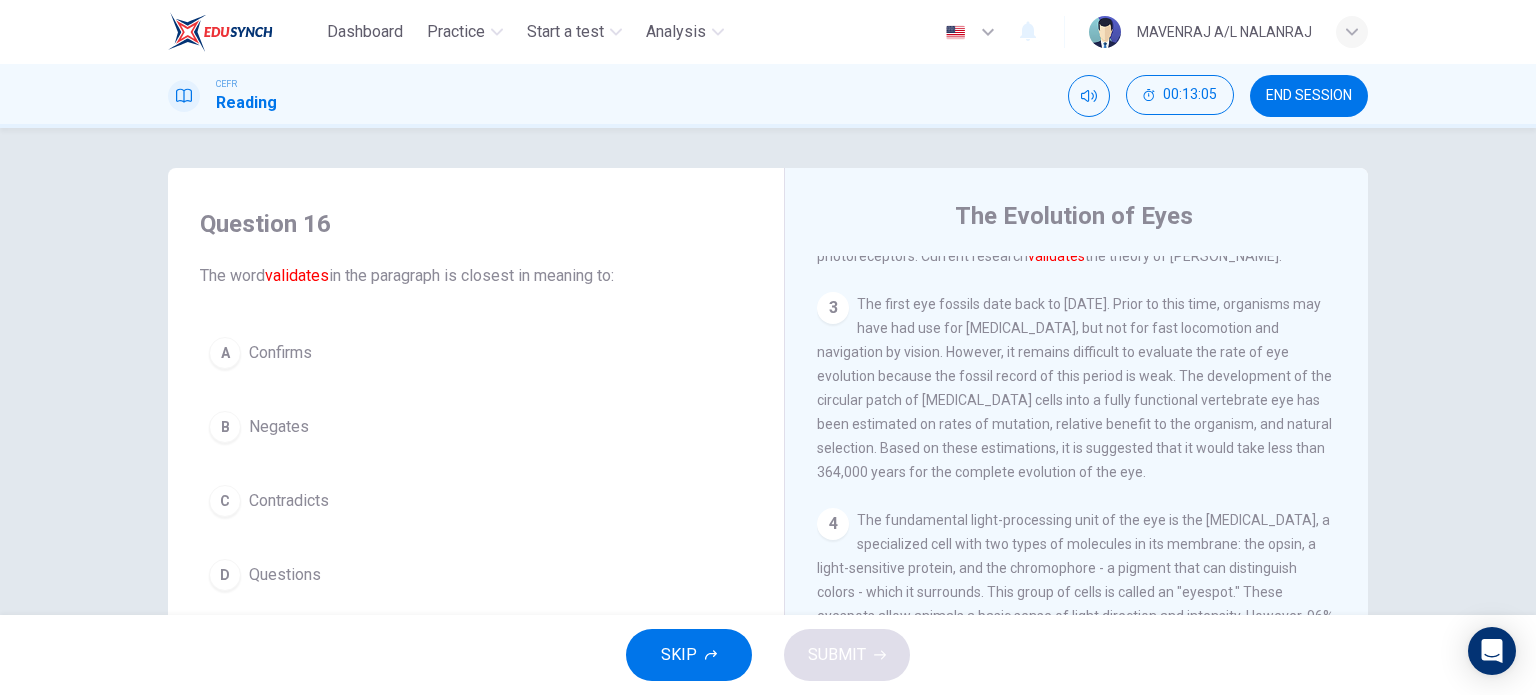 scroll, scrollTop: 200, scrollLeft: 0, axis: vertical 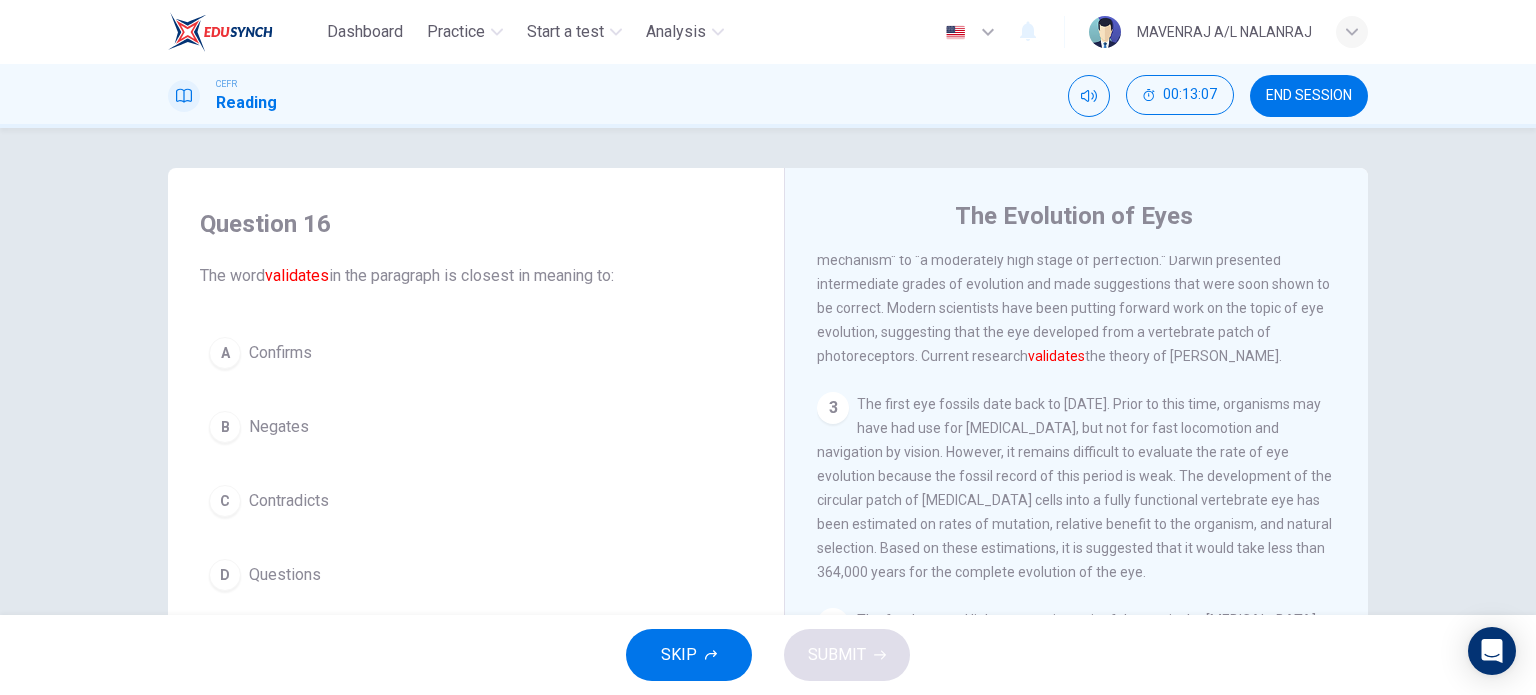 click on "A Confirms" at bounding box center (476, 353) 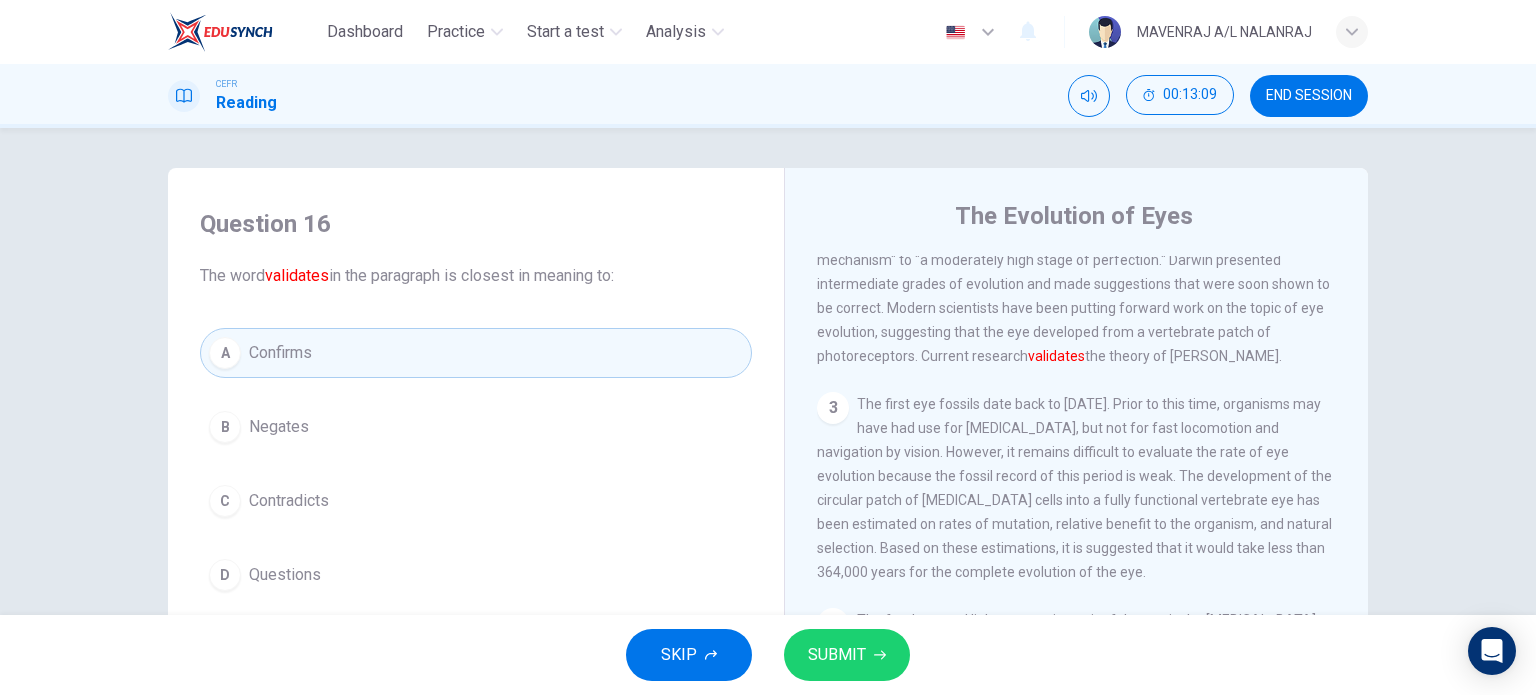 click on "SUBMIT" at bounding box center [837, 655] 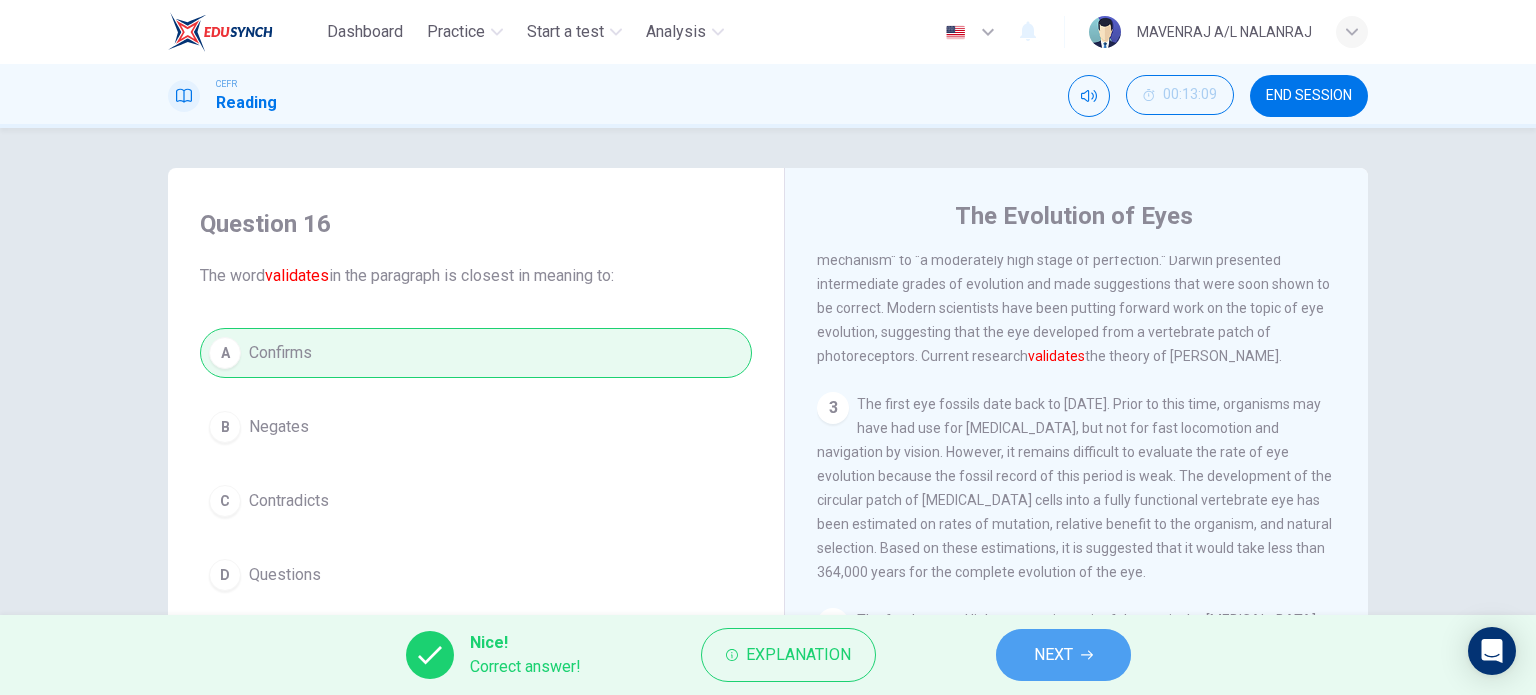 click on "NEXT" at bounding box center (1063, 655) 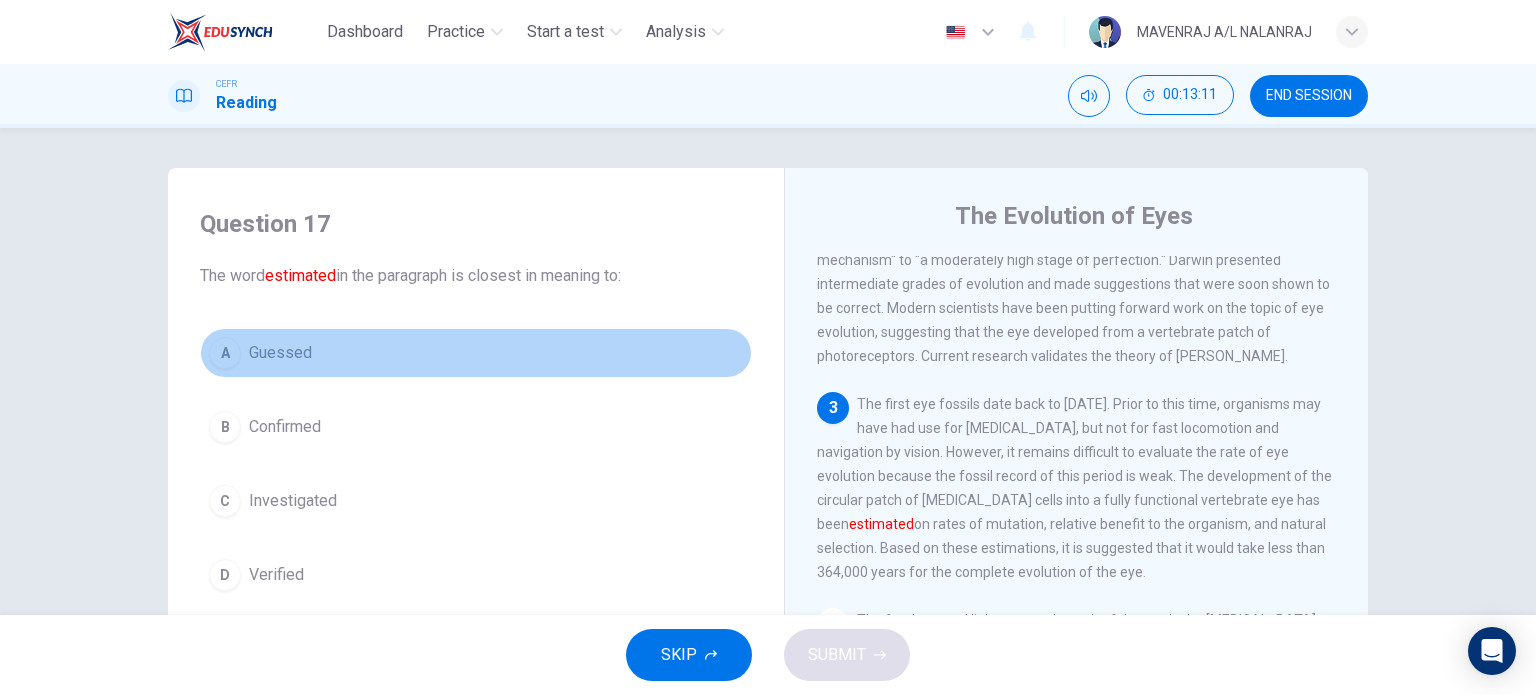 click on "Guessed" at bounding box center (280, 353) 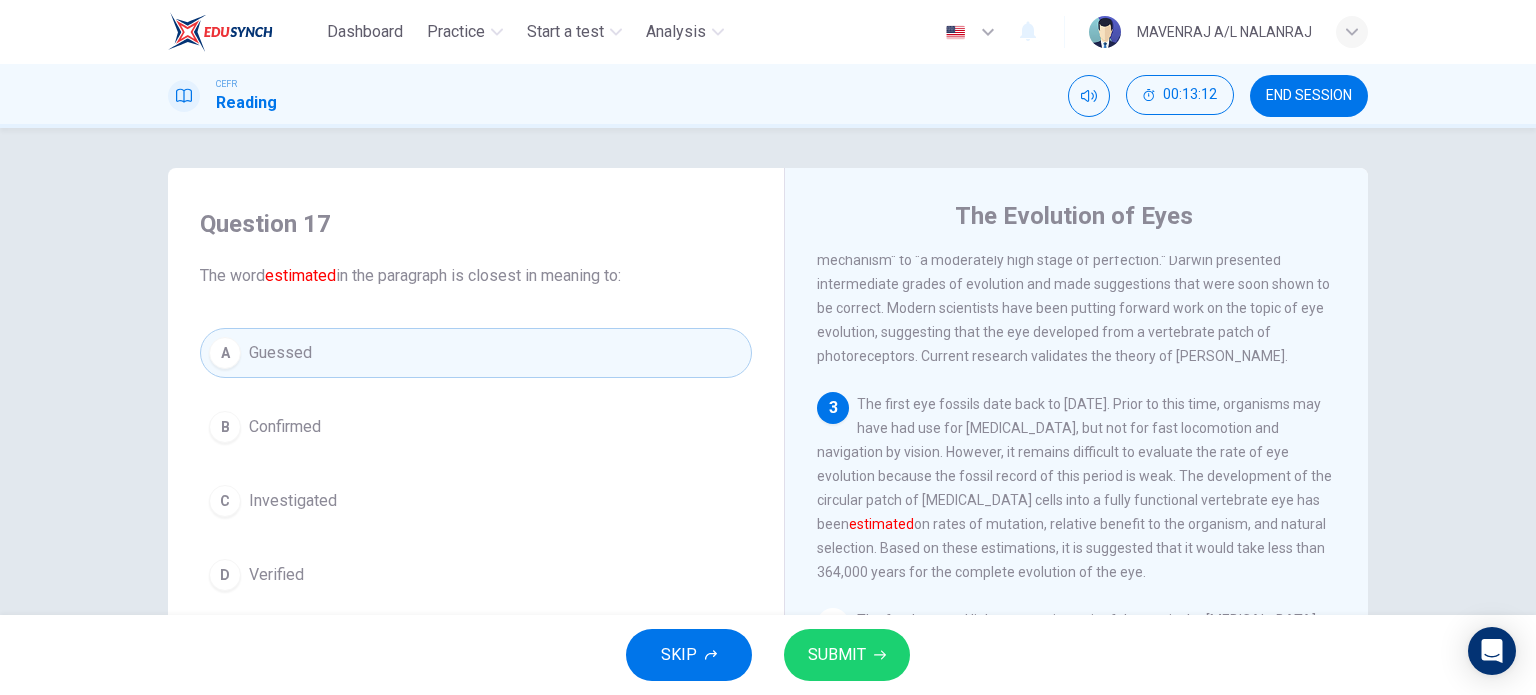 click on "SUBMIT" at bounding box center [837, 655] 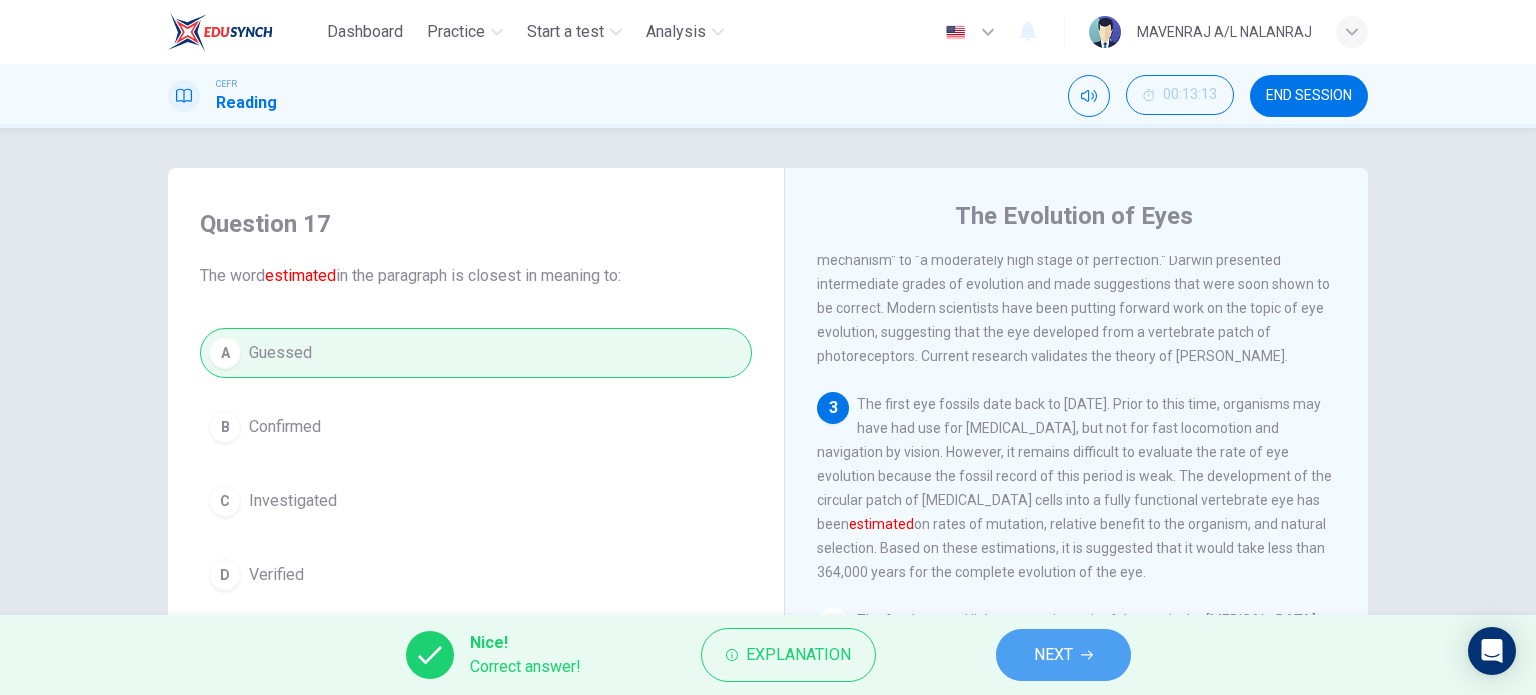 click on "NEXT" at bounding box center [1063, 655] 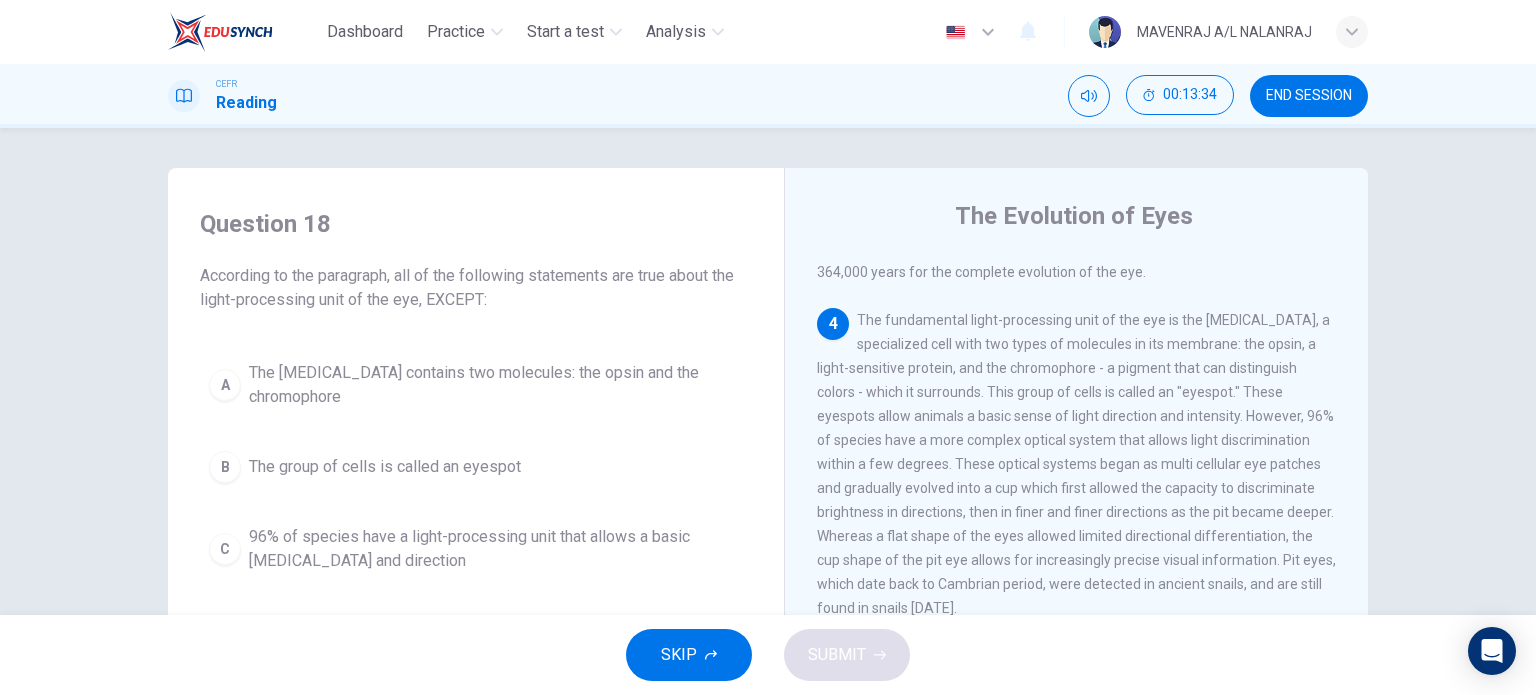 scroll, scrollTop: 600, scrollLeft: 0, axis: vertical 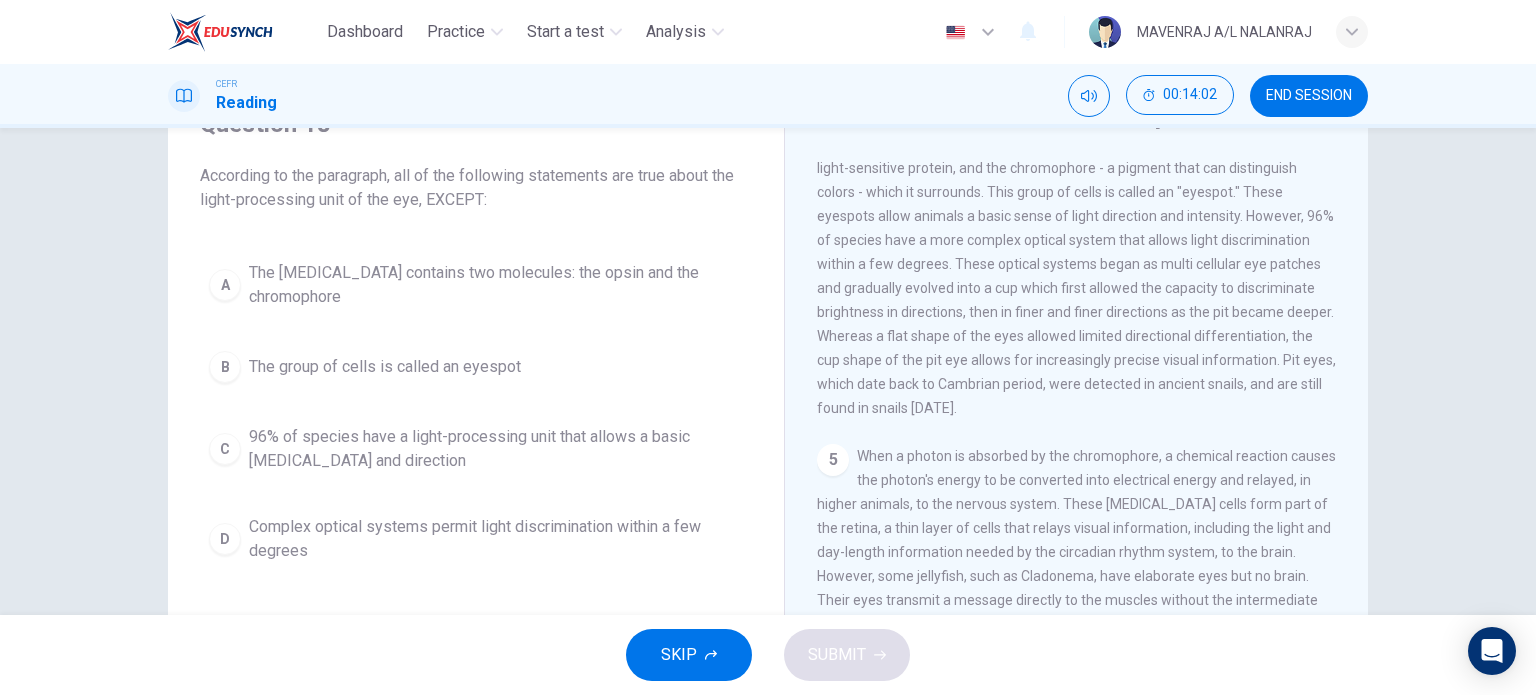 click on "96% of species have a light-processing unit that allows a basic light sensitivity and direction" at bounding box center [496, 449] 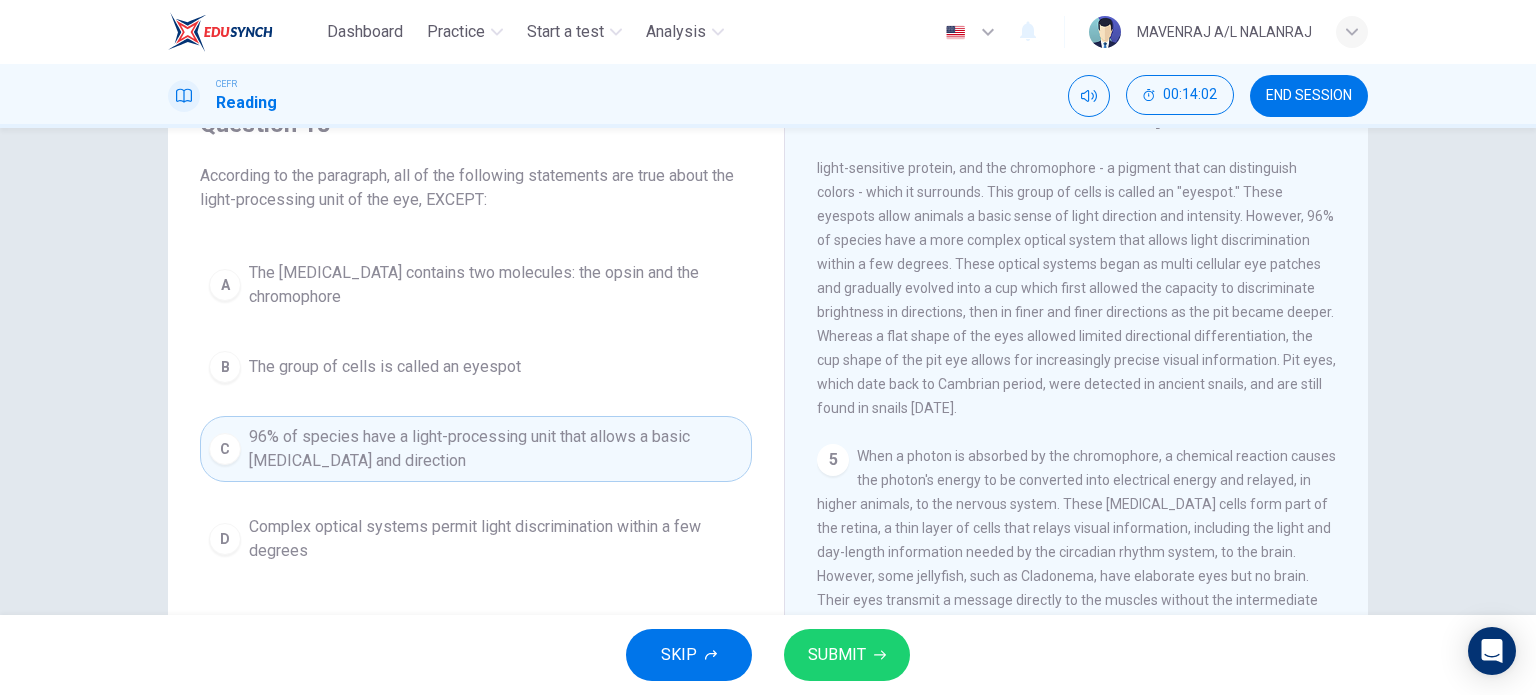 click on "SUBMIT" at bounding box center (847, 655) 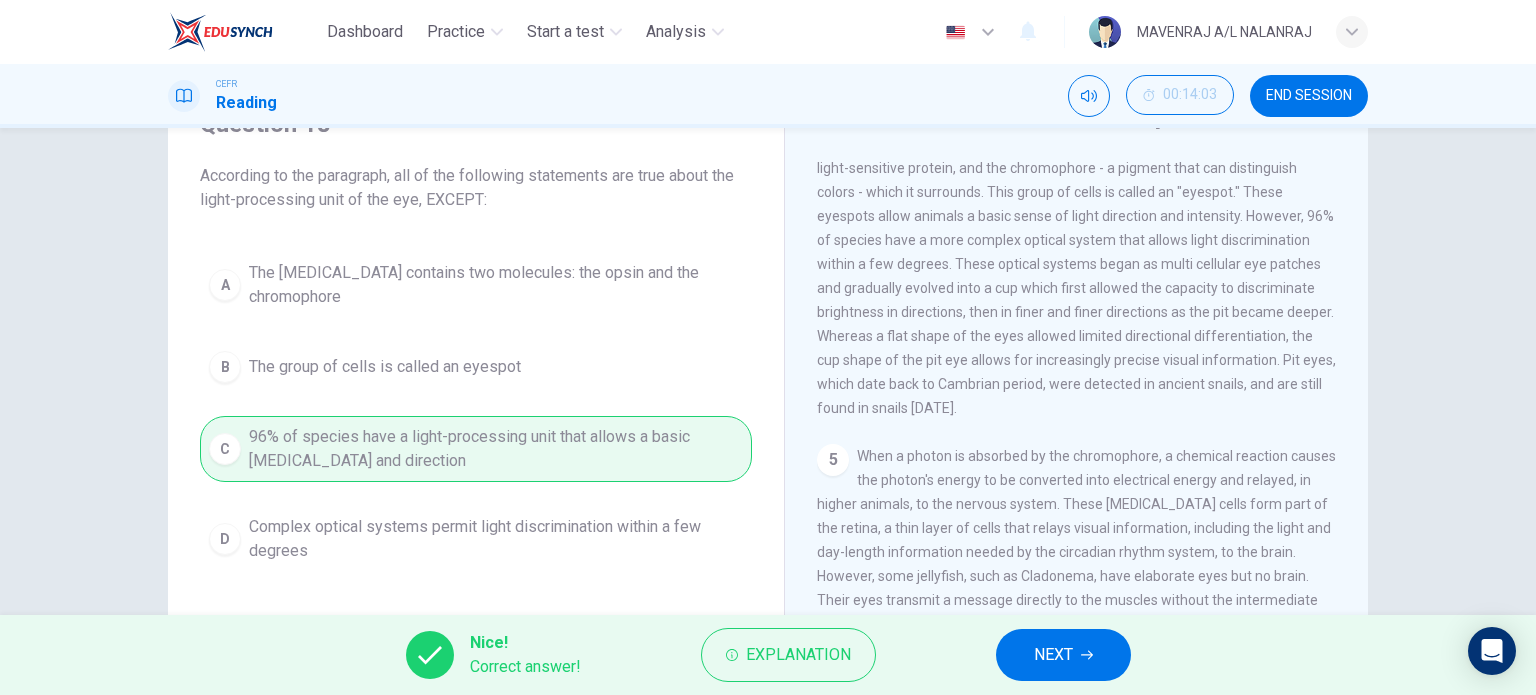 click on "NEXT" at bounding box center [1053, 655] 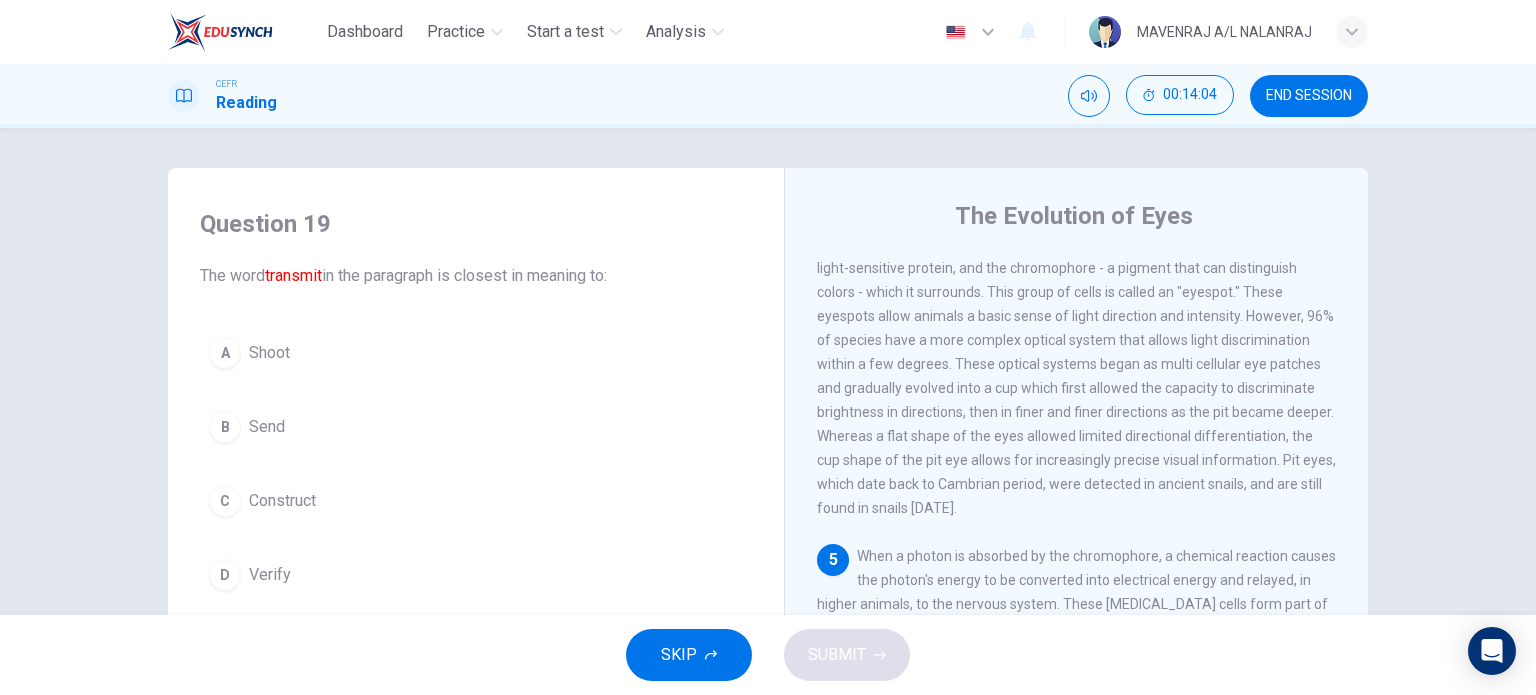 scroll, scrollTop: 100, scrollLeft: 0, axis: vertical 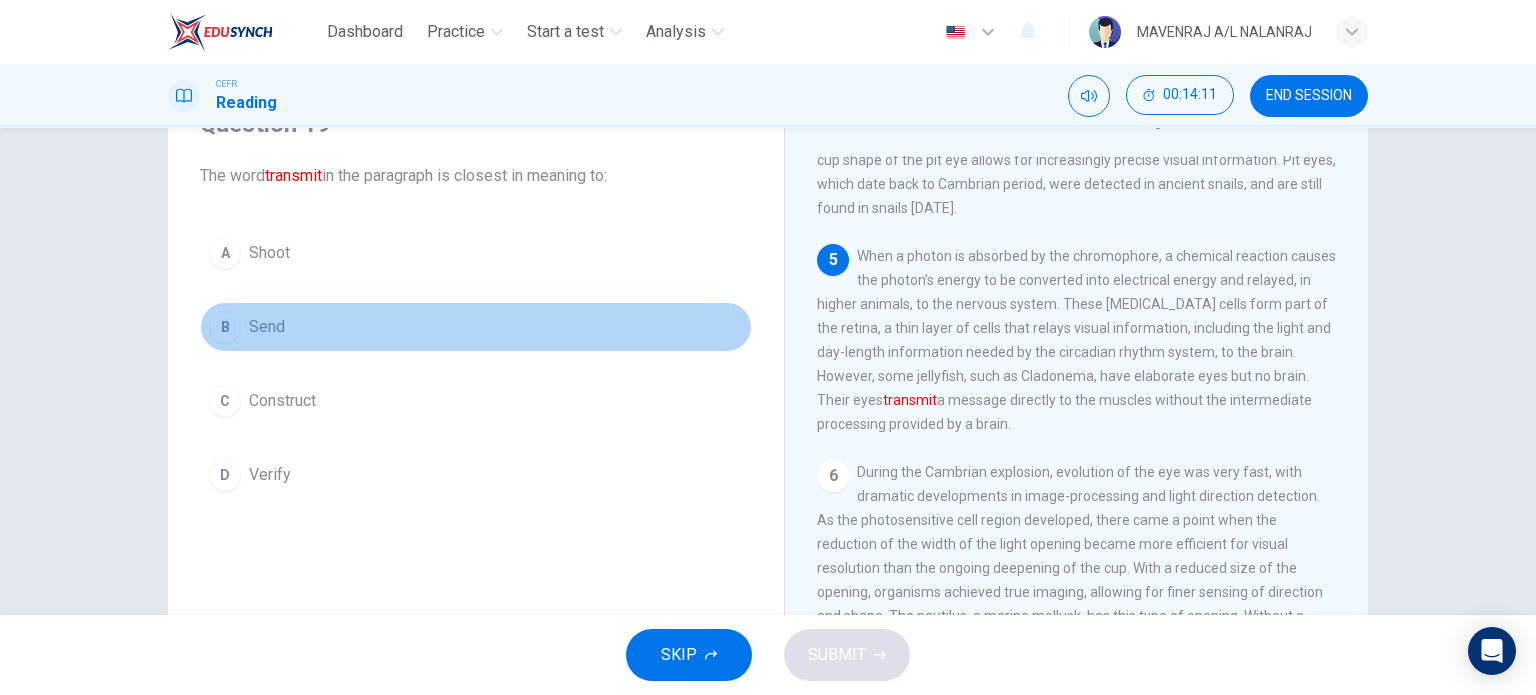 click on "B Send" at bounding box center (476, 327) 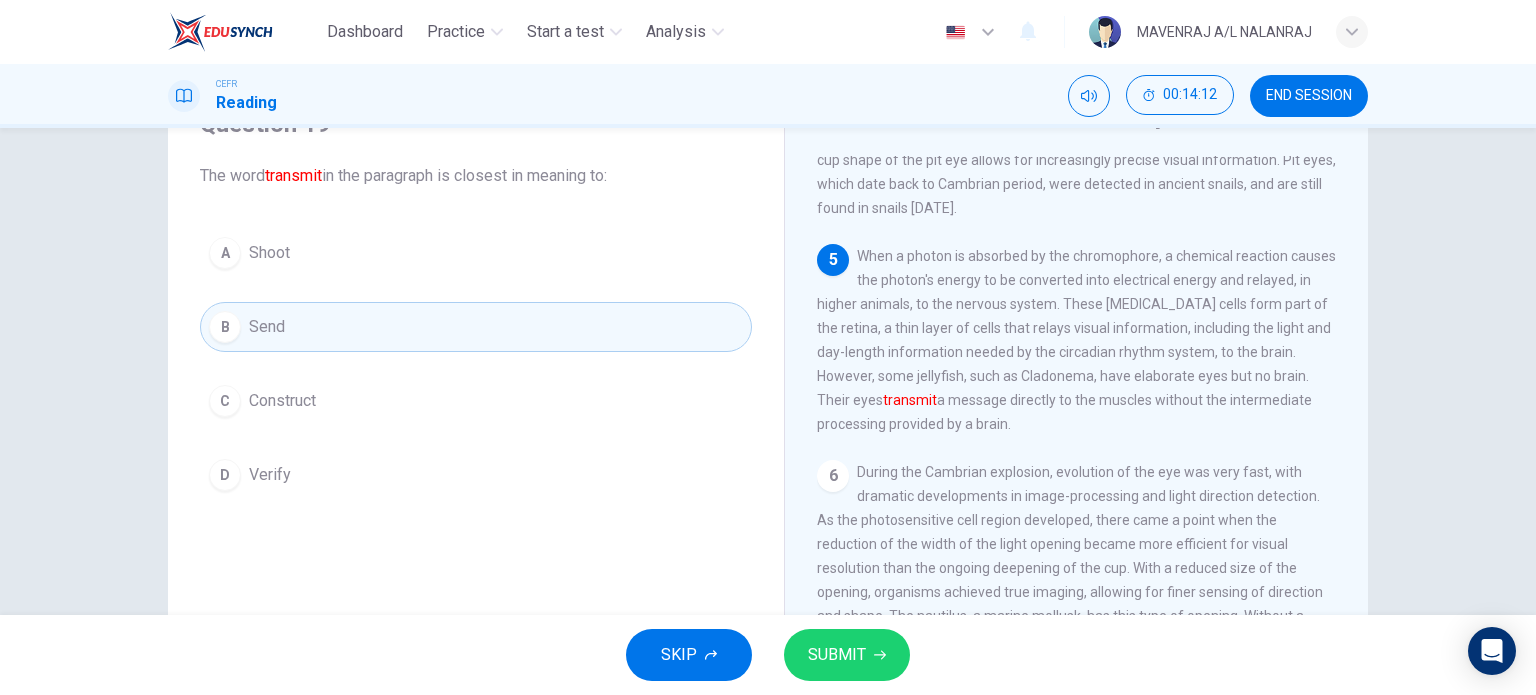 click 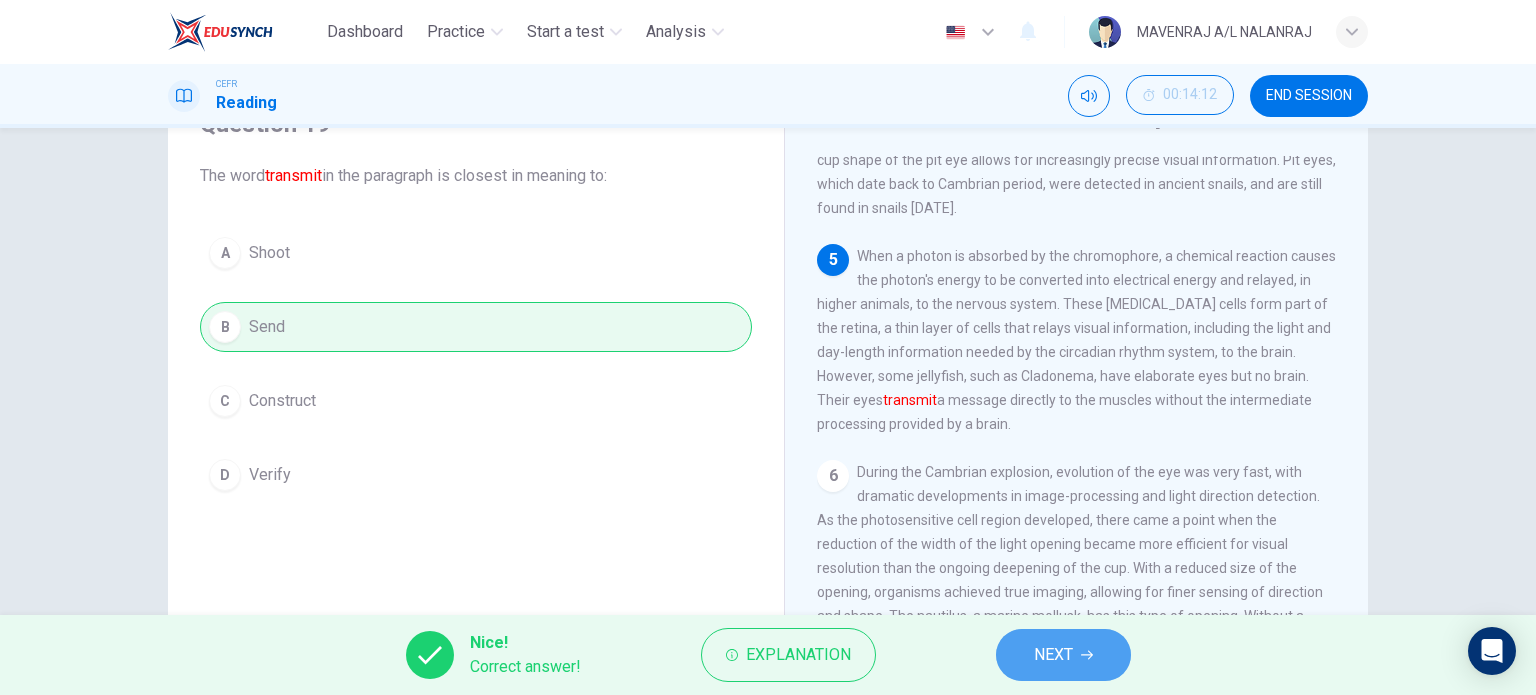 click on "NEXT" at bounding box center (1053, 655) 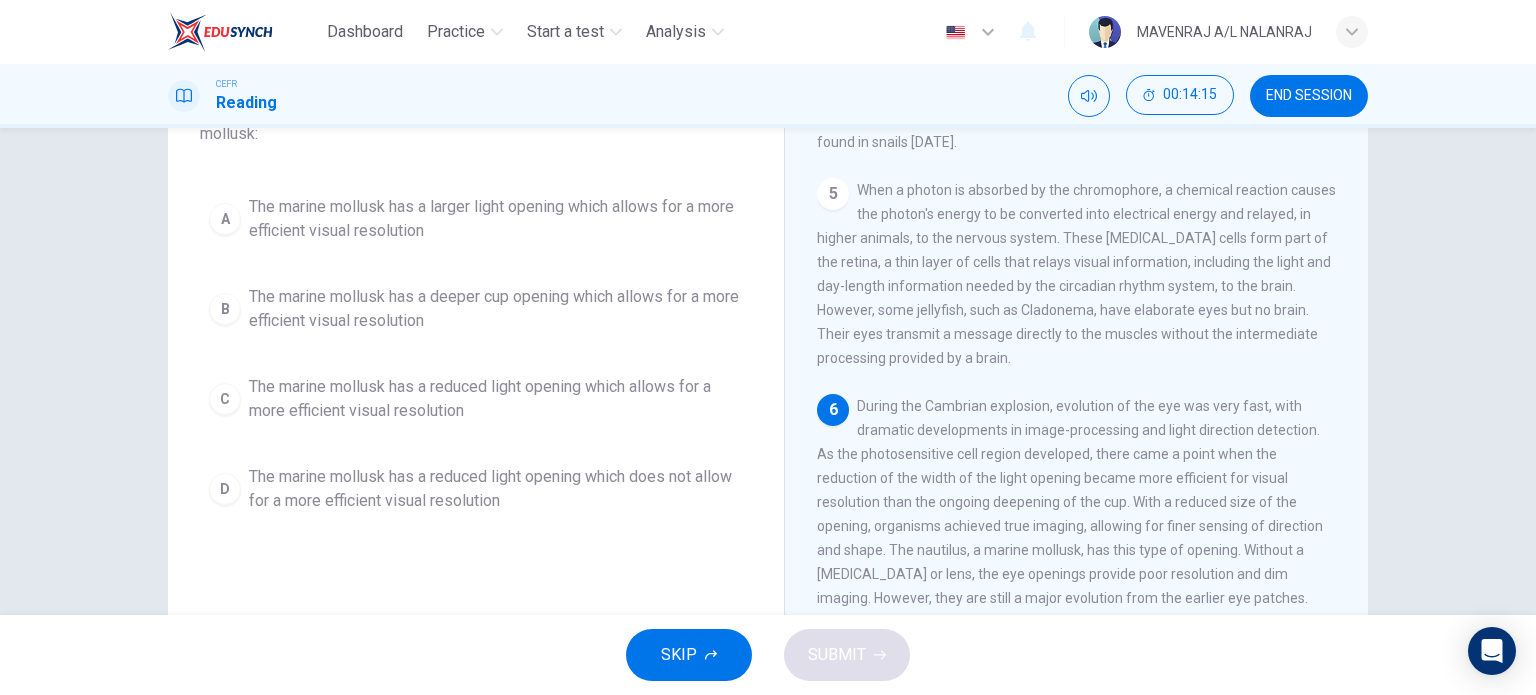 scroll, scrollTop: 200, scrollLeft: 0, axis: vertical 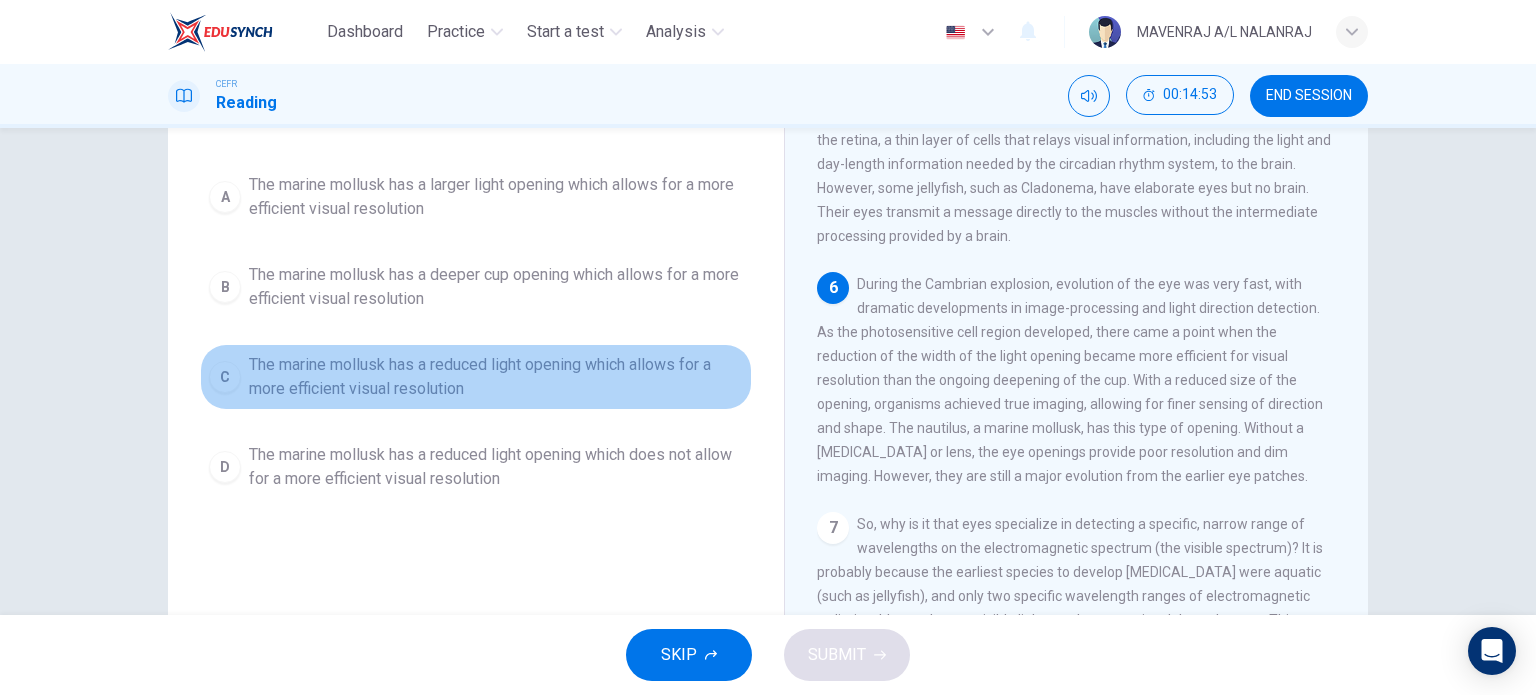 click on "The marine mollusk has a reduced light opening which allows for a more efficient visual resolution" at bounding box center (496, 377) 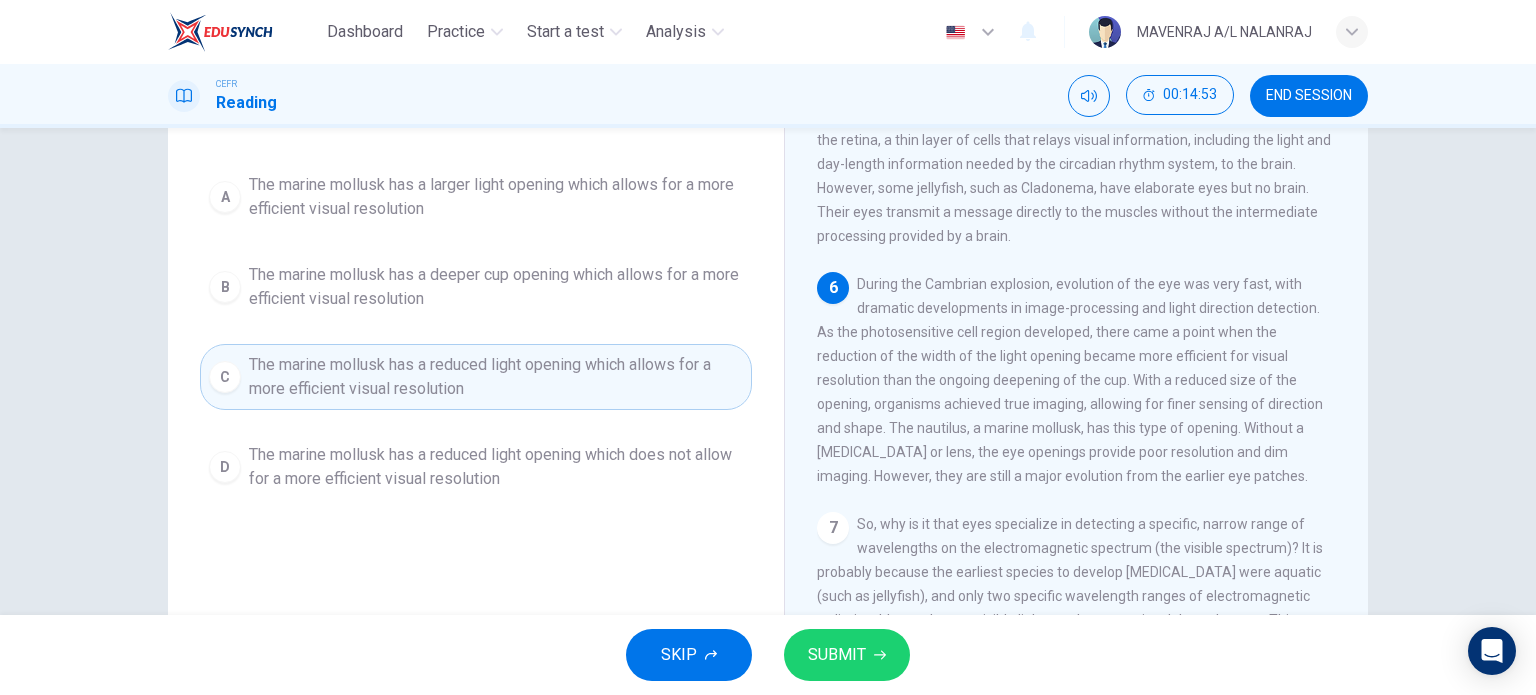 click on "So, why is it that eyes specialize in detecting a specific, narrow range of wavelengths on the electromagnetic spectrum (the visible spectrum)? It is probably because the earliest species to develop photosensitivity were aquatic (such as jellyfish), and only two specific wavelength ranges of electromagnetic radiation, blue and green visible light, can be transmitted through water. This same light-filtering property of water also influenced the photosensitivity of plants." at bounding box center (1076, 584) 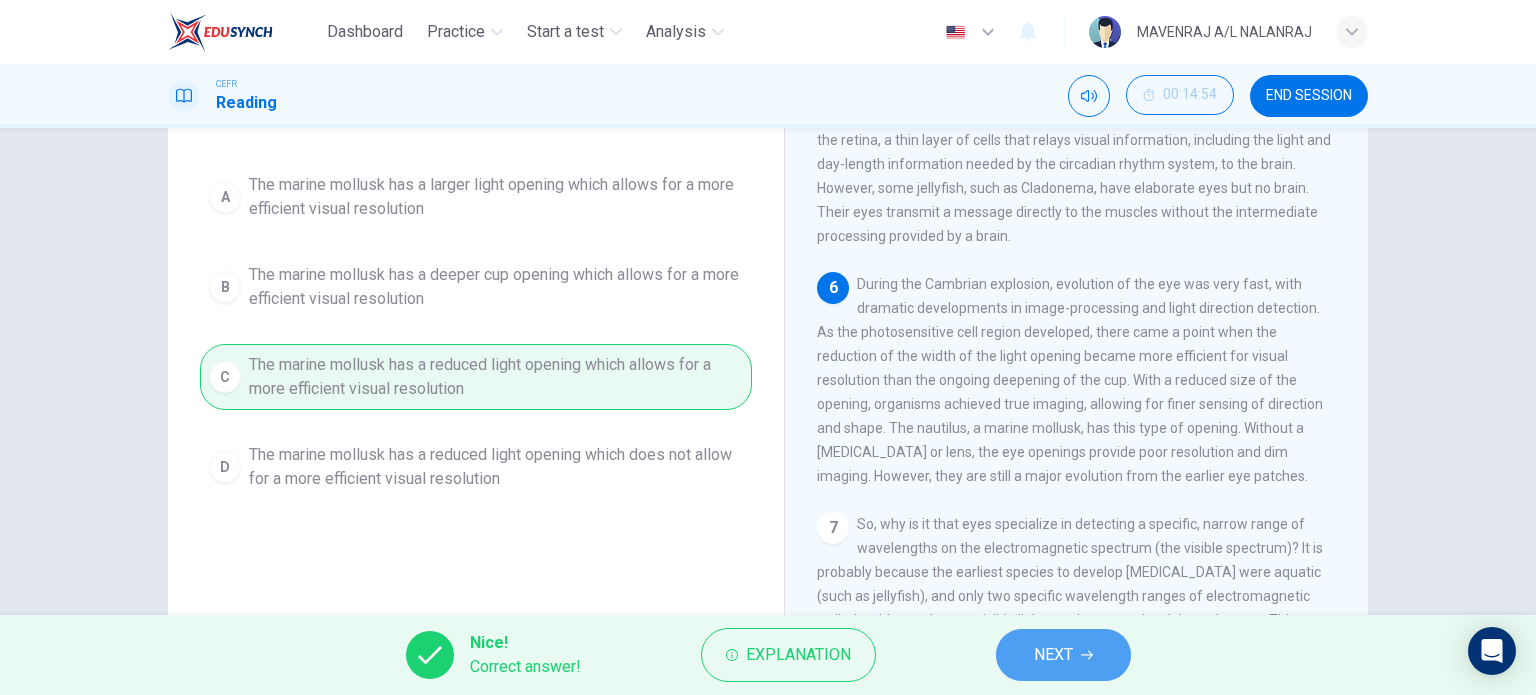 click on "NEXT" at bounding box center [1053, 655] 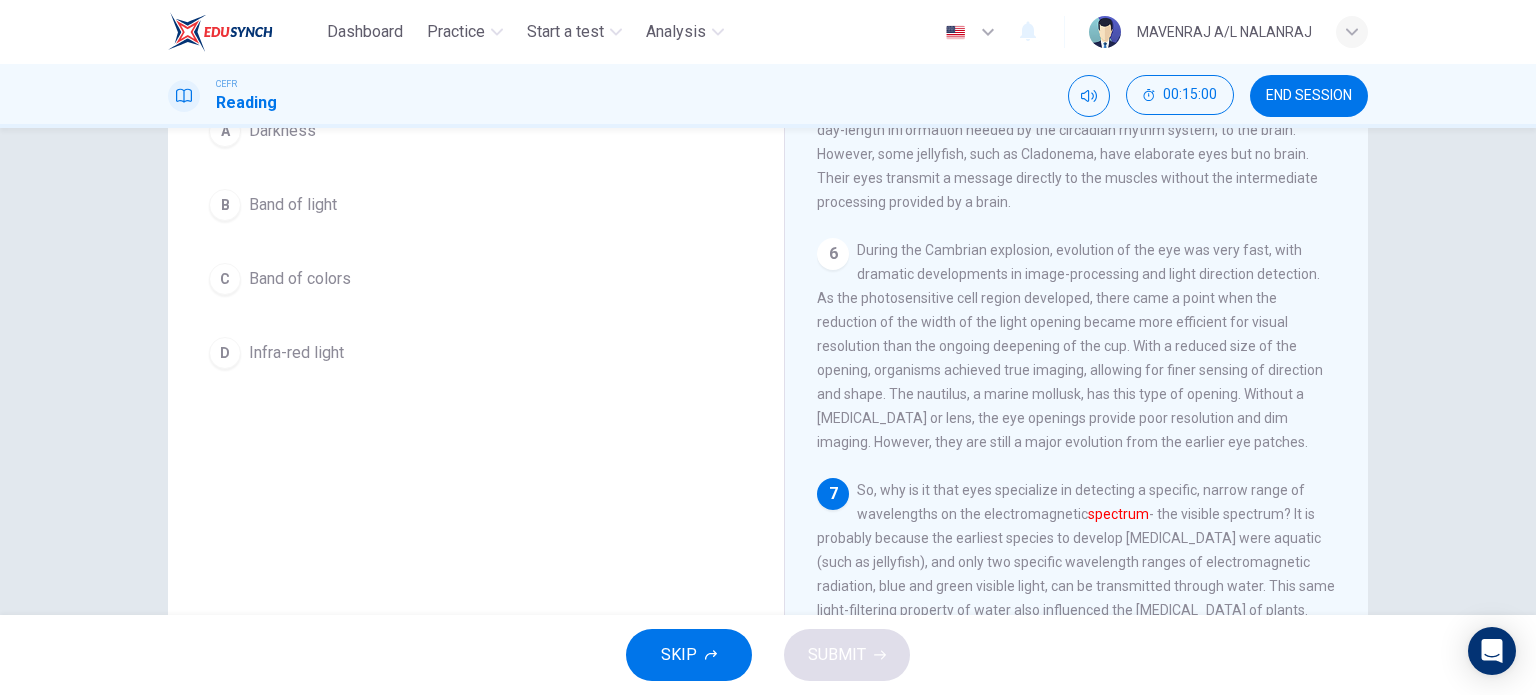 scroll, scrollTop: 188, scrollLeft: 0, axis: vertical 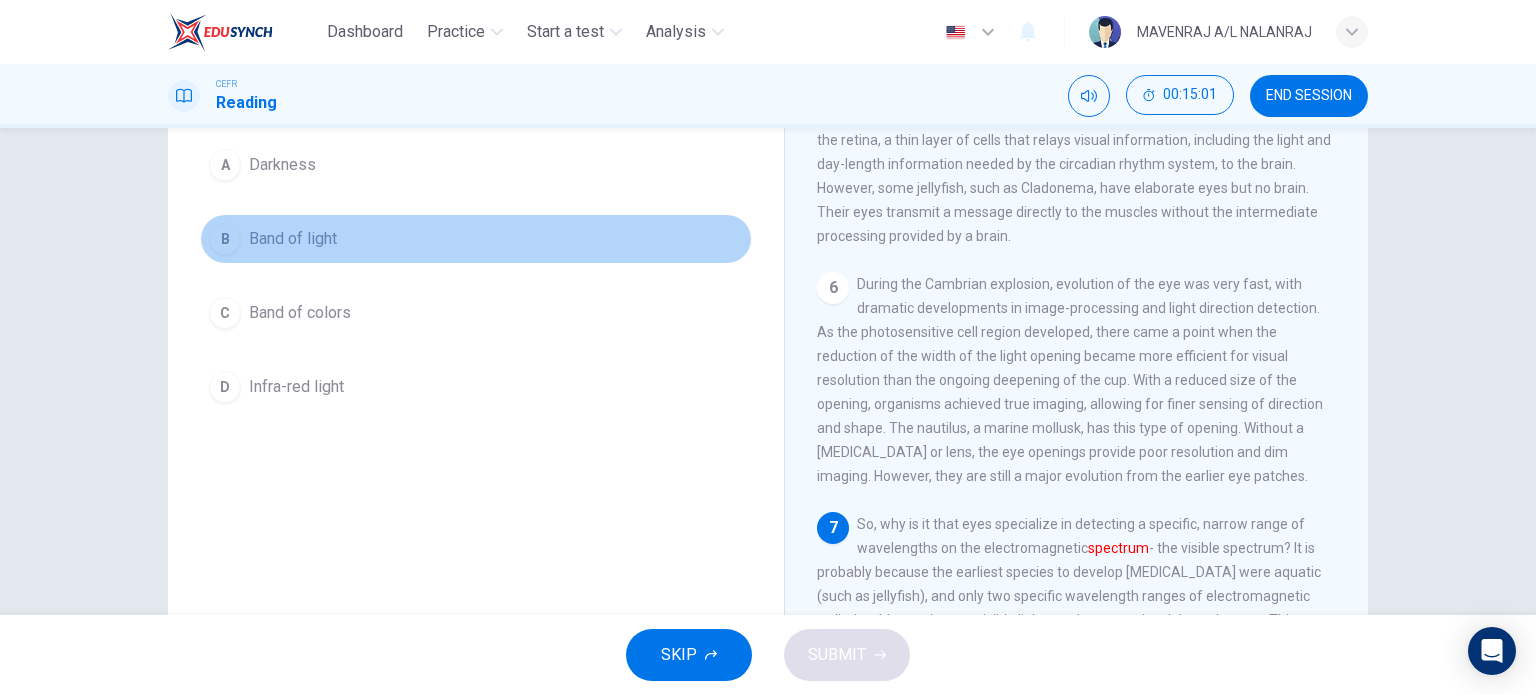 click on "B Band of light" at bounding box center (476, 239) 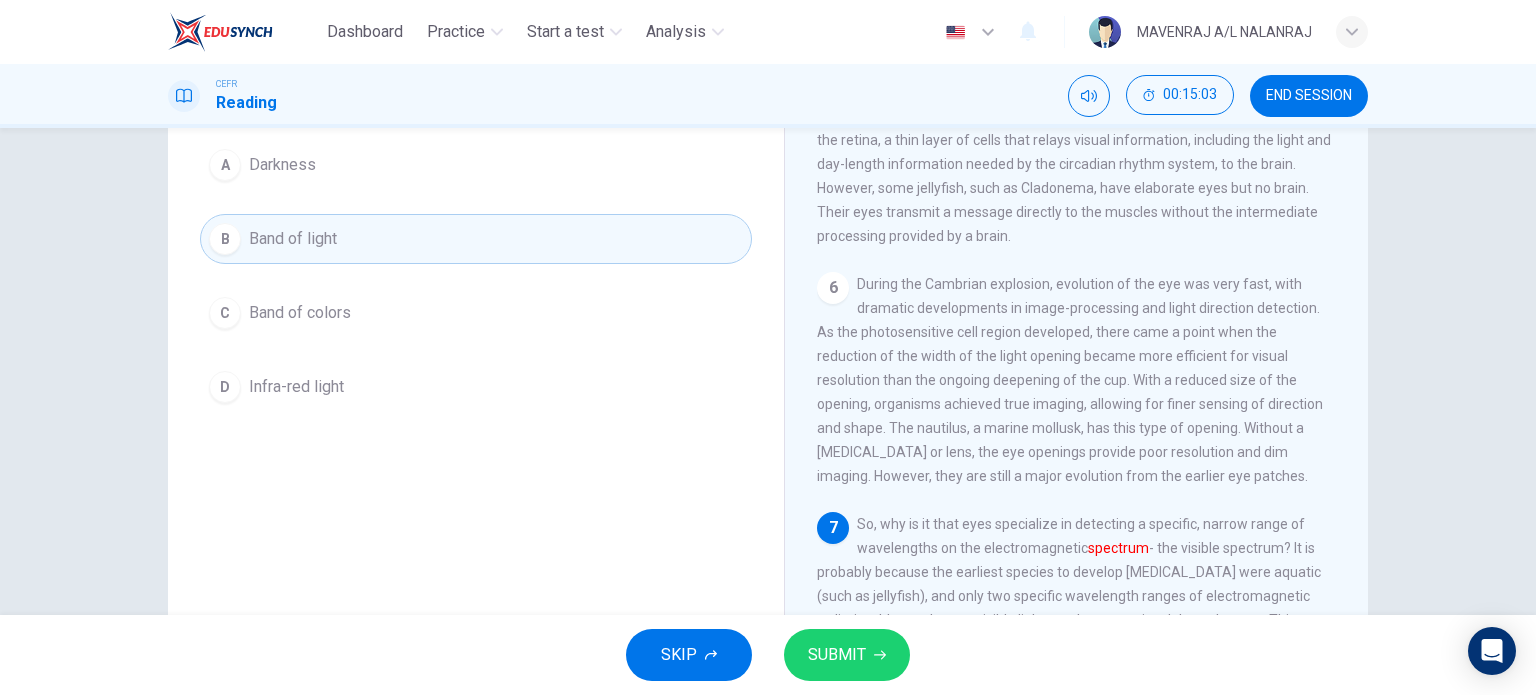 scroll, scrollTop: 949, scrollLeft: 0, axis: vertical 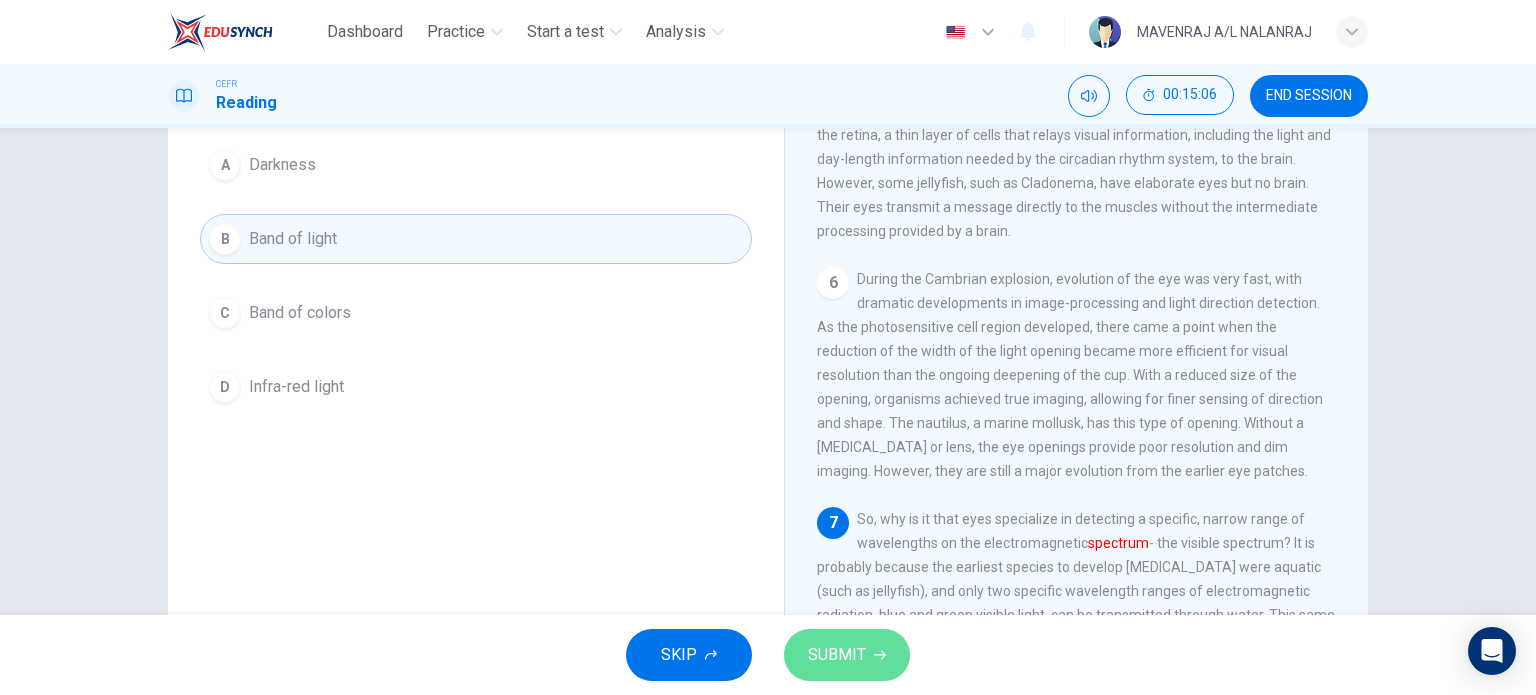 click on "SUBMIT" at bounding box center [847, 655] 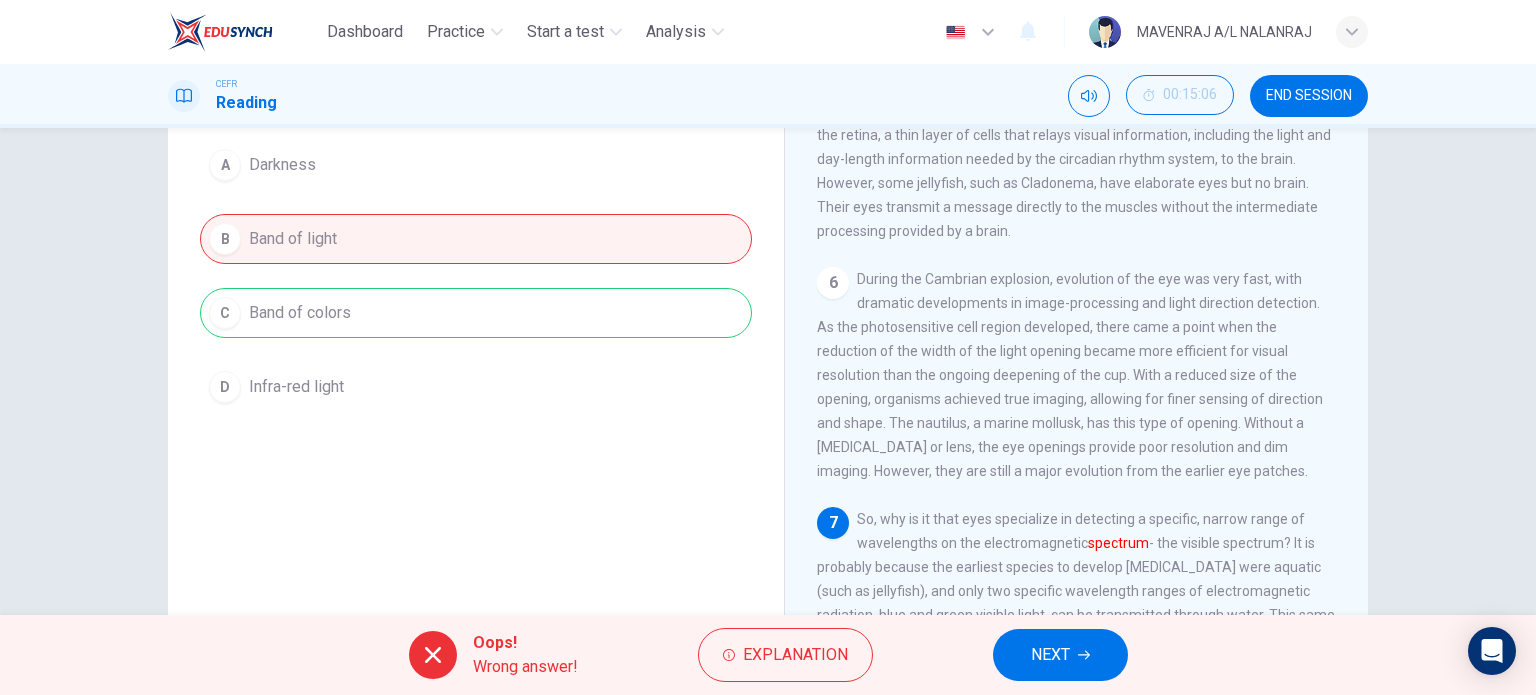 click on "NEXT" at bounding box center (1050, 655) 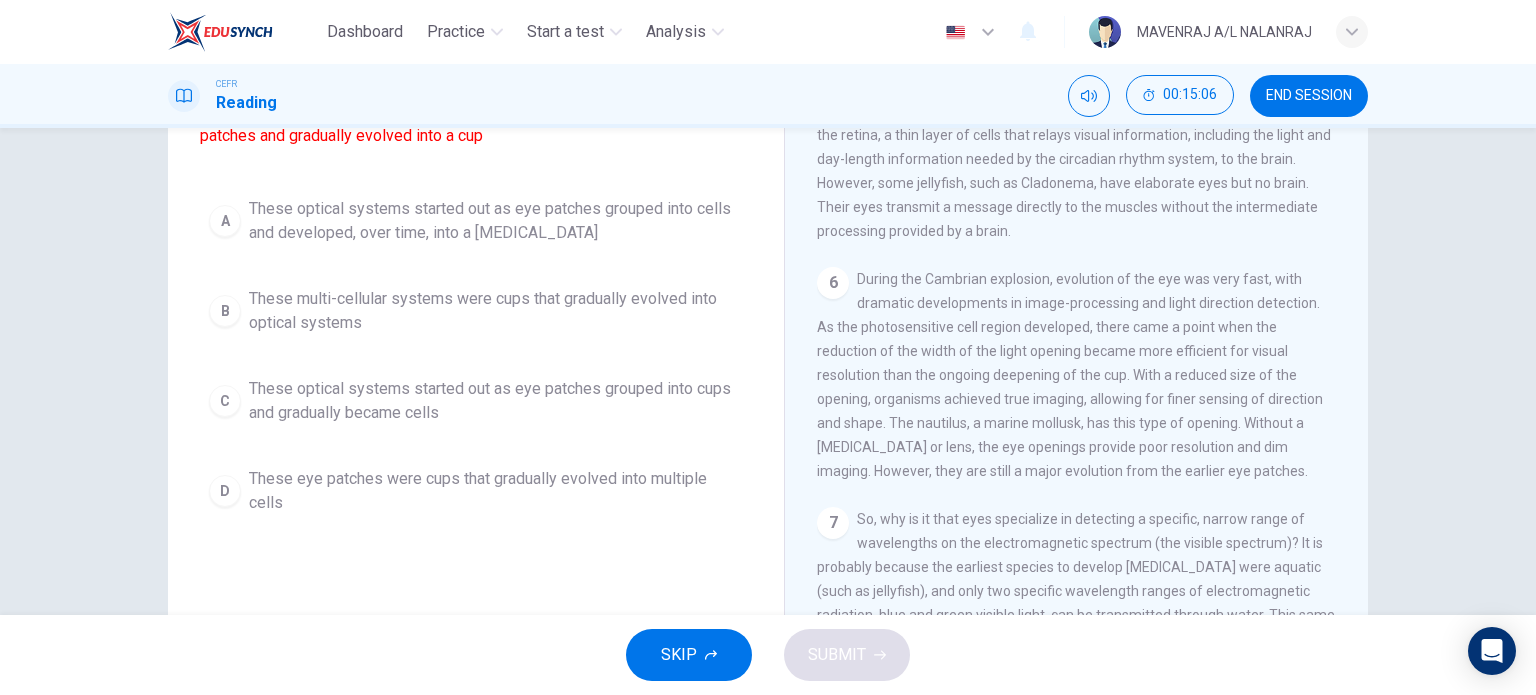scroll, scrollTop: 236, scrollLeft: 0, axis: vertical 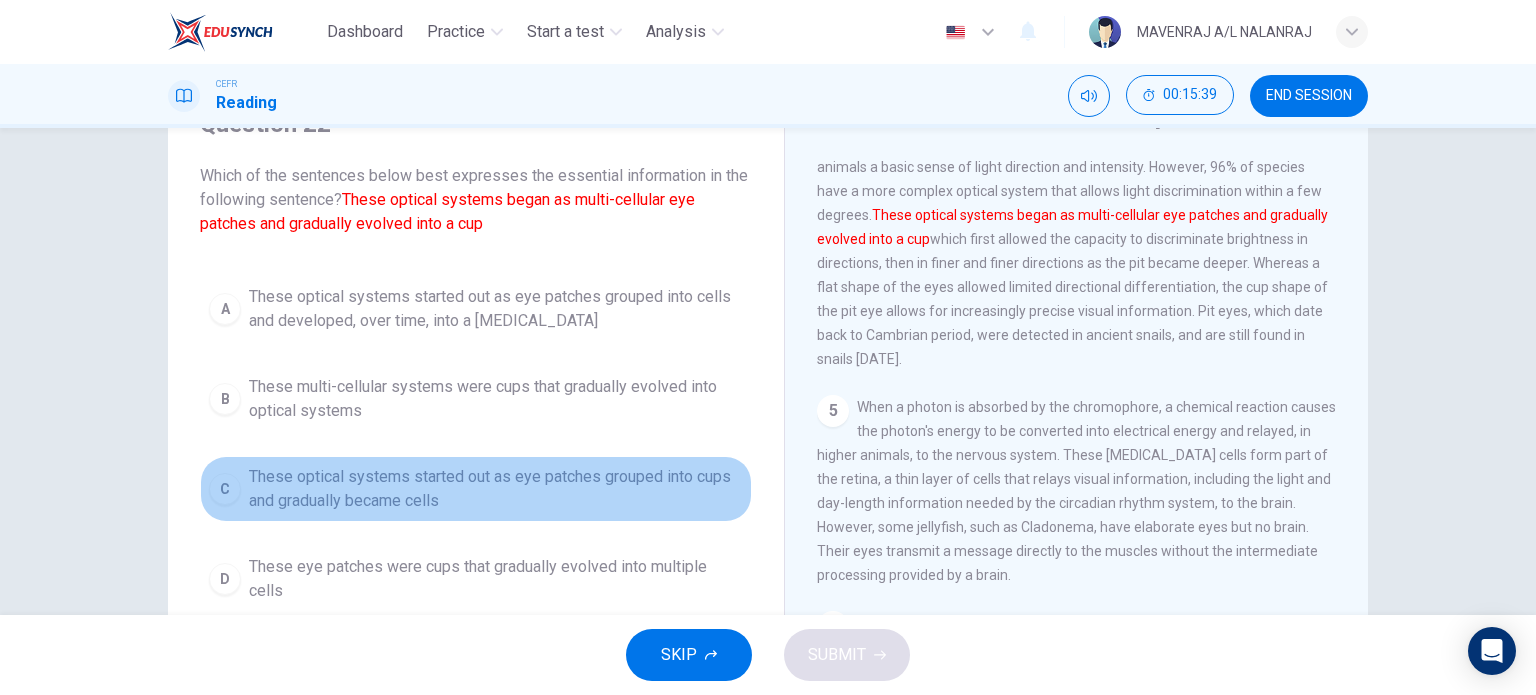 click on "These optical systems started out as eye patches grouped into cups and gradually became cells" at bounding box center (496, 489) 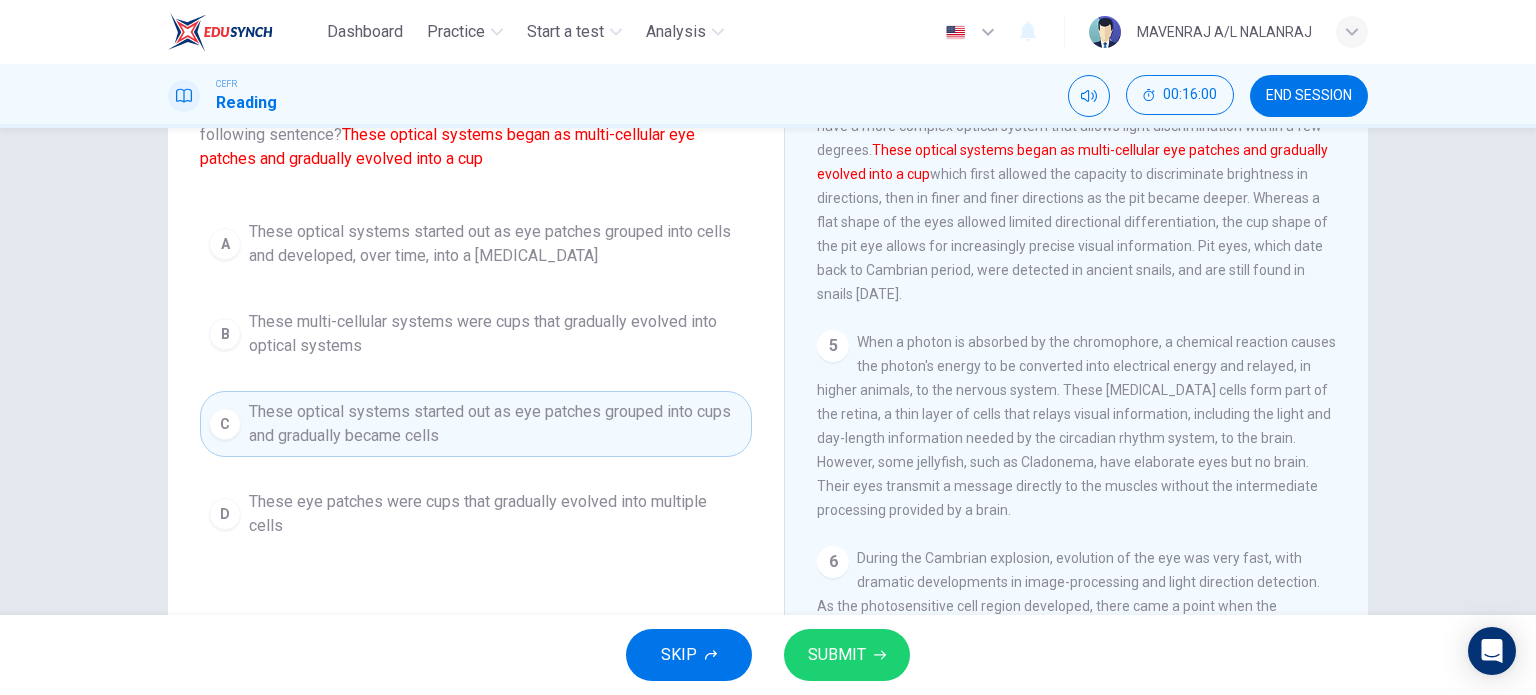scroll, scrollTop: 200, scrollLeft: 0, axis: vertical 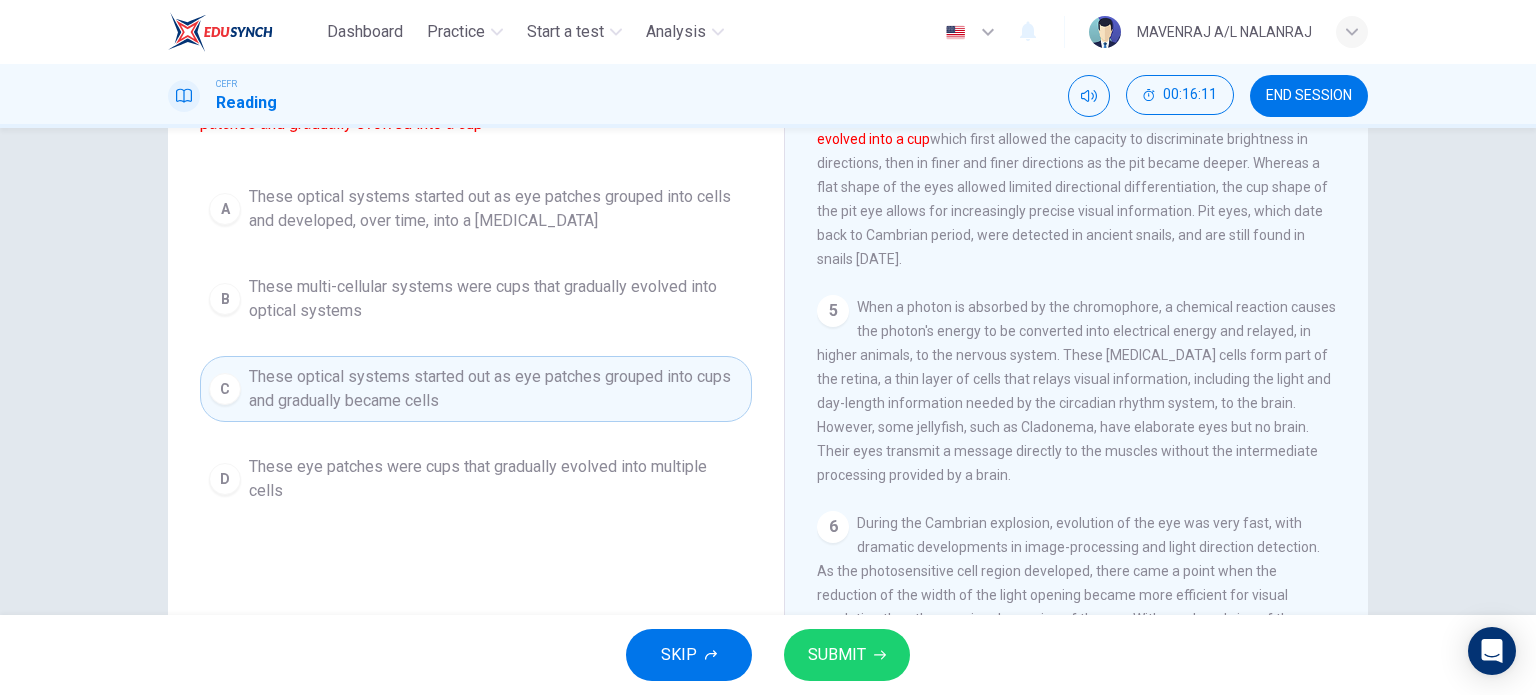 click on "These optical systems started out as eye patches grouped into cells and developed, over time, into a depression" at bounding box center (496, 209) 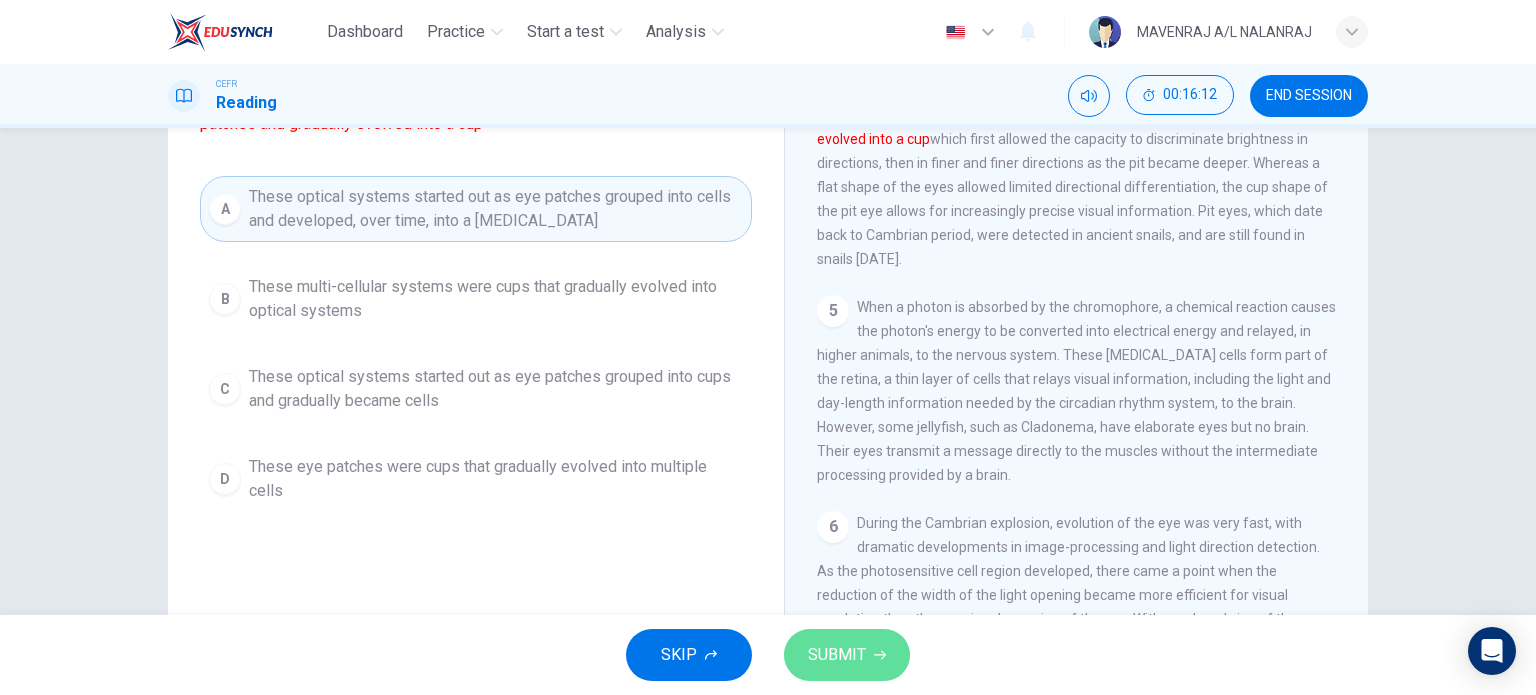 click on "SUBMIT" at bounding box center (847, 655) 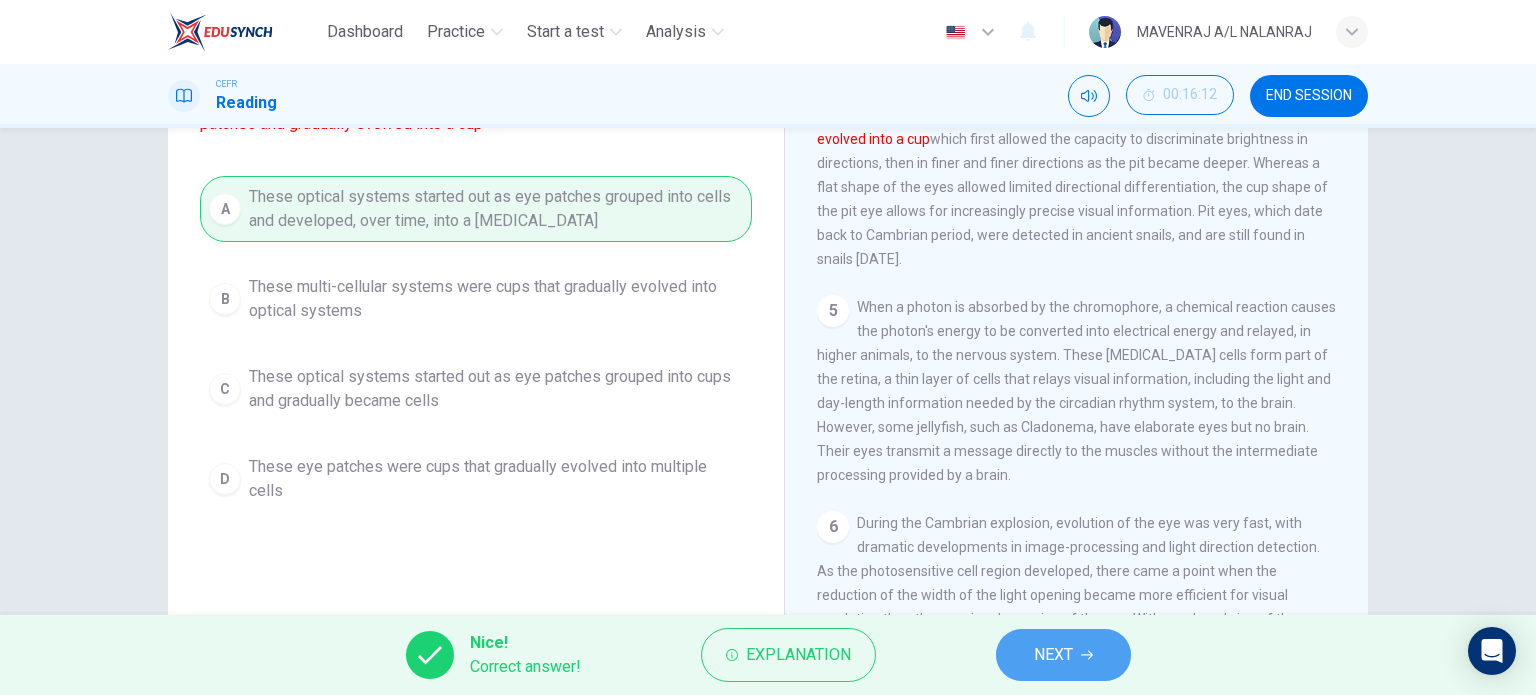 drag, startPoint x: 1065, startPoint y: 664, endPoint x: 1059, endPoint y: 649, distance: 16.155495 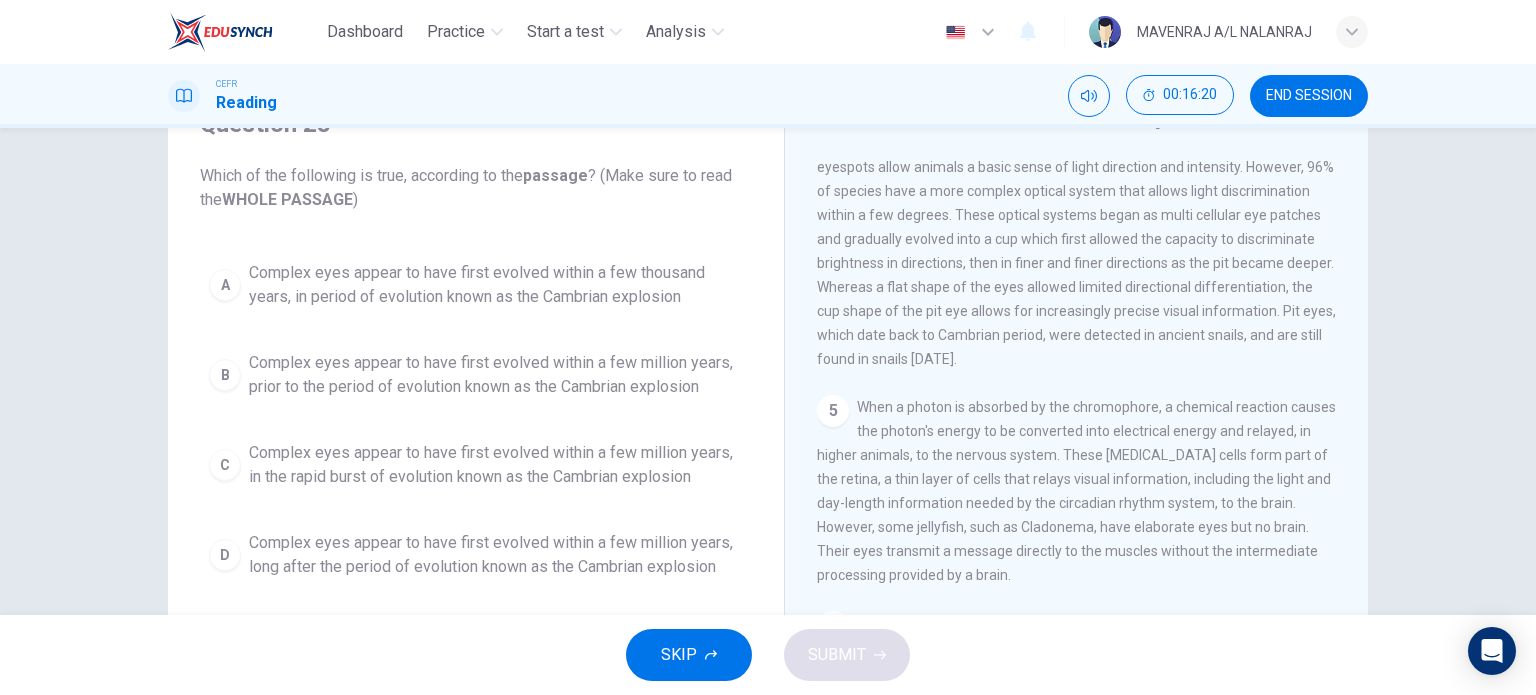 scroll, scrollTop: 200, scrollLeft: 0, axis: vertical 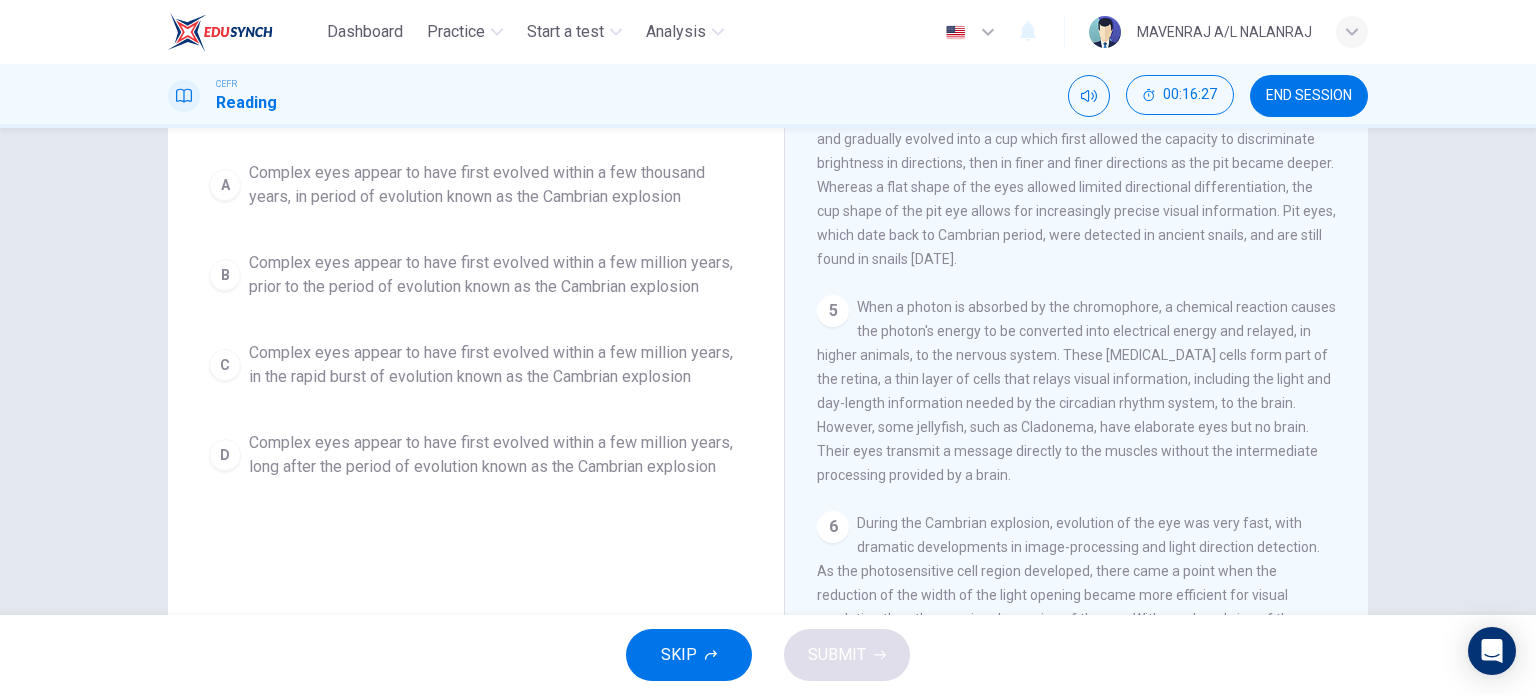 click on "Complex eyes appear to have first evolved within a few million years, in the rapid burst of evolution known as the Cambrian explosion" at bounding box center [496, 365] 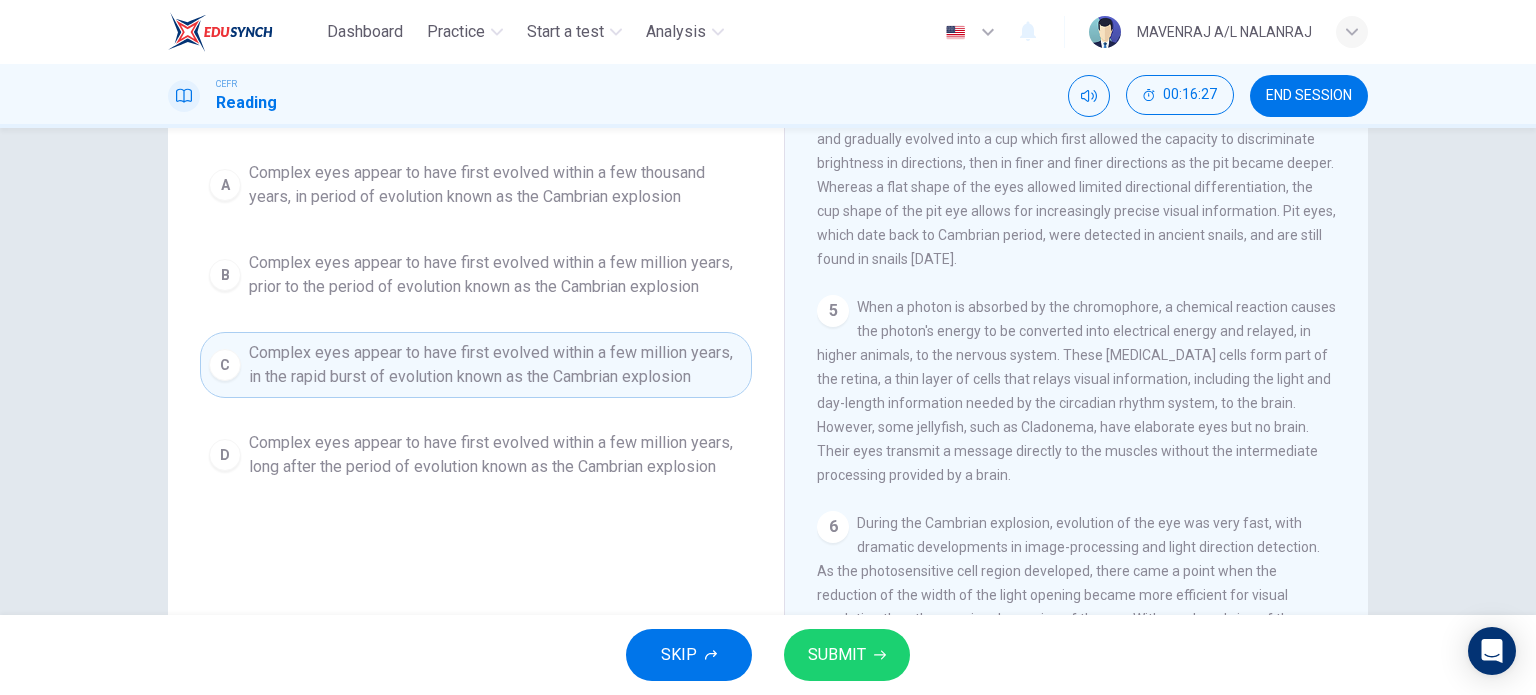 click on "SKIP SUBMIT" at bounding box center (768, 655) 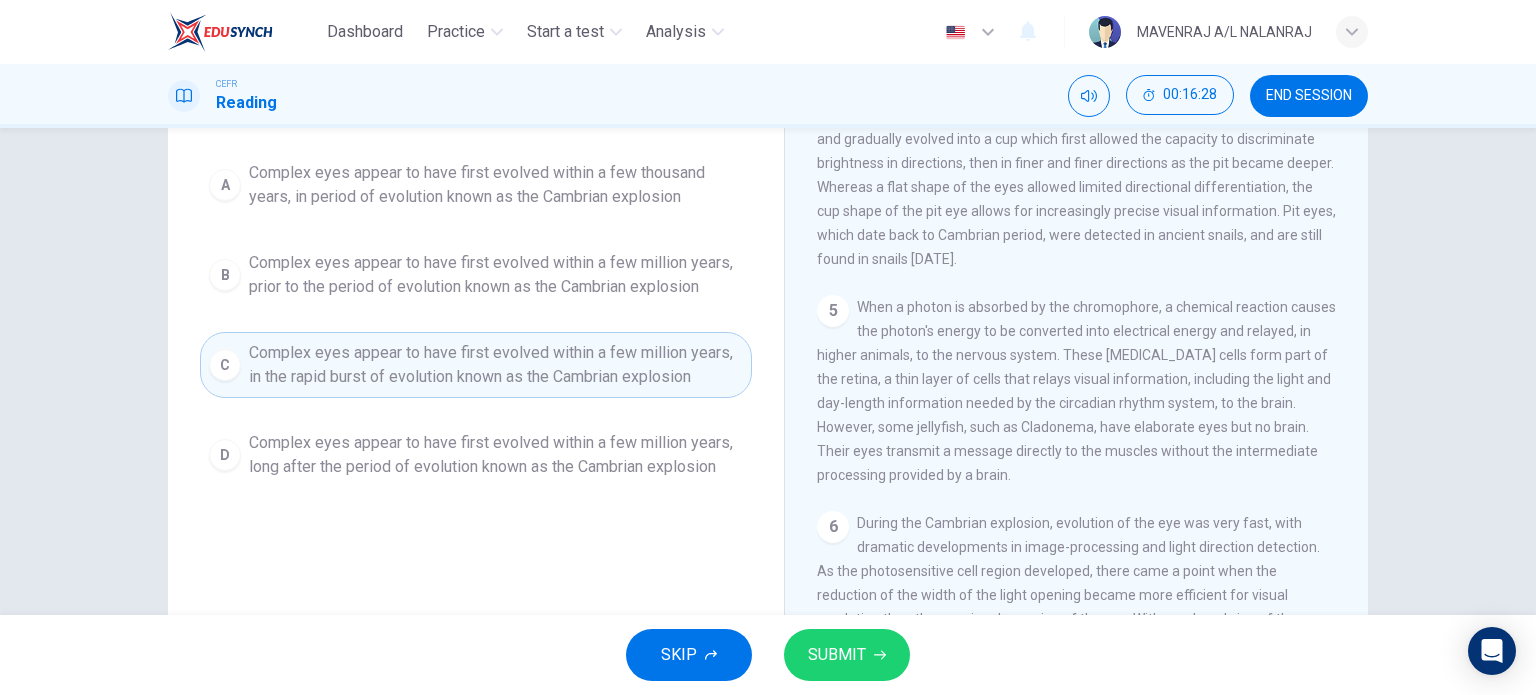 click on "SUBMIT" at bounding box center (837, 655) 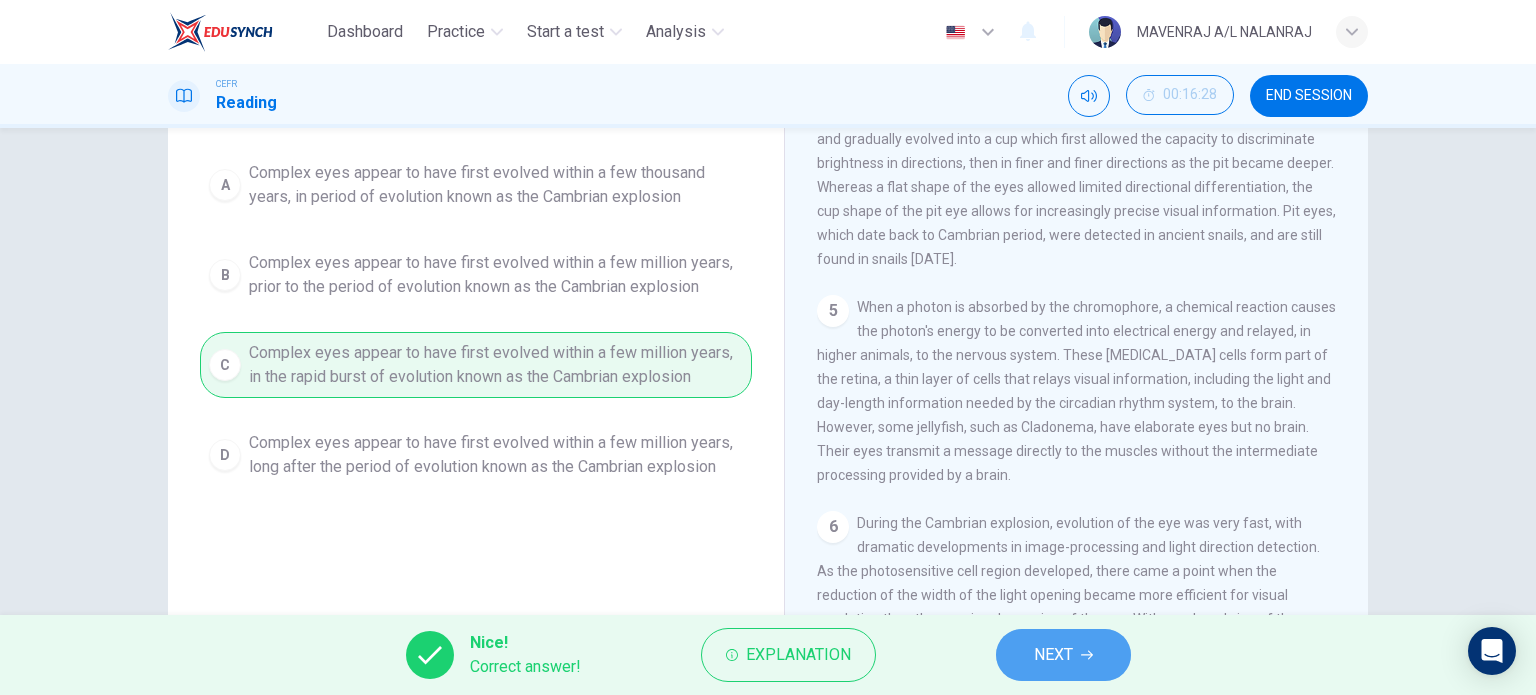 click on "NEXT" at bounding box center [1063, 655] 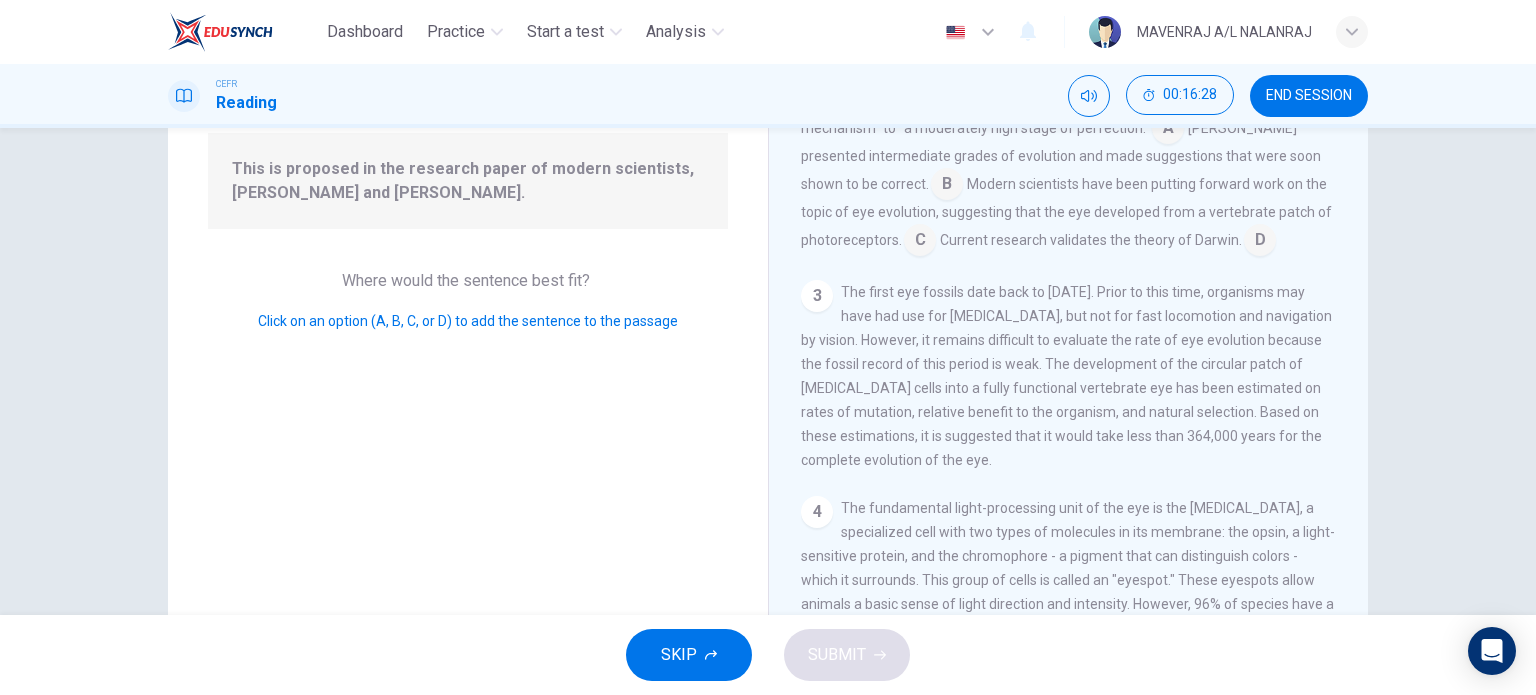 scroll, scrollTop: 148, scrollLeft: 0, axis: vertical 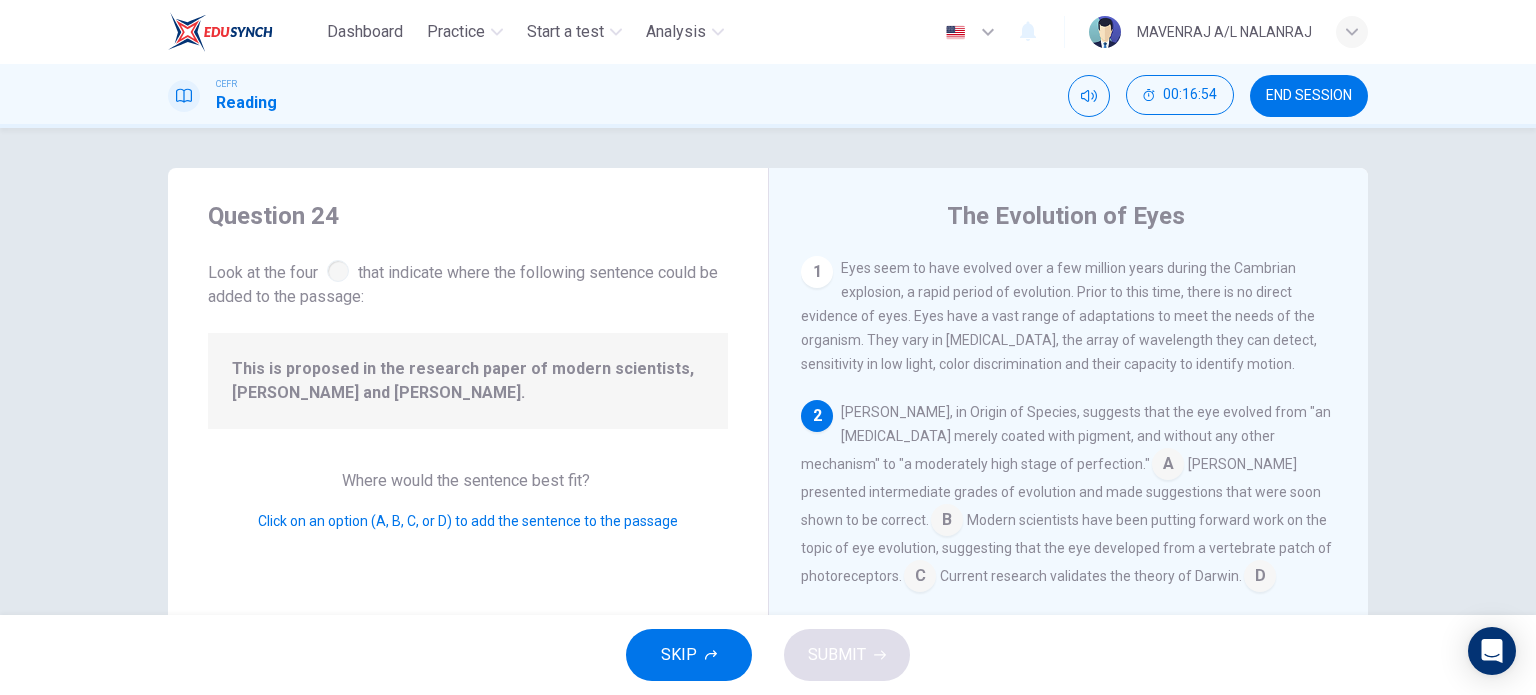 click at bounding box center [947, 522] 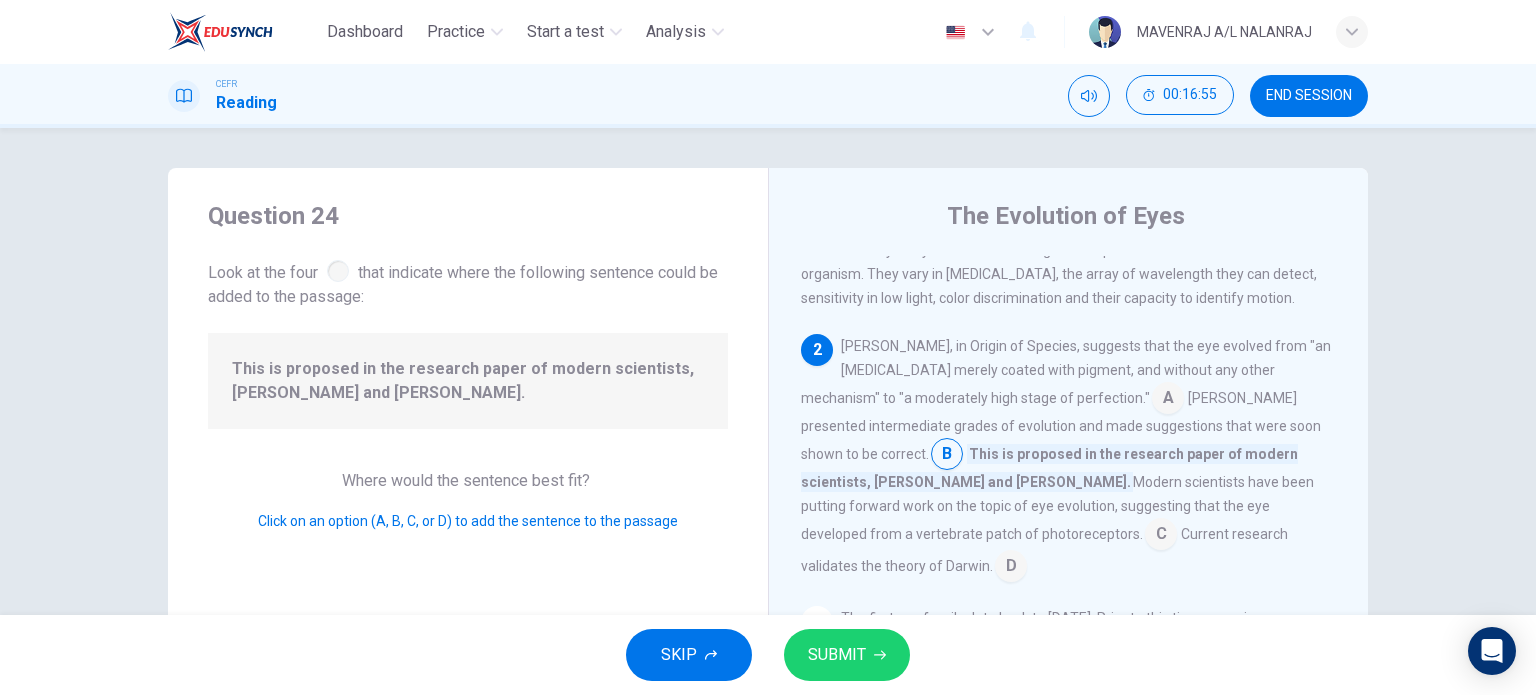 scroll, scrollTop: 100, scrollLeft: 0, axis: vertical 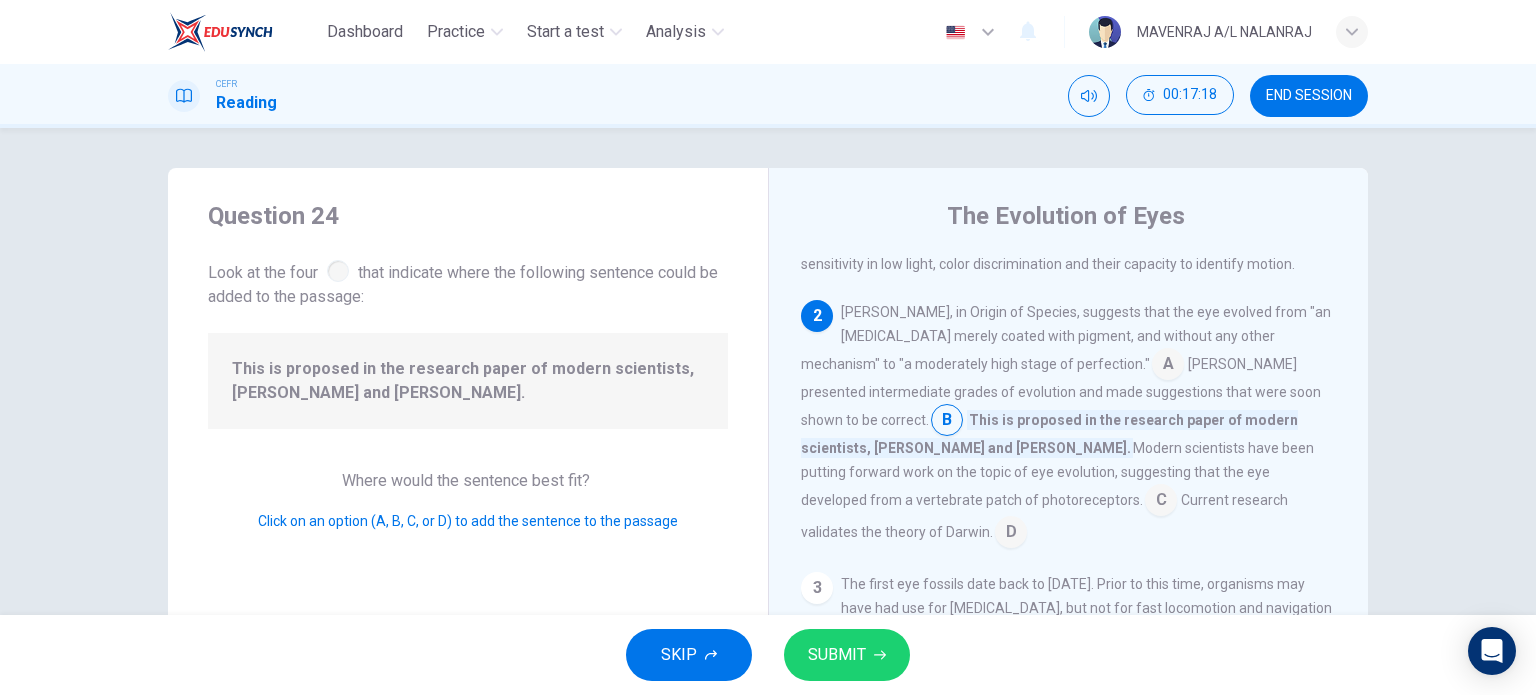 click at bounding box center (1161, 502) 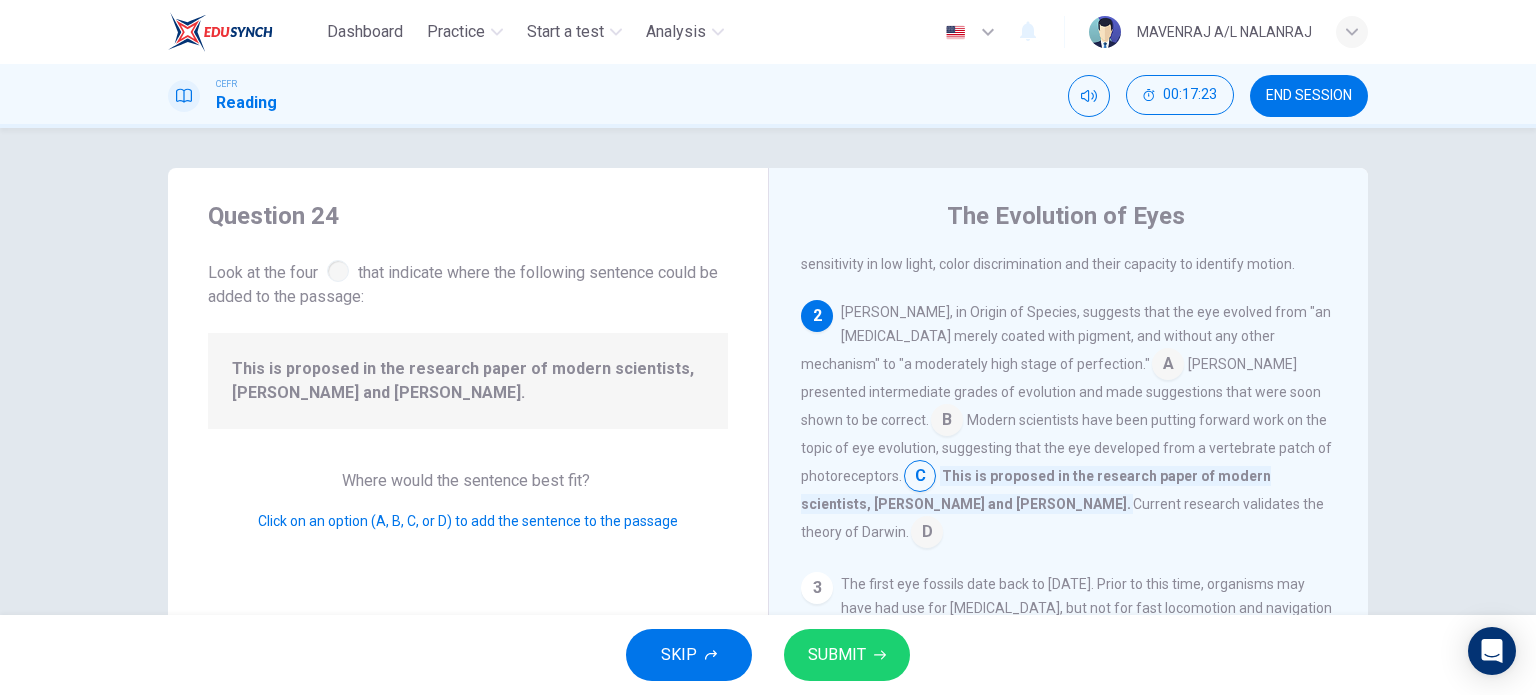 click at bounding box center (927, 534) 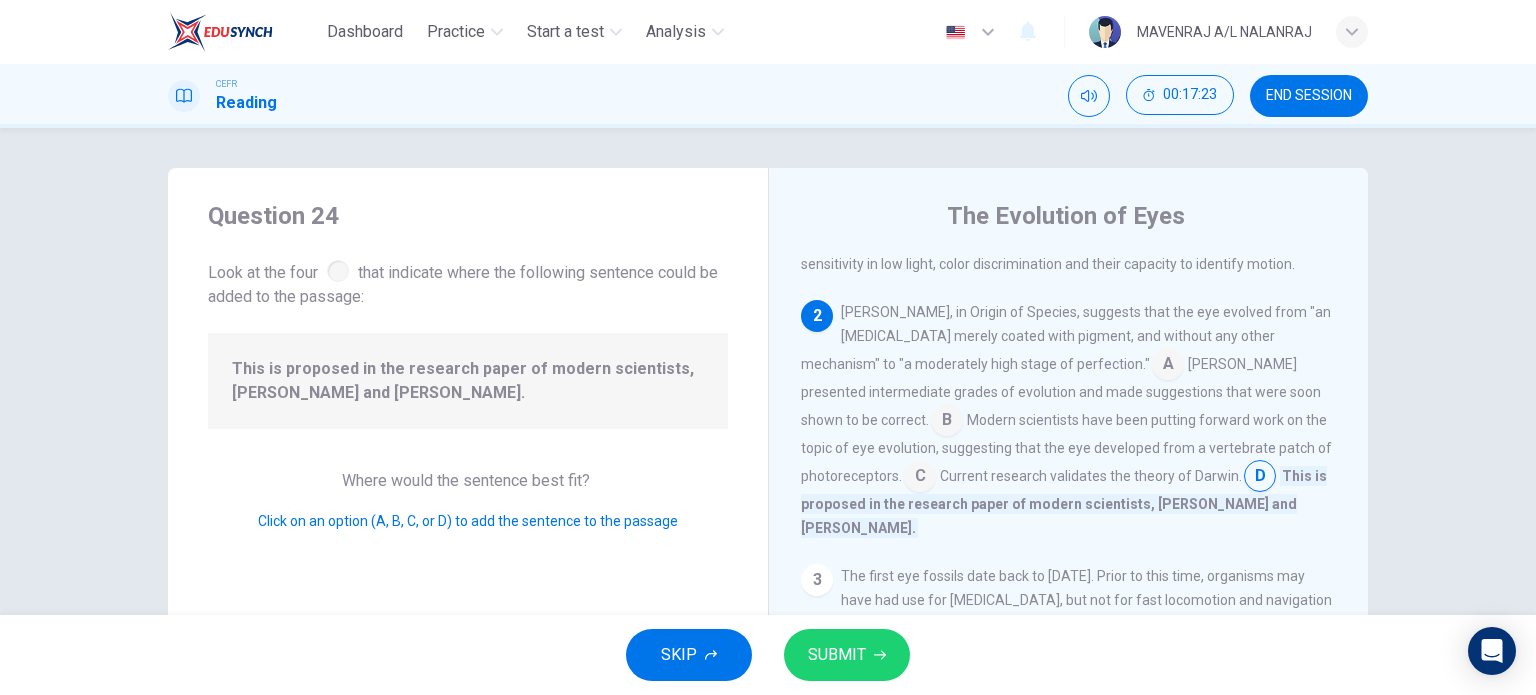 click 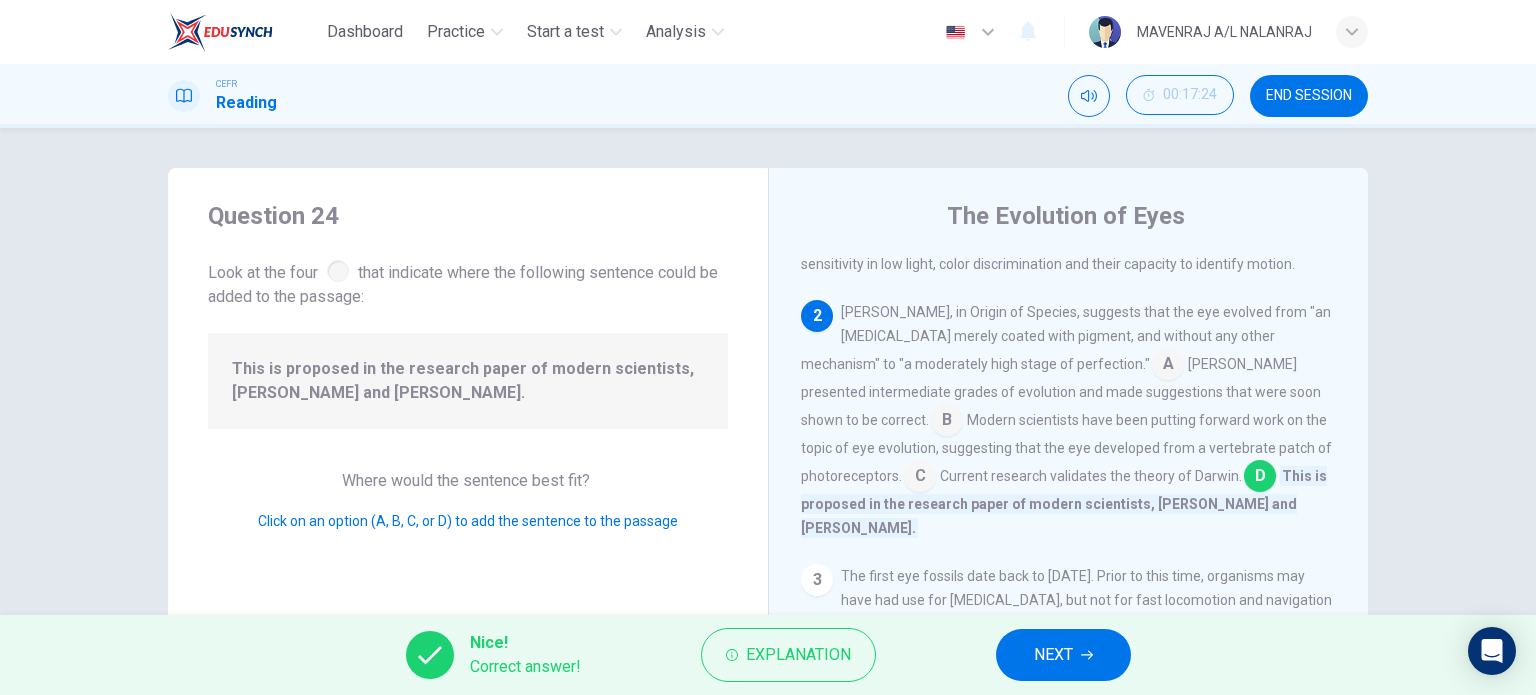 click on "NEXT" at bounding box center [1053, 655] 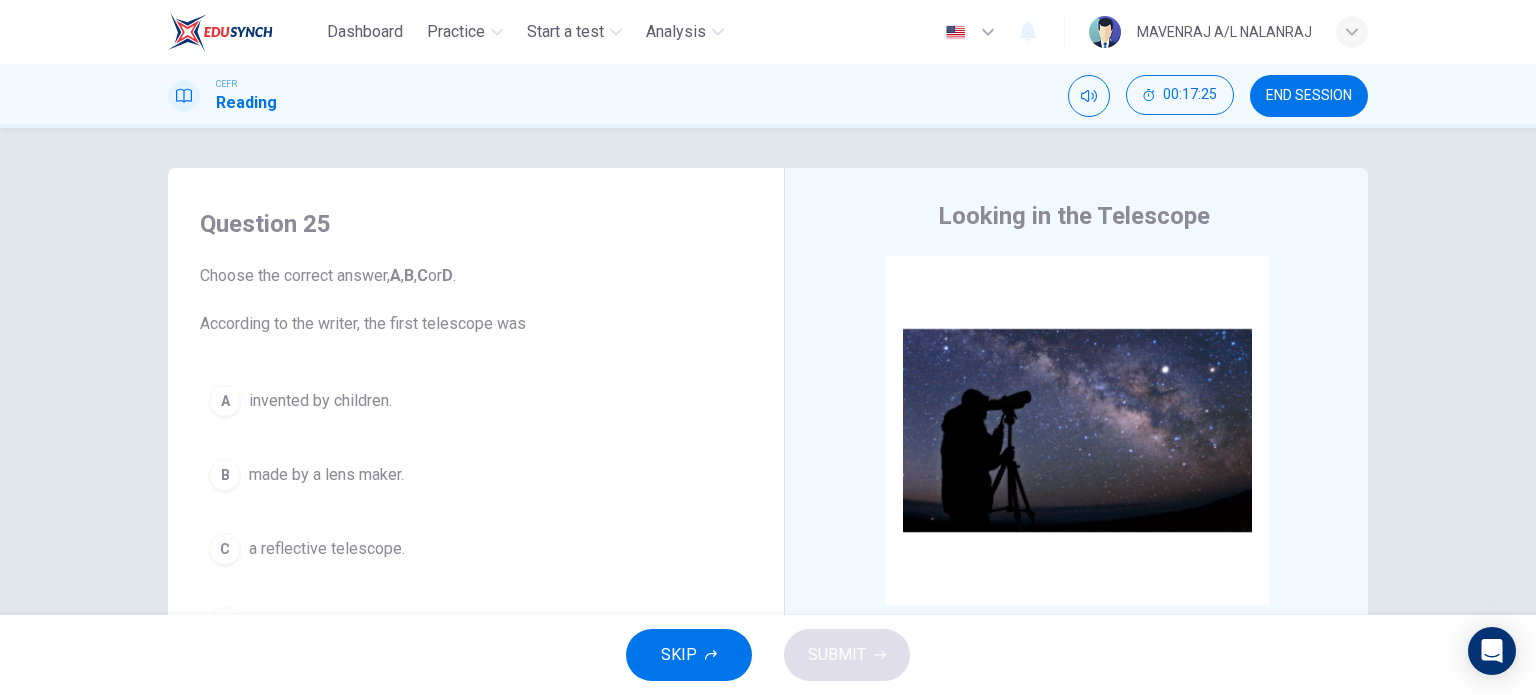 scroll, scrollTop: 100, scrollLeft: 0, axis: vertical 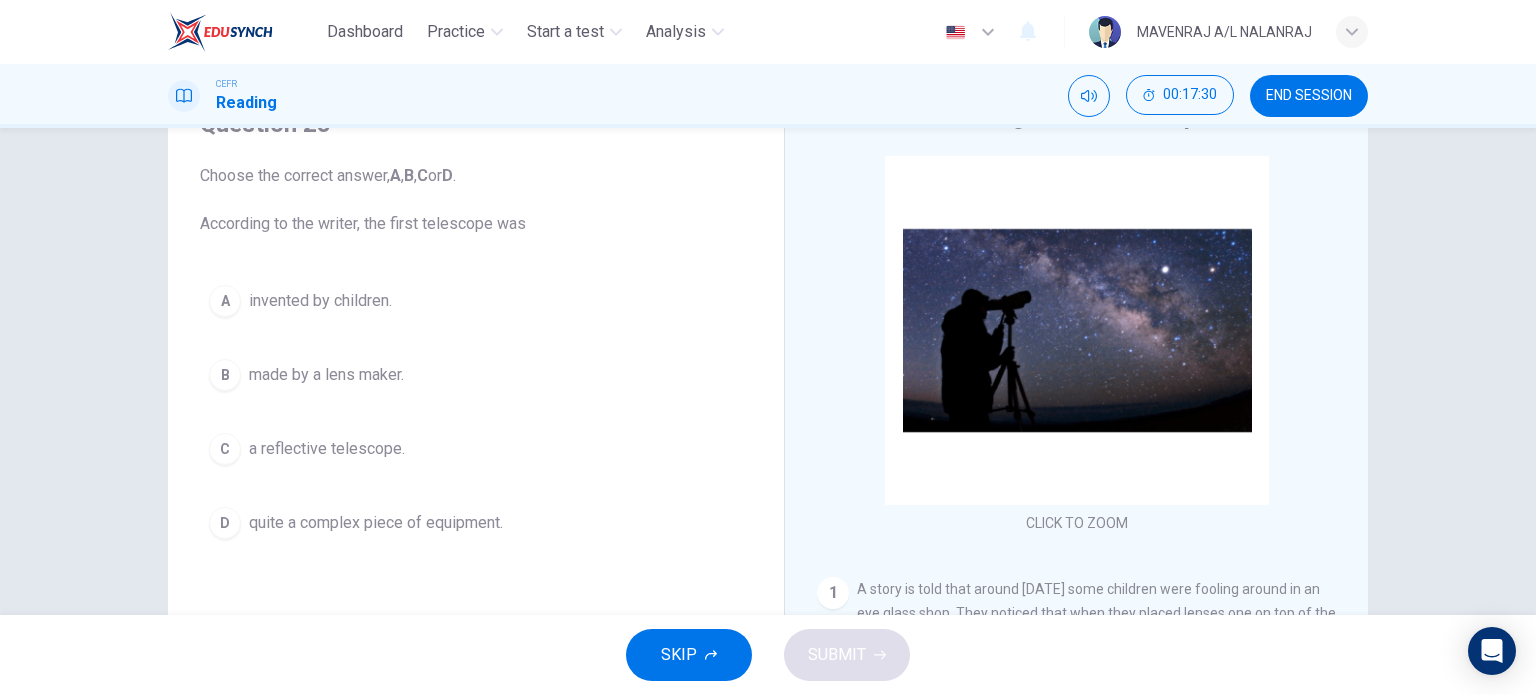 click on "made by a lens maker." at bounding box center [326, 375] 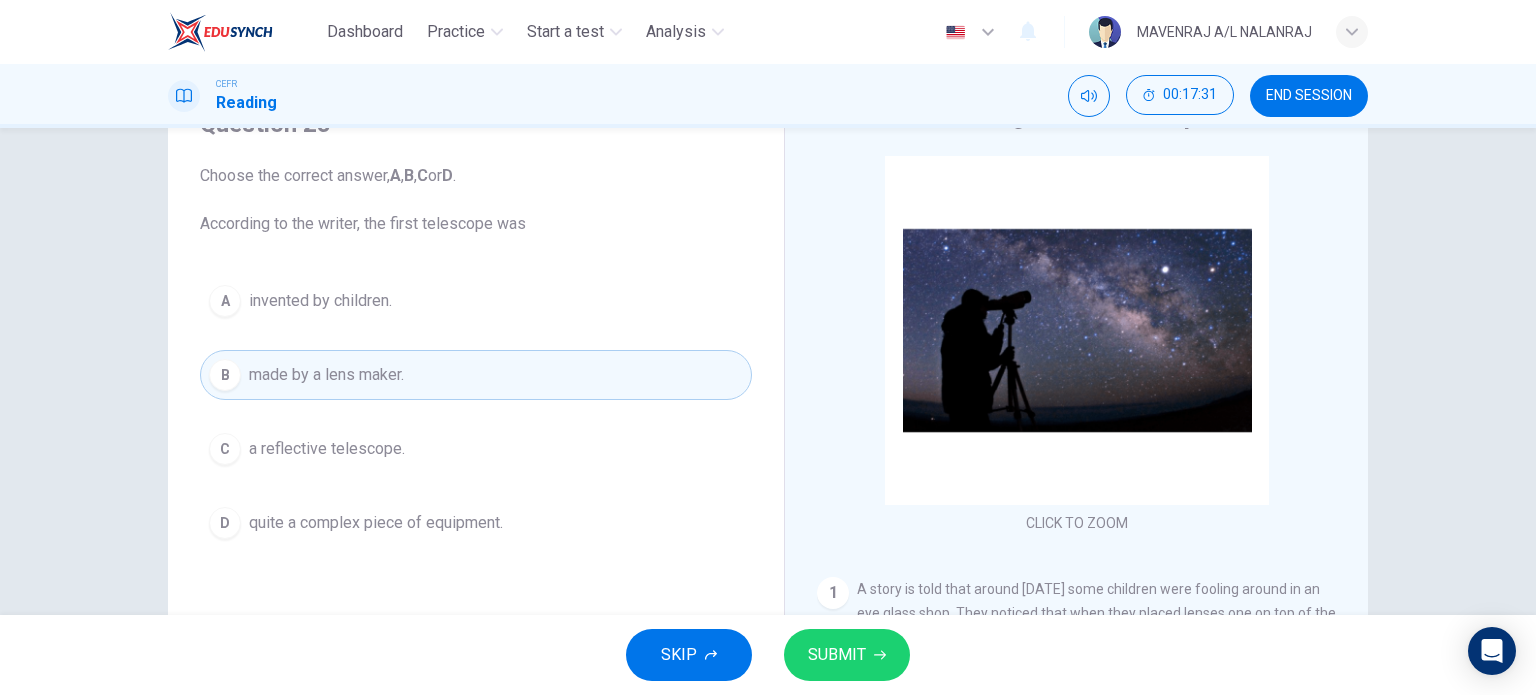 click on "SUBMIT" at bounding box center [837, 655] 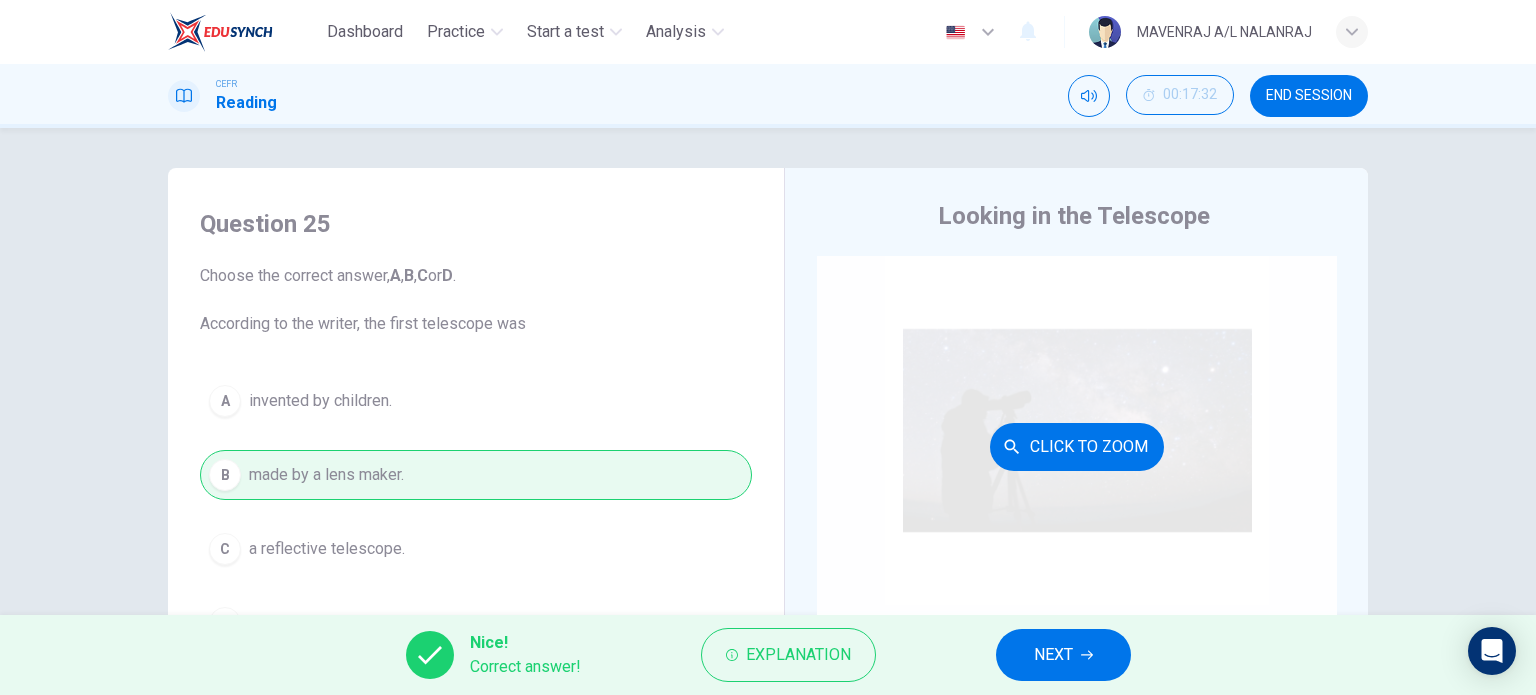 scroll, scrollTop: 200, scrollLeft: 0, axis: vertical 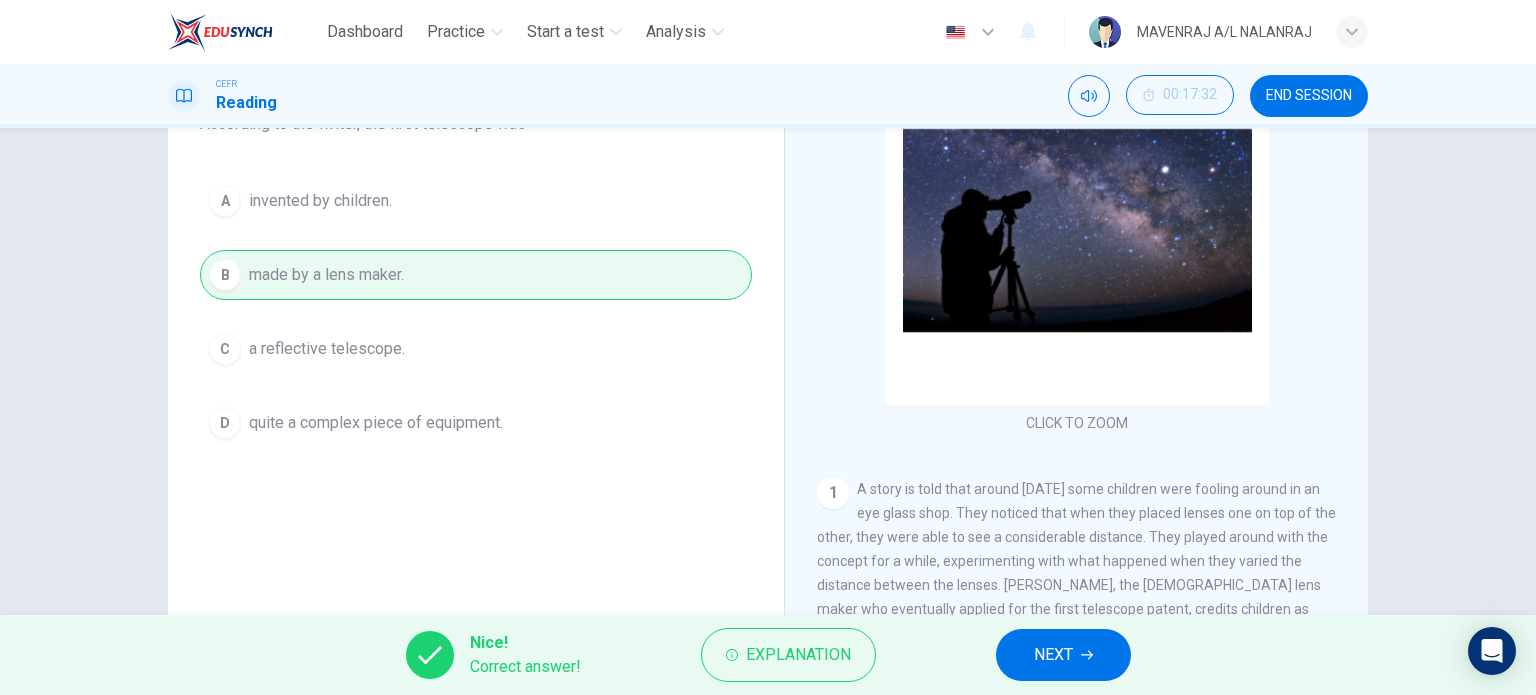 click on "END SESSION" at bounding box center (1309, 96) 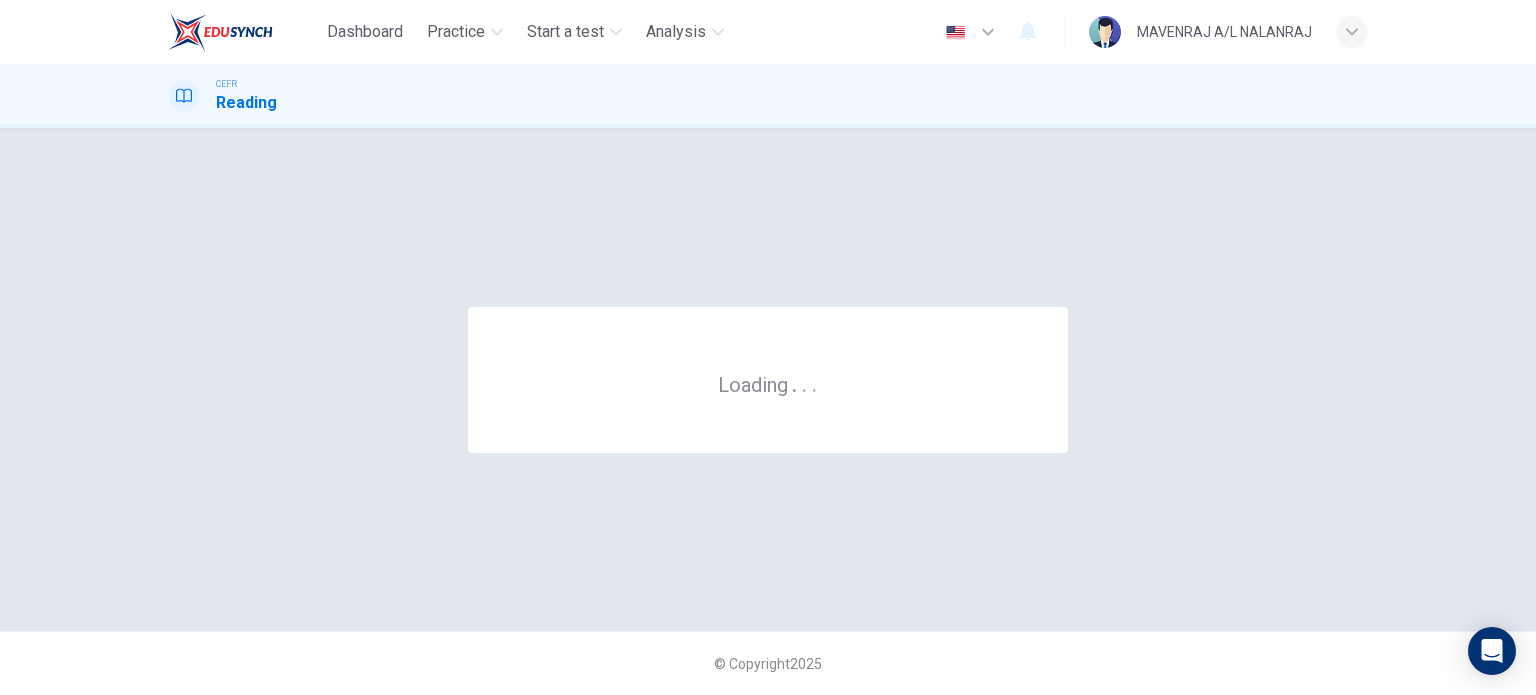 scroll, scrollTop: 0, scrollLeft: 0, axis: both 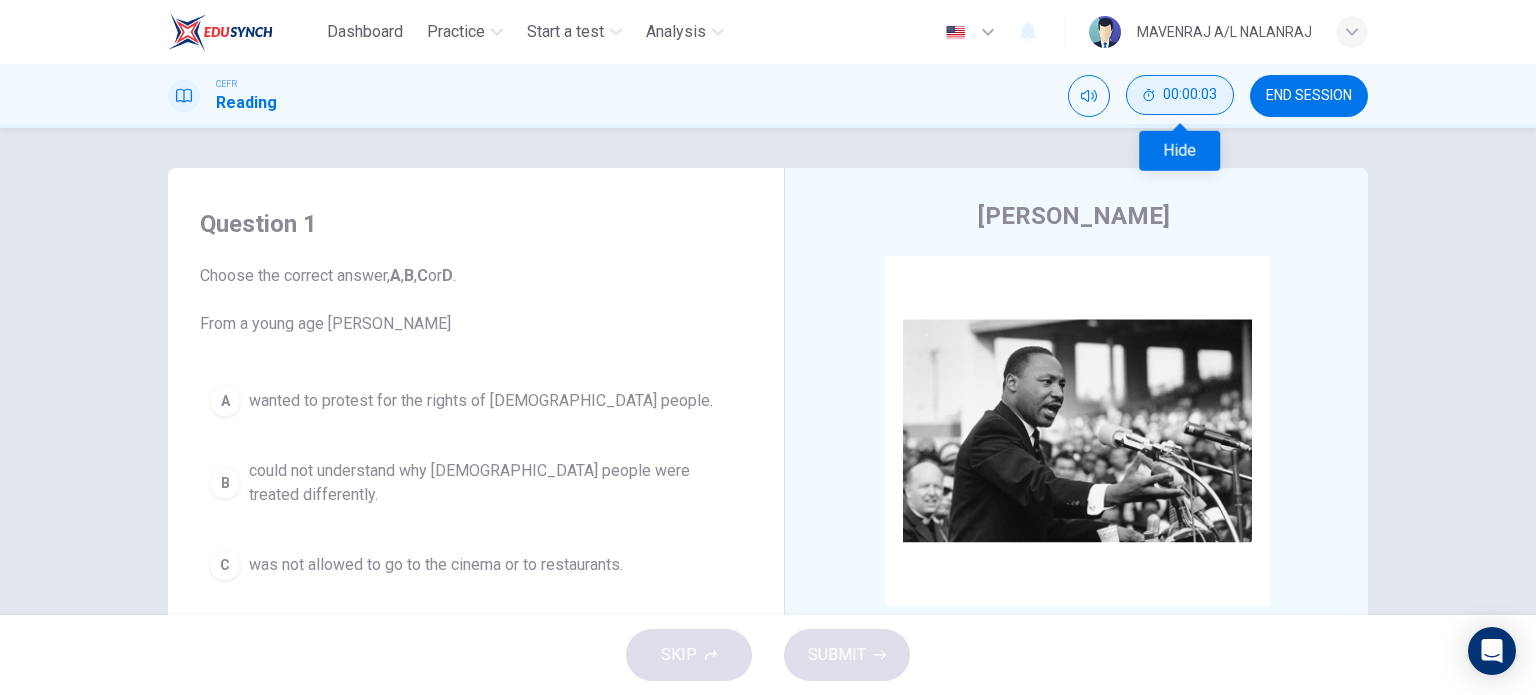 click on "00:00:03" at bounding box center (1180, 95) 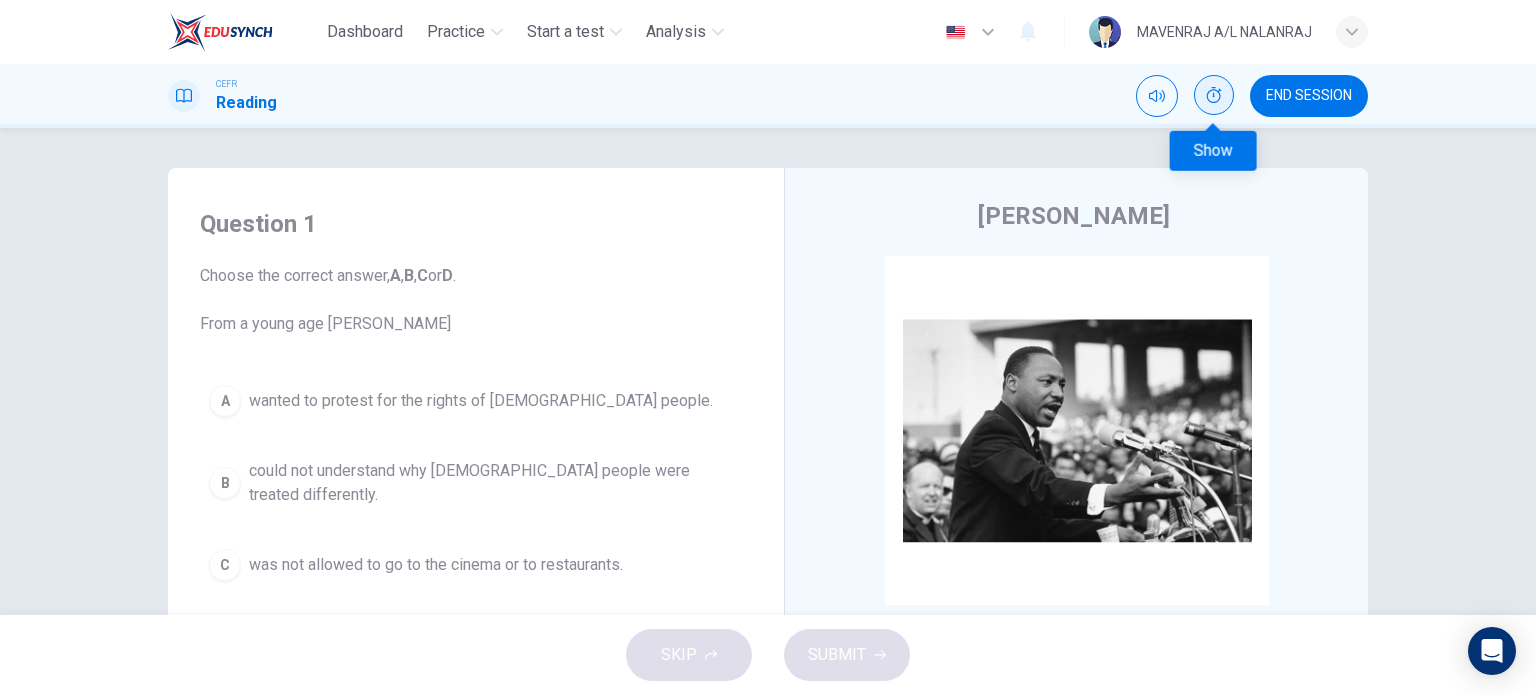 click at bounding box center [1214, 95] 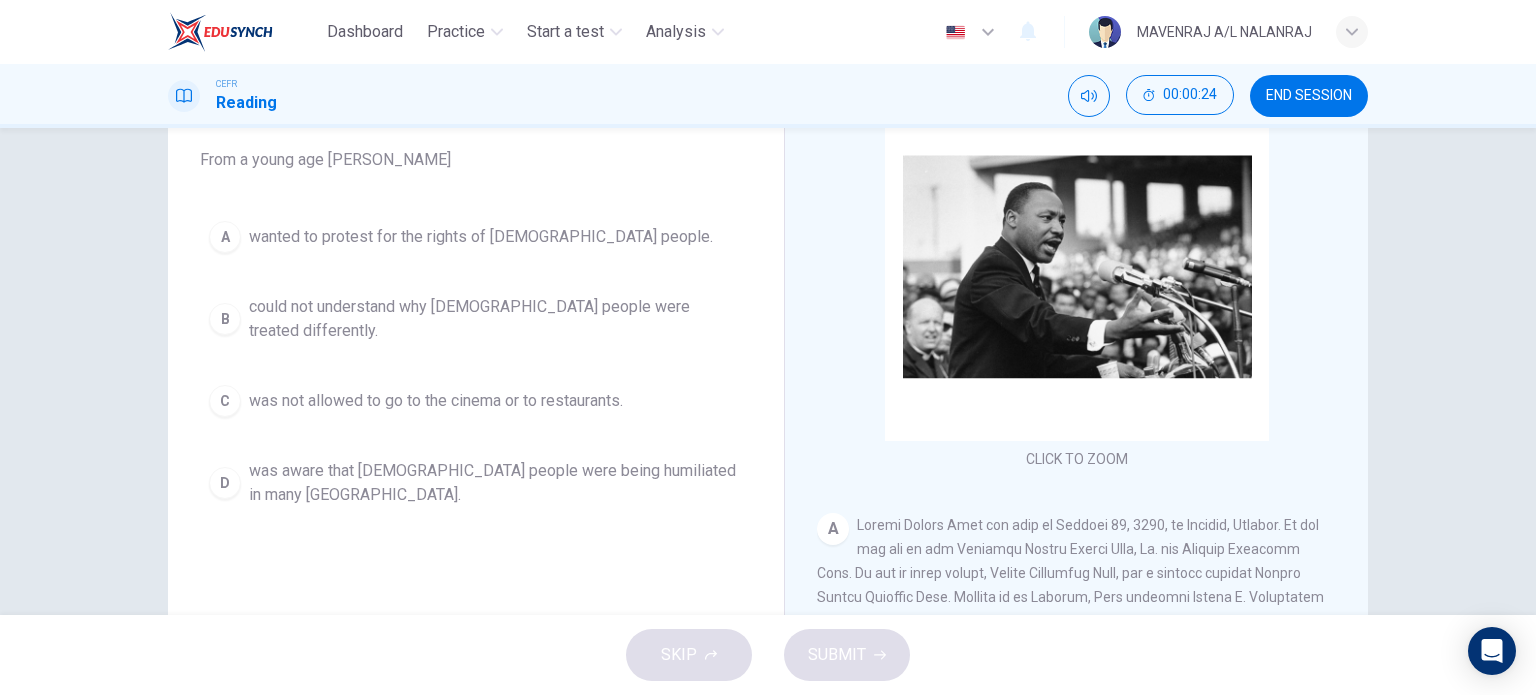 scroll, scrollTop: 200, scrollLeft: 0, axis: vertical 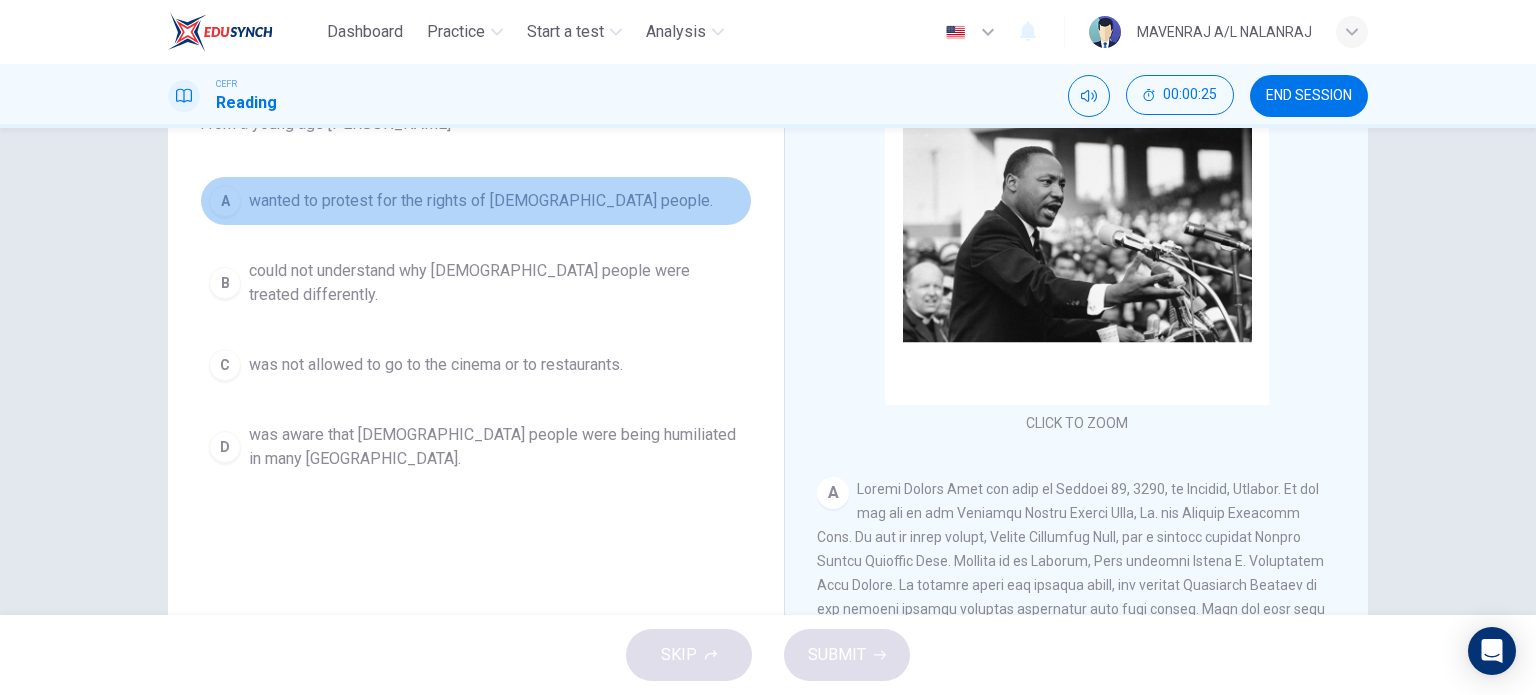 click on "wanted to protest for the rights of black people." at bounding box center (481, 201) 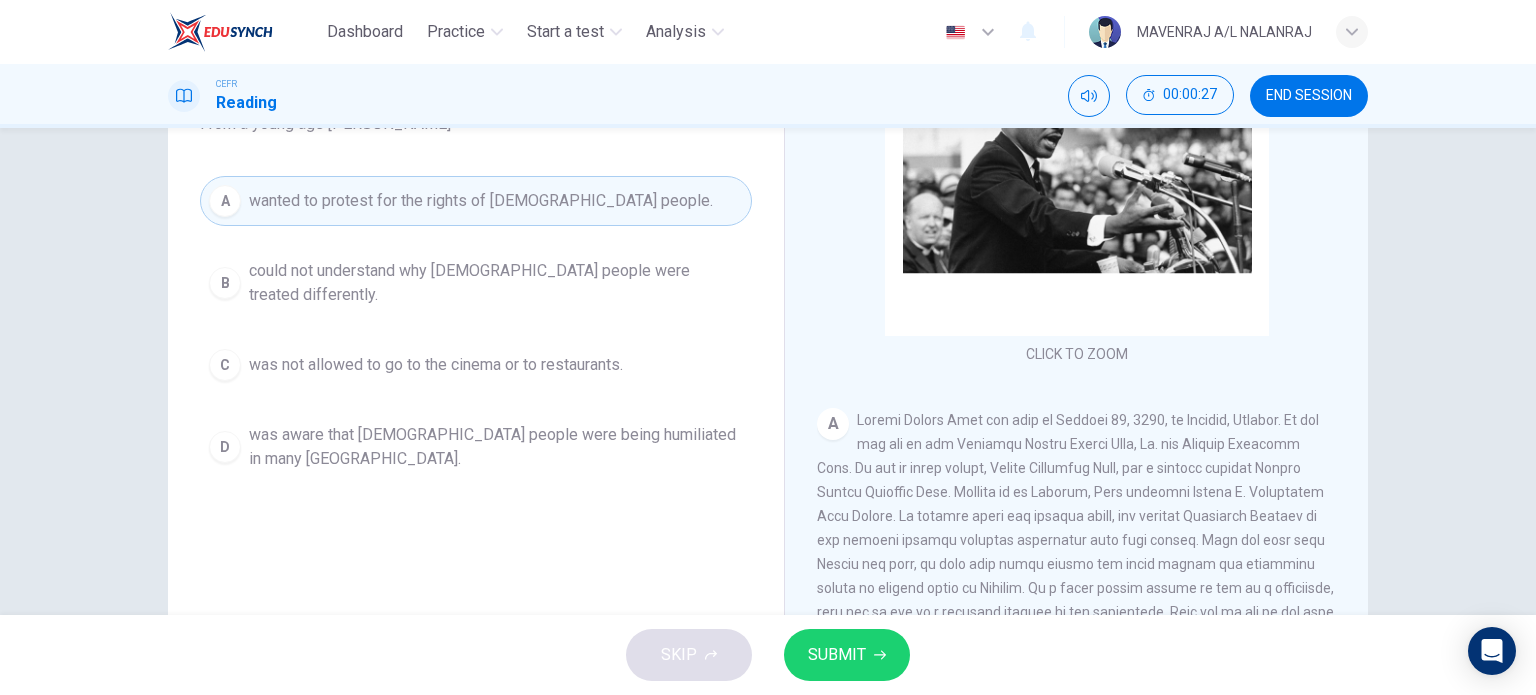scroll, scrollTop: 100, scrollLeft: 0, axis: vertical 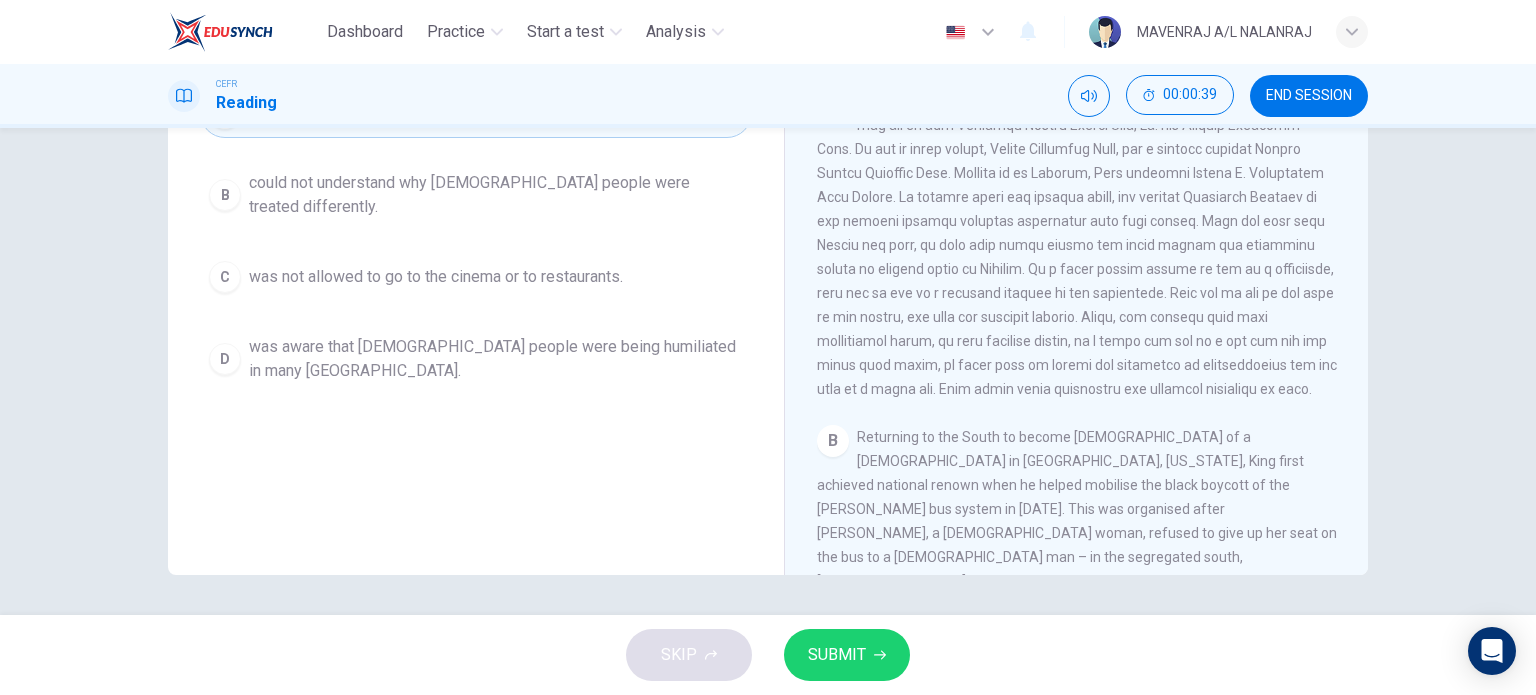 click on "SUBMIT" at bounding box center [847, 655] 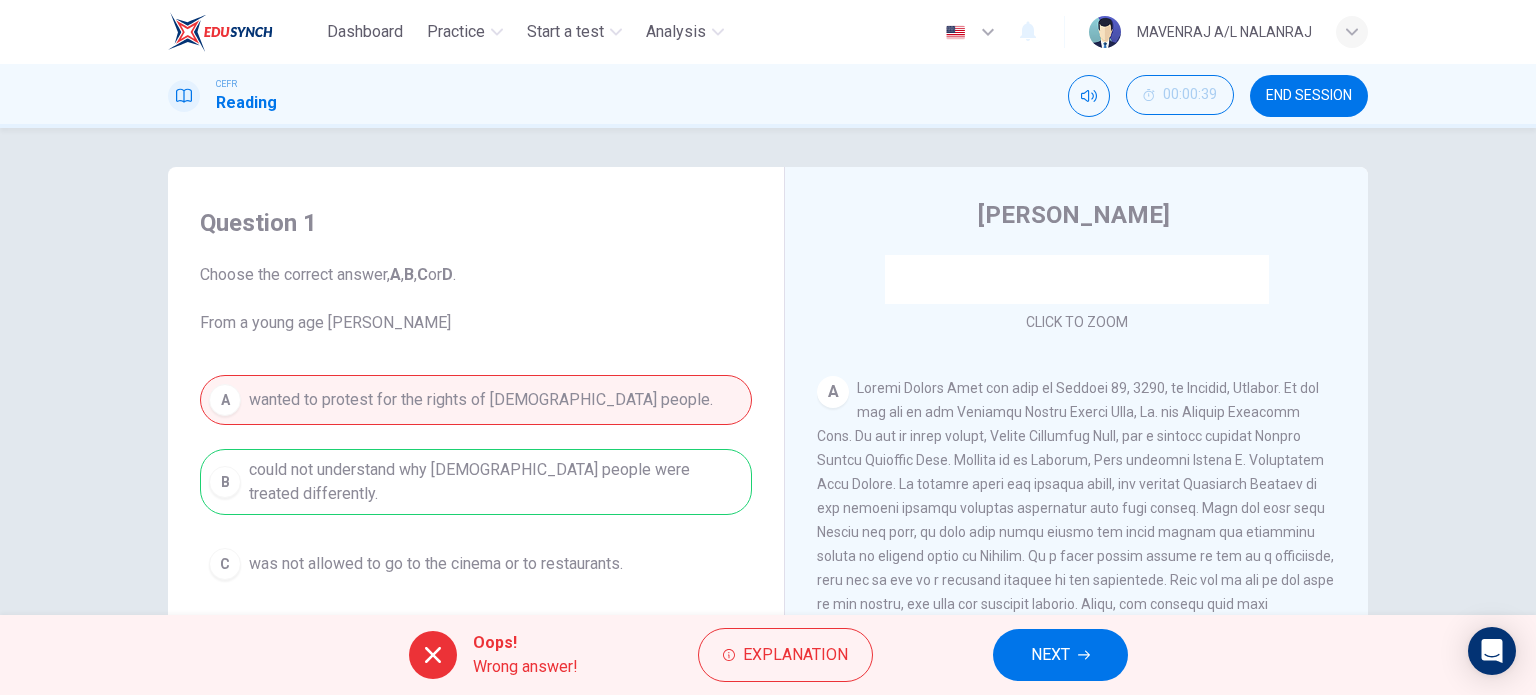 scroll, scrollTop: 0, scrollLeft: 0, axis: both 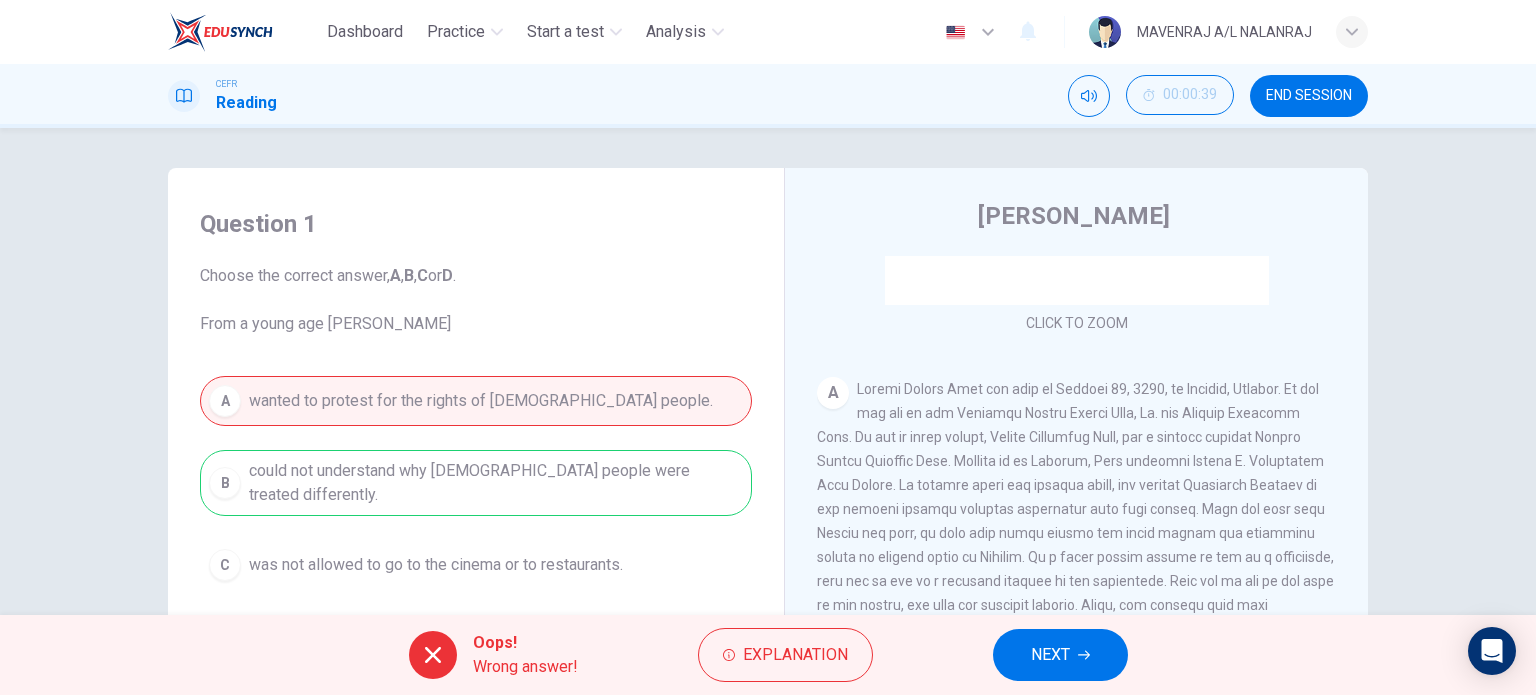 click on "NEXT" at bounding box center (1060, 655) 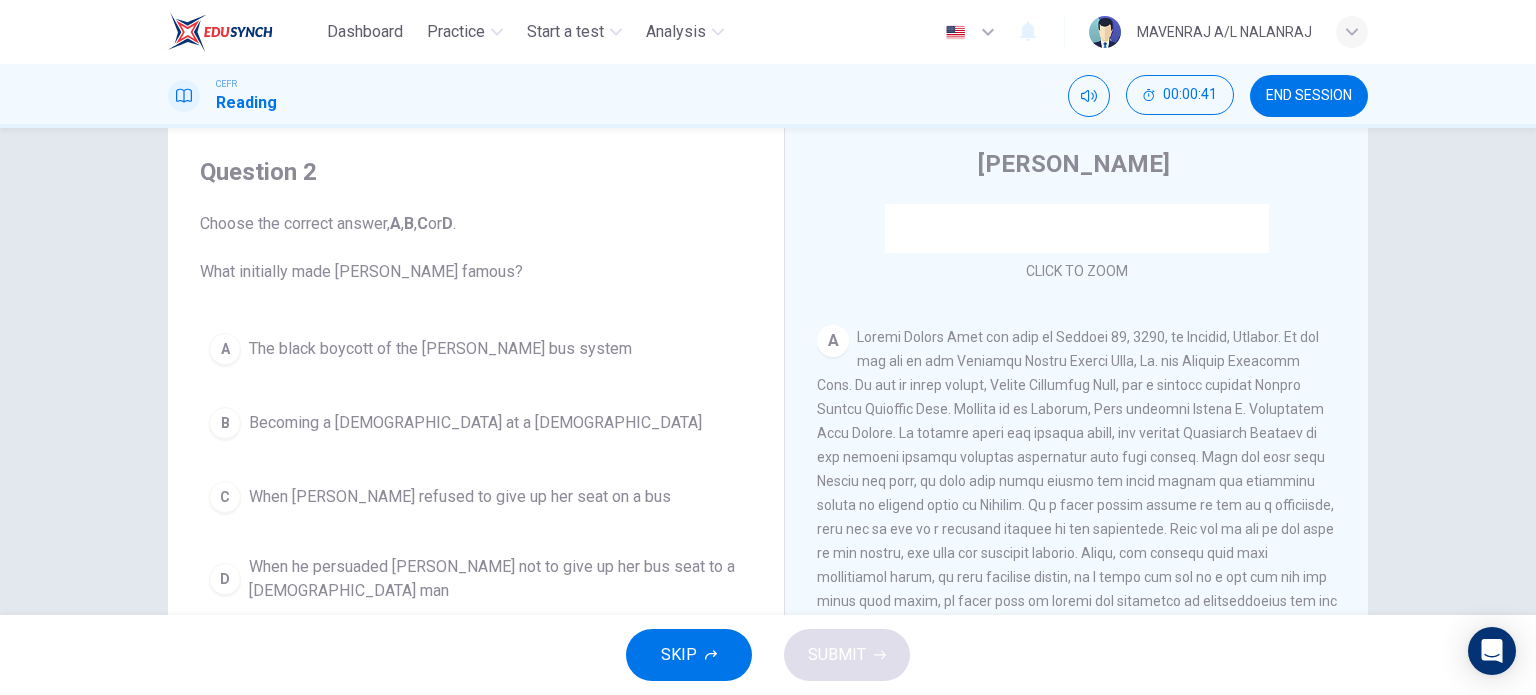 scroll, scrollTop: 100, scrollLeft: 0, axis: vertical 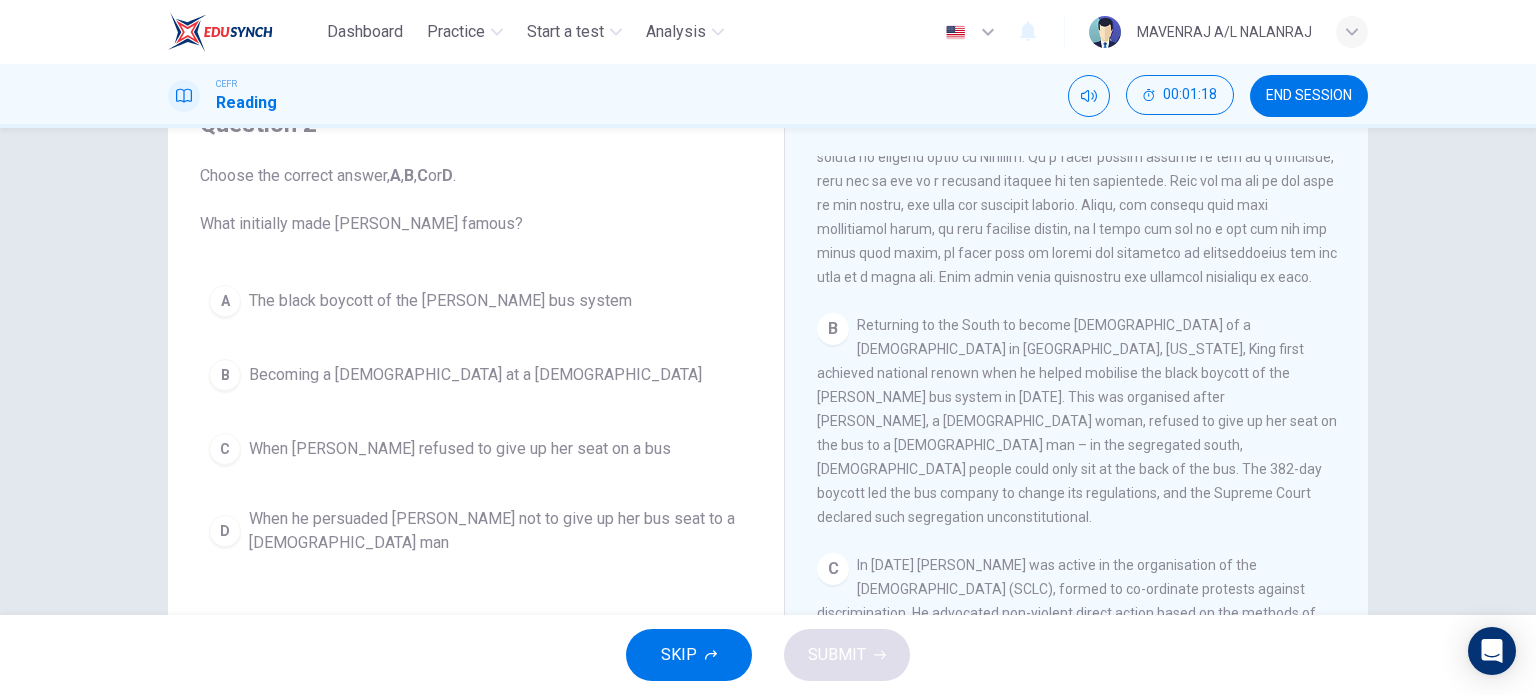 click on "When he persuaded Rosa Parks not to give up her bus seat to a white man" at bounding box center (496, 531) 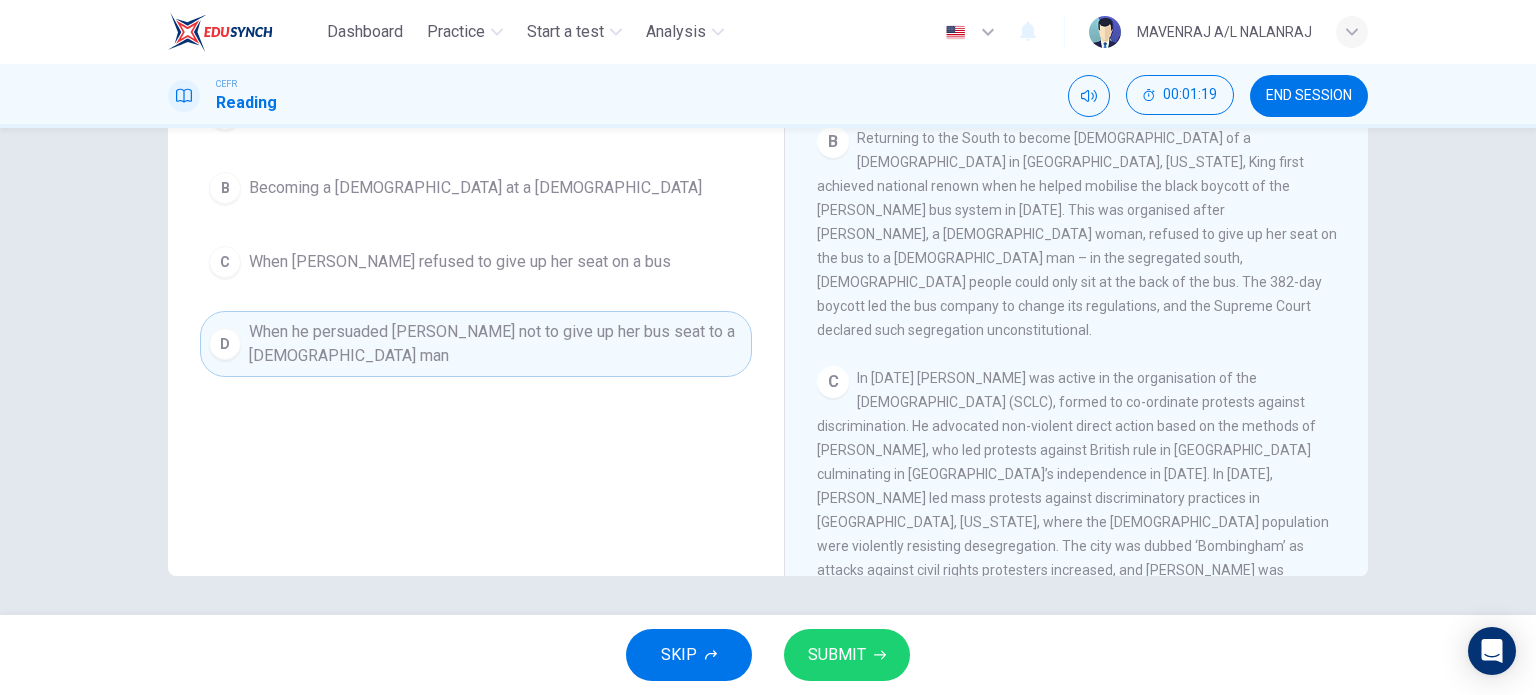 scroll, scrollTop: 288, scrollLeft: 0, axis: vertical 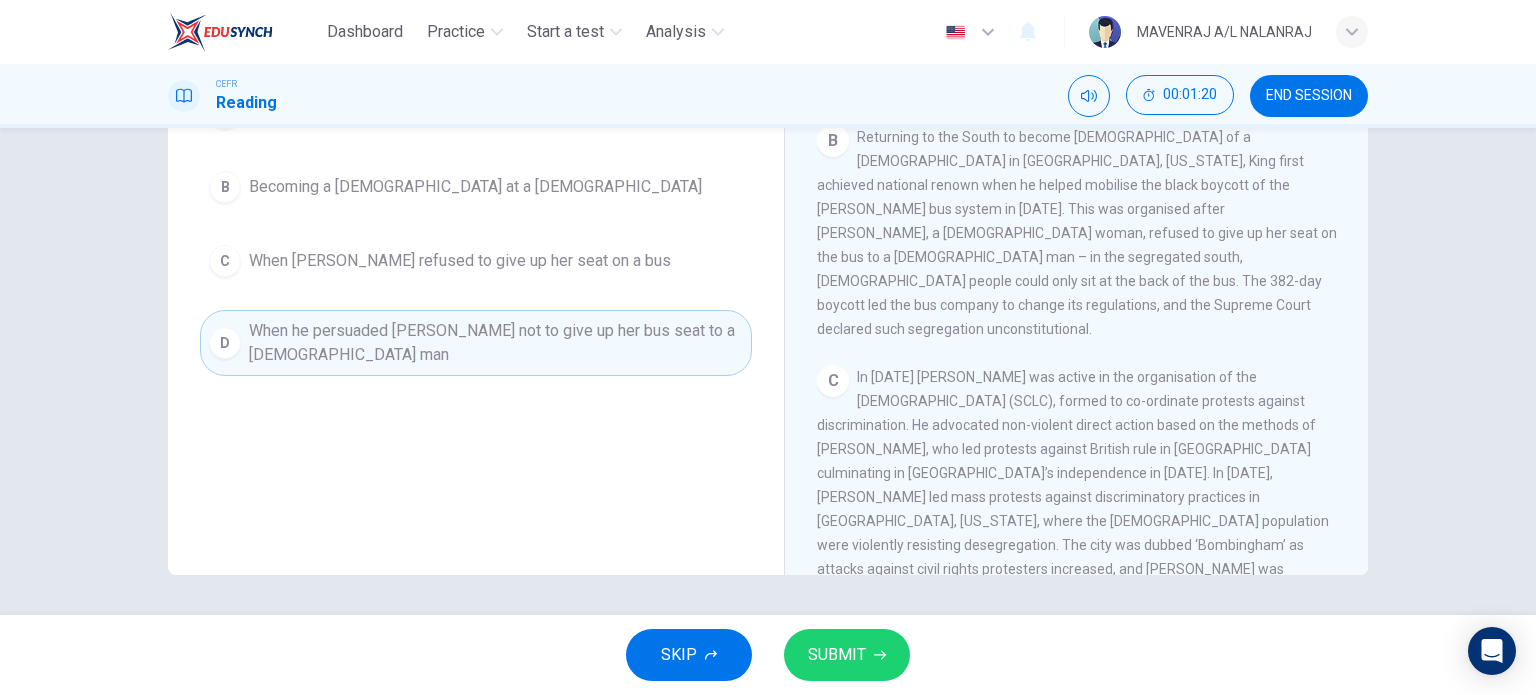 drag, startPoint x: 904, startPoint y: 636, endPoint x: 896, endPoint y: 650, distance: 16.124516 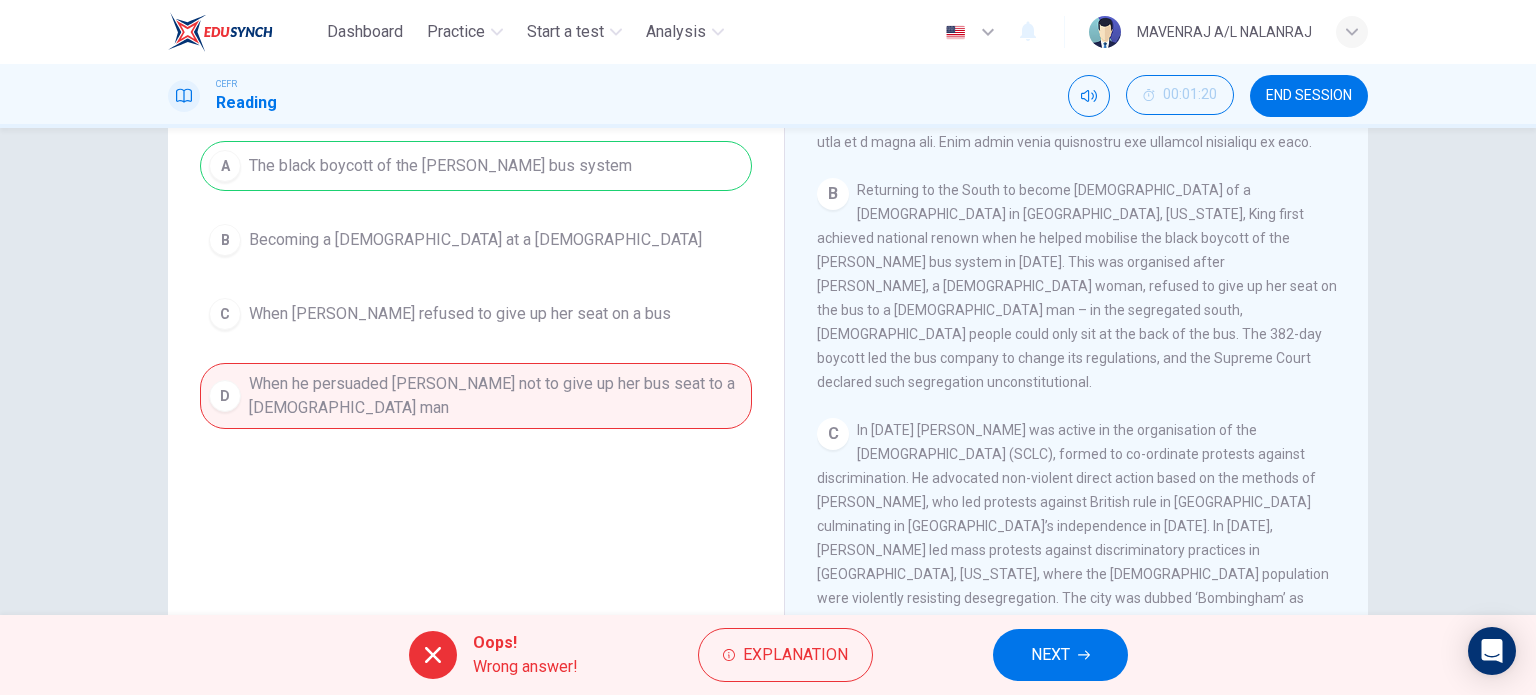 scroll, scrollTop: 188, scrollLeft: 0, axis: vertical 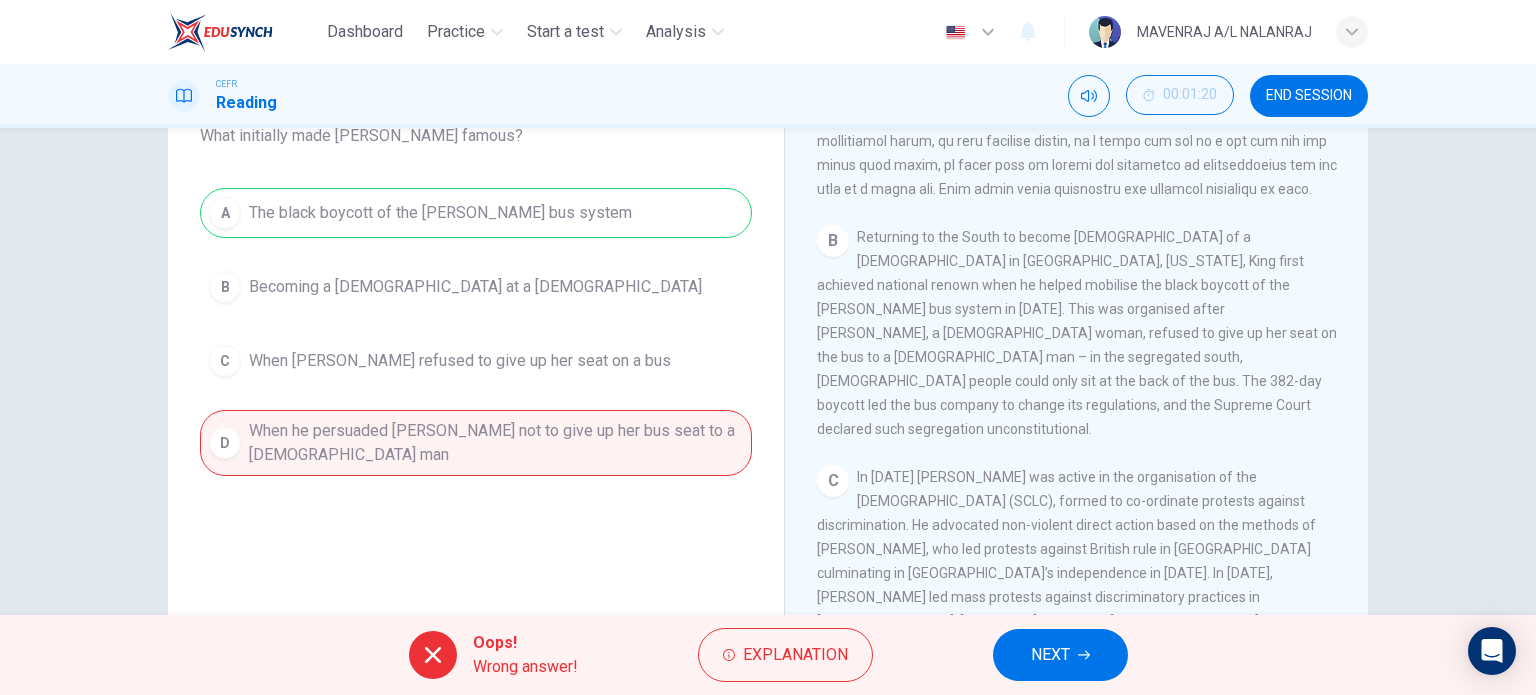 drag, startPoint x: 1089, startPoint y: 619, endPoint x: 1089, endPoint y: 608, distance: 11 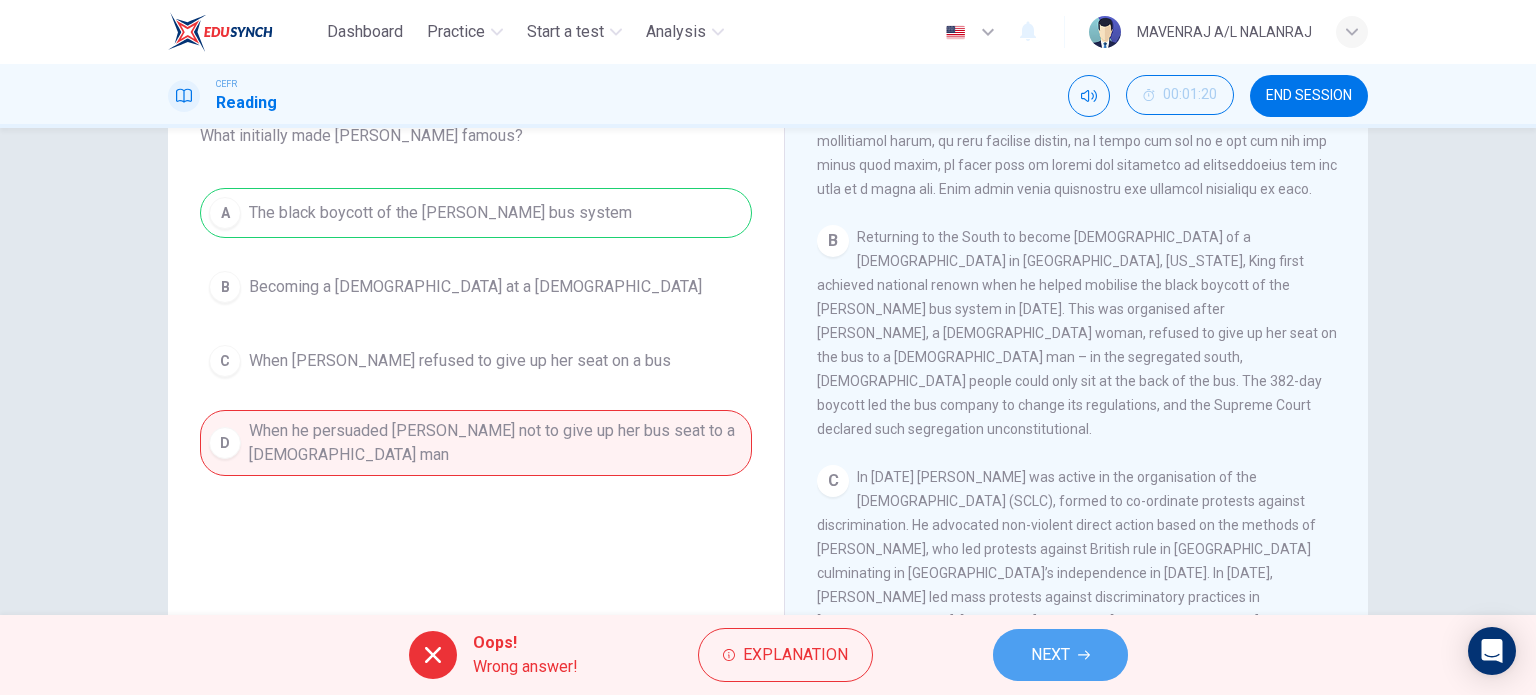 drag, startPoint x: 1052, startPoint y: 662, endPoint x: 1048, endPoint y: 632, distance: 30.265491 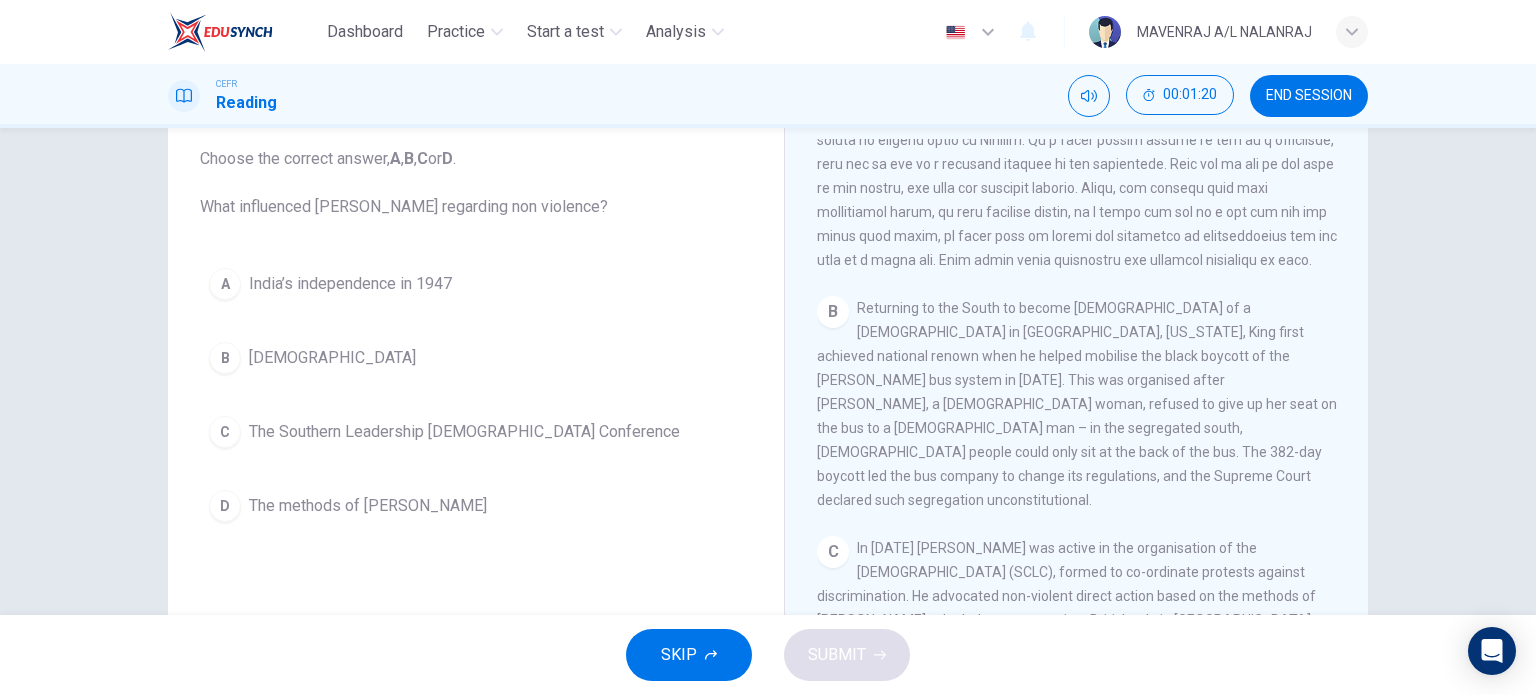 scroll, scrollTop: 88, scrollLeft: 0, axis: vertical 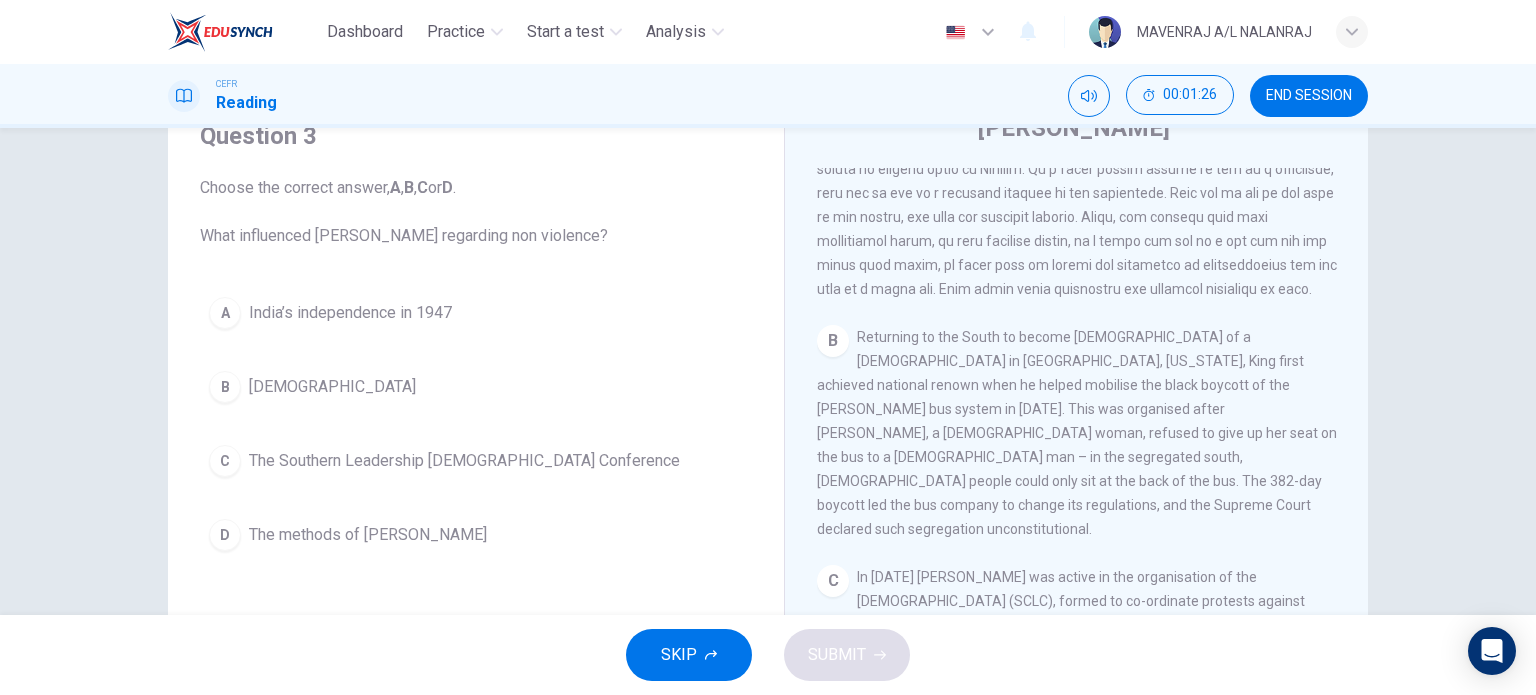 click on "A India’s independence in 1947" at bounding box center (476, 313) 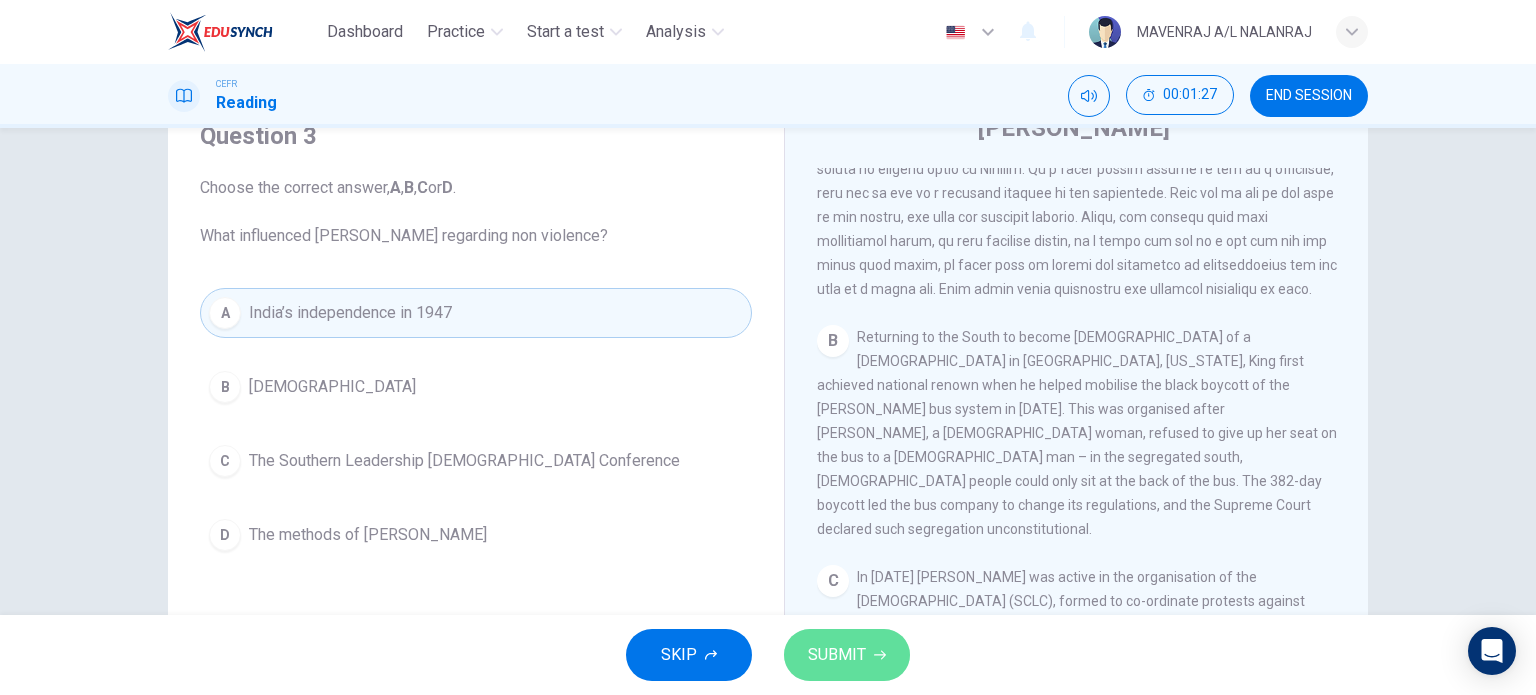 click on "SUBMIT" at bounding box center (847, 655) 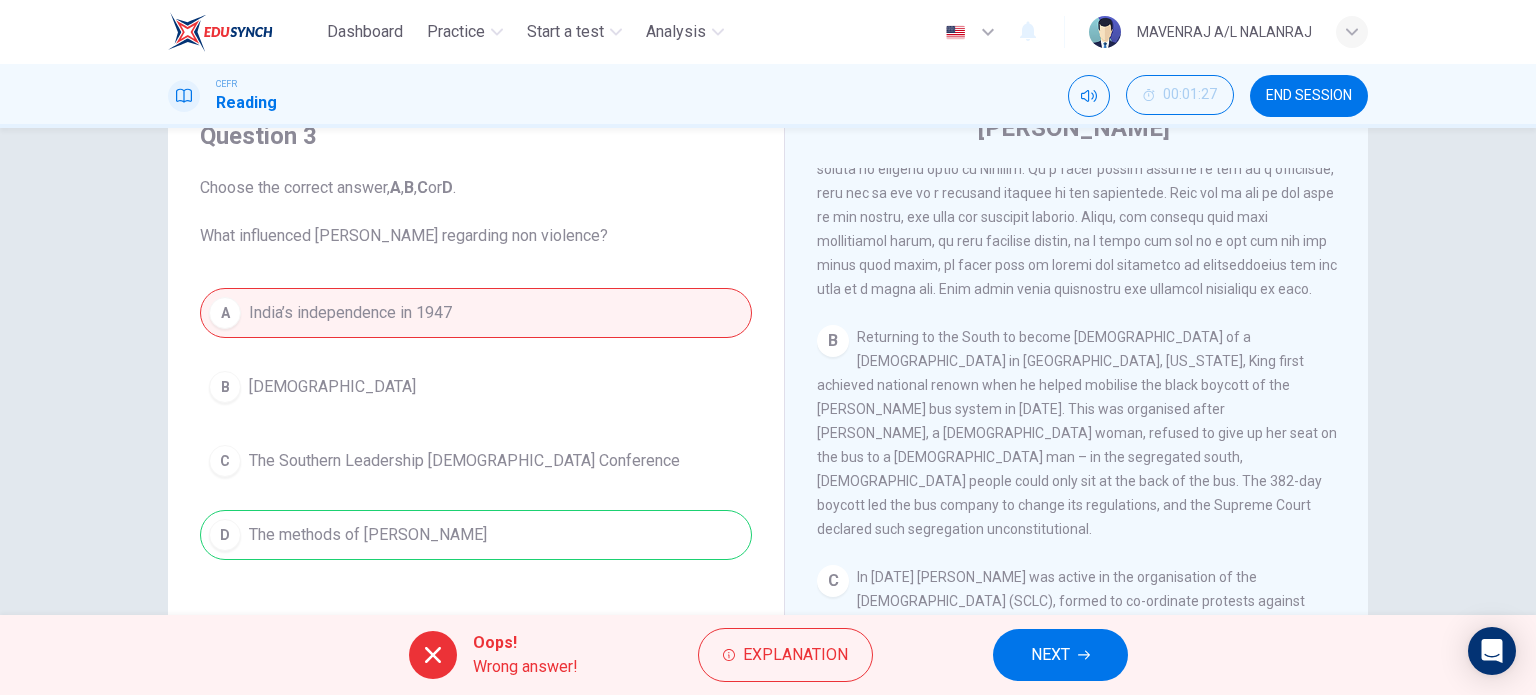 click on "NEXT" at bounding box center [1060, 655] 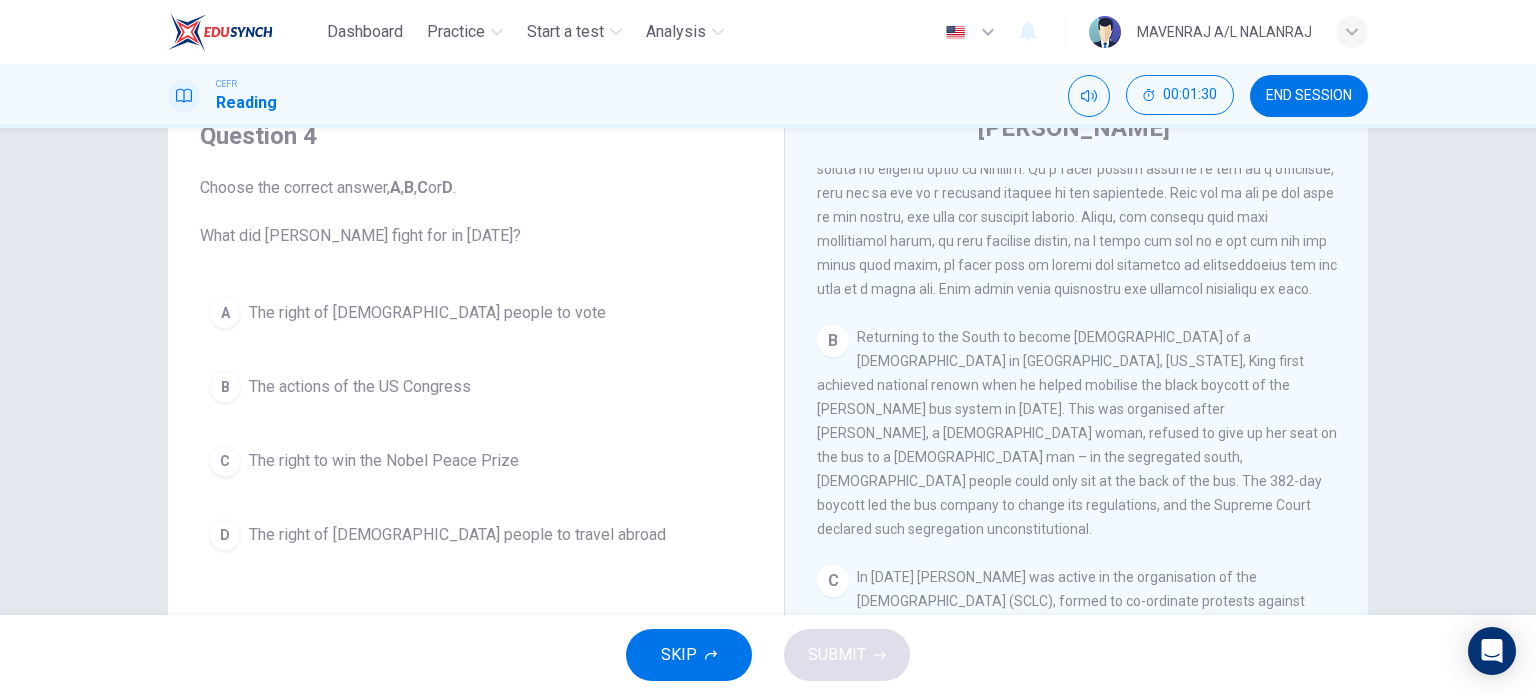 click on "A The right of black people to vote" at bounding box center [476, 313] 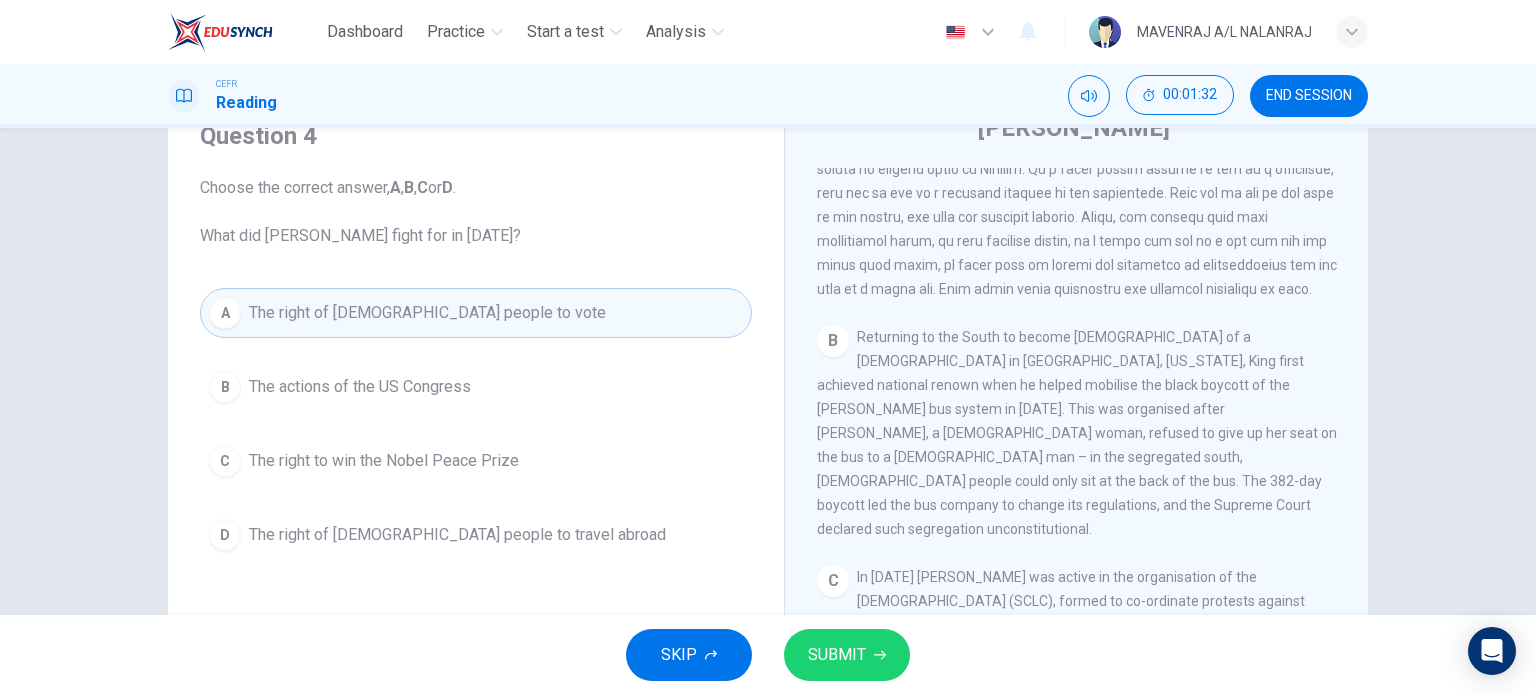click on "SUBMIT" at bounding box center [837, 655] 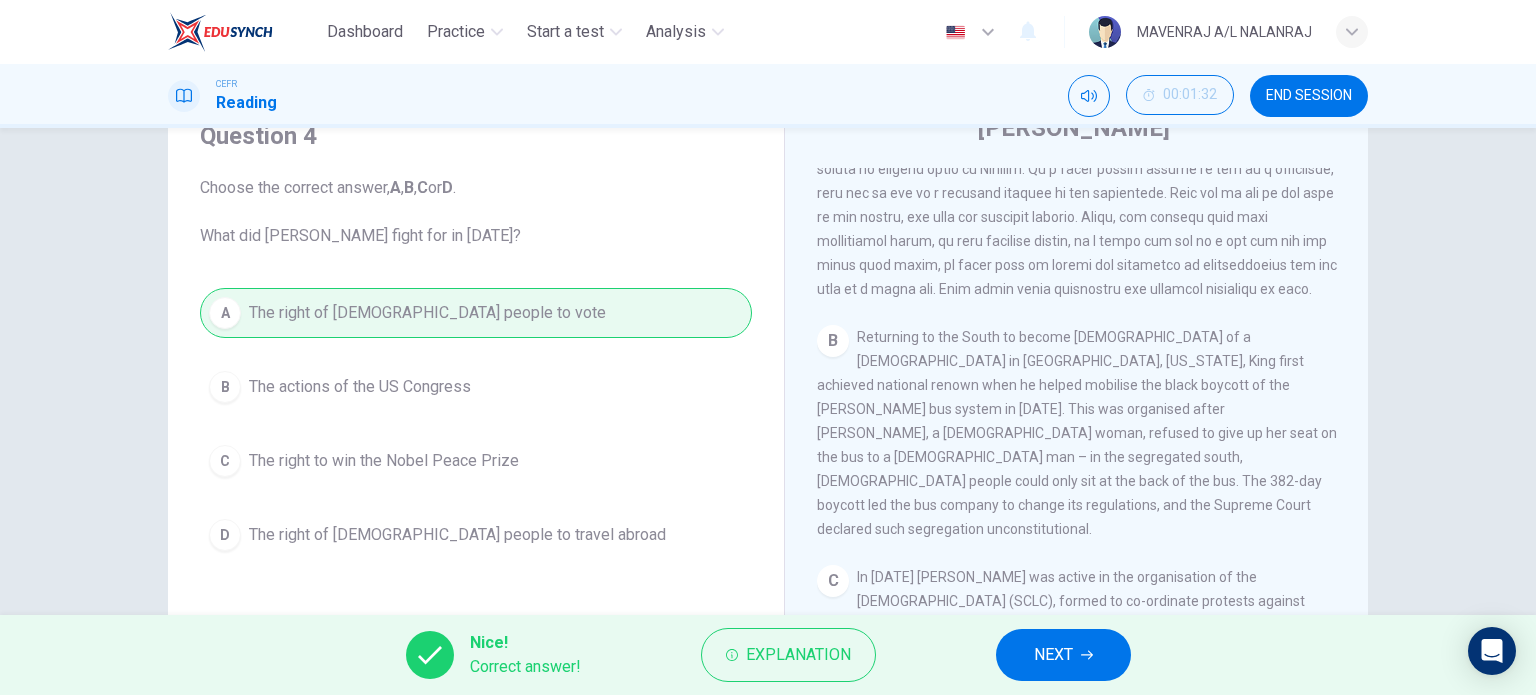 click on "NEXT" at bounding box center (1053, 655) 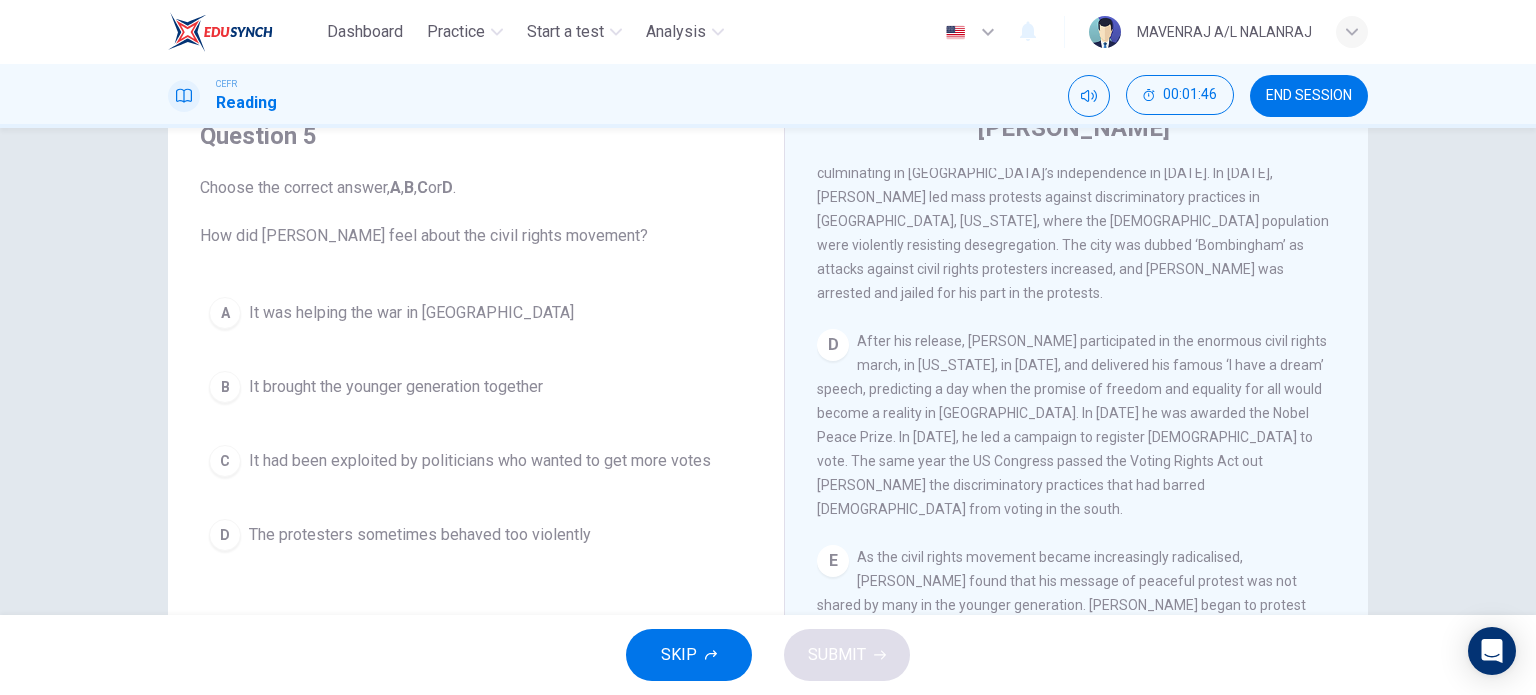 scroll, scrollTop: 1200, scrollLeft: 0, axis: vertical 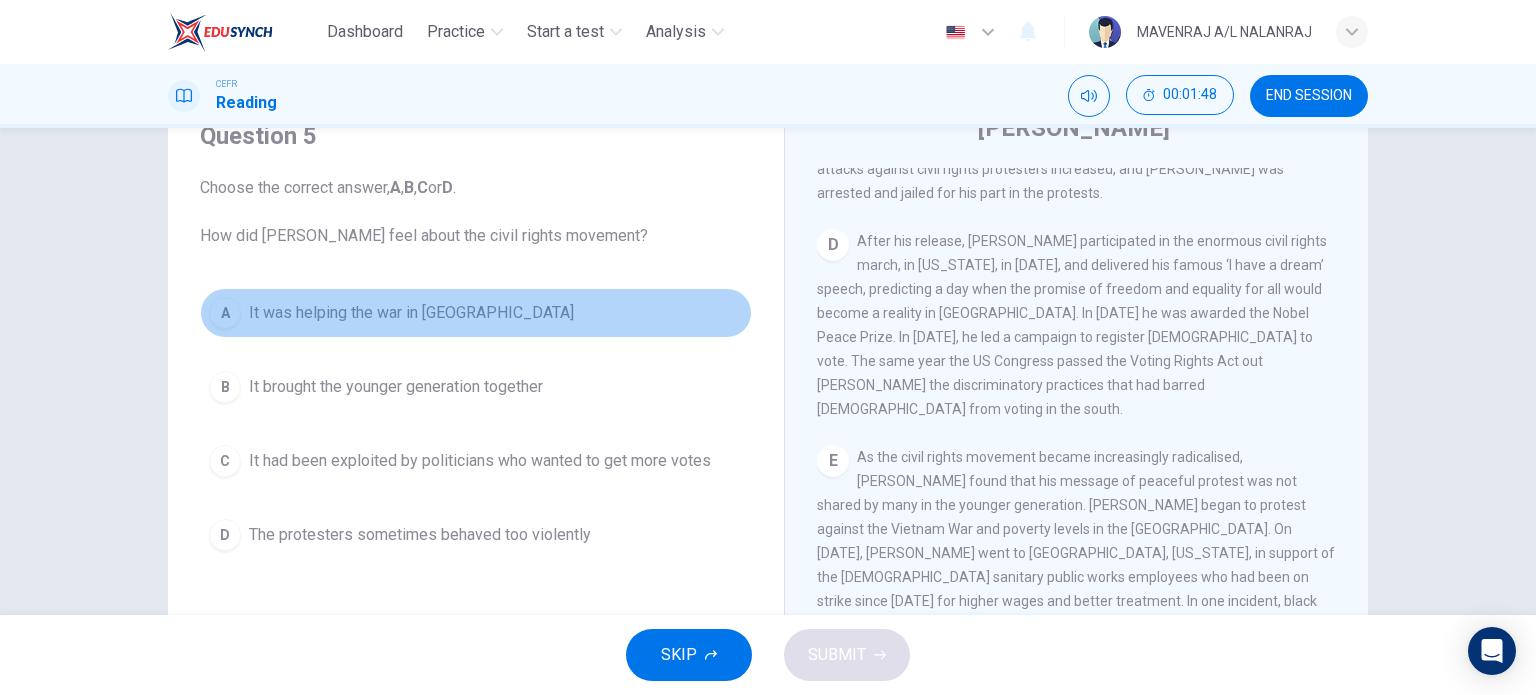 click on "A It was helping the war in Vietnam" at bounding box center (476, 313) 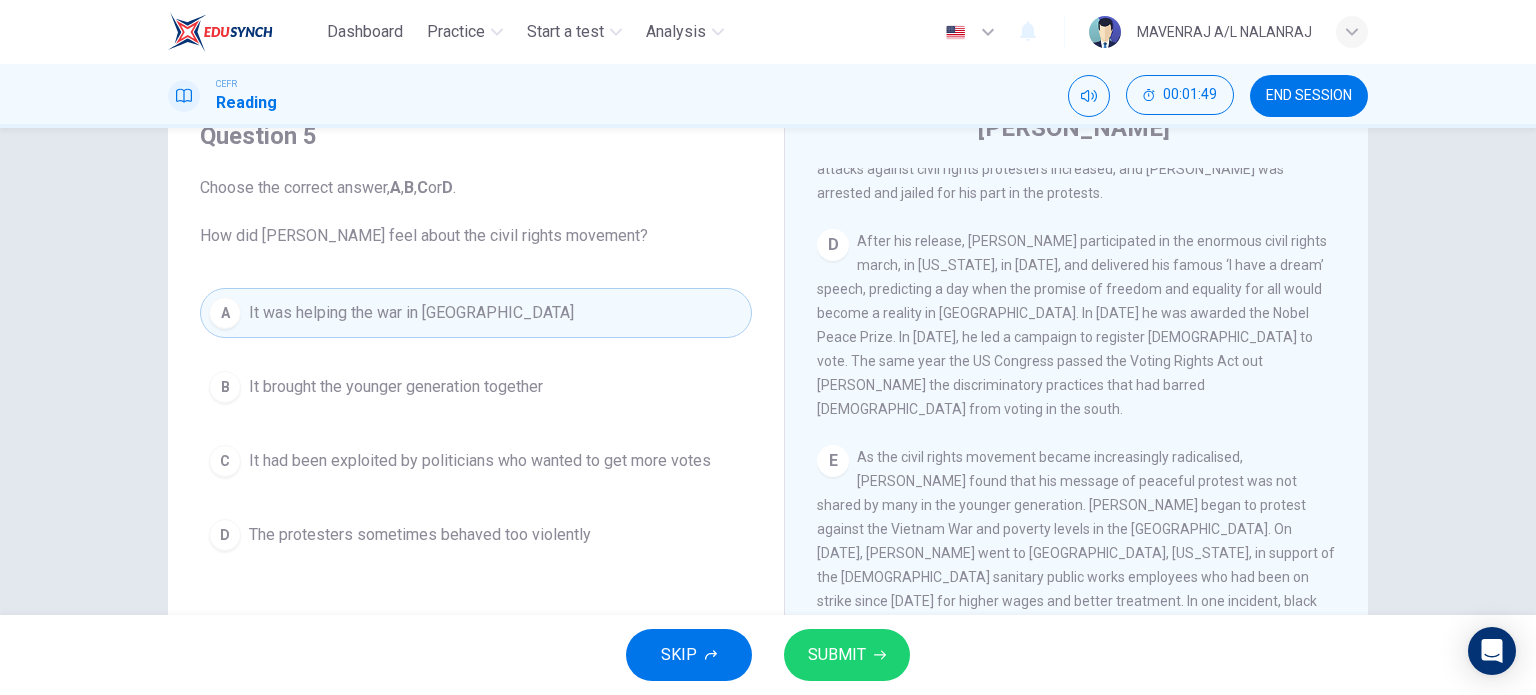 click on "SUBMIT" at bounding box center (837, 655) 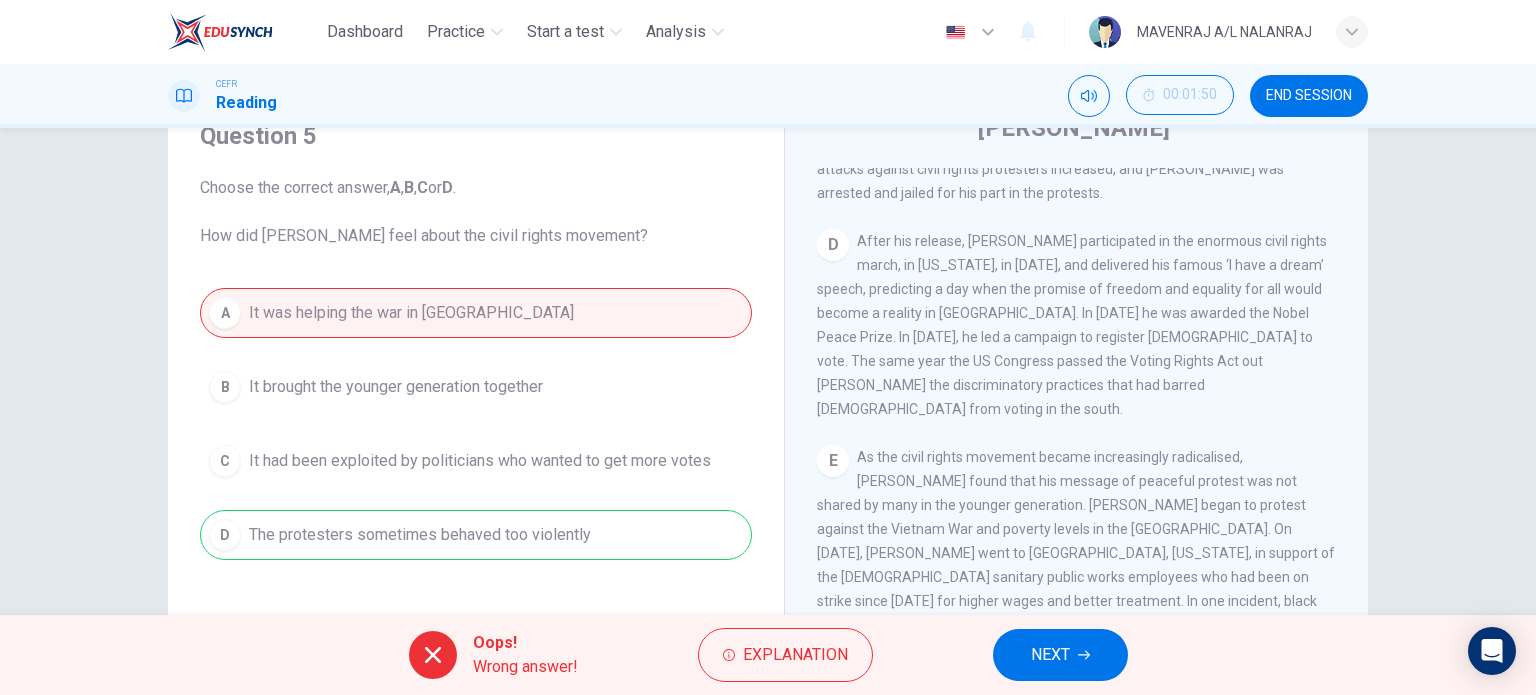click on "NEXT" at bounding box center [1060, 655] 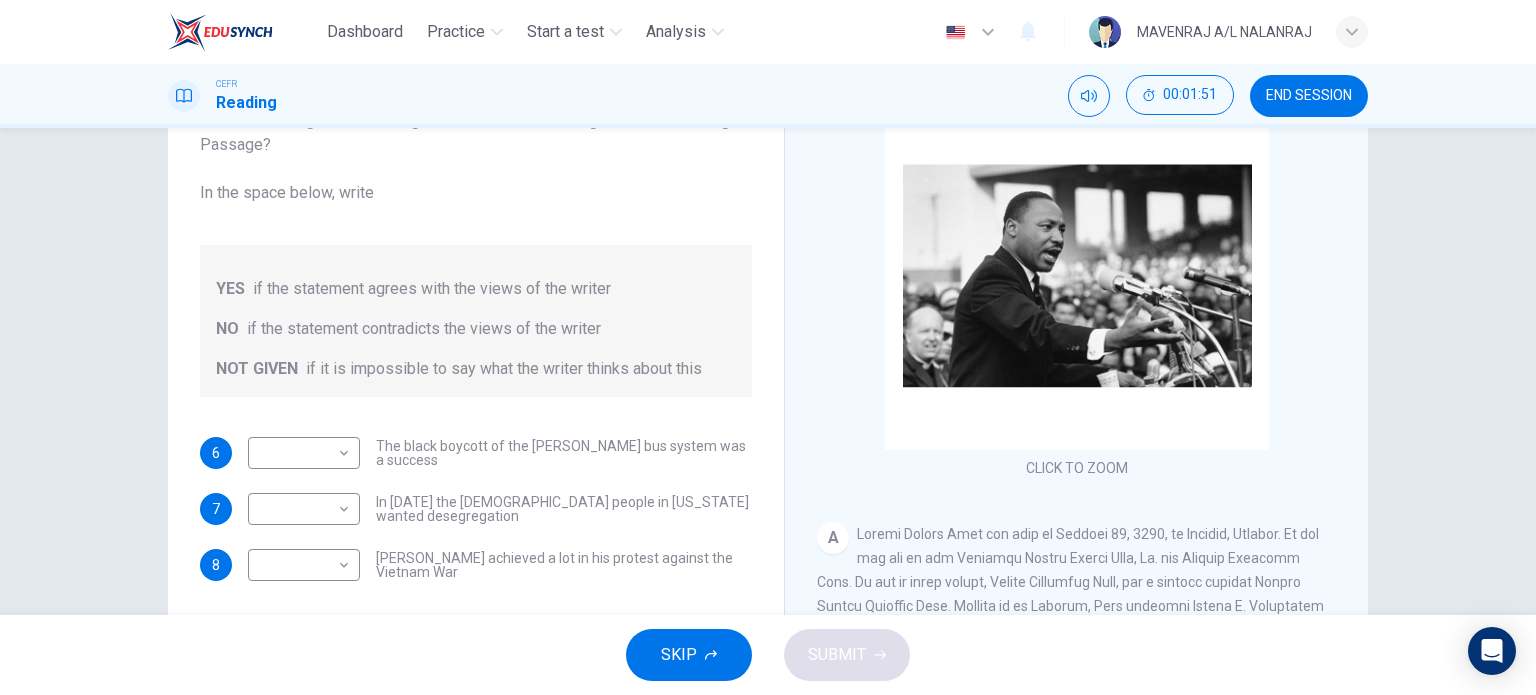 scroll, scrollTop: 200, scrollLeft: 0, axis: vertical 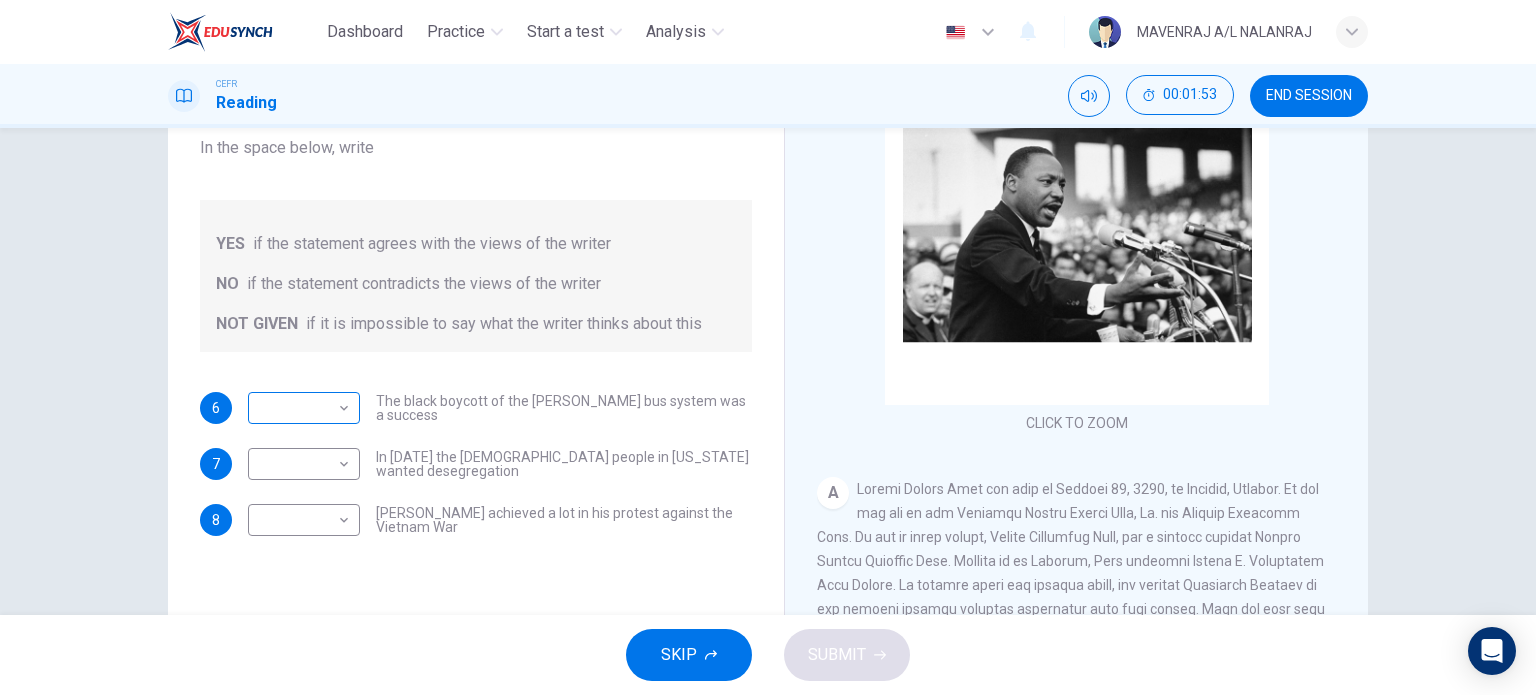 click on "Dashboard Practice Start a test Analysis English en ​ MAVENRAJ A/L NALANRAJ CEFR Reading 00:01:53 END SESSION Questions 6 - 8 Do the following statements agree with the information given in the Reading Passage? In the space below, write YES if the statement agrees with the views of the writer NO if the statement contradicts the views of the writer NOT GIVEN if it is impossible to say what the writer thinks about this 6 ​ ​ The black boycott of the Montgomery bus system was a success 7 ​ ​ In 1963 the white people in Alabama wanted desegregation 8 ​ ​ Martin Luther King achieved a lot in his protest against the Vietnam War Martin Luther King CLICK TO ZOOM Click to Zoom A B C D E F SKIP SUBMIT EduSynch - Online Language Proficiency Testing
Dashboard Practice Start a test Analysis Notifications © Copyright  2025" at bounding box center (768, 347) 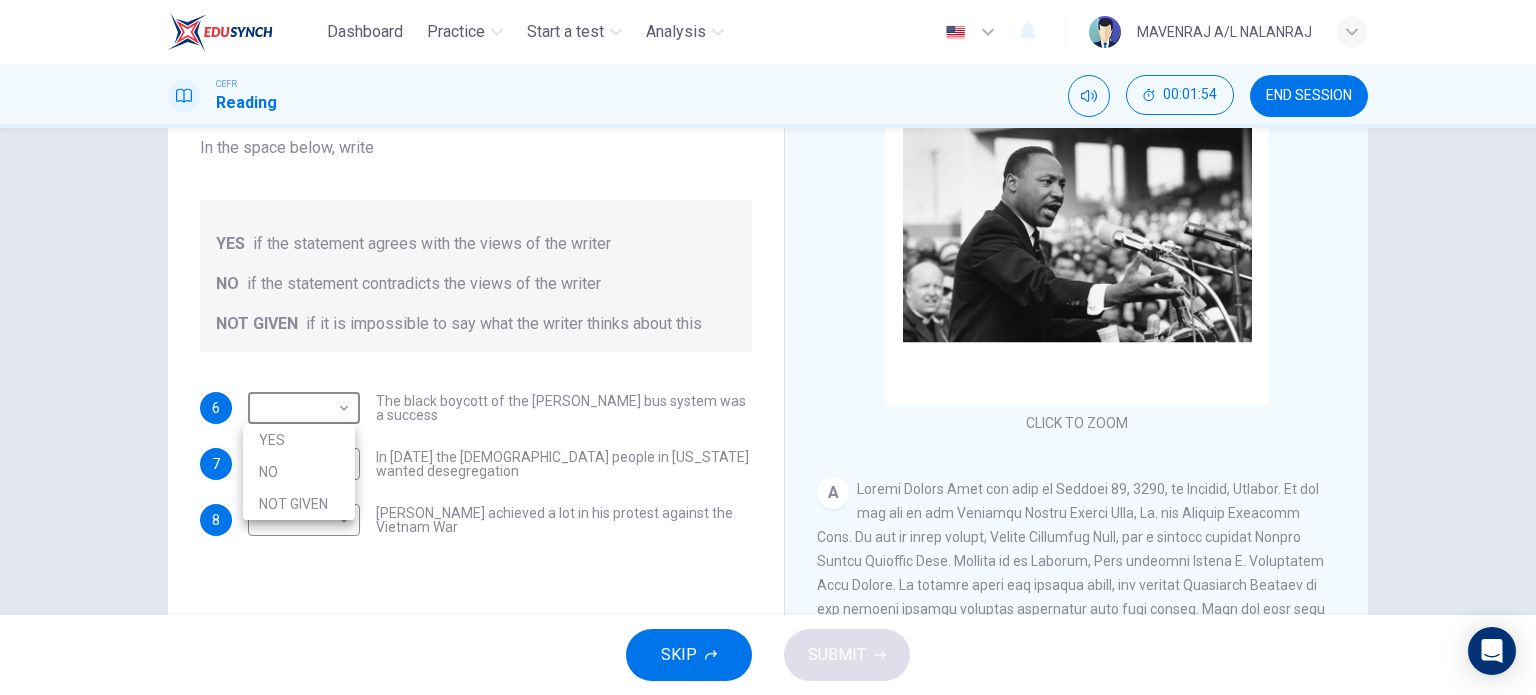 click on "YES" at bounding box center [299, 440] 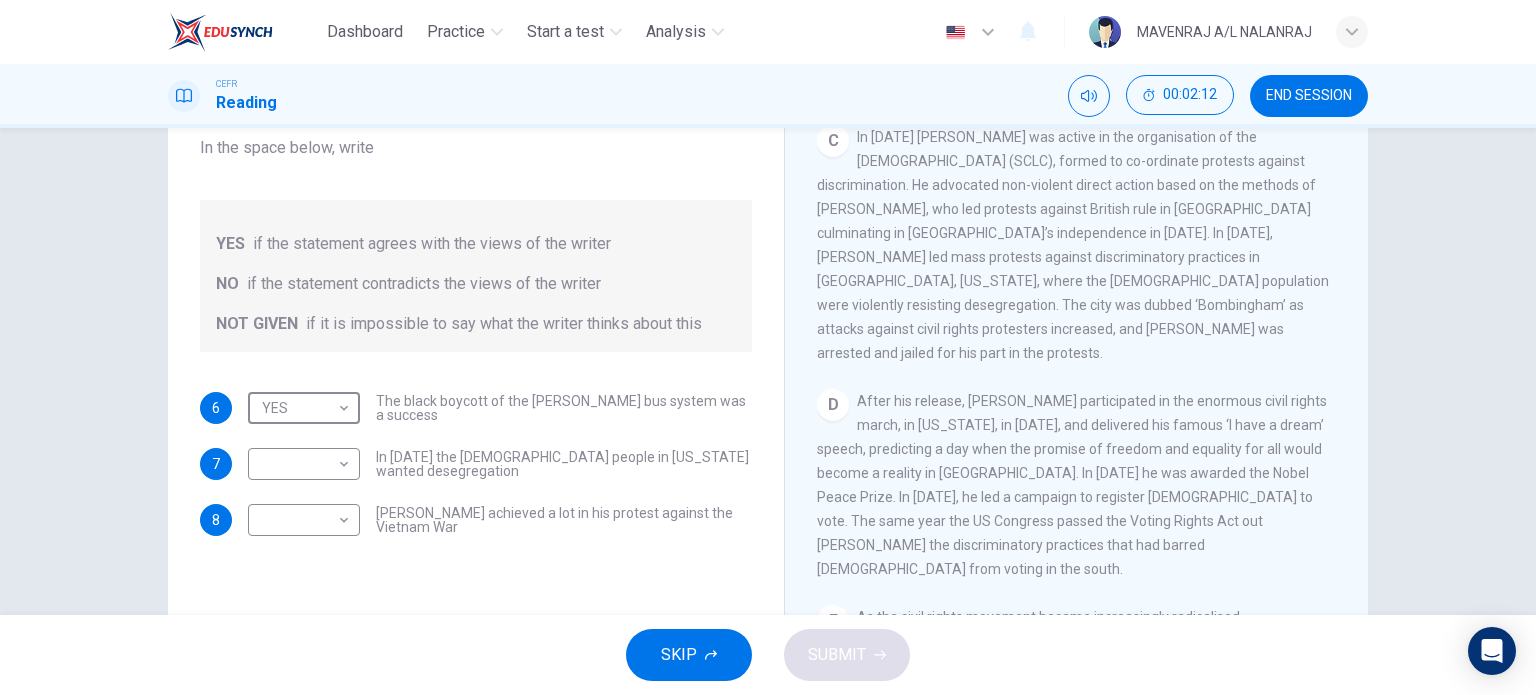 scroll, scrollTop: 900, scrollLeft: 0, axis: vertical 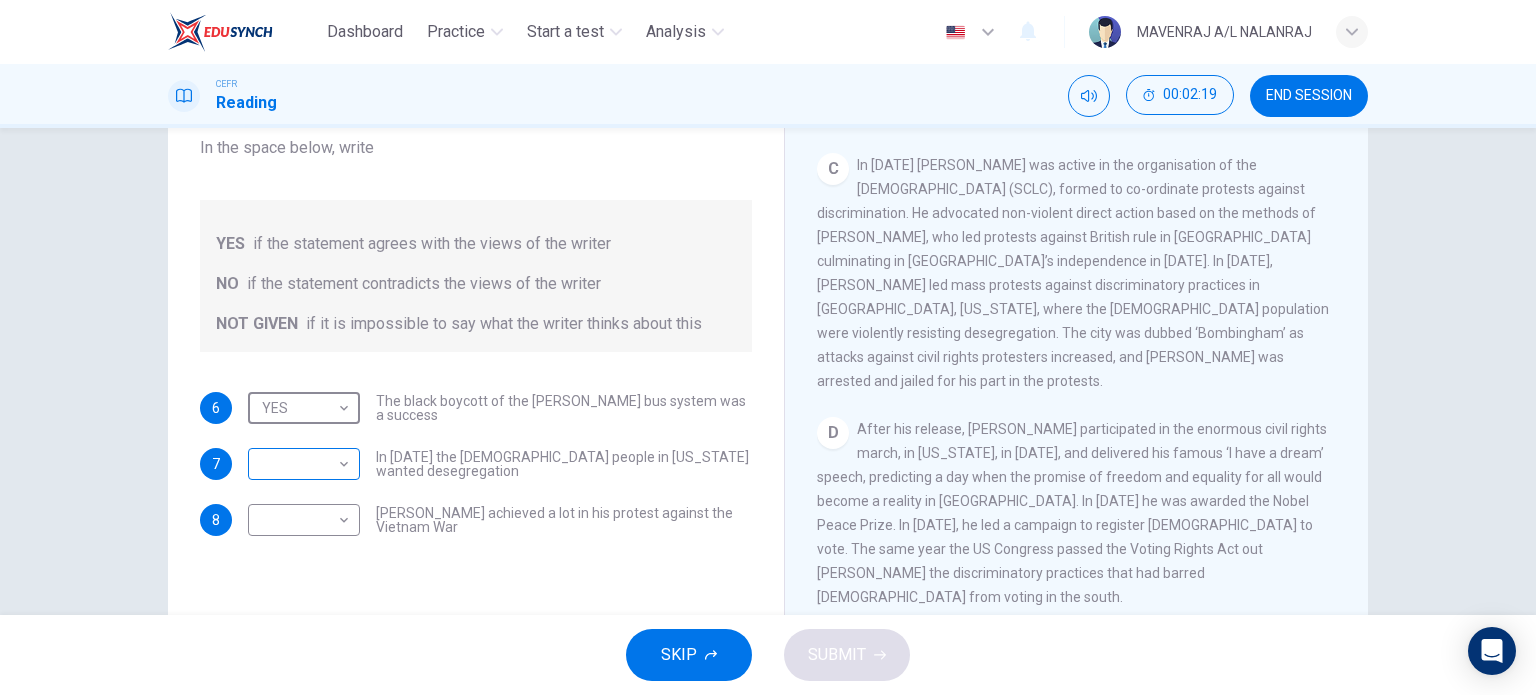 click on "Dashboard Practice Start a test Analysis English en ​ MAVENRAJ A/L NALANRAJ CEFR Reading 00:02:19 END SESSION Questions 6 - 8 Do the following statements agree with the information given in the Reading Passage? In the space below, write YES if the statement agrees with the views of the writer NO if the statement contradicts the views of the writer NOT GIVEN if it is impossible to say what the writer thinks about this 6 YES YES ​ The black boycott of the Montgomery bus system was a success 7 ​ ​ In 1963 the white people in Alabama wanted desegregation 8 ​ ​ Martin Luther King achieved a lot in his protest against the Vietnam War Martin Luther King CLICK TO ZOOM Click to Zoom A B C D E F SKIP SUBMIT EduSynch - Online Language Proficiency Testing
Dashboard Practice Start a test Analysis Notifications © Copyright  2025" at bounding box center [768, 347] 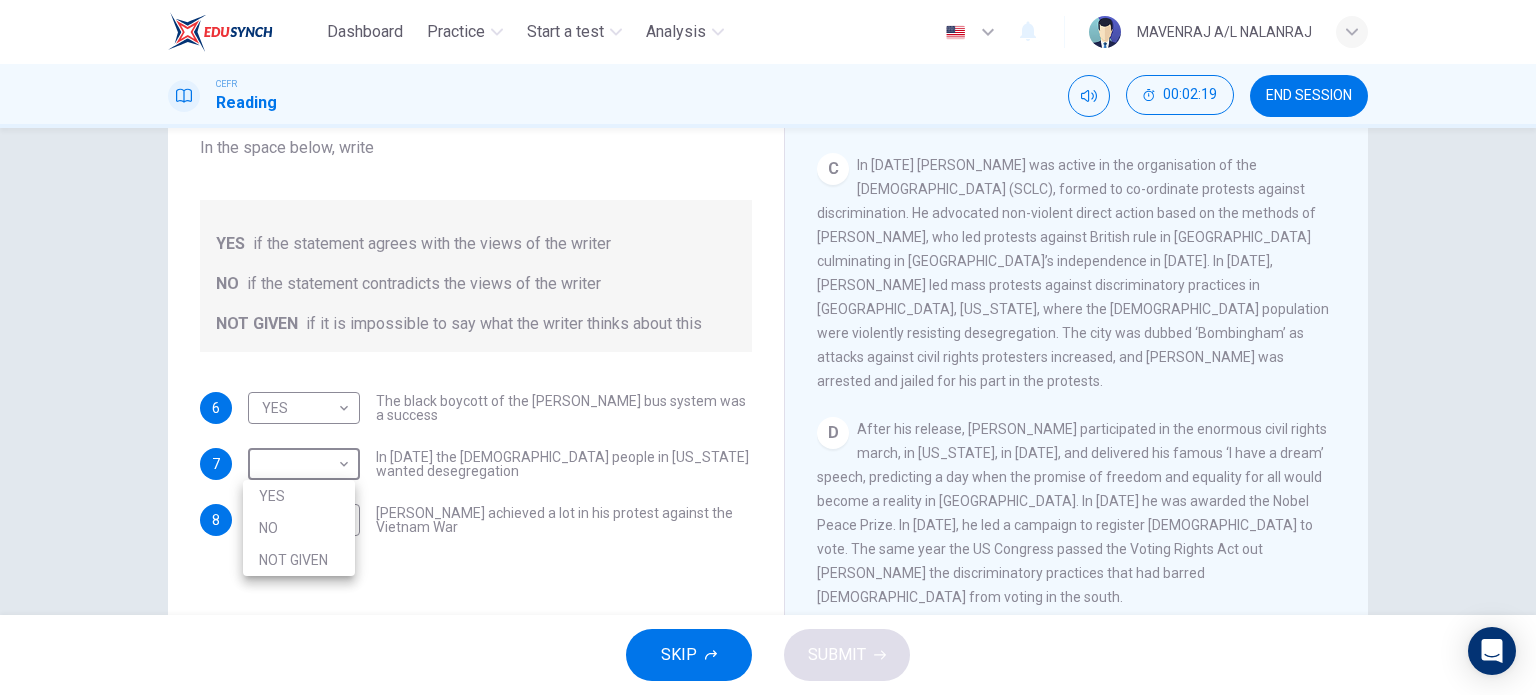 click on "YES" at bounding box center (299, 496) 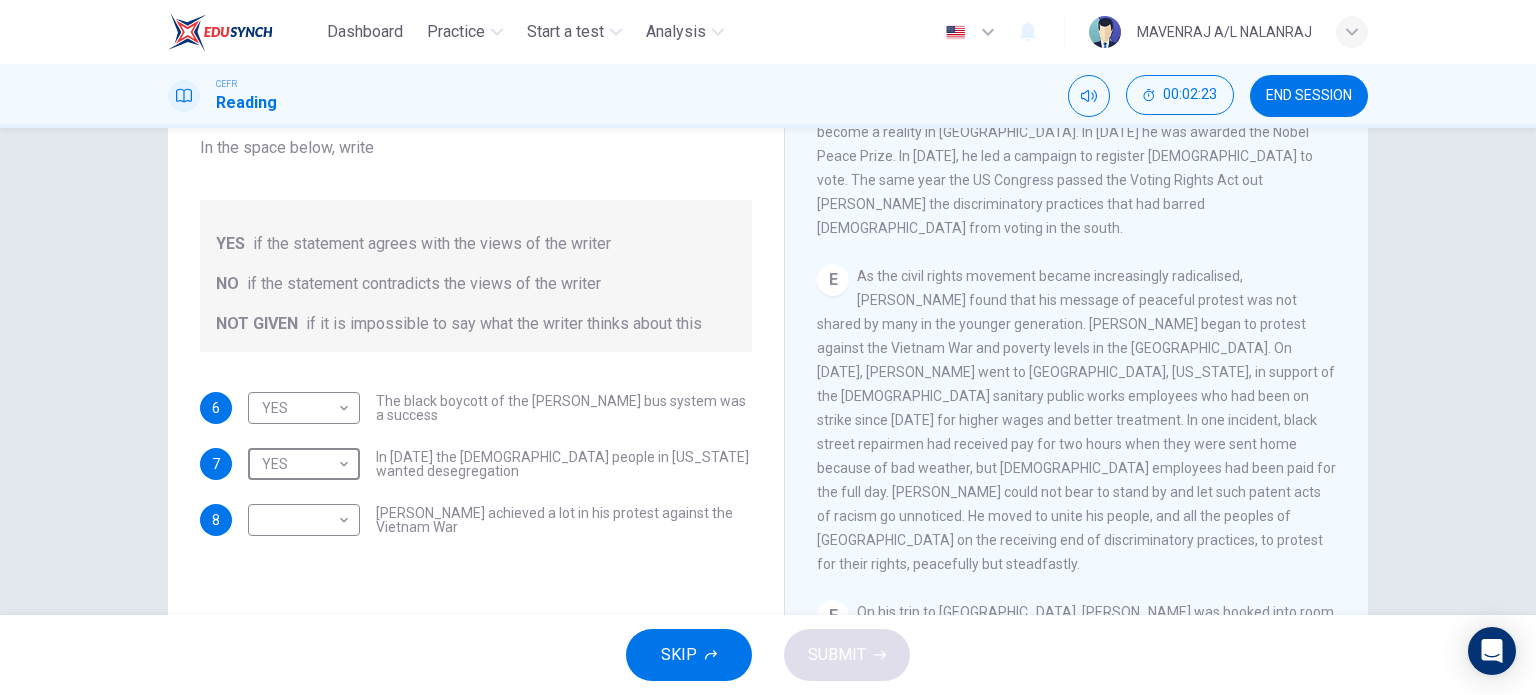 scroll, scrollTop: 1272, scrollLeft: 0, axis: vertical 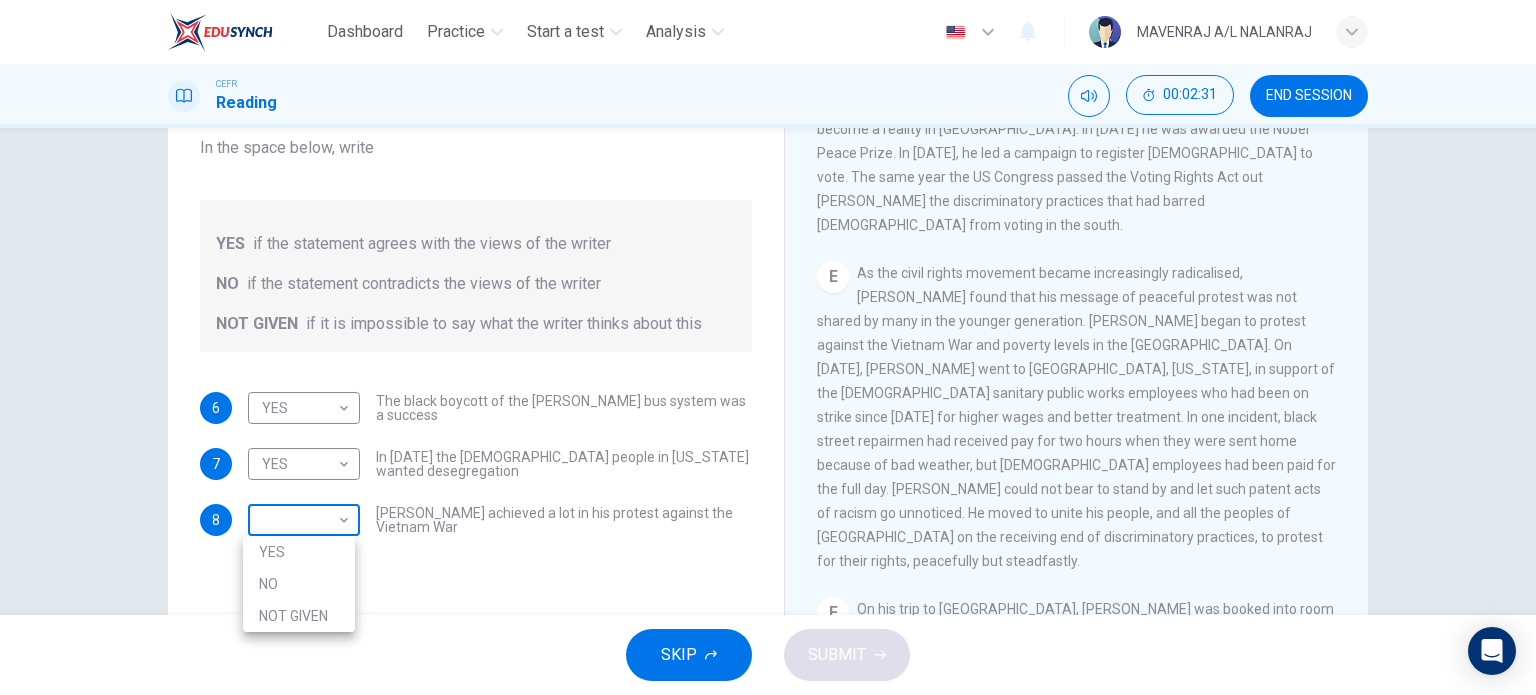 click on "Dashboard Practice Start a test Analysis English en ​ MAVENRAJ A/L NALANRAJ CEFR Reading 00:02:31 END SESSION Questions 6 - 8 Do the following statements agree with the information given in the Reading Passage? In the space below, write YES if the statement agrees with the views of the writer NO if the statement contradicts the views of the writer NOT GIVEN if it is impossible to say what the writer thinks about this 6 YES YES ​ The black boycott of the Montgomery bus system was a success 7 YES YES ​ In 1963 the white people in Alabama wanted desegregation 8 ​ ​ Martin Luther King achieved a lot in his protest against the Vietnam War Martin Luther King CLICK TO ZOOM Click to Zoom A B C D E F SKIP SUBMIT EduSynch - Online Language Proficiency Testing
Dashboard Practice Start a test Analysis Notifications © Copyright  2025 YES NO NOT GIVEN" at bounding box center (768, 347) 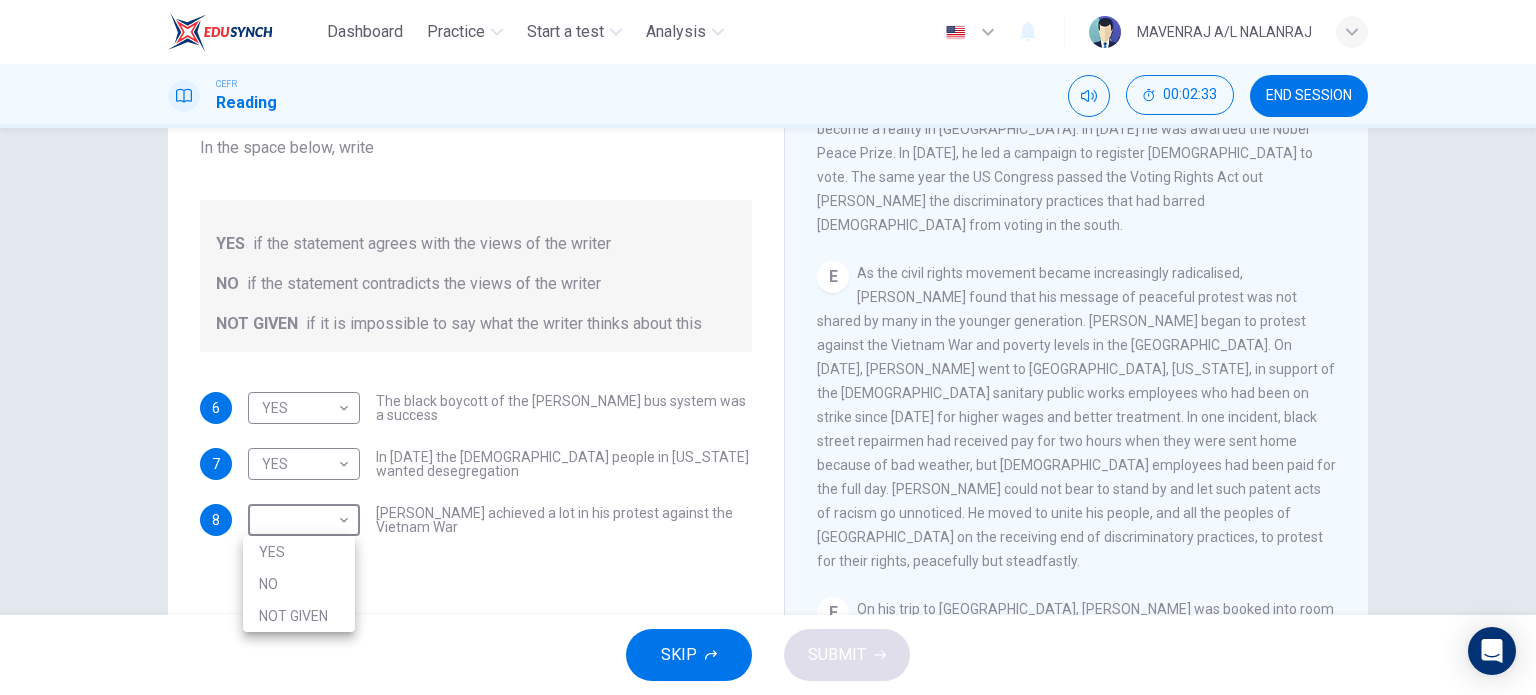 click at bounding box center (768, 347) 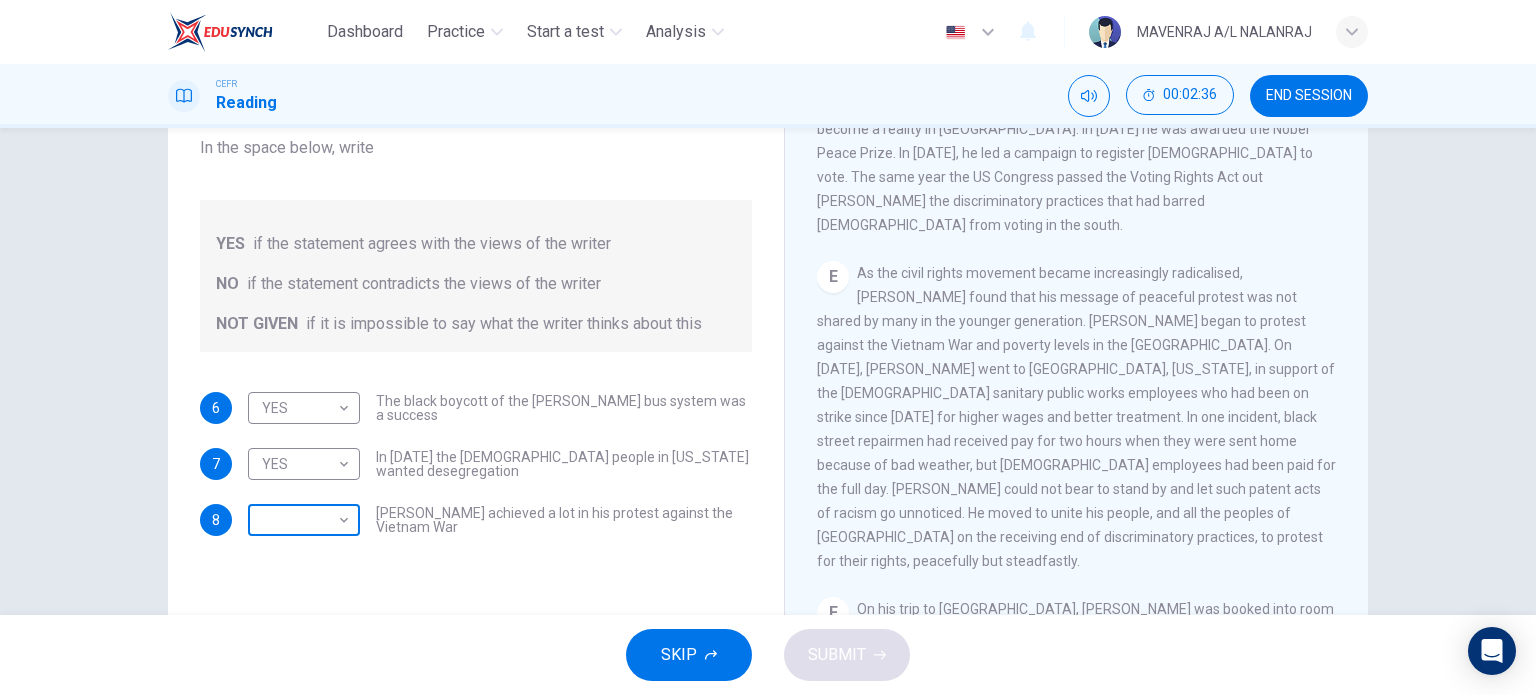 click on "Dashboard Practice Start a test Analysis English en ​ MAVENRAJ A/L NALANRAJ CEFR Reading 00:02:36 END SESSION Questions 6 - 8 Do the following statements agree with the information given in the Reading Passage? In the space below, write YES if the statement agrees with the views of the writer NO if the statement contradicts the views of the writer NOT GIVEN if it is impossible to say what the writer thinks about this 6 YES YES ​ The black boycott of the Montgomery bus system was a success 7 YES YES ​ In 1963 the white people in Alabama wanted desegregation 8 ​ ​ Martin Luther King achieved a lot in his protest against the Vietnam War Martin Luther King CLICK TO ZOOM Click to Zoom A B C D E F SKIP SUBMIT EduSynch - Online Language Proficiency Testing
Dashboard Practice Start a test Analysis Notifications © Copyright  2025" at bounding box center [768, 347] 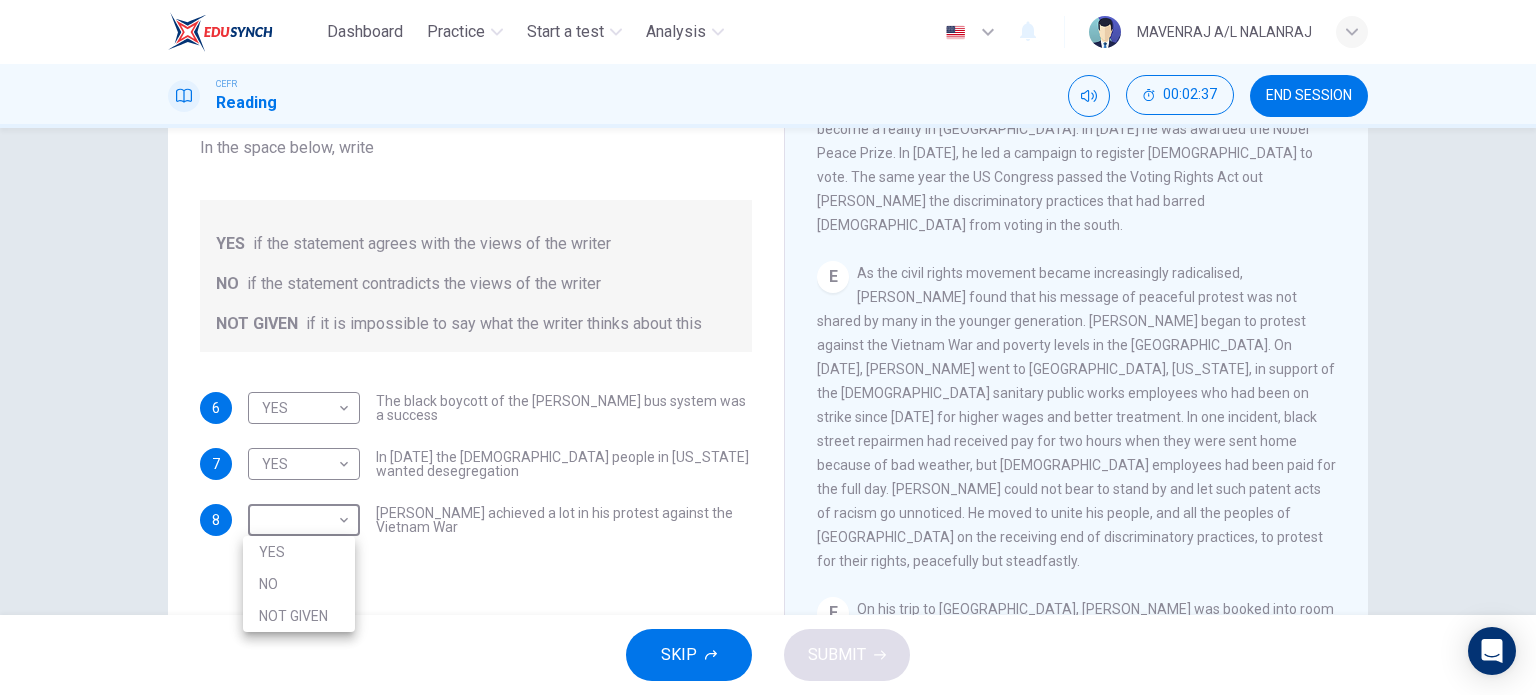 click on "YES" at bounding box center [299, 552] 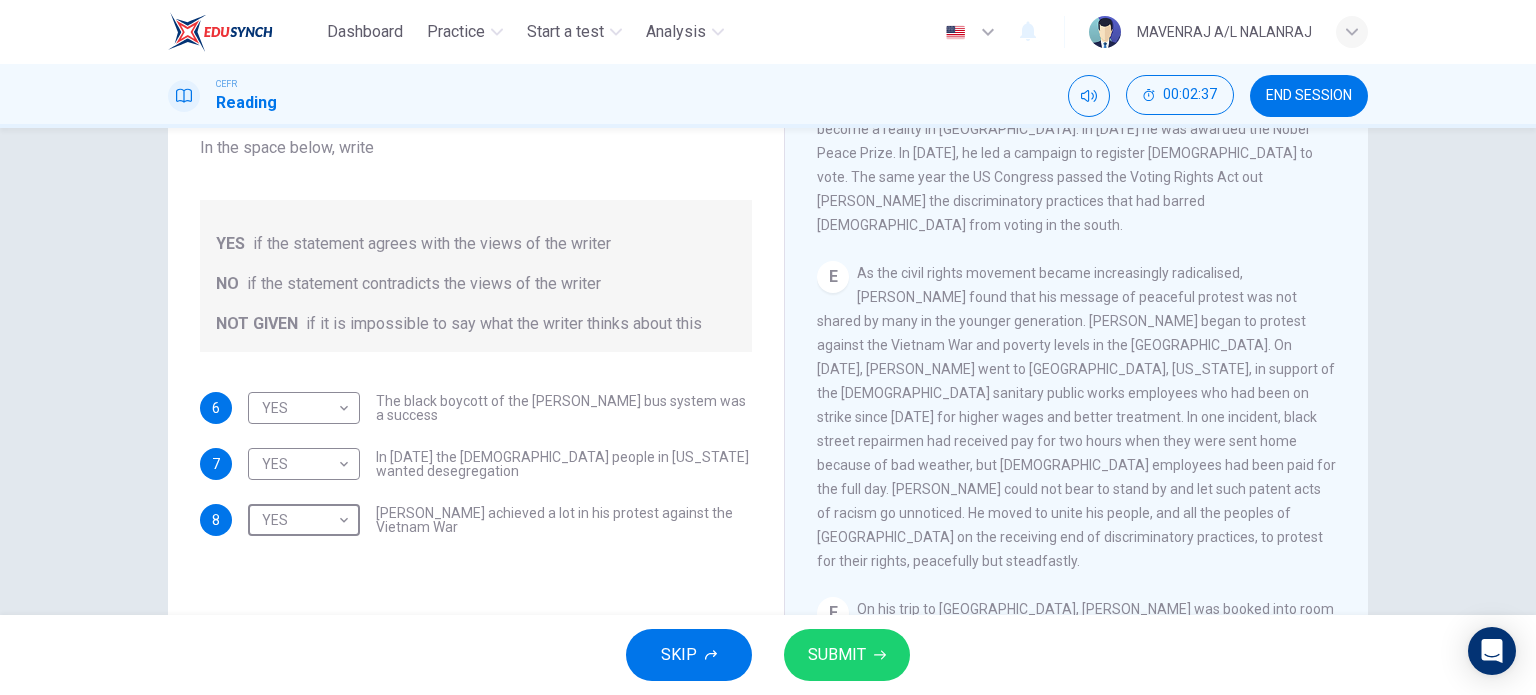 click on "SUBMIT" at bounding box center [847, 655] 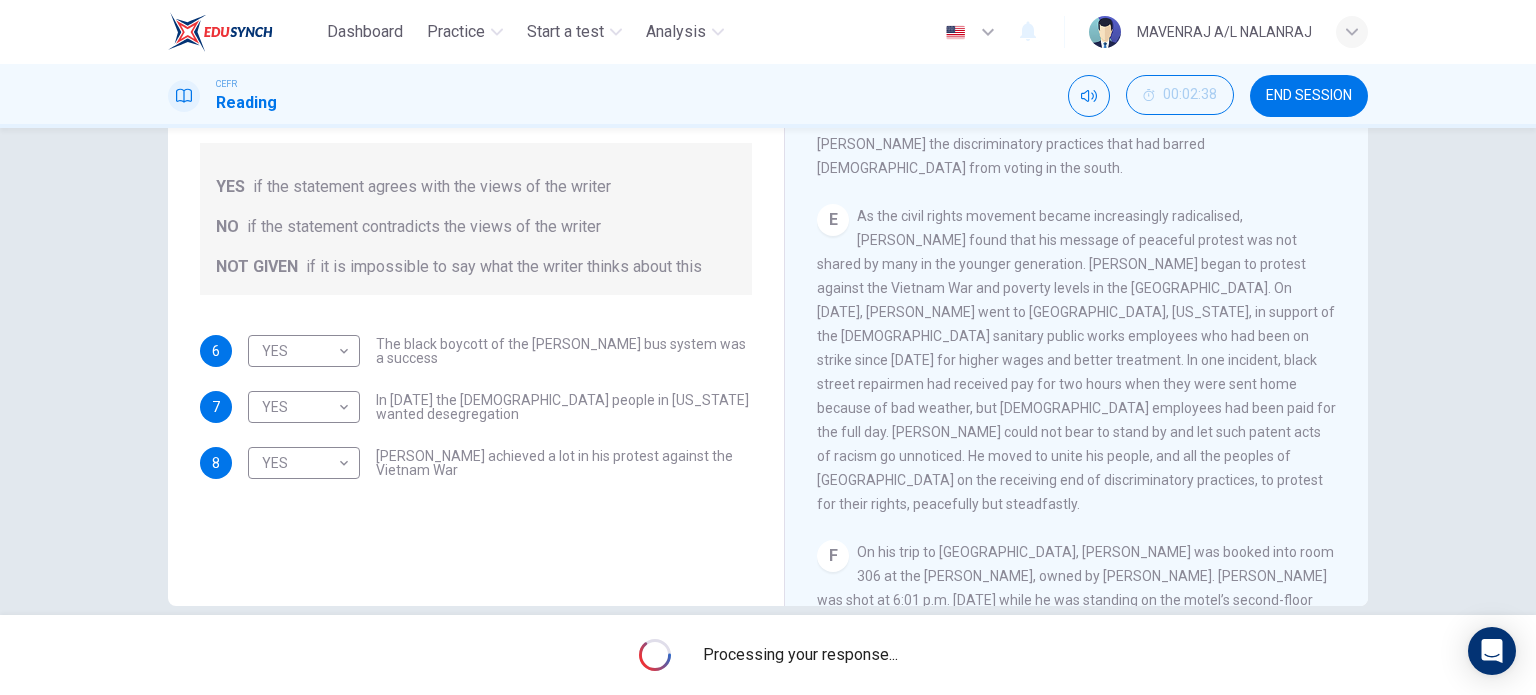 scroll, scrollTop: 288, scrollLeft: 0, axis: vertical 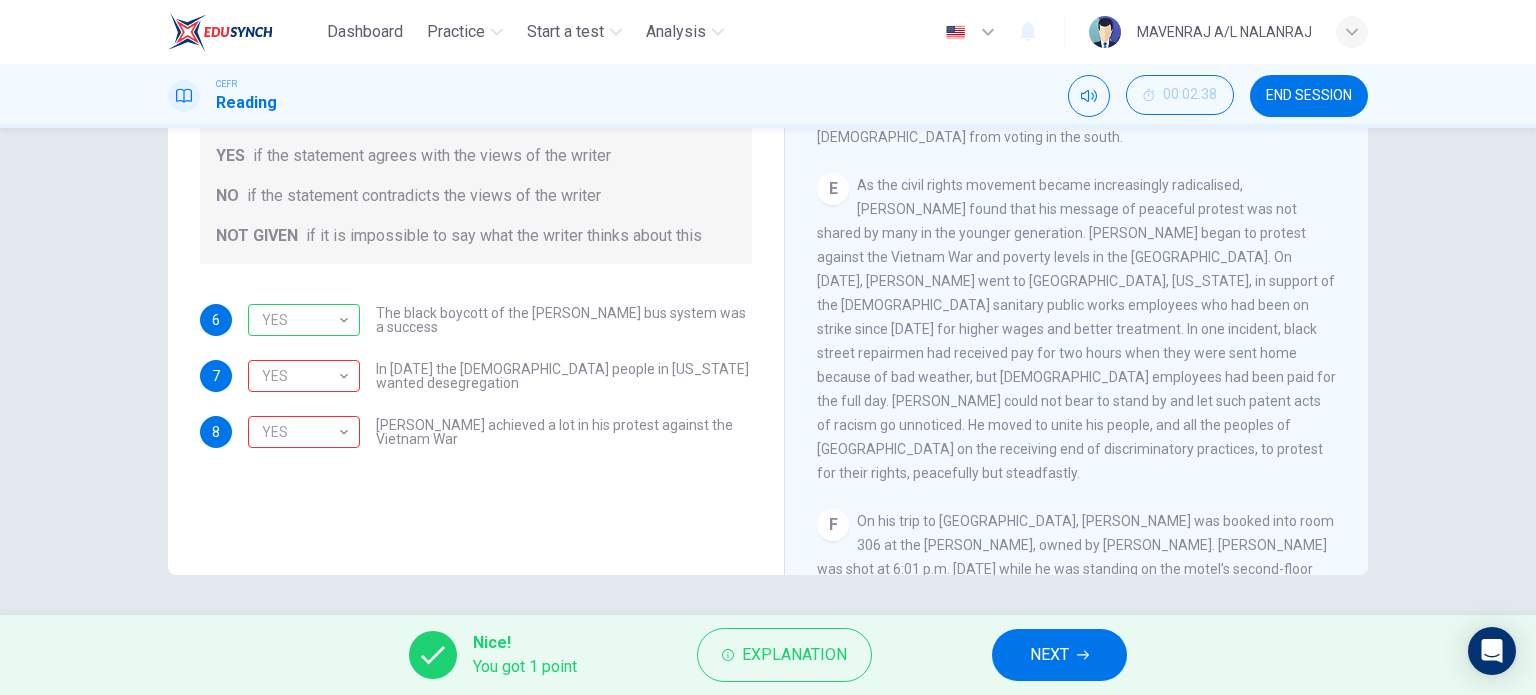 click on "CLICK TO ZOOM Click to Zoom A B Returning to the South to become pastor of a Baptist Church in Montgomery, Alabama, King first achieved national renown when he helped mobilise the black boycott of the Montgomery bus system in 1955. This was organised after Rosa Parks, a black woman, refused to give up her seat on the bus to a white man – in the segregated south, black people could only sit at the back of the bus. The 382-day boycott led the bus company to change its regulations, and the Supreme Court declared such segregation unconstitutional. C D E F On his trip to Memphis, King was booked into room 306 at the Lorraine Motel, owned by Walter Bailey. King was shot at 6:01 p.m. April 4, 1968 while he was standing on the motel’s second-floor balcony. King was rushed to St. Joseph’s Hospital, where doctors opened his chest and performed manual heart massage. He was pronounced dead at 7:05 p.m. King’s autopsy revealed that although he was only 39 years old, he had the heart of a 60-year old man." at bounding box center [1090, 271] 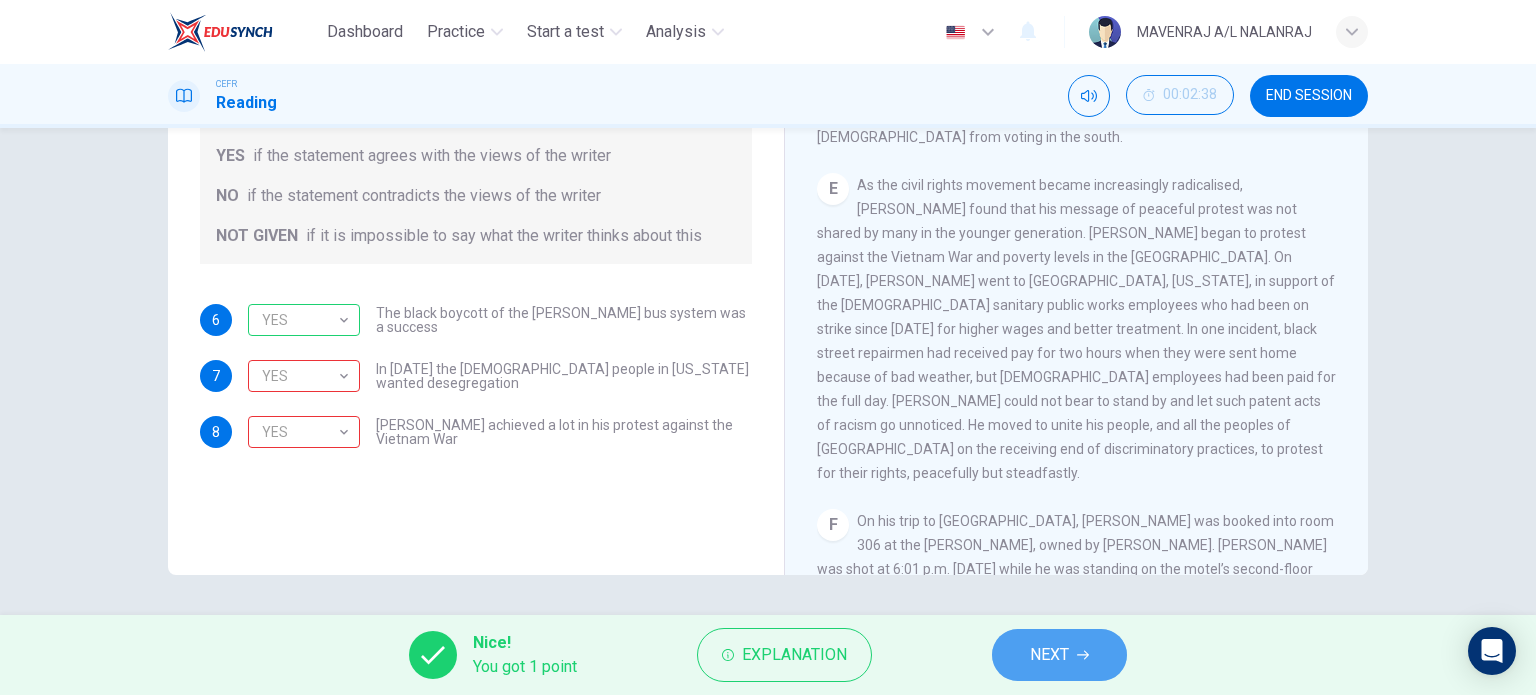 click on "NEXT" at bounding box center [1049, 655] 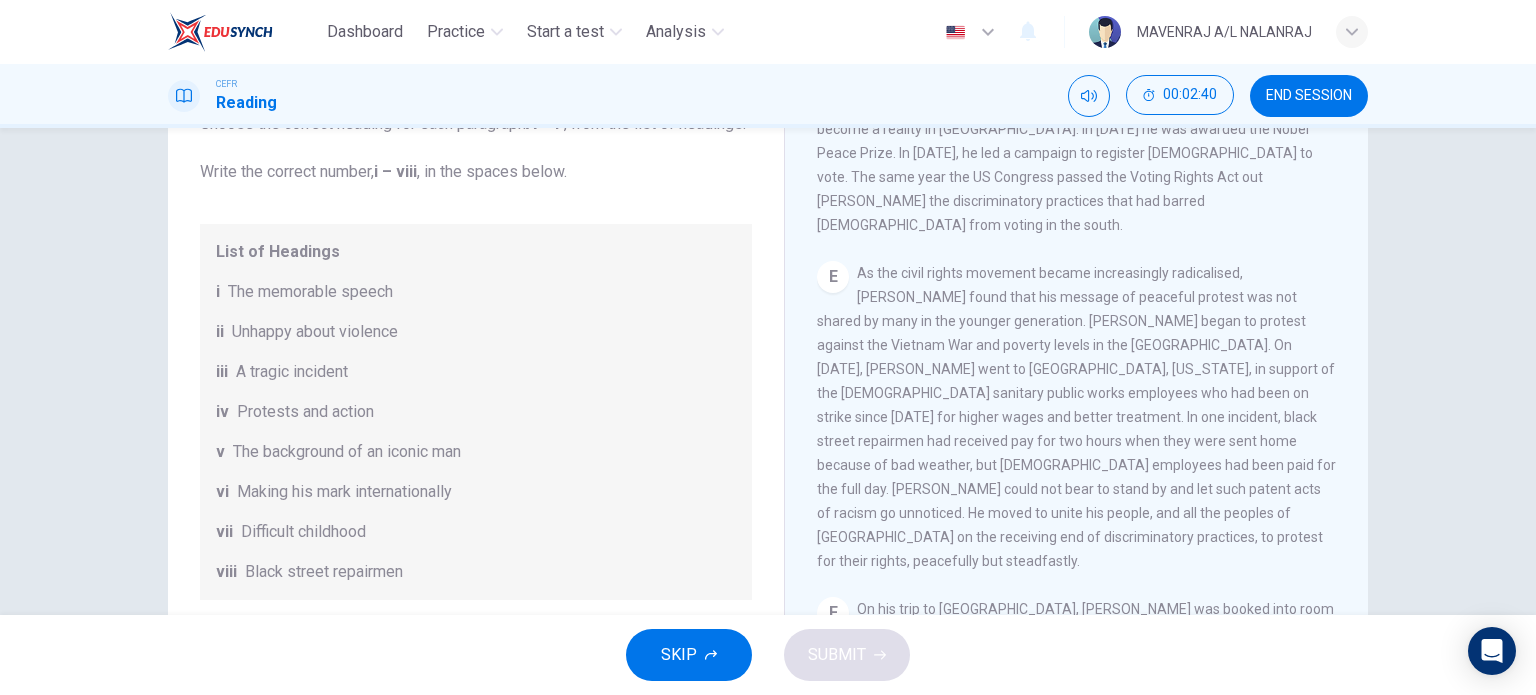 scroll, scrollTop: 288, scrollLeft: 0, axis: vertical 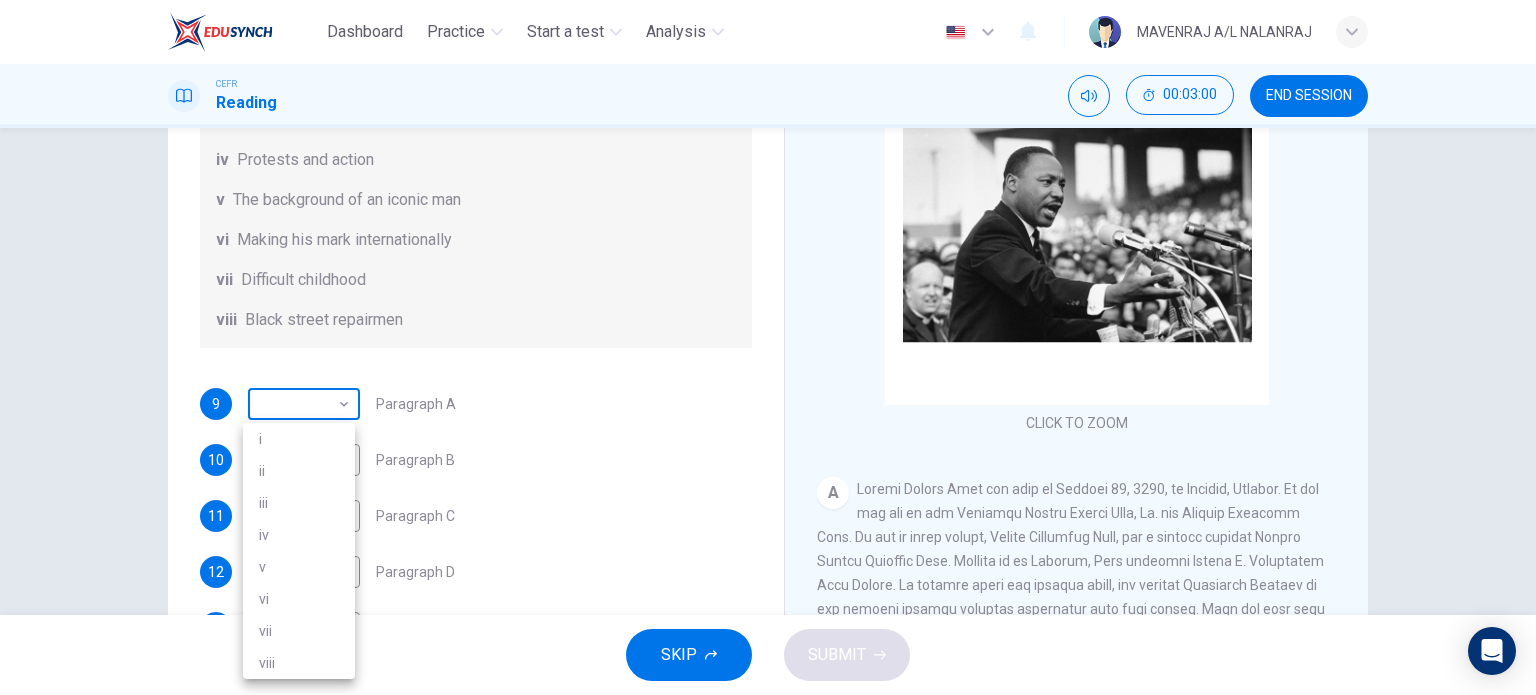 click on "Dashboard Practice Start a test Analysis English en ​ MAVENRAJ A/L NALANRAJ CEFR Reading 00:03:00 END SESSION Questions 9 - 14 The Reading Passage has 6 paragraphs.
Choose the correct heading for each paragraph  A – F , from the list of headings.
Write the correct number,  i – viii , in the spaces below. List of Headings i The memorable speech ii Unhappy about violence iii A tragic incident iv Protests and action v The background of an iconic man vi Making his mark internationally vii Difficult childhood viii Black street repairmen 9 ​ ​ Paragraph A 10 ​ ​ Paragraph B 11 ​ ​ Paragraph C 12 ​ ​ Paragraph D 13 ​ ​ Paragraph E 14 ​ ​ Paragraph F Martin Luther King CLICK TO ZOOM Click to Zoom A B C D E F SKIP SUBMIT EduSynch - Online Language Proficiency Testing
Dashboard Practice Start a test Analysis Notifications © Copyright  2025 i ii iii iv v vi vii viii" at bounding box center (768, 347) 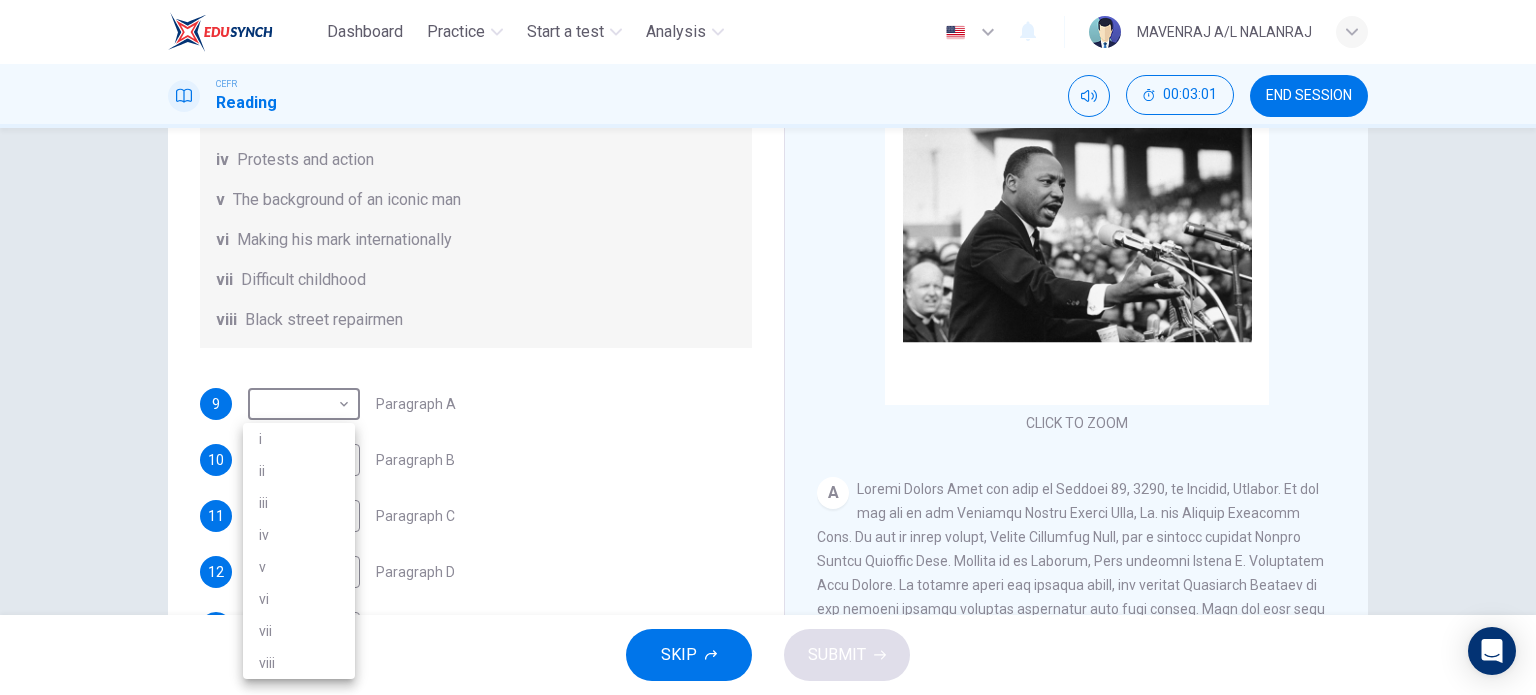 click on "v" at bounding box center (299, 567) 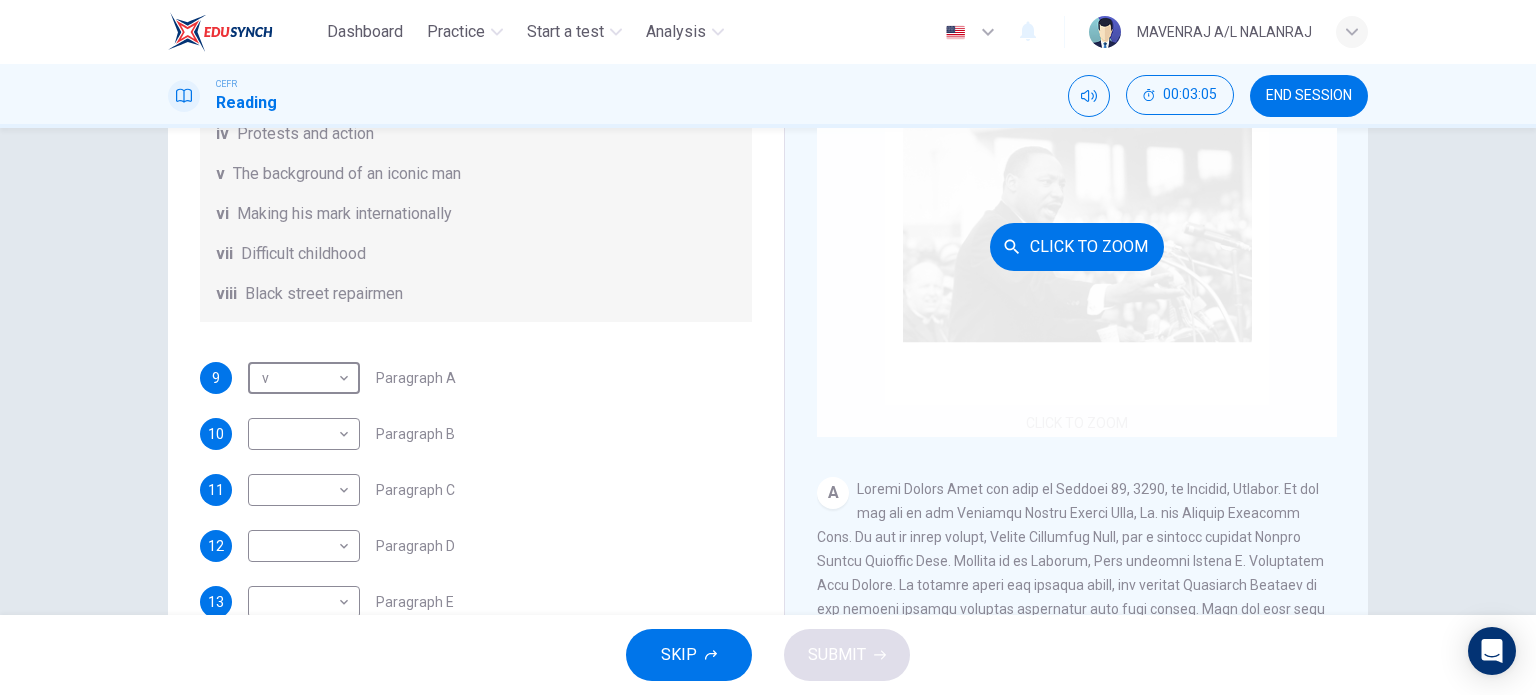 scroll, scrollTop: 352, scrollLeft: 0, axis: vertical 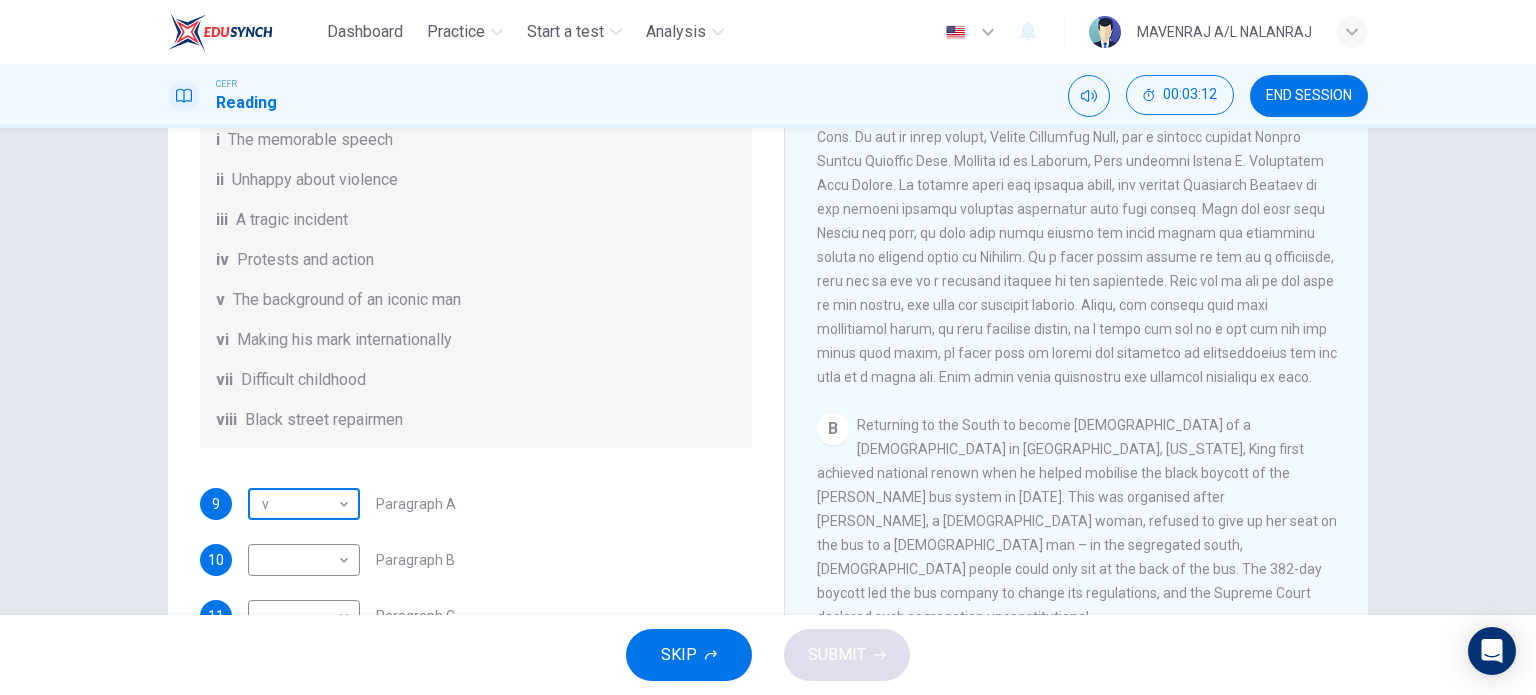 click on "Dashboard Practice Start a test Analysis English en ​ MAVENRAJ A/L NALANRAJ CEFR Reading 00:03:12 END SESSION Questions 9 - 14 The Reading Passage has 6 paragraphs.
Choose the correct heading for each paragraph  A – F , from the list of headings.
Write the correct number,  i – viii , in the spaces below. List of Headings i The memorable speech ii Unhappy about violence iii A tragic incident iv Protests and action v The background of an iconic man vi Making his mark internationally vii Difficult childhood viii Black street repairmen 9 v v ​ Paragraph A 10 ​ ​ Paragraph B 11 ​ ​ Paragraph C 12 ​ ​ Paragraph D 13 ​ ​ Paragraph E 14 ​ ​ Paragraph F Martin Luther King CLICK TO ZOOM Click to Zoom A B C D E F SKIP SUBMIT EduSynch - Online Language Proficiency Testing
Dashboard Practice Start a test Analysis Notifications © Copyright  2025" at bounding box center (768, 347) 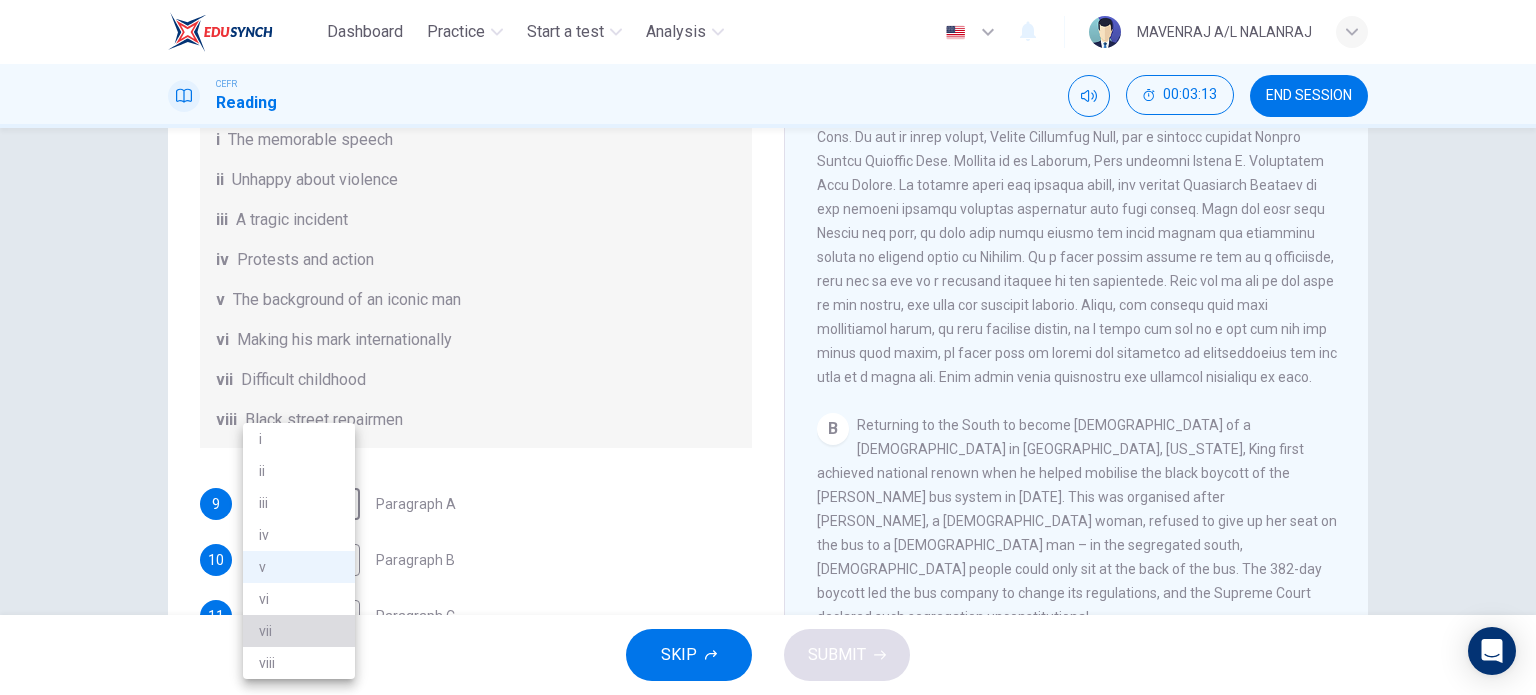 click on "vii" at bounding box center [299, 631] 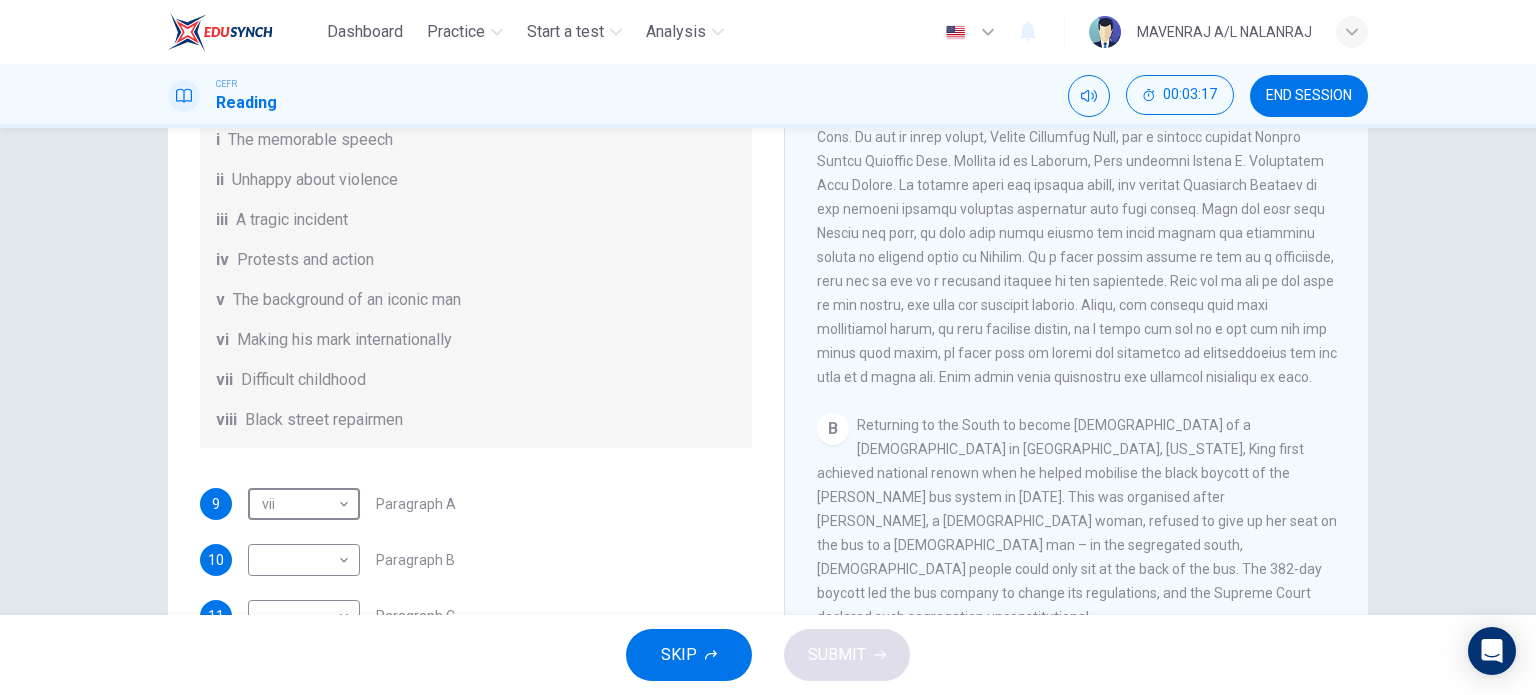 scroll, scrollTop: 500, scrollLeft: 0, axis: vertical 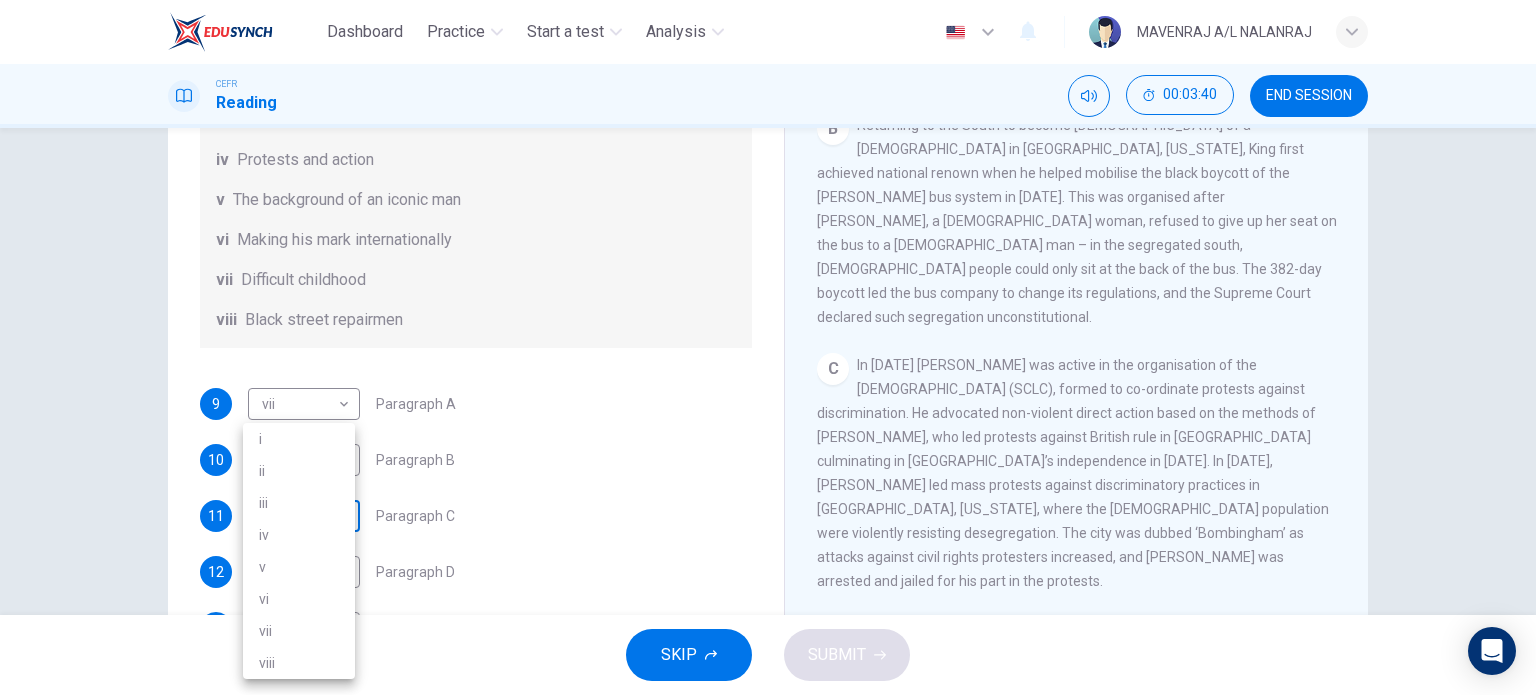click on "Dashboard Practice Start a test Analysis English en ​ MAVENRAJ A/L NALANRAJ CEFR Reading 00:03:40 END SESSION Questions 9 - 14 The Reading Passage has 6 paragraphs.
Choose the correct heading for each paragraph  A – F , from the list of headings.
Write the correct number,  i – viii , in the spaces below. List of Headings i The memorable speech ii Unhappy about violence iii A tragic incident iv Protests and action v The background of an iconic man vi Making his mark internationally vii Difficult childhood viii Black street repairmen 9 vii vii ​ Paragraph A 10 ​ ​ Paragraph B 11 ​ ​ Paragraph C 12 ​ ​ Paragraph D 13 ​ ​ Paragraph E 14 ​ ​ Paragraph F Martin Luther King CLICK TO ZOOM Click to Zoom A B C D E F SKIP SUBMIT EduSynch - Online Language Proficiency Testing
Dashboard Practice Start a test Analysis Notifications © Copyright  2025 i ii iii iv v vi vii viii" at bounding box center (768, 347) 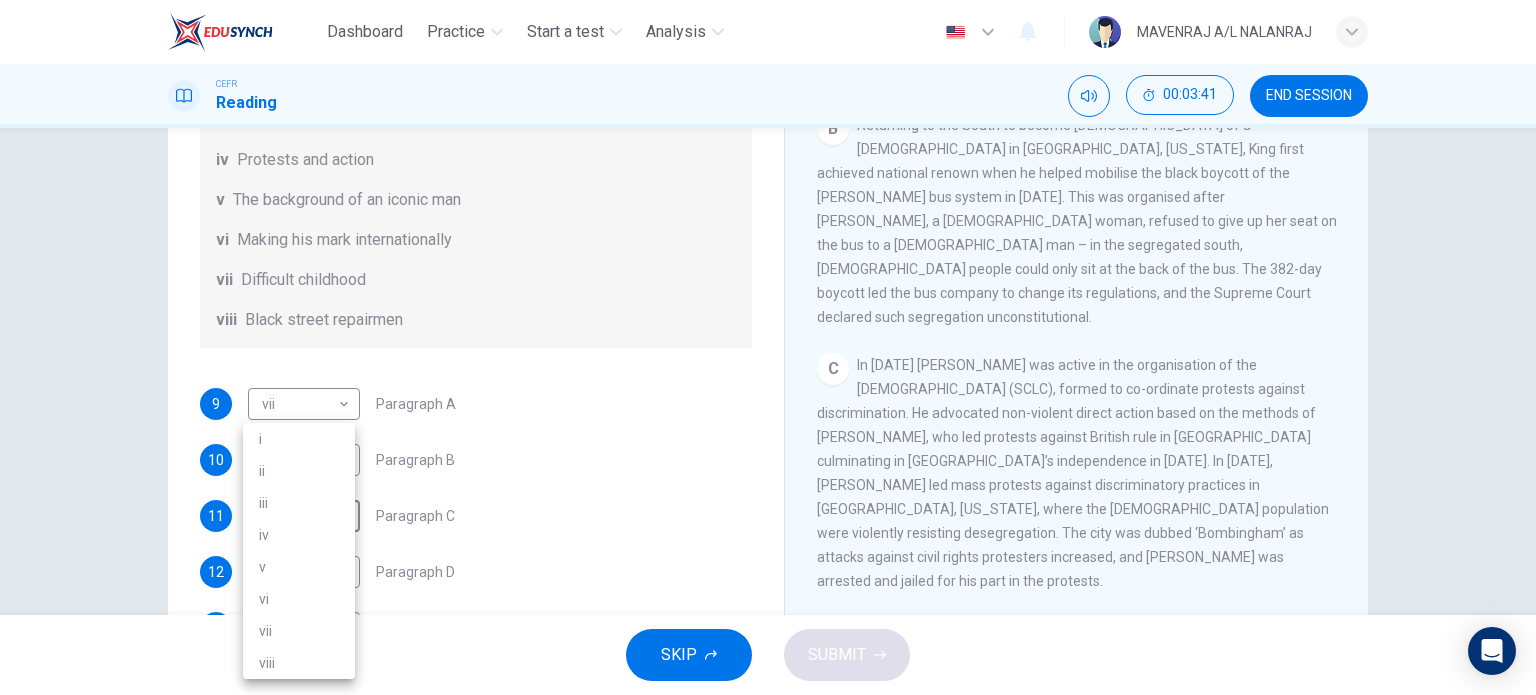 click on "vi" at bounding box center (299, 599) 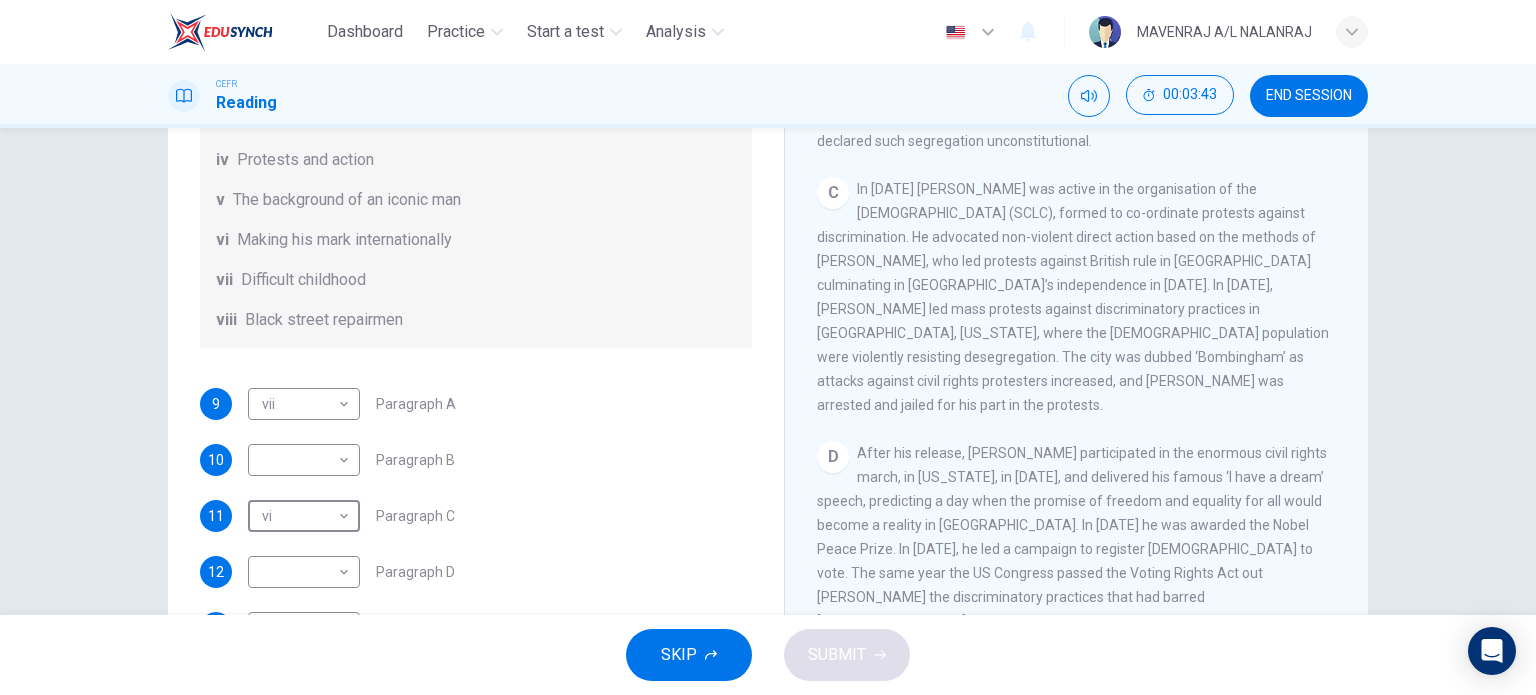 scroll, scrollTop: 900, scrollLeft: 0, axis: vertical 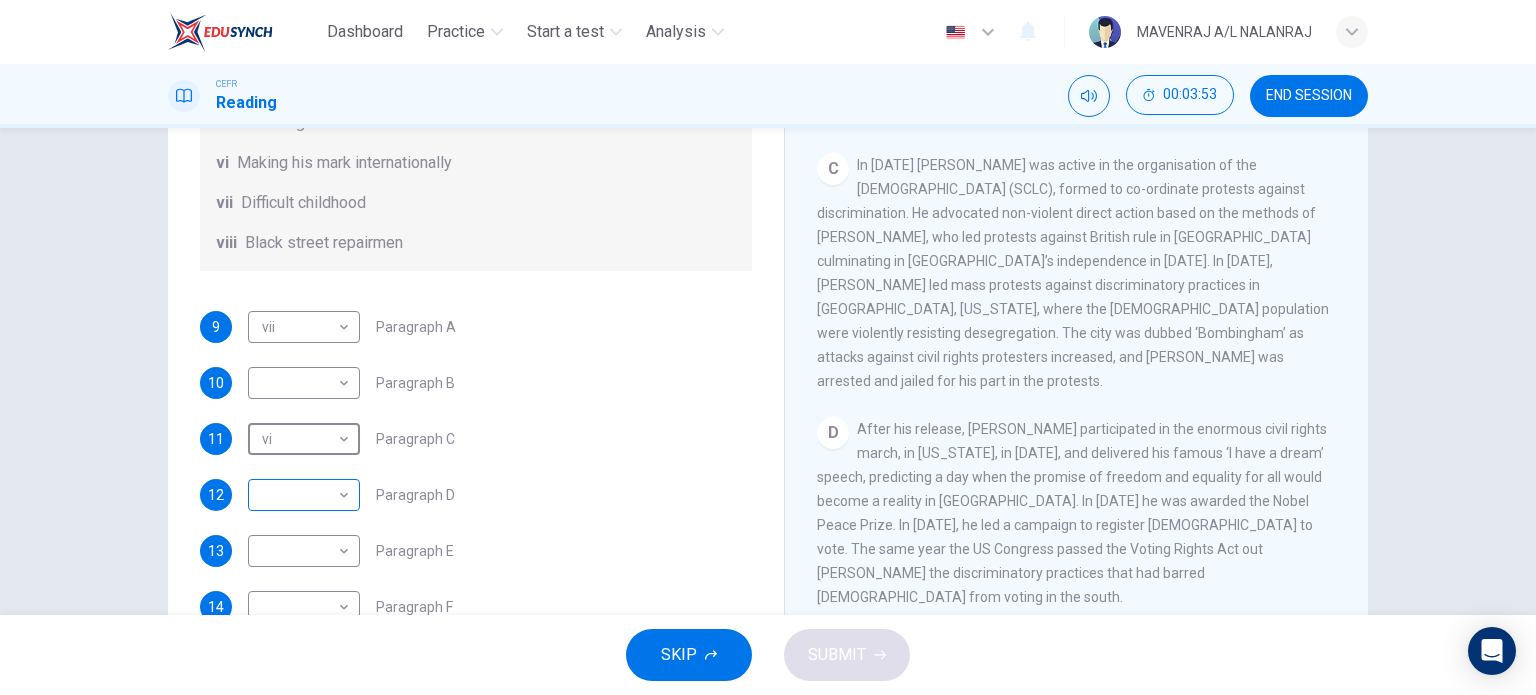 click on "Dashboard Practice Start a test Analysis English en ​ MAVENRAJ A/L NALANRAJ CEFR Reading 00:03:53 END SESSION Questions 9 - 14 The Reading Passage has 6 paragraphs.
Choose the correct heading for each paragraph  A – F , from the list of headings.
Write the correct number,  i – viii , in the spaces below. List of Headings i The memorable speech ii Unhappy about violence iii A tragic incident iv Protests and action v The background of an iconic man vi Making his mark internationally vii Difficult childhood viii Black street repairmen 9 vii vii ​ Paragraph A 10 ​ ​ Paragraph B 11 vi vi ​ Paragraph C 12 ​ ​ Paragraph D 13 ​ ​ Paragraph E 14 ​ ​ Paragraph F Martin Luther King CLICK TO ZOOM Click to Zoom A B C D E F SKIP SUBMIT EduSynch - Online Language Proficiency Testing
Dashboard Practice Start a test Analysis Notifications © Copyright  2025" at bounding box center [768, 347] 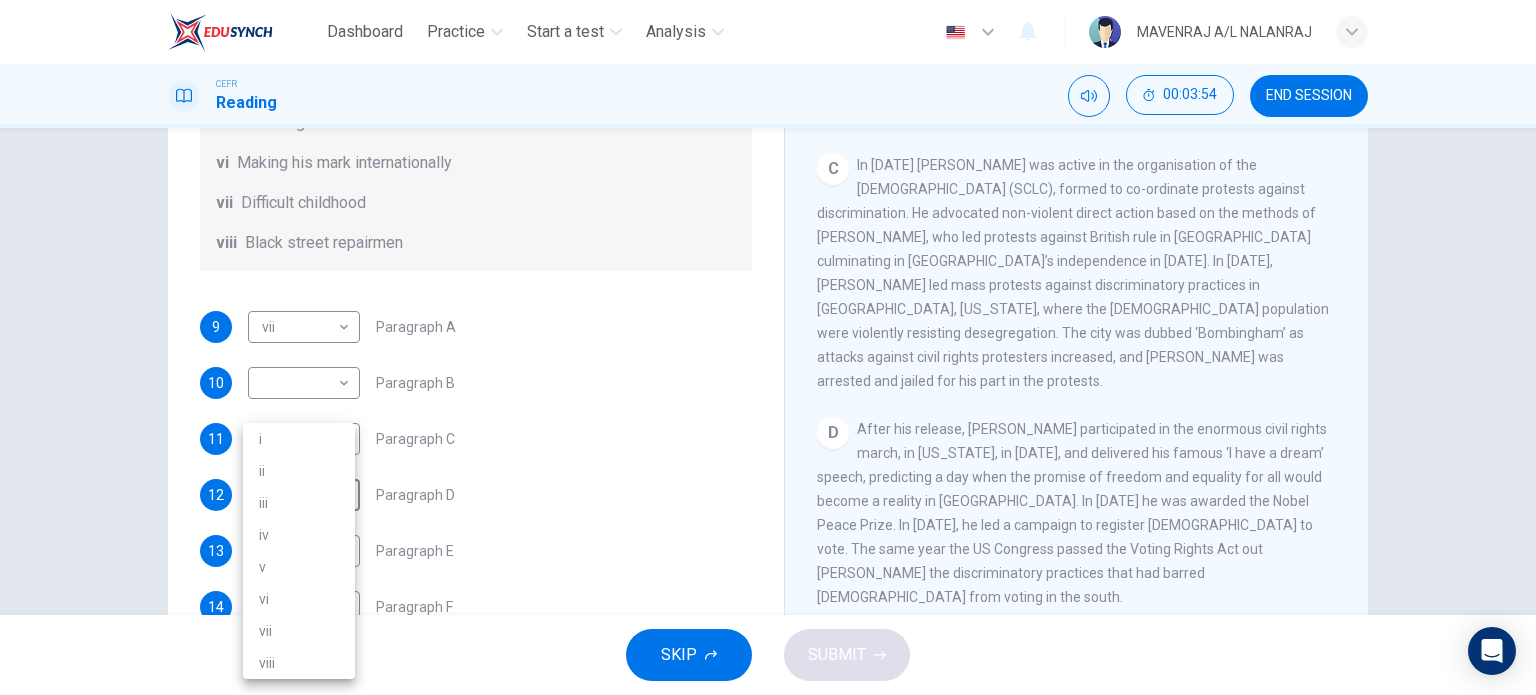 click on "i" at bounding box center (299, 439) 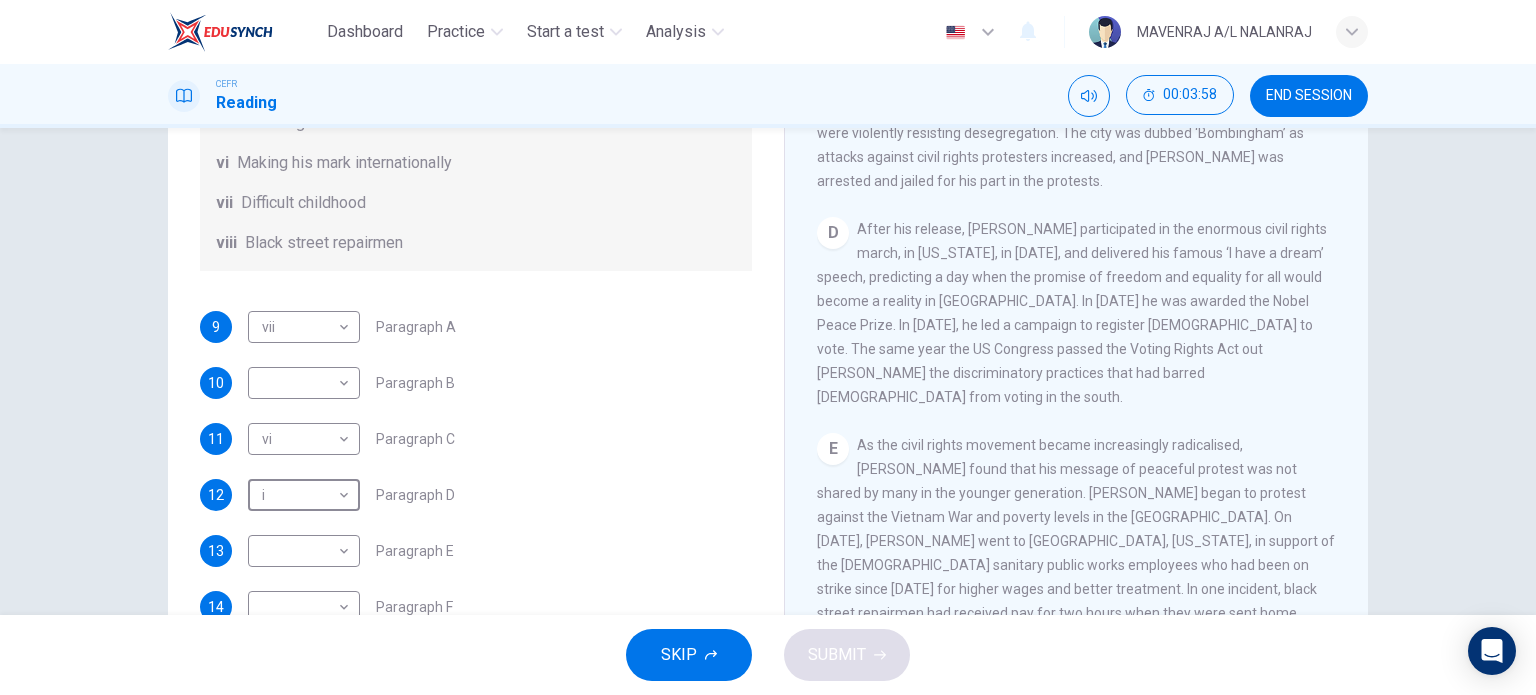 scroll, scrollTop: 1200, scrollLeft: 0, axis: vertical 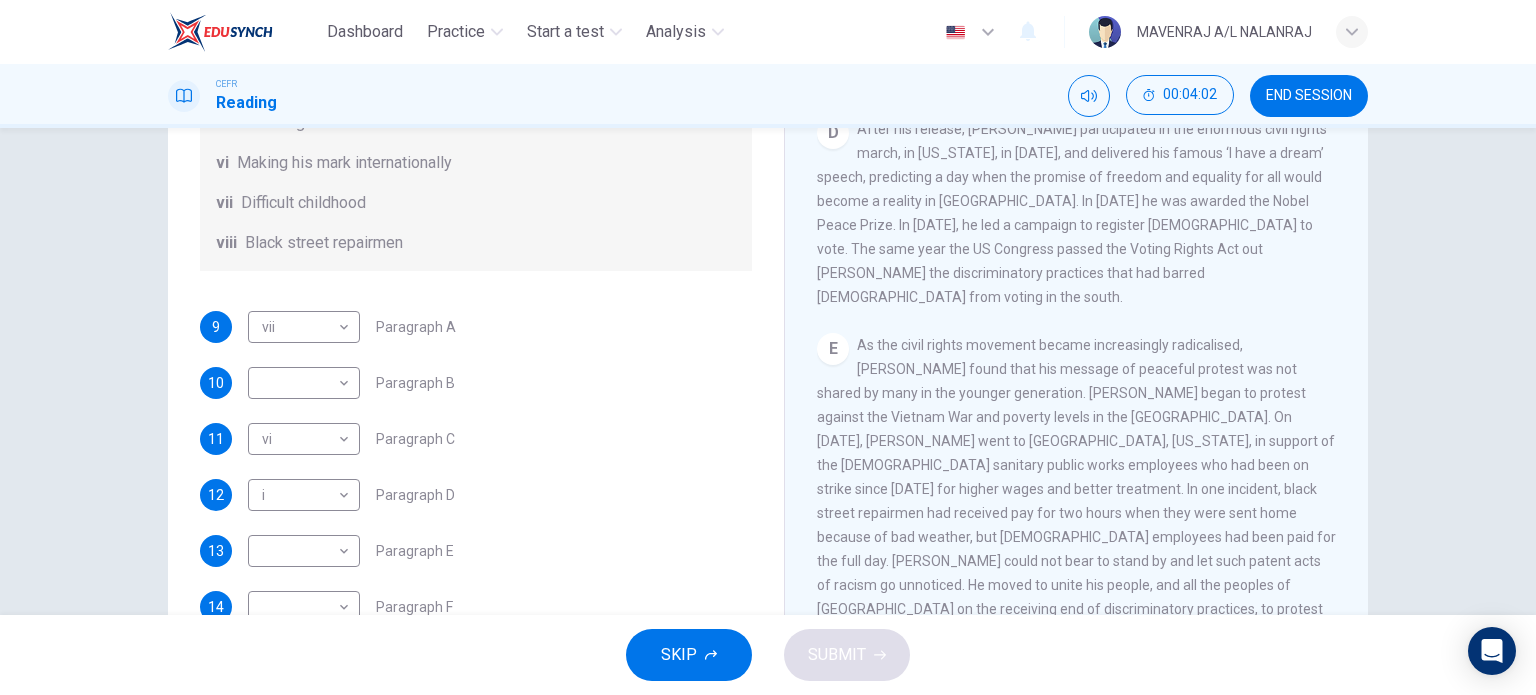 drag, startPoint x: 903, startPoint y: 386, endPoint x: 1233, endPoint y: 425, distance: 332.29654 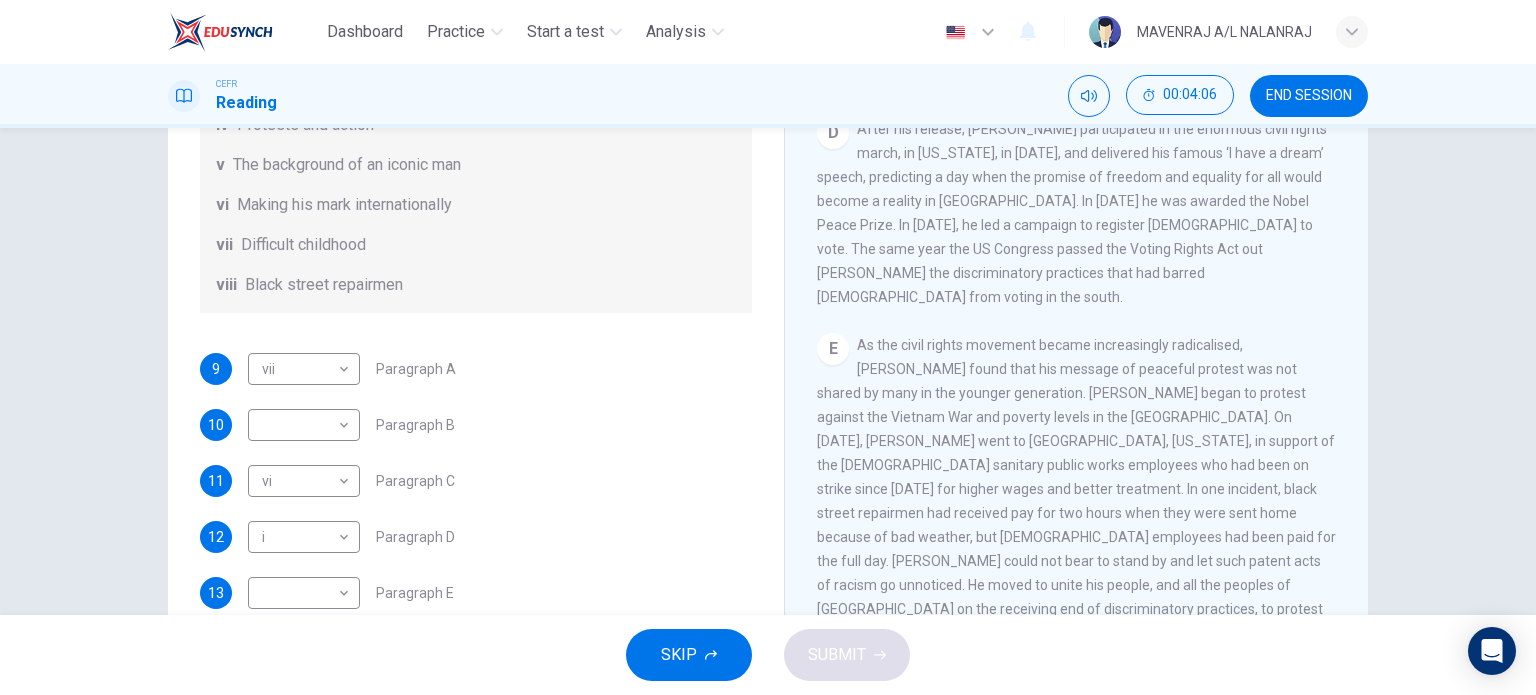 scroll, scrollTop: 252, scrollLeft: 0, axis: vertical 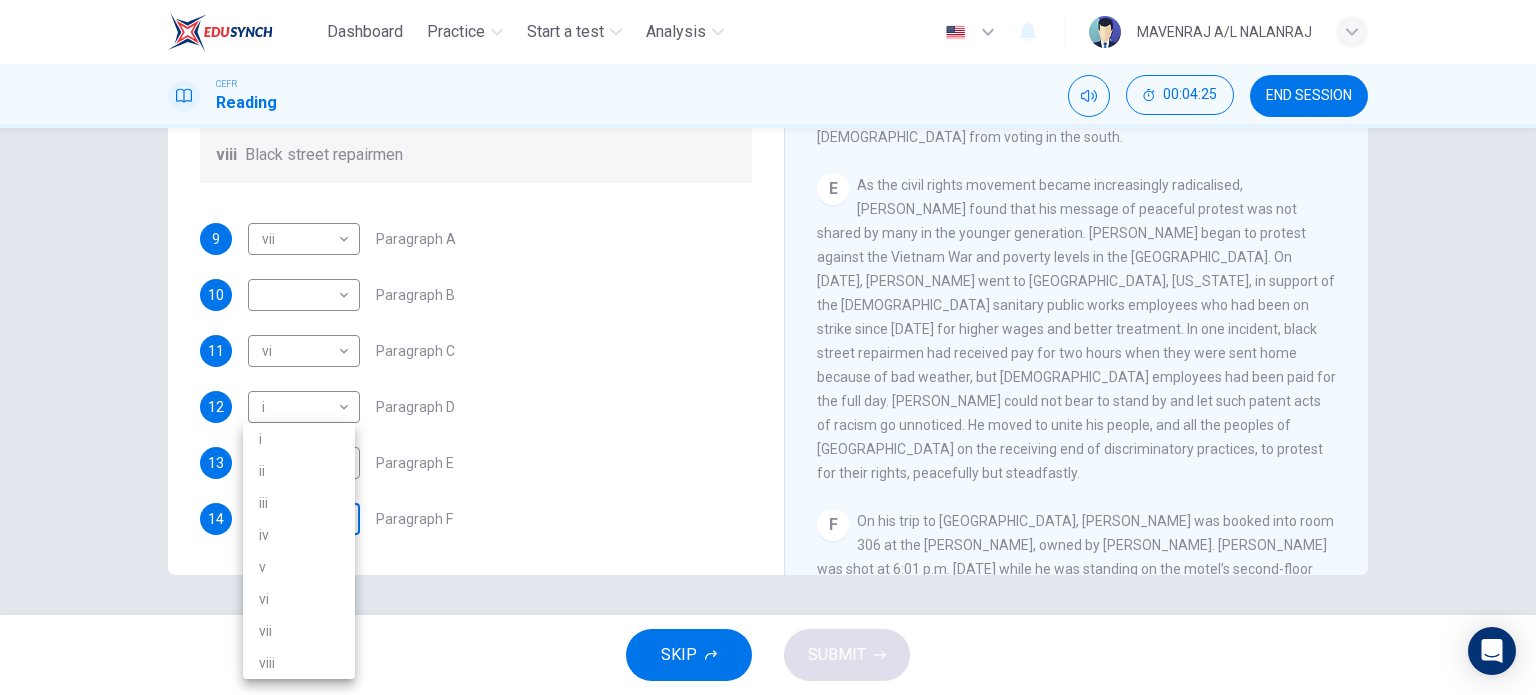 click on "Dashboard Practice Start a test Analysis English en ​ MAVENRAJ A/L NALANRAJ CEFR Reading 00:04:25 END SESSION Questions 9 - 14 The Reading Passage has 6 paragraphs.
Choose the correct heading for each paragraph  A – F , from the list of headings.
Write the correct number,  i – viii , in the spaces below. List of Headings i The memorable speech ii Unhappy about violence iii A tragic incident iv Protests and action v The background of an iconic man vi Making his mark internationally vii Difficult childhood viii Black street repairmen 9 vii vii ​ Paragraph A 10 ​ ​ Paragraph B 11 vi vi ​ Paragraph C 12 i i ​ Paragraph D 13 ​ ​ Paragraph E 14 ​ ​ Paragraph F Martin Luther King CLICK TO ZOOM Click to Zoom A B C D E F SKIP SUBMIT EduSynch - Online Language Proficiency Testing
Dashboard Practice Start a test Analysis Notifications © Copyright  2025 i ii iii iv v vi vii viii" at bounding box center (768, 347) 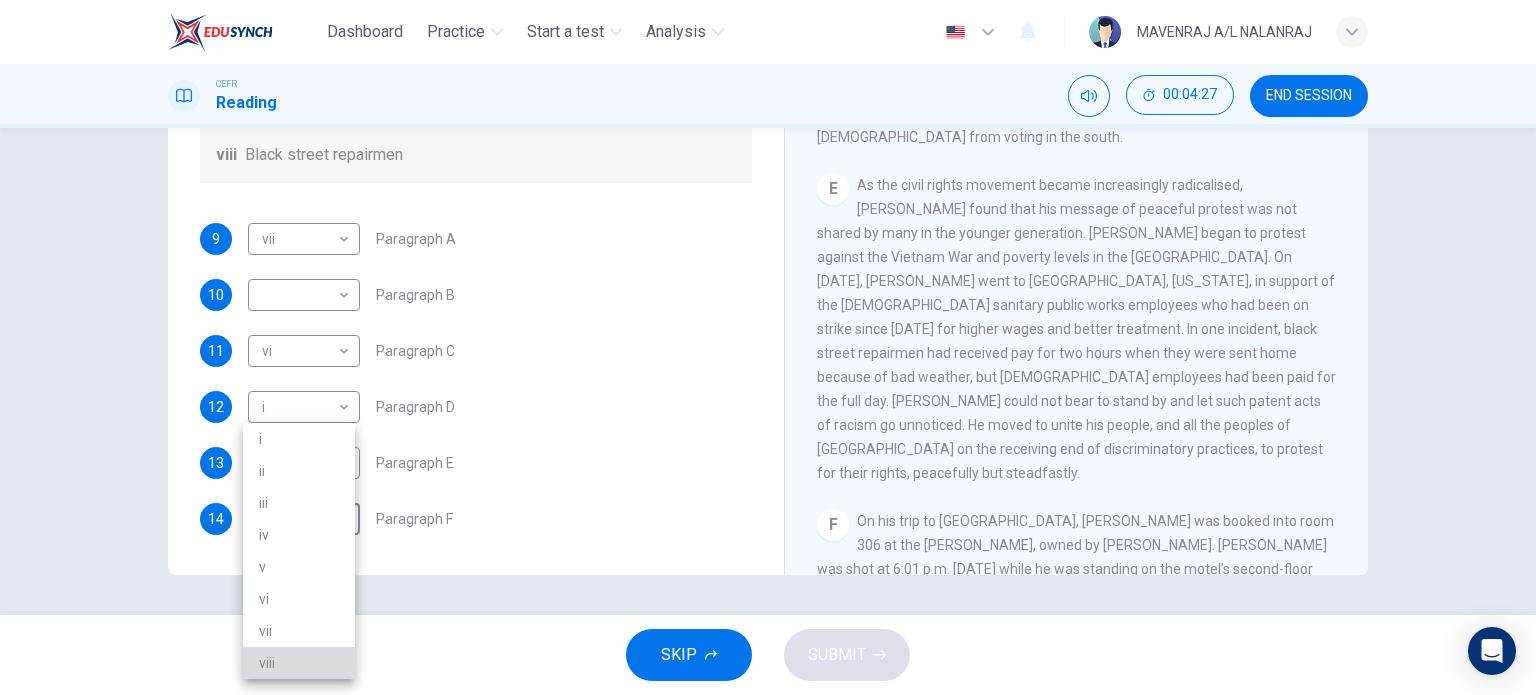 click on "viii" at bounding box center (299, 663) 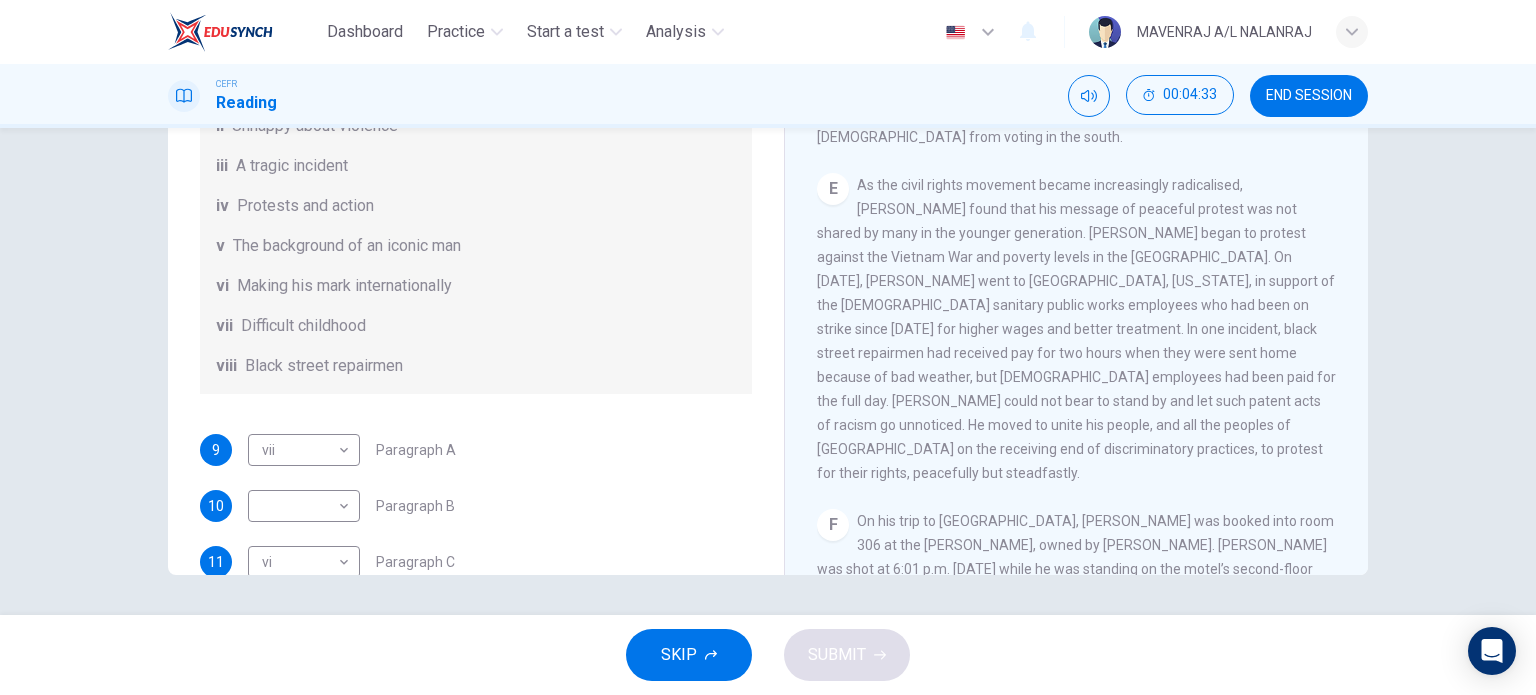 scroll, scrollTop: 152, scrollLeft: 0, axis: vertical 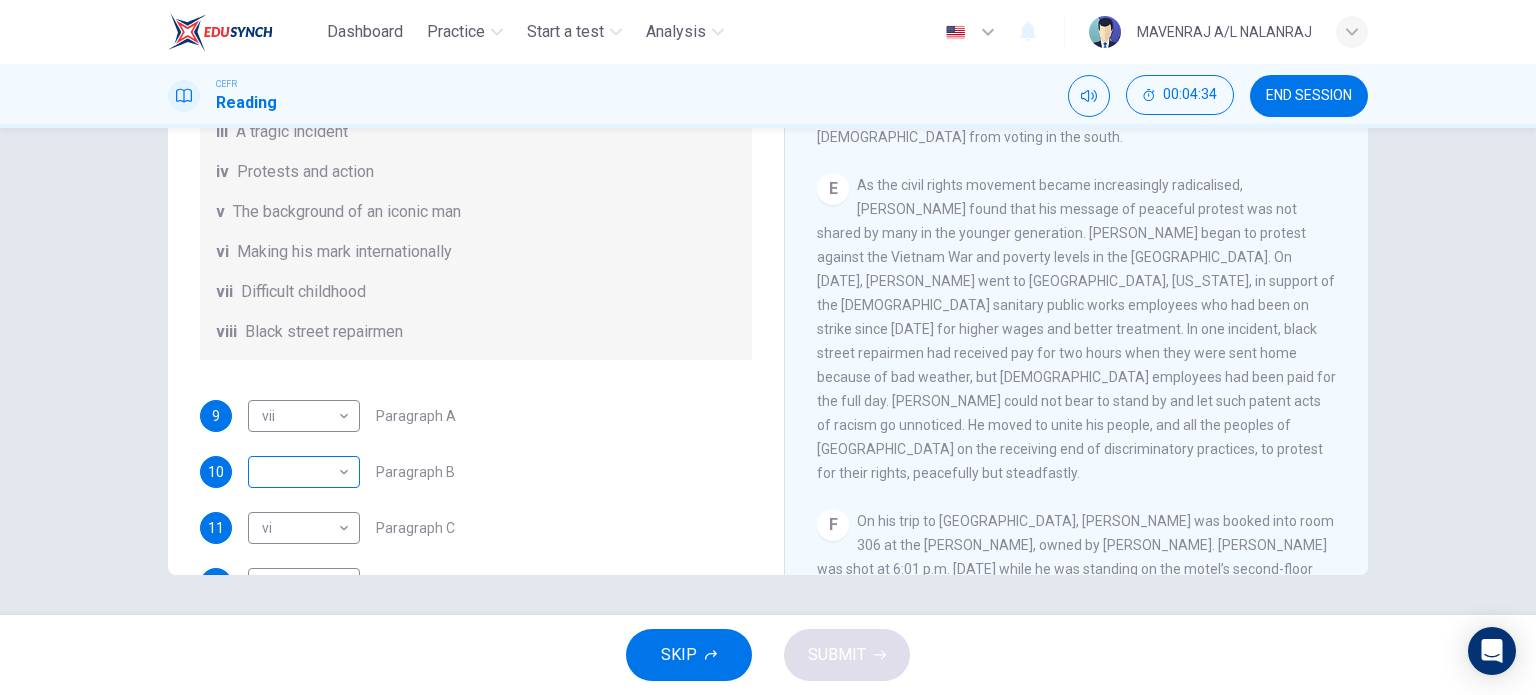 click on "Dashboard Practice Start a test Analysis English en ​ MAVENRAJ A/L NALANRAJ CEFR Reading 00:04:34 END SESSION Questions 9 - 14 The Reading Passage has 6 paragraphs.
Choose the correct heading for each paragraph  A – F , from the list of headings.
Write the correct number,  i – viii , in the spaces below. List of Headings i The memorable speech ii Unhappy about violence iii A tragic incident iv Protests and action v The background of an iconic man vi Making his mark internationally vii Difficult childhood viii Black street repairmen 9 vii vii ​ Paragraph A 10 ​ ​ Paragraph B 11 vi vi ​ Paragraph C 12 i i ​ Paragraph D 13 ​ ​ Paragraph E 14 viii viii ​ Paragraph F Martin Luther King CLICK TO ZOOM Click to Zoom A B C D E F SKIP SUBMIT EduSynch - Online Language Proficiency Testing
Dashboard Practice Start a test Analysis Notifications © Copyright  2025" at bounding box center (768, 347) 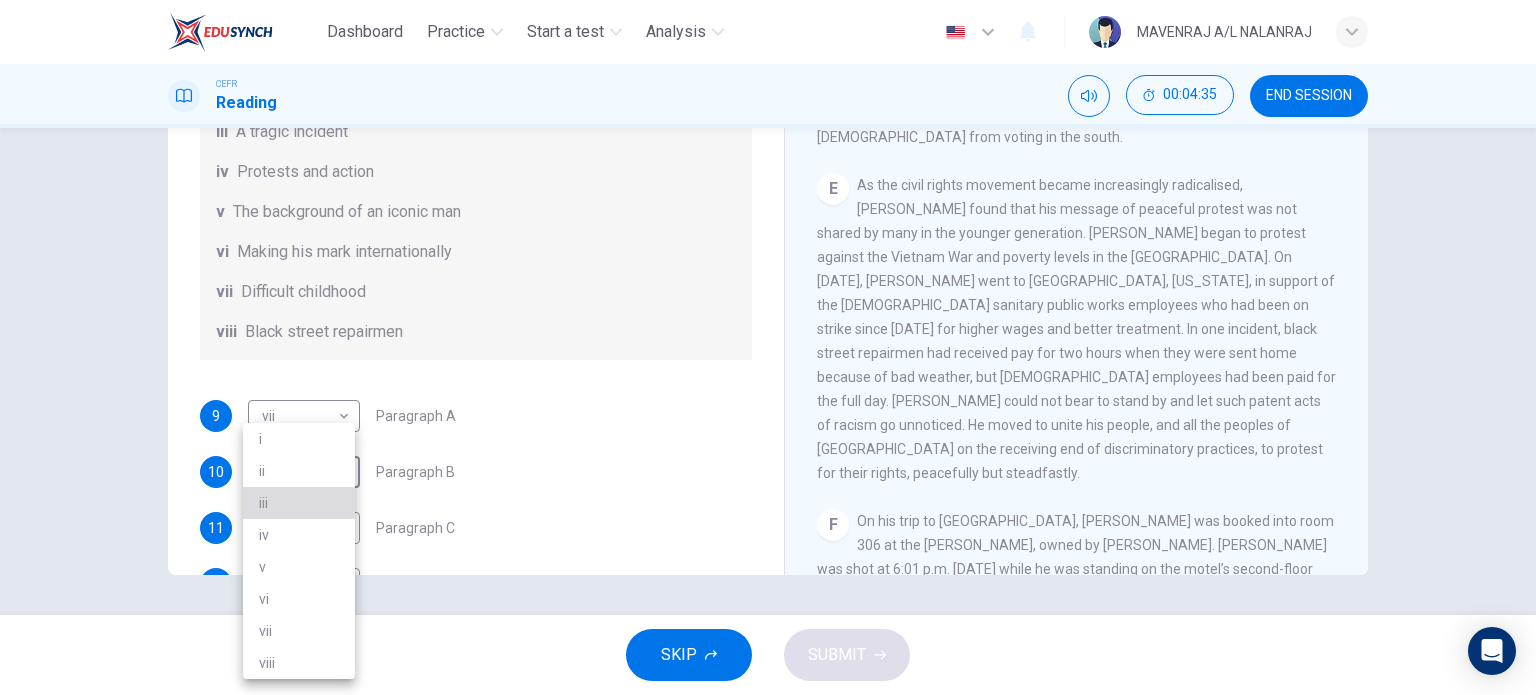 click on "iii" at bounding box center [299, 503] 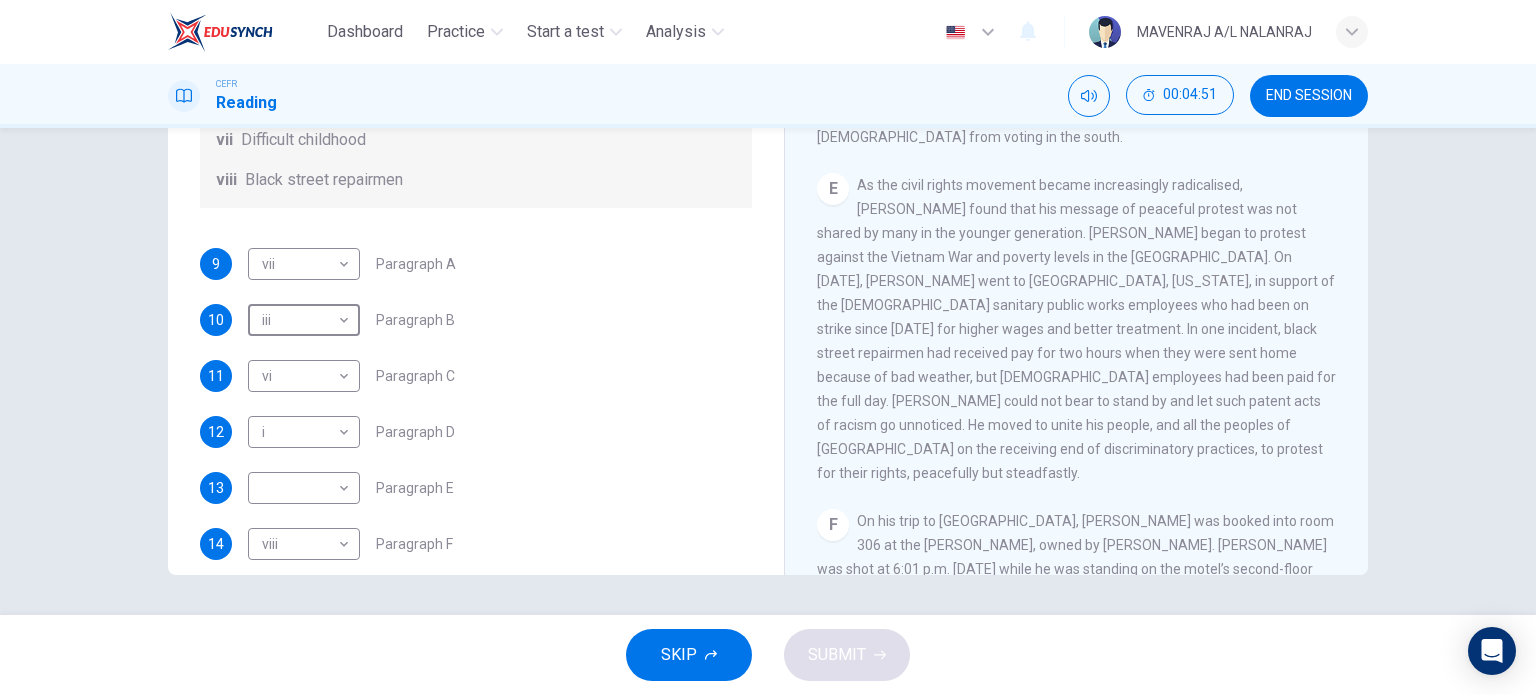 scroll, scrollTop: 352, scrollLeft: 0, axis: vertical 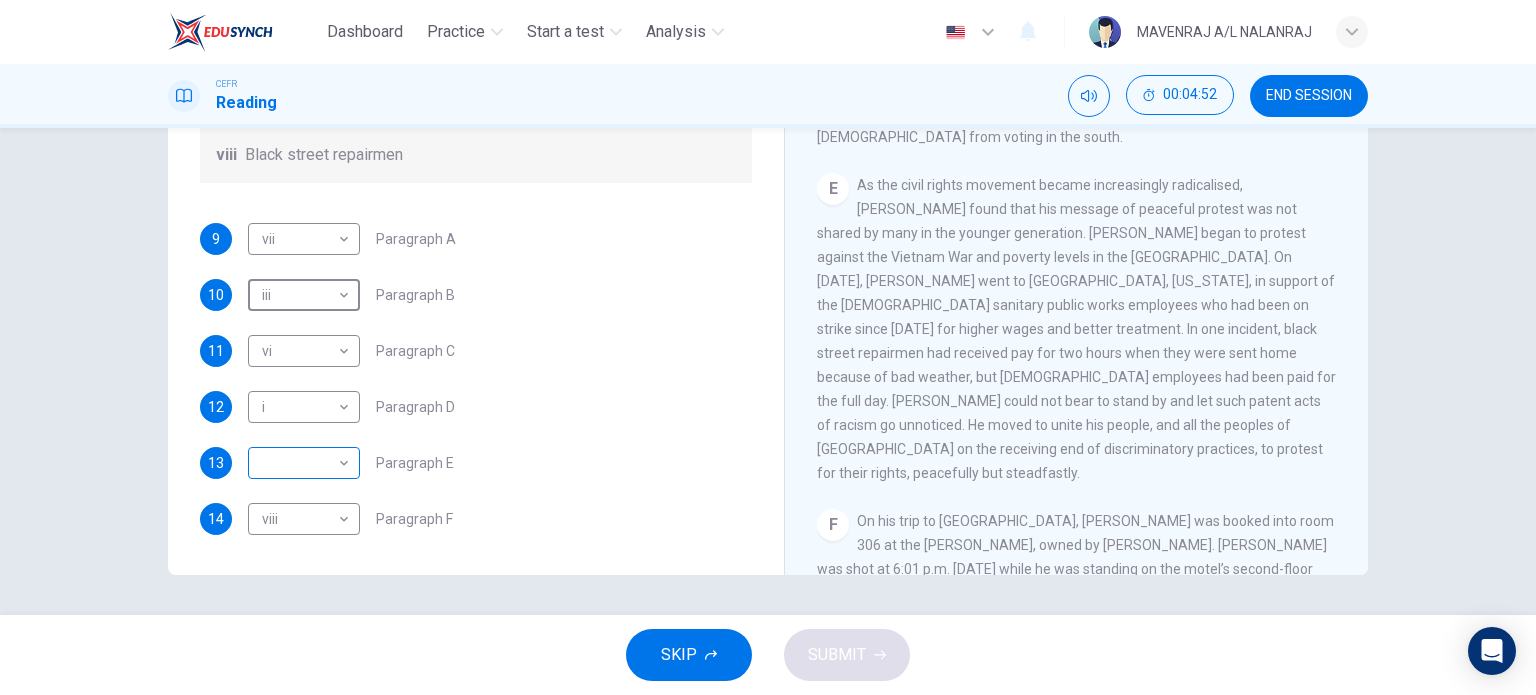 click on "Dashboard Practice Start a test Analysis English en ​ MAVENRAJ A/L NALANRAJ CEFR Reading 00:04:52 END SESSION Questions 9 - 14 The Reading Passage has 6 paragraphs.
Choose the correct heading for each paragraph  A – F , from the list of headings.
Write the correct number,  i – viii , in the spaces below. List of Headings i The memorable speech ii Unhappy about violence iii A tragic incident iv Protests and action v The background of an iconic man vi Making his mark internationally vii Difficult childhood viii Black street repairmen 9 vii vii ​ Paragraph A 10 iii iii ​ Paragraph B 11 vi vi ​ Paragraph C 12 i i ​ Paragraph D 13 ​ ​ Paragraph E 14 viii viii ​ Paragraph F Martin Luther King CLICK TO ZOOM Click to Zoom A B C D E F SKIP SUBMIT EduSynch - Online Language Proficiency Testing
Dashboard Practice Start a test Analysis Notifications © Copyright  2025" at bounding box center (768, 347) 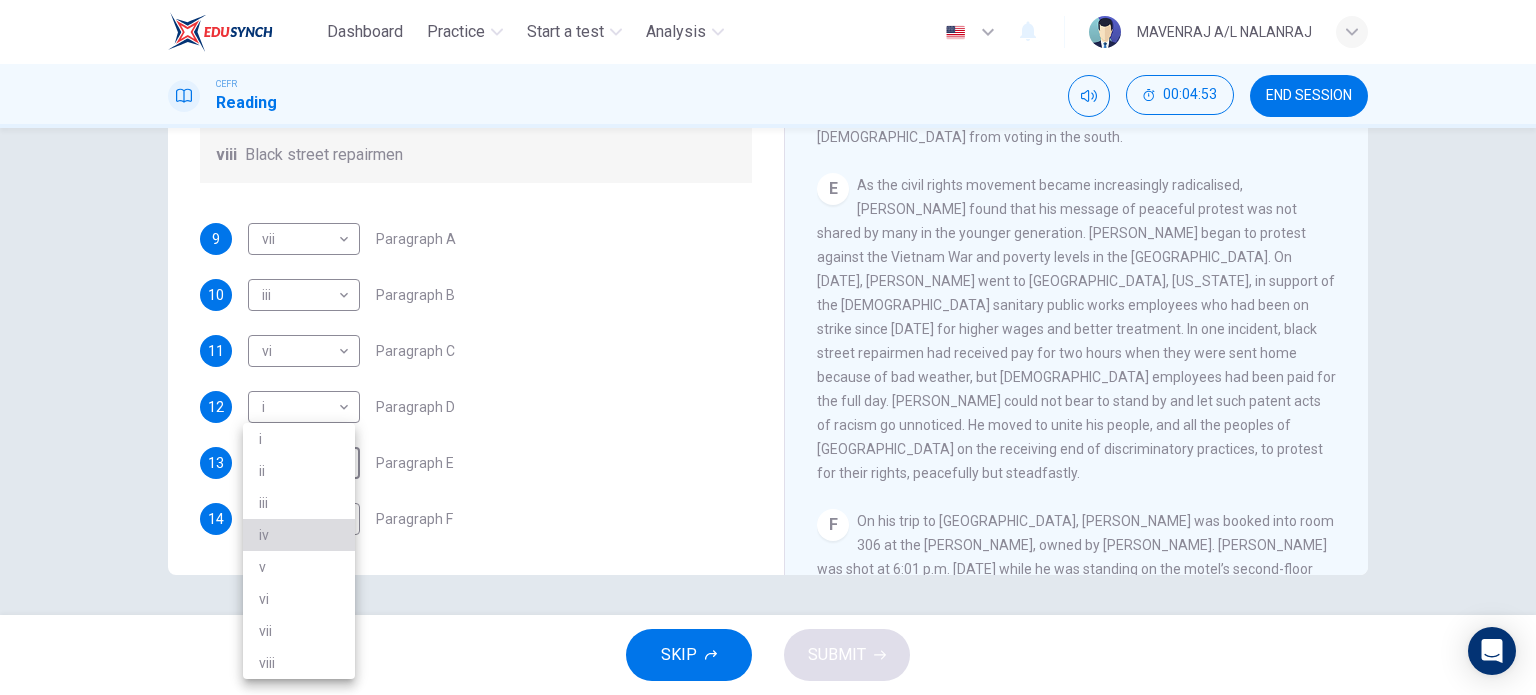 click on "iv" at bounding box center (299, 535) 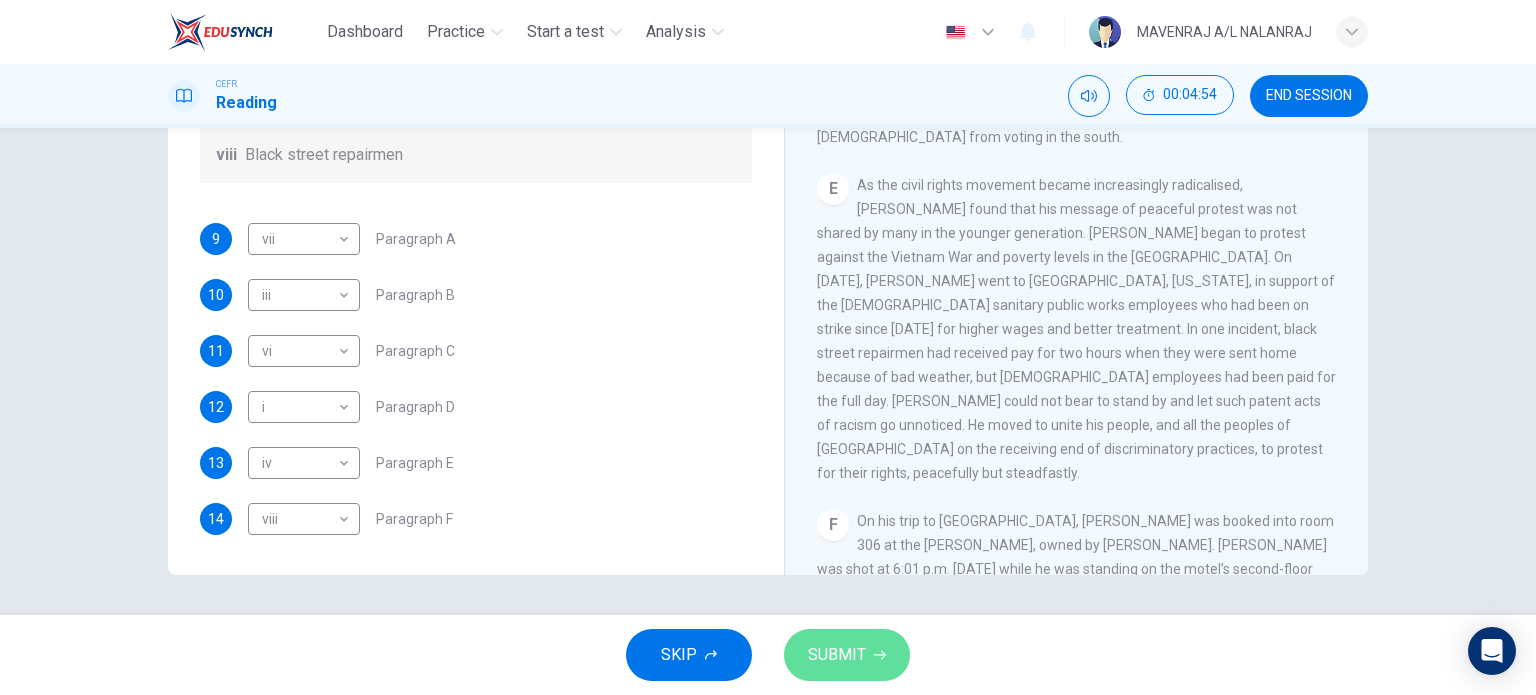 click on "SUBMIT" at bounding box center [847, 655] 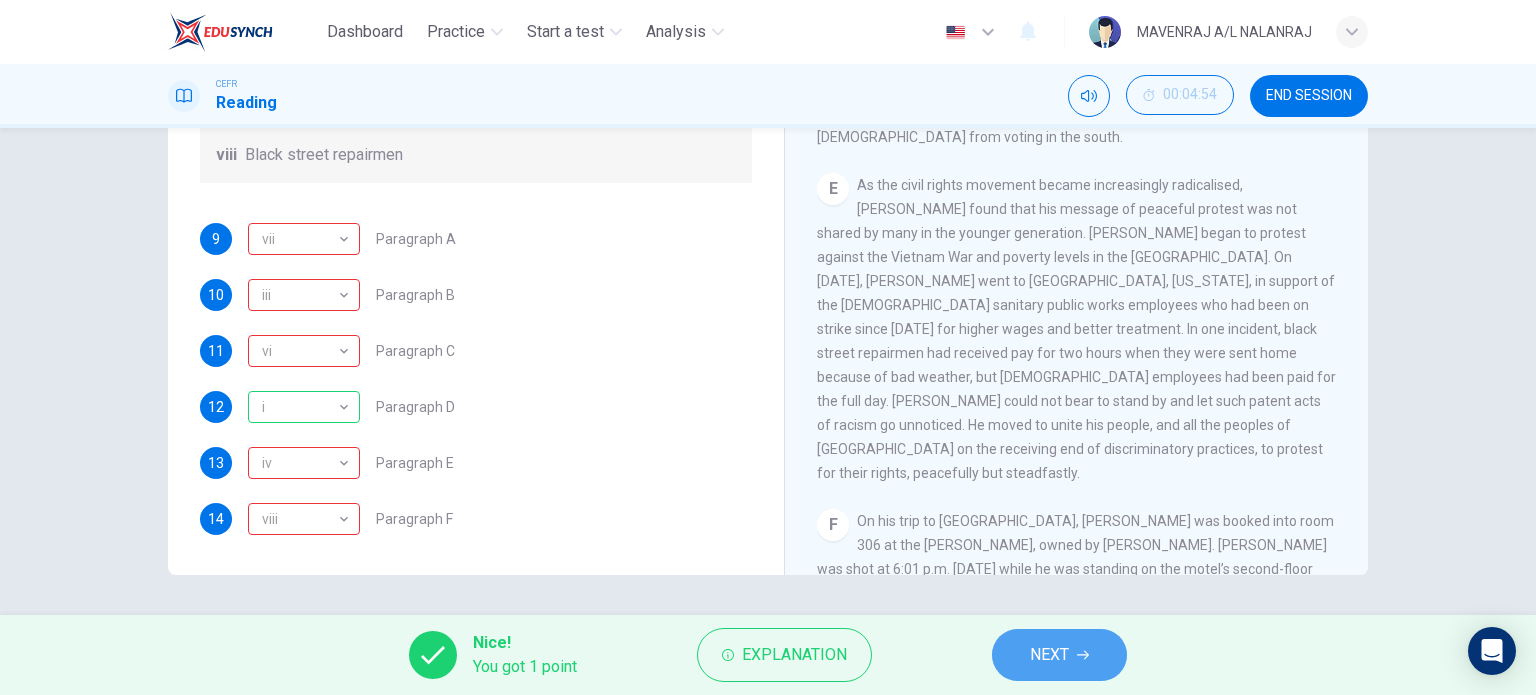 click on "NEXT" at bounding box center (1059, 655) 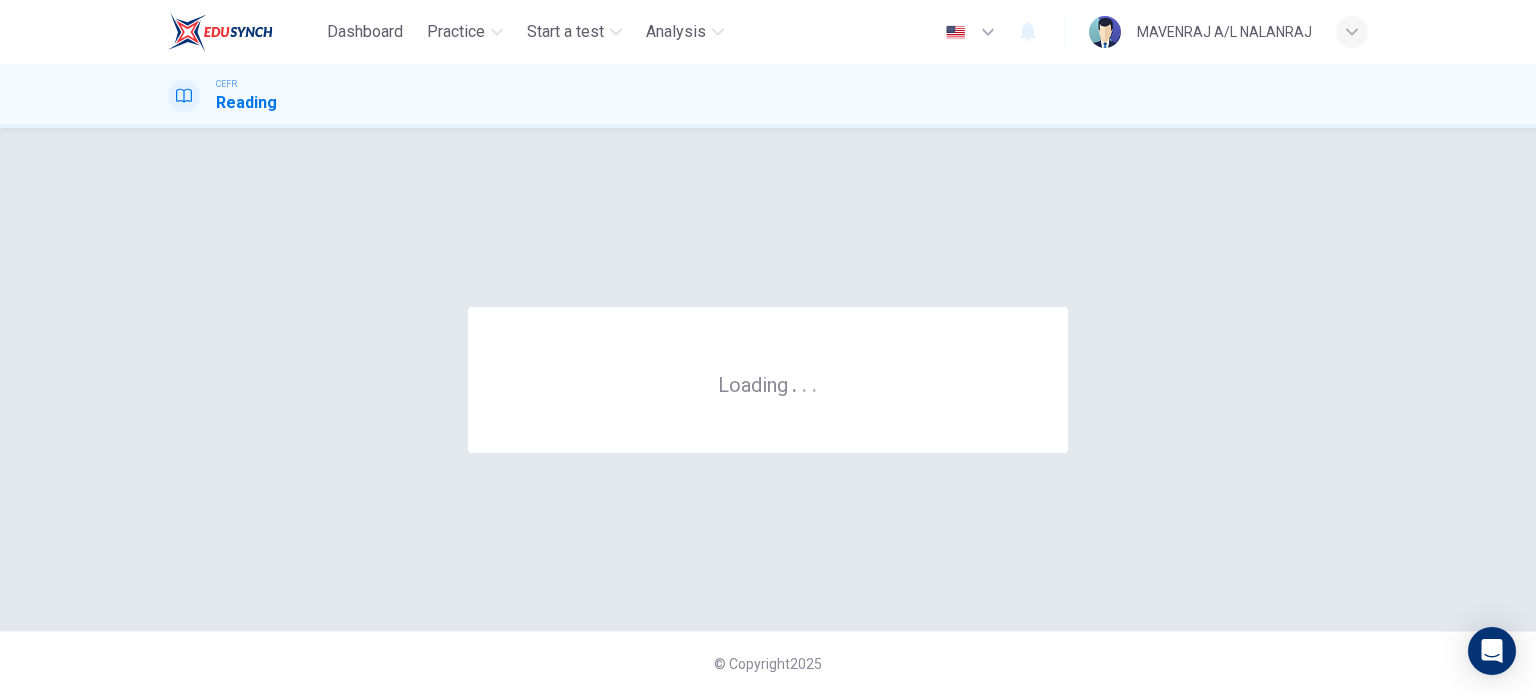 scroll, scrollTop: 0, scrollLeft: 0, axis: both 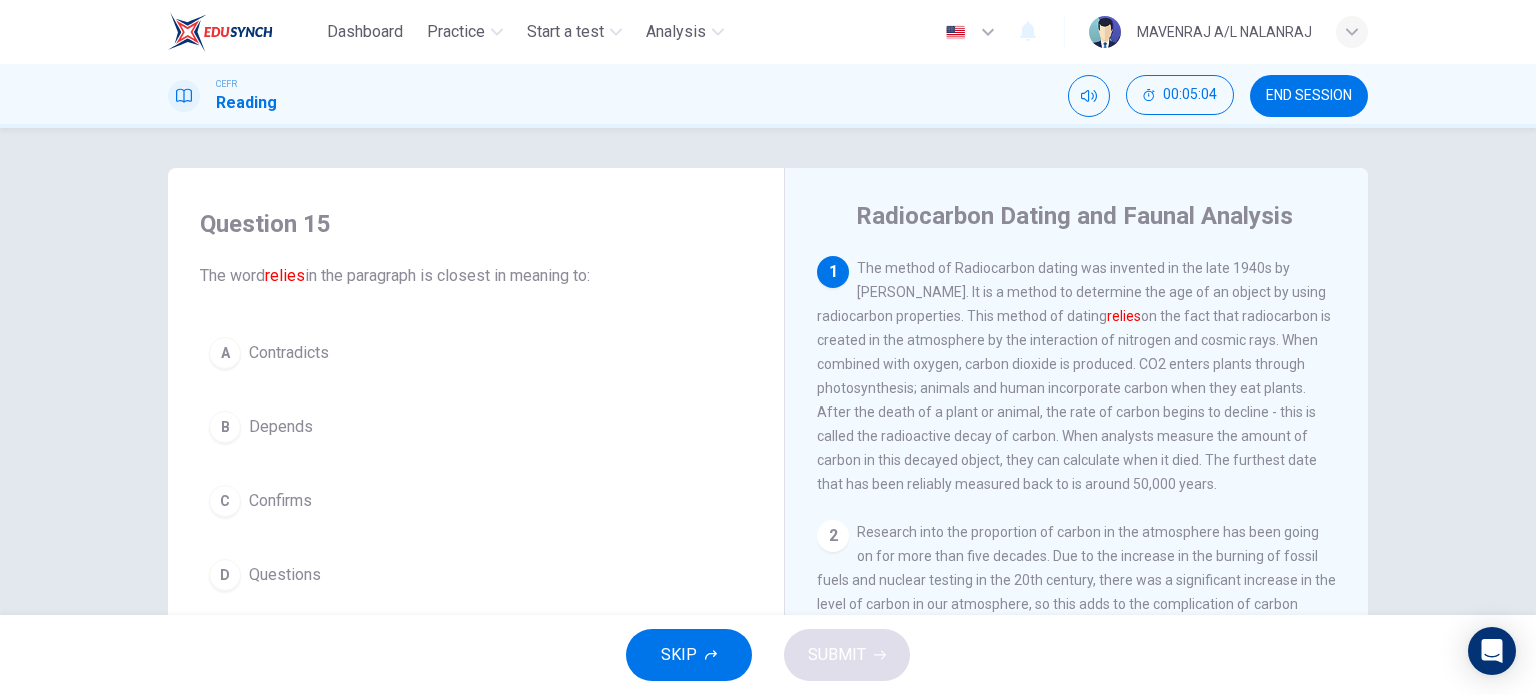 click on "B Depends" at bounding box center [476, 427] 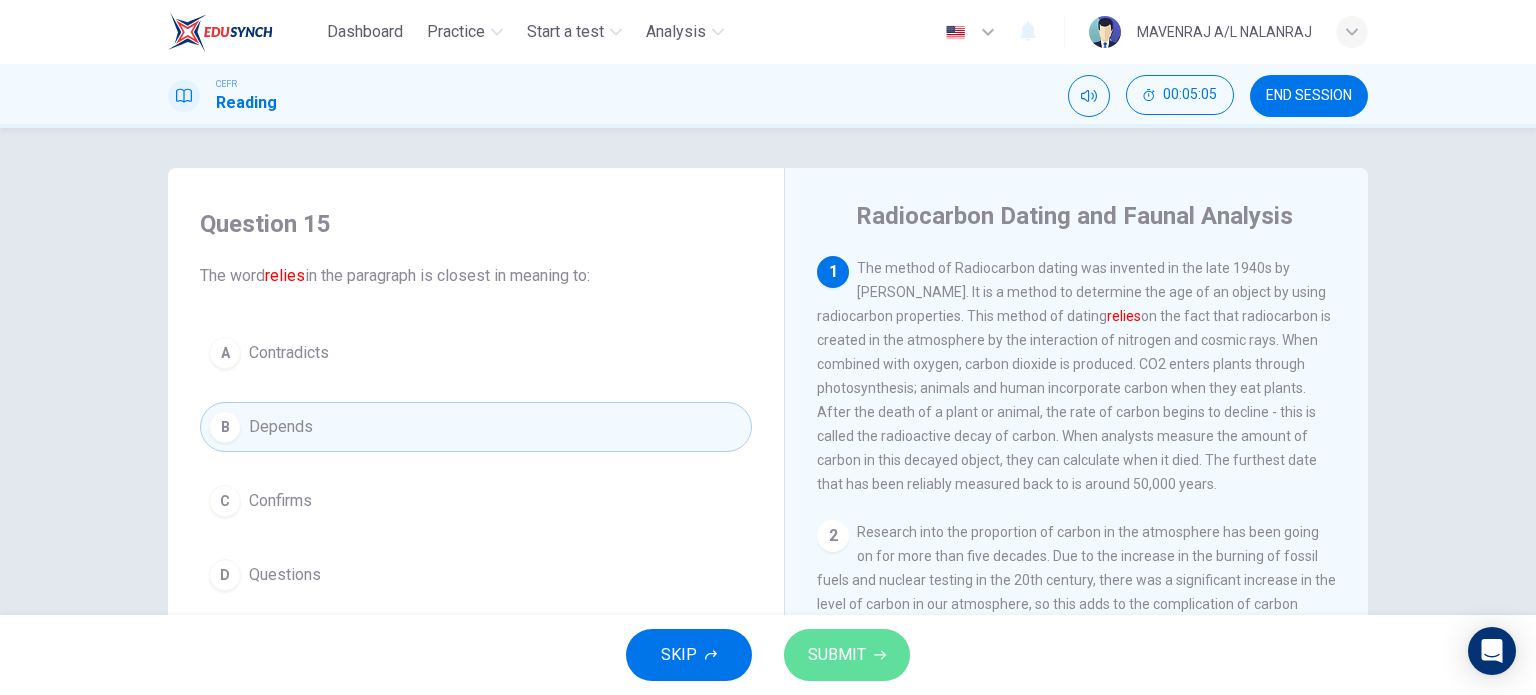 click on "SUBMIT" at bounding box center [837, 655] 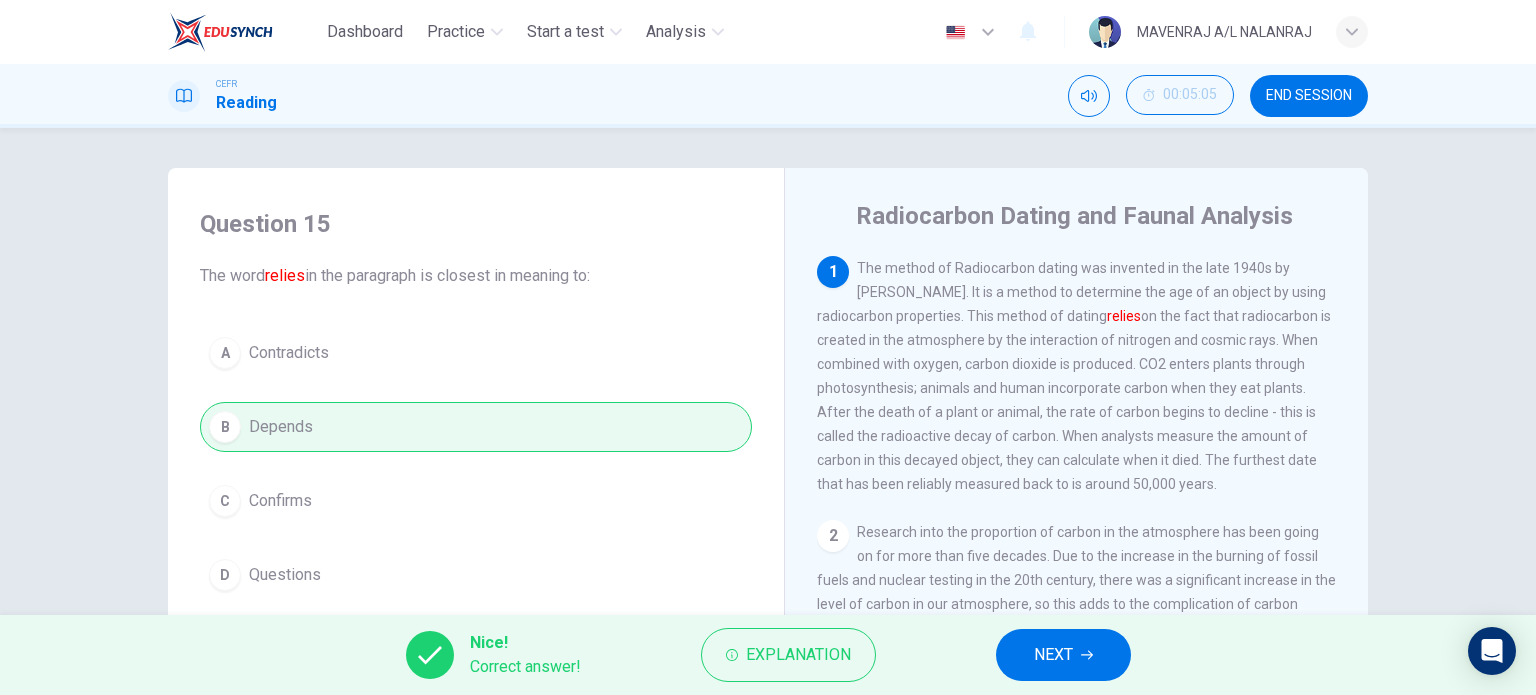 click on "NEXT" at bounding box center [1053, 655] 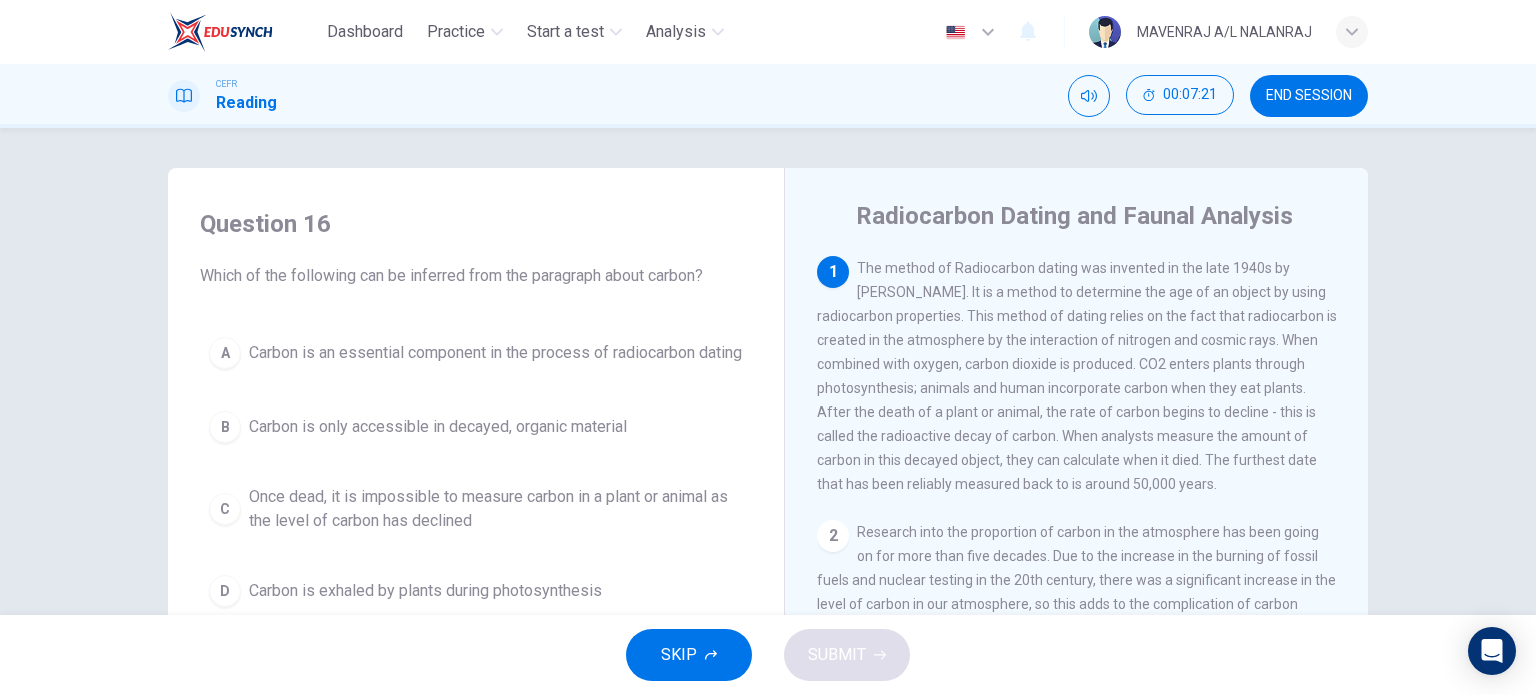 click on "A Carbon is an essential component in the process of radiocarbon dating" at bounding box center (476, 353) 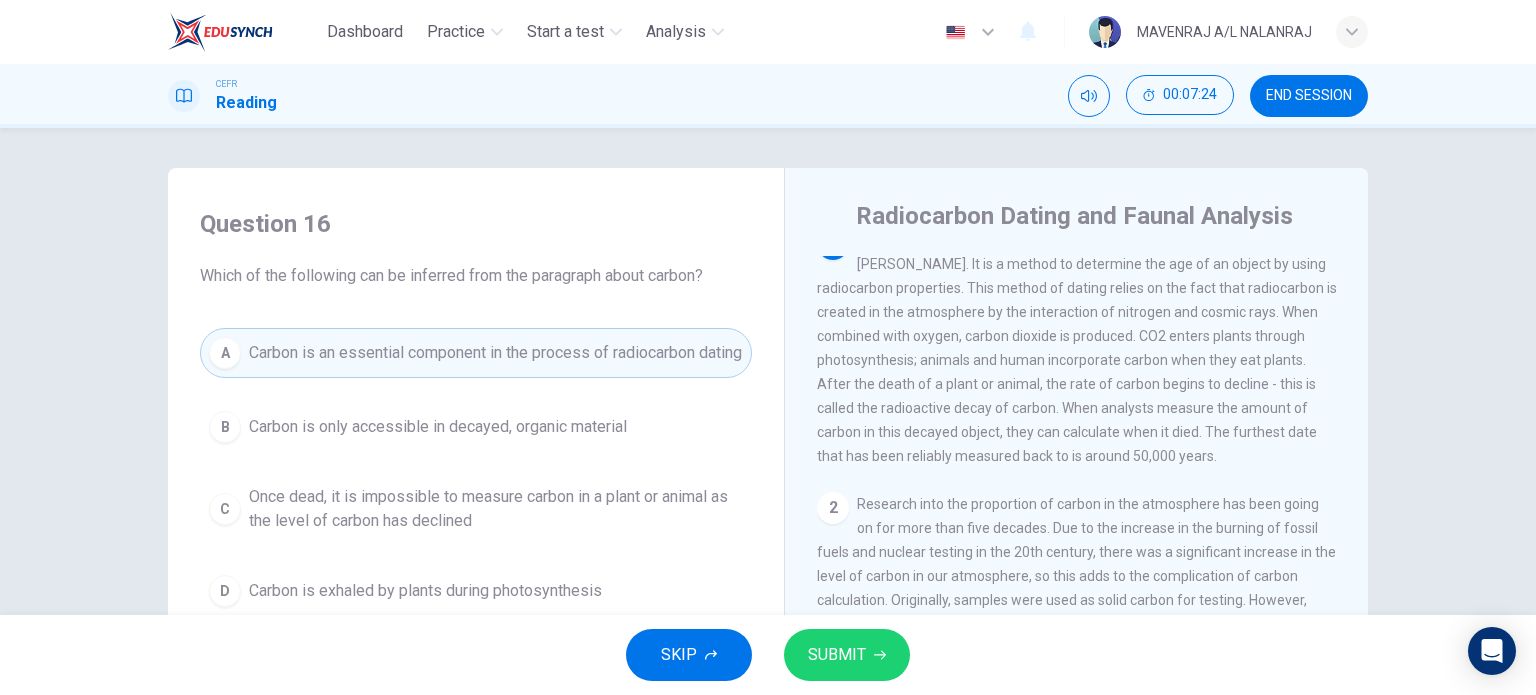 scroll, scrollTop: 0, scrollLeft: 0, axis: both 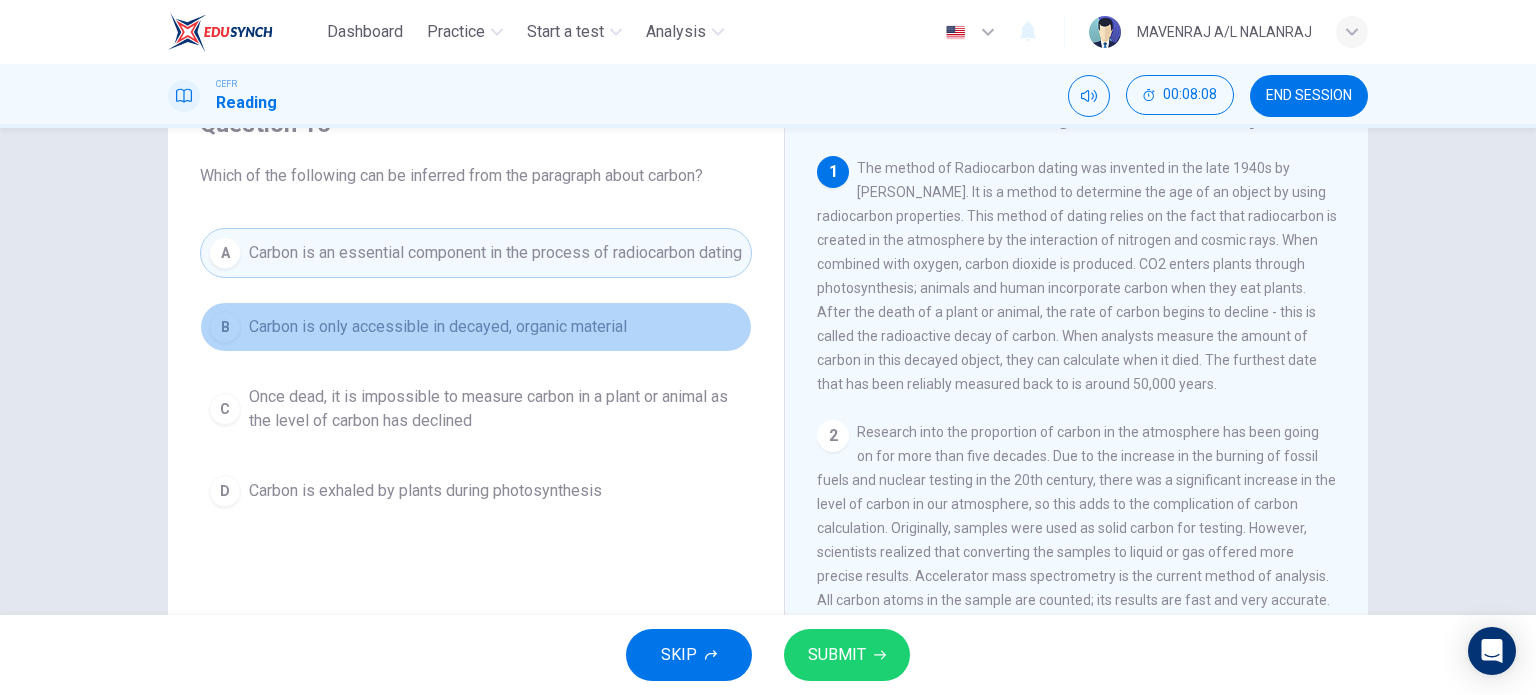 click on "Carbon is only accessible in decayed, organic material" at bounding box center (438, 327) 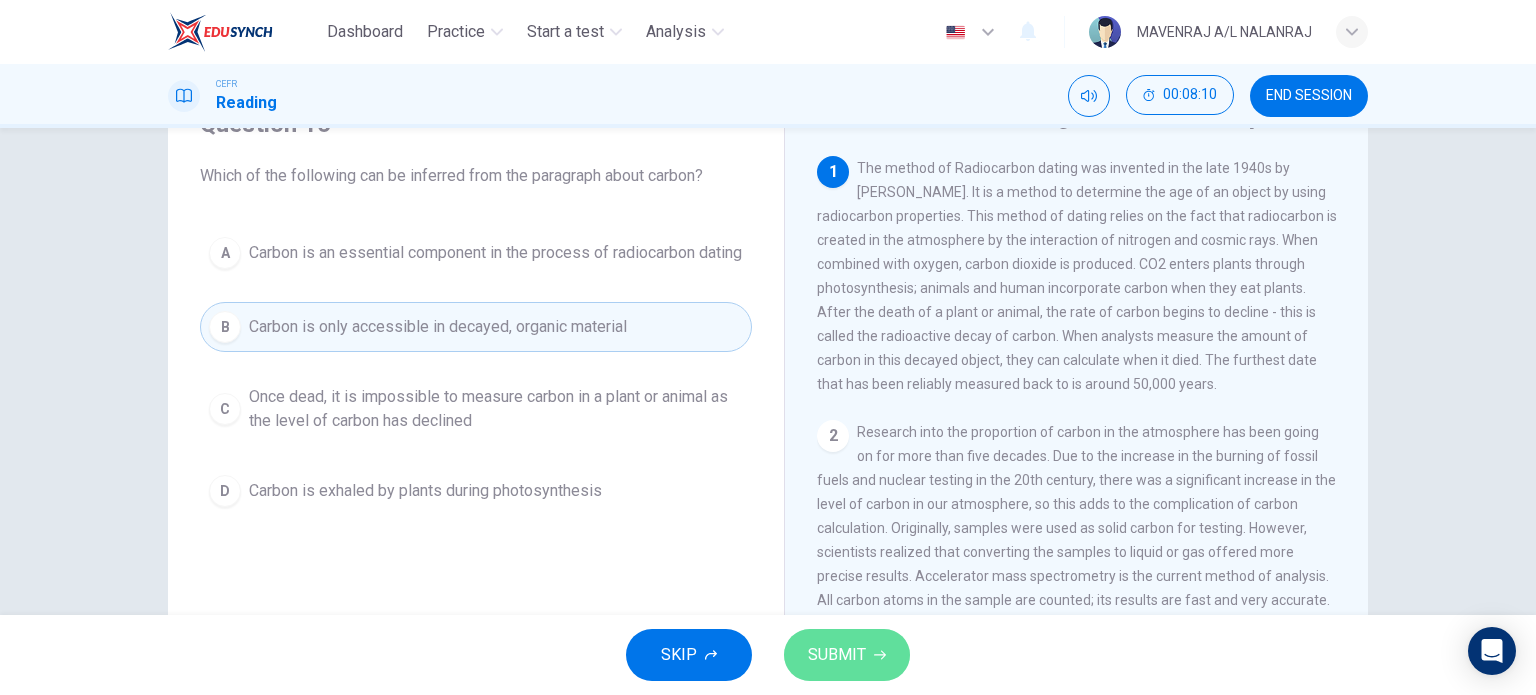 click on "SUBMIT" at bounding box center (837, 655) 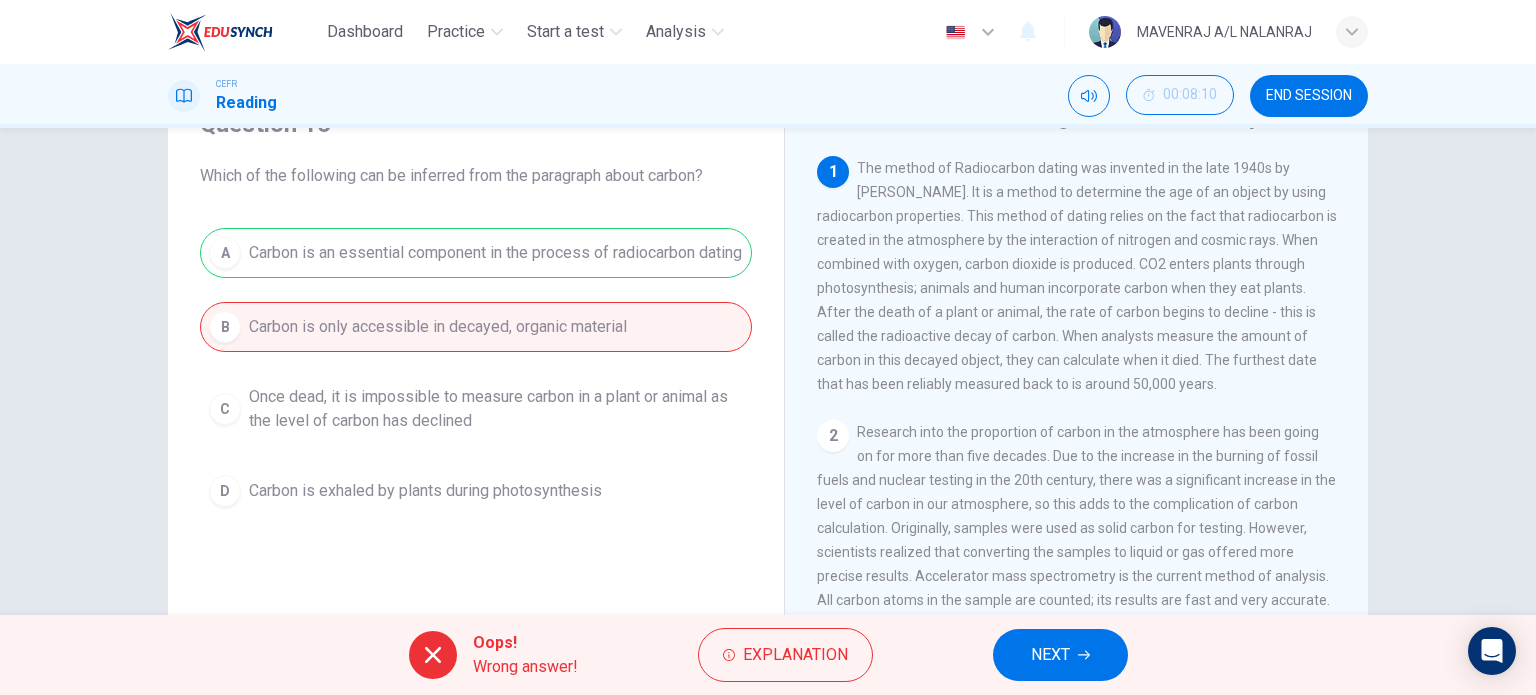click on "Oops! Wrong answer! Explanation NEXT" at bounding box center [768, 655] 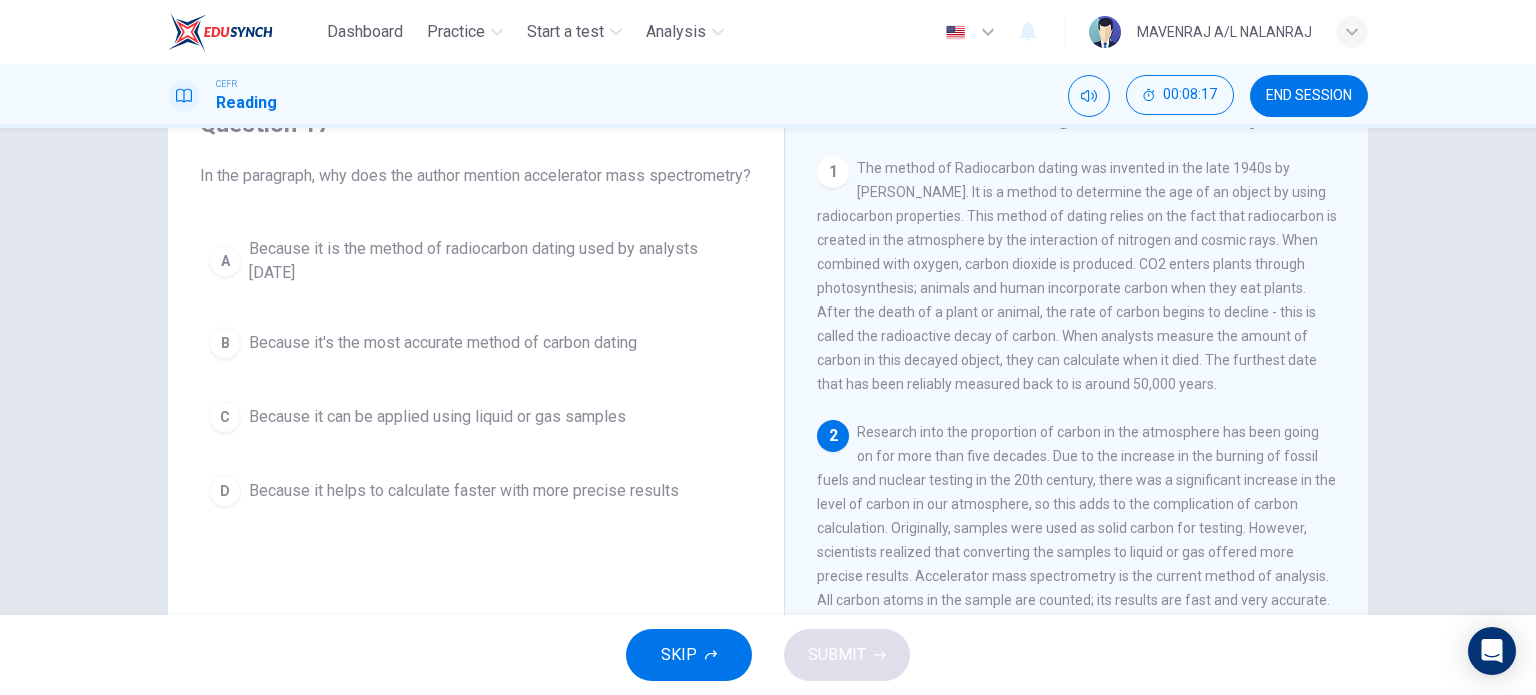 click on "Because it is the method of radiocarbon dating used by analysts today" at bounding box center (496, 261) 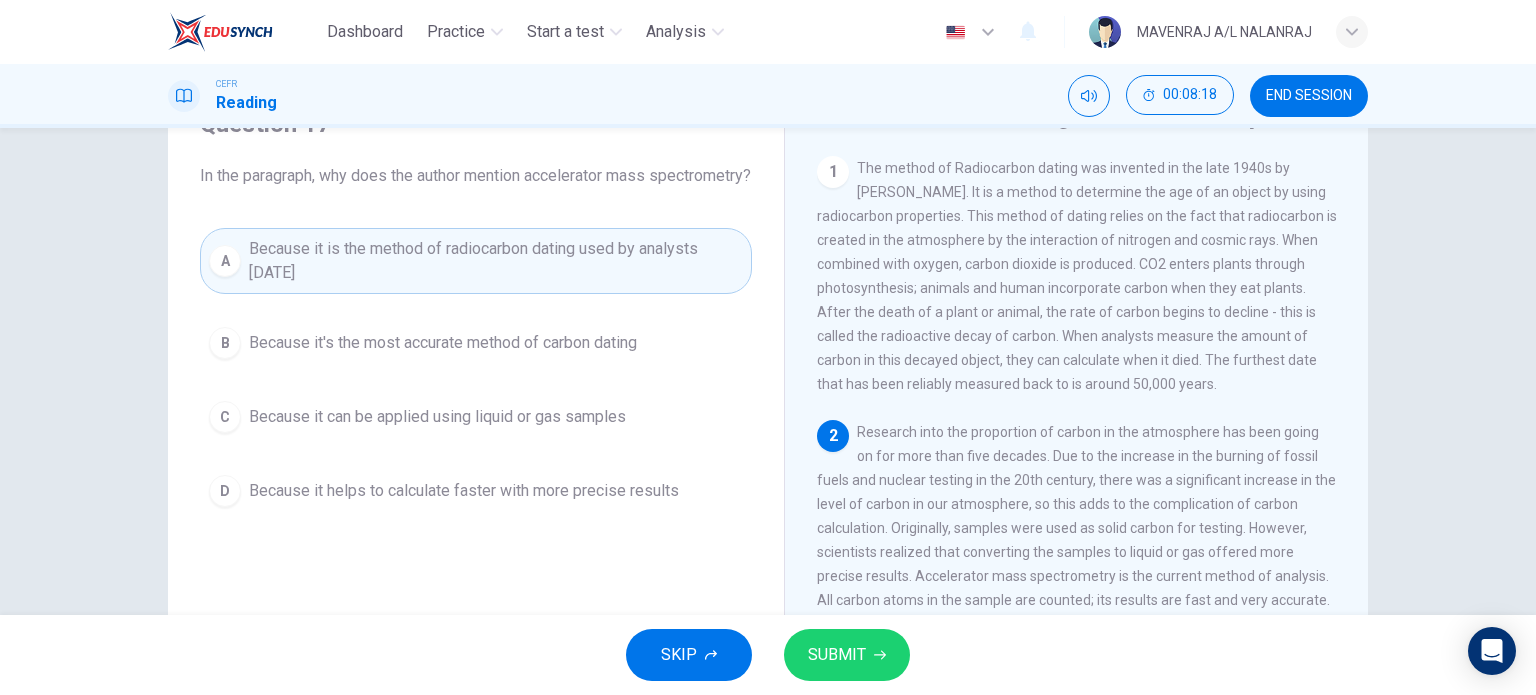 click on "C Because it can be applied using liquid or gas samples" at bounding box center (476, 417) 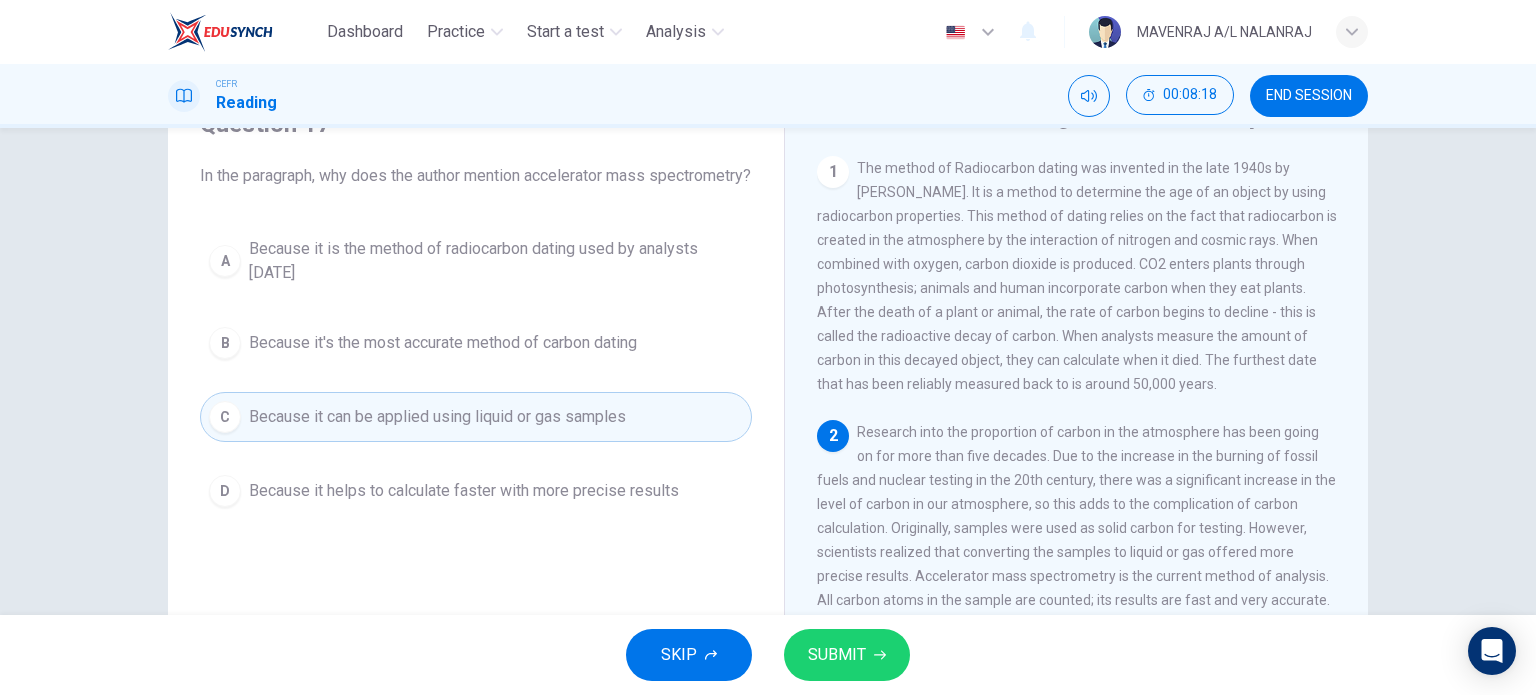 click on "B Because it's the most accurate method of carbon dating" at bounding box center [476, 343] 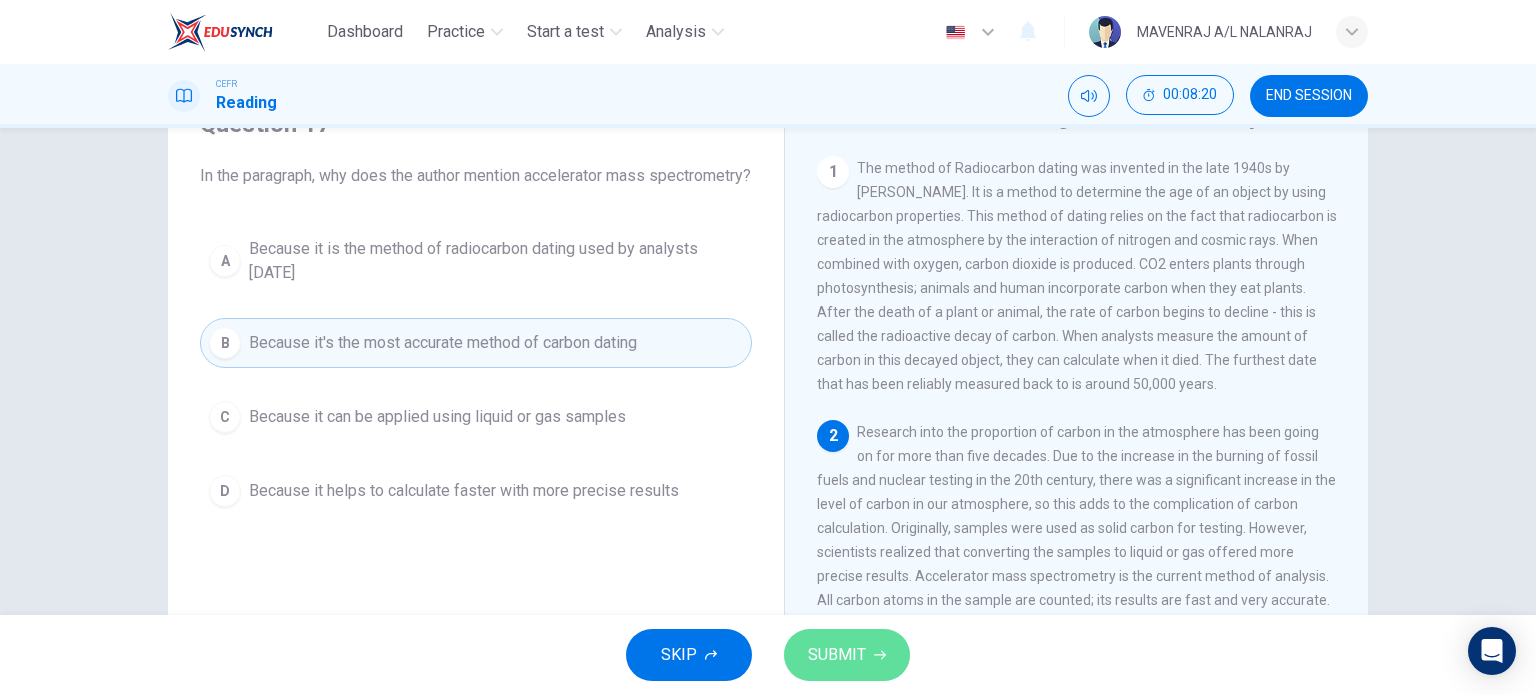 click on "SUBMIT" at bounding box center [837, 655] 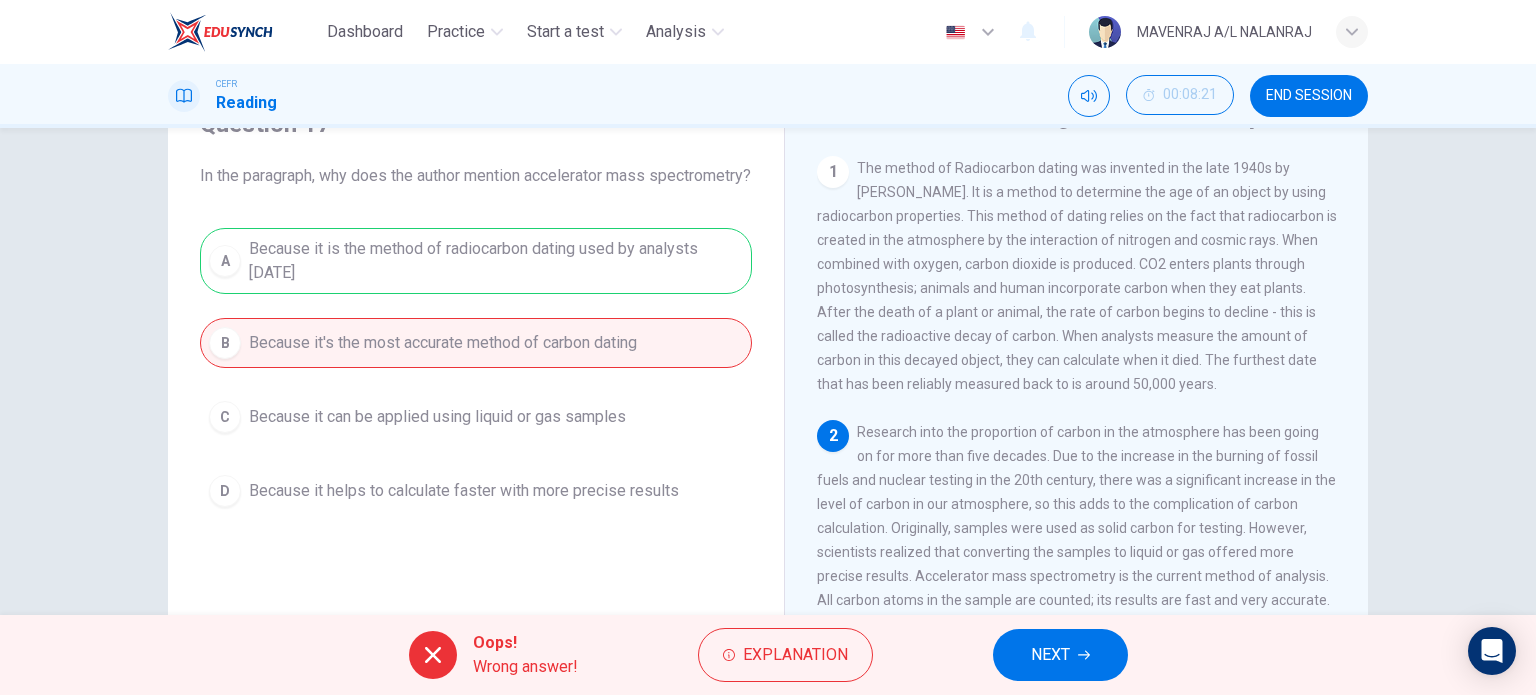 scroll, scrollTop: 200, scrollLeft: 0, axis: vertical 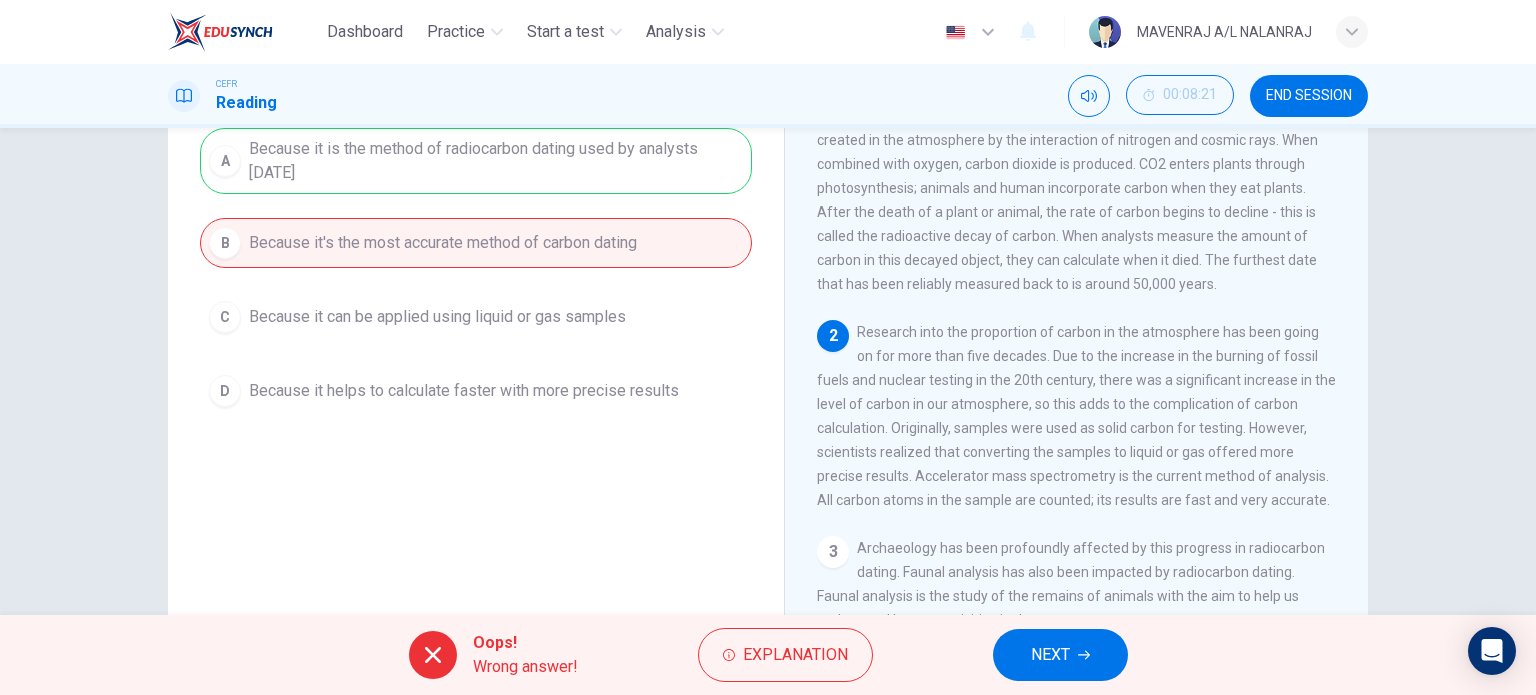 click on "Archaeology has been profoundly affected by this progress in radiocarbon dating. Faunal analysis has also been impacted by radiocarbon dating. Faunal analysis is the study of the remains of animals with the aim to help us understand human activities in the past." at bounding box center (1071, 584) 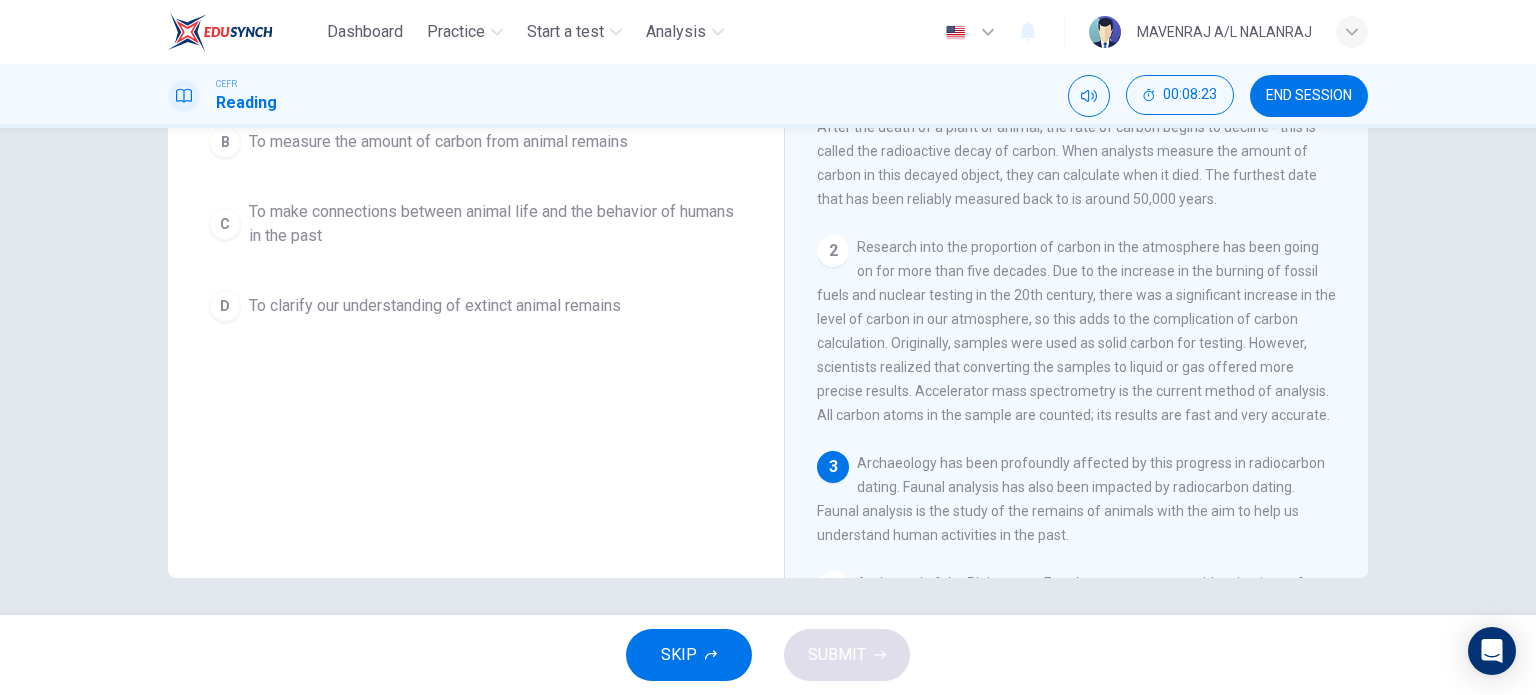 scroll, scrollTop: 288, scrollLeft: 0, axis: vertical 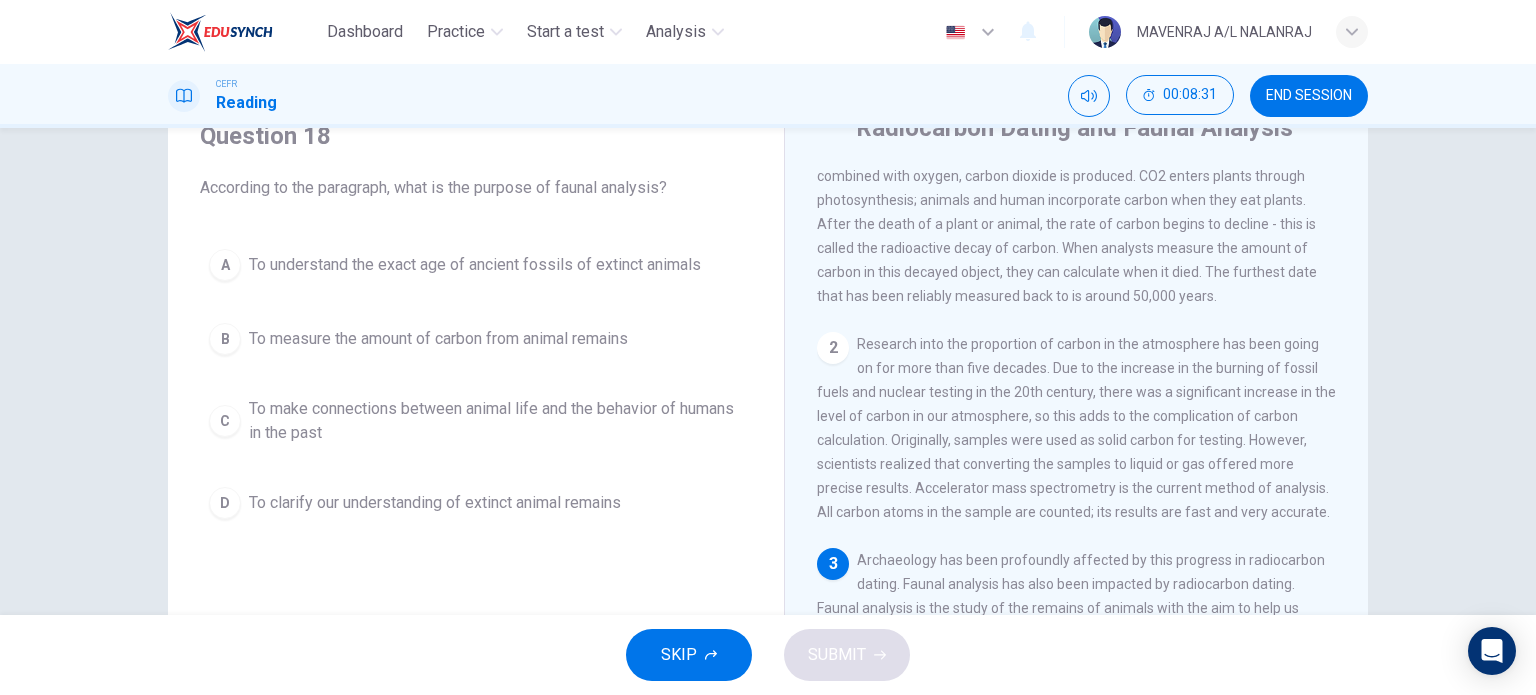 click on "To measure the amount of carbon from animal remains" at bounding box center (438, 339) 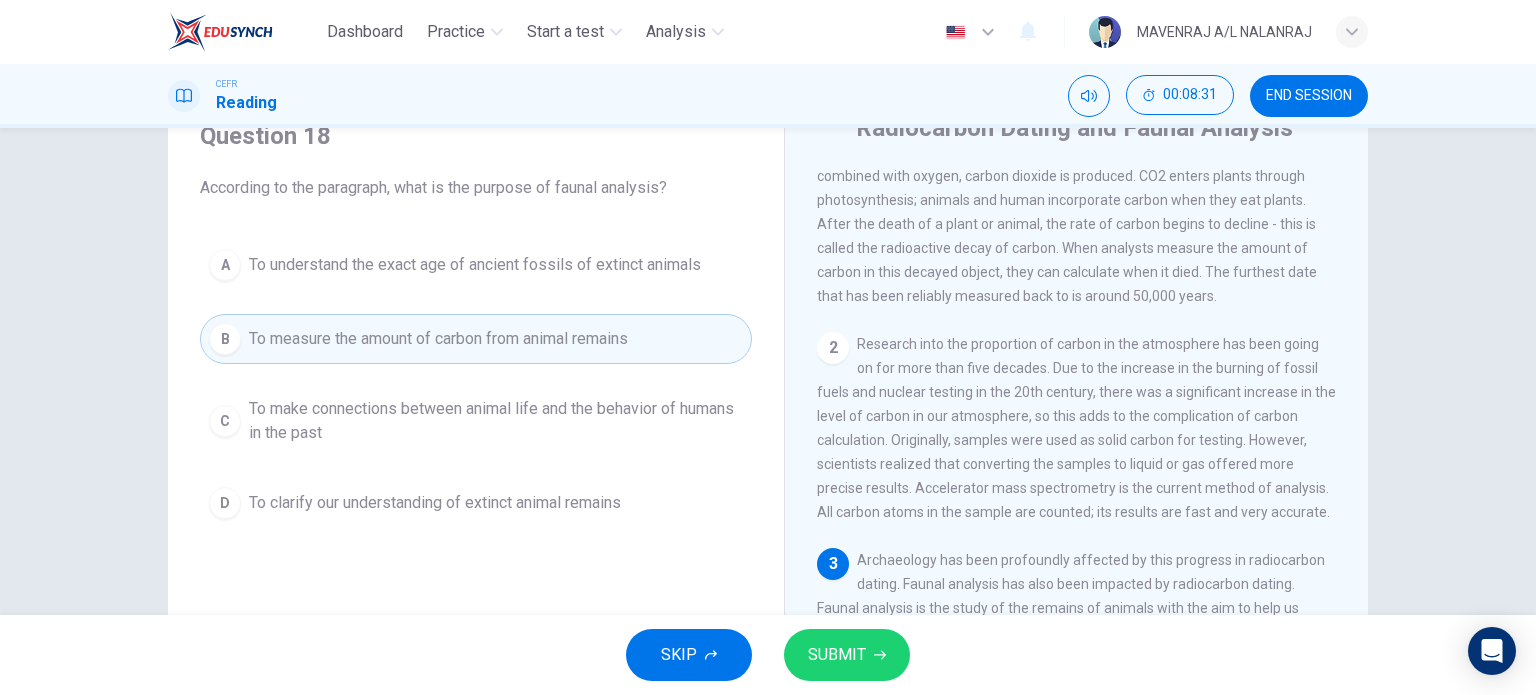 click on "A To understand the exact age of ancient fossils of extinct animals" at bounding box center [476, 265] 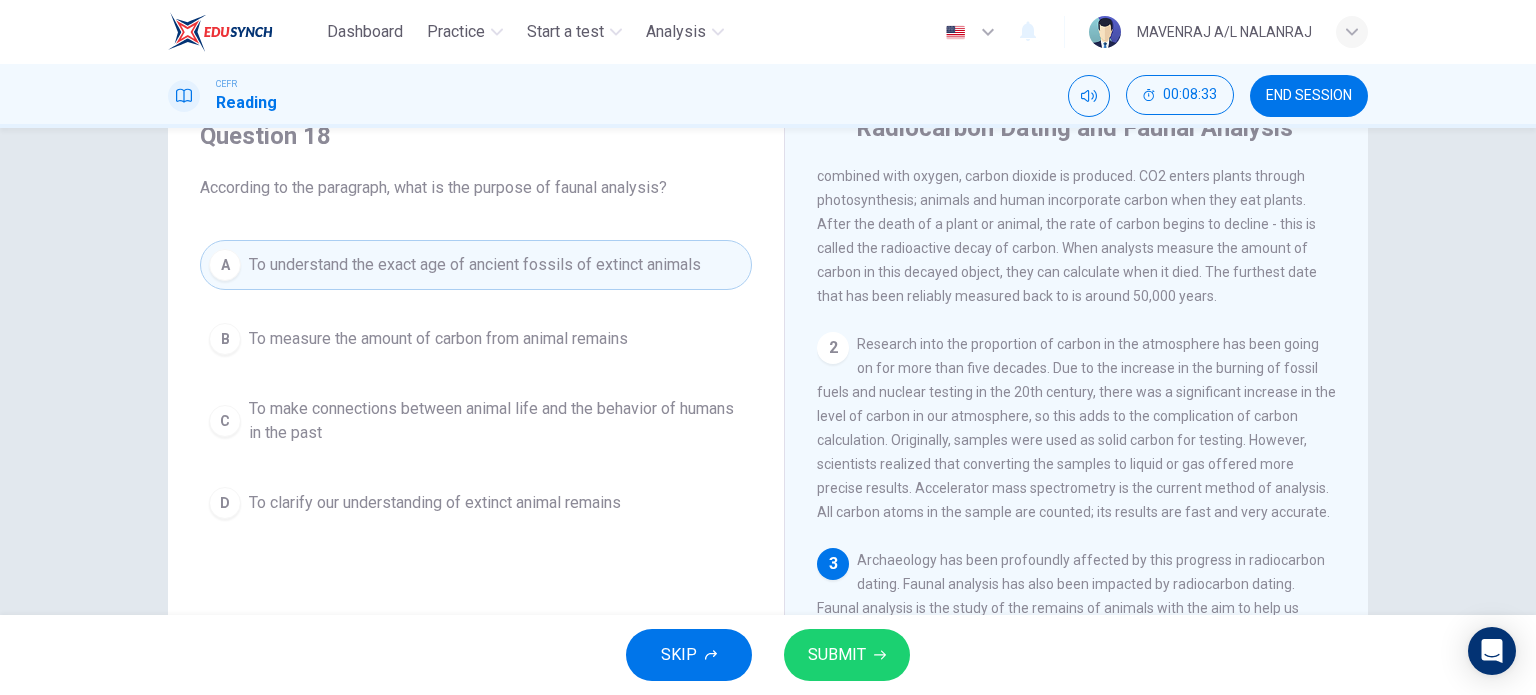 click on "SUBMIT" at bounding box center [847, 655] 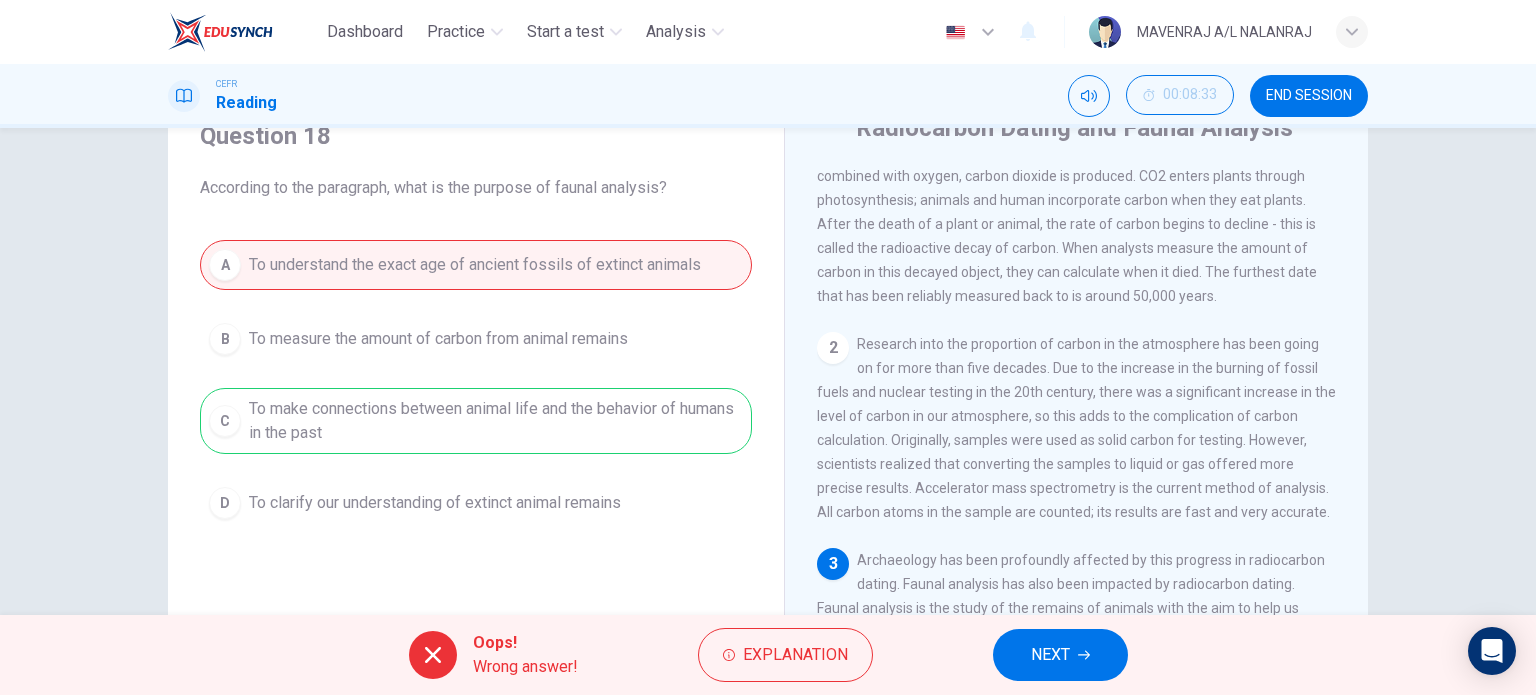 scroll, scrollTop: 200, scrollLeft: 0, axis: vertical 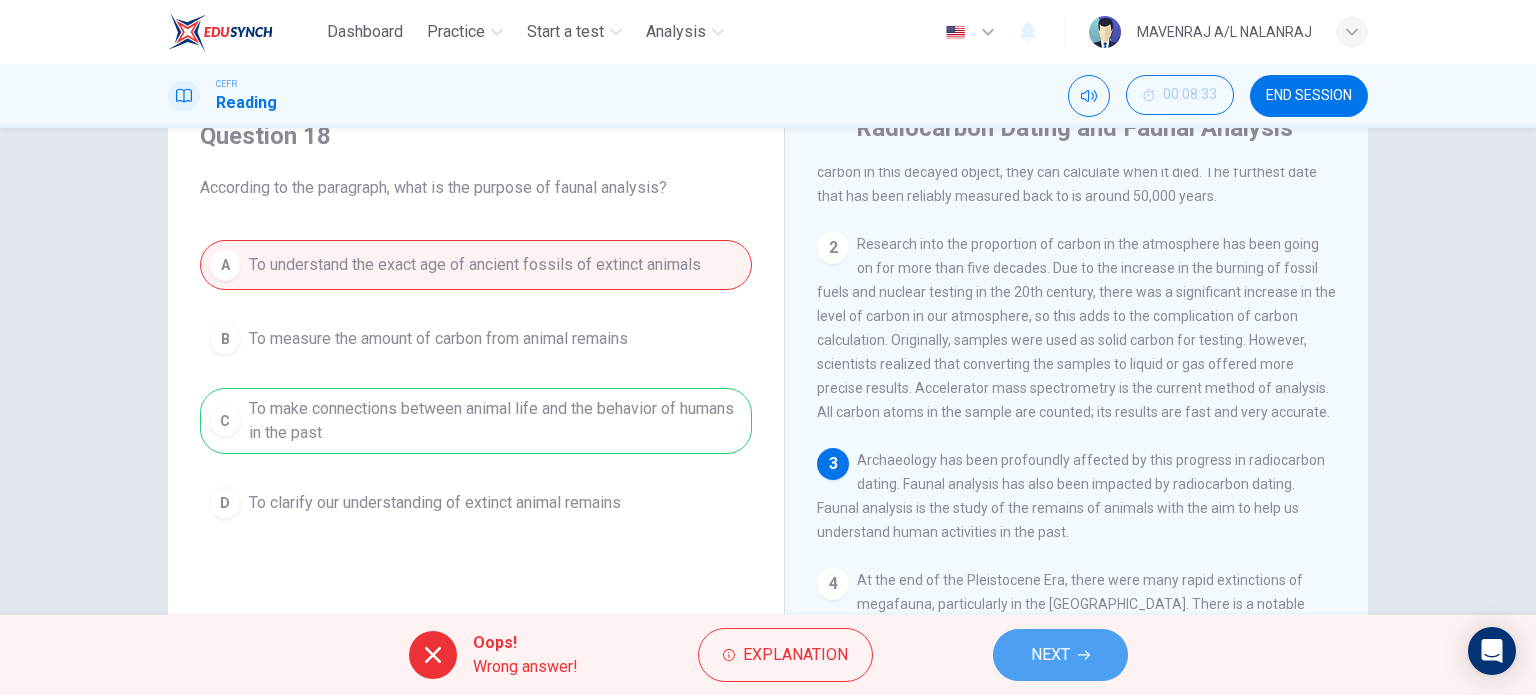 click on "NEXT" at bounding box center [1050, 655] 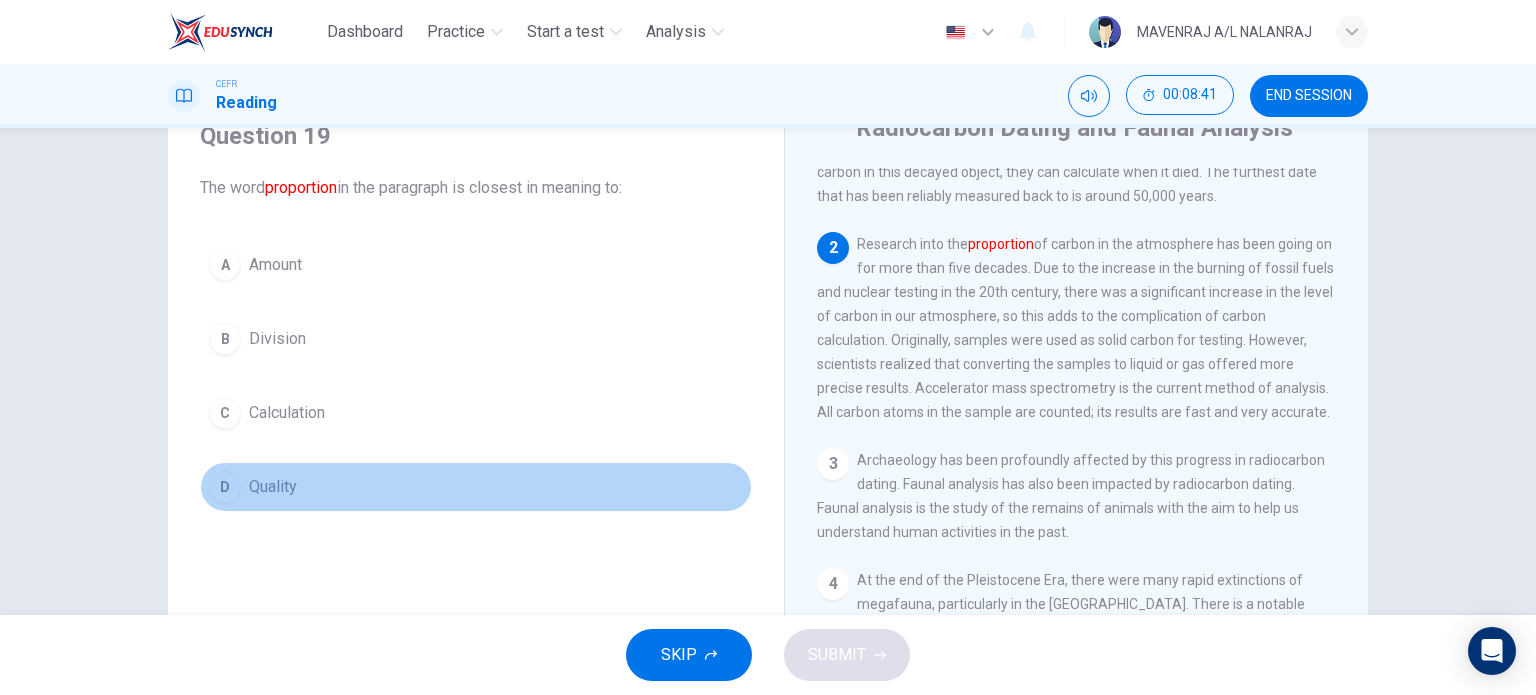 click on "Quality" at bounding box center (273, 487) 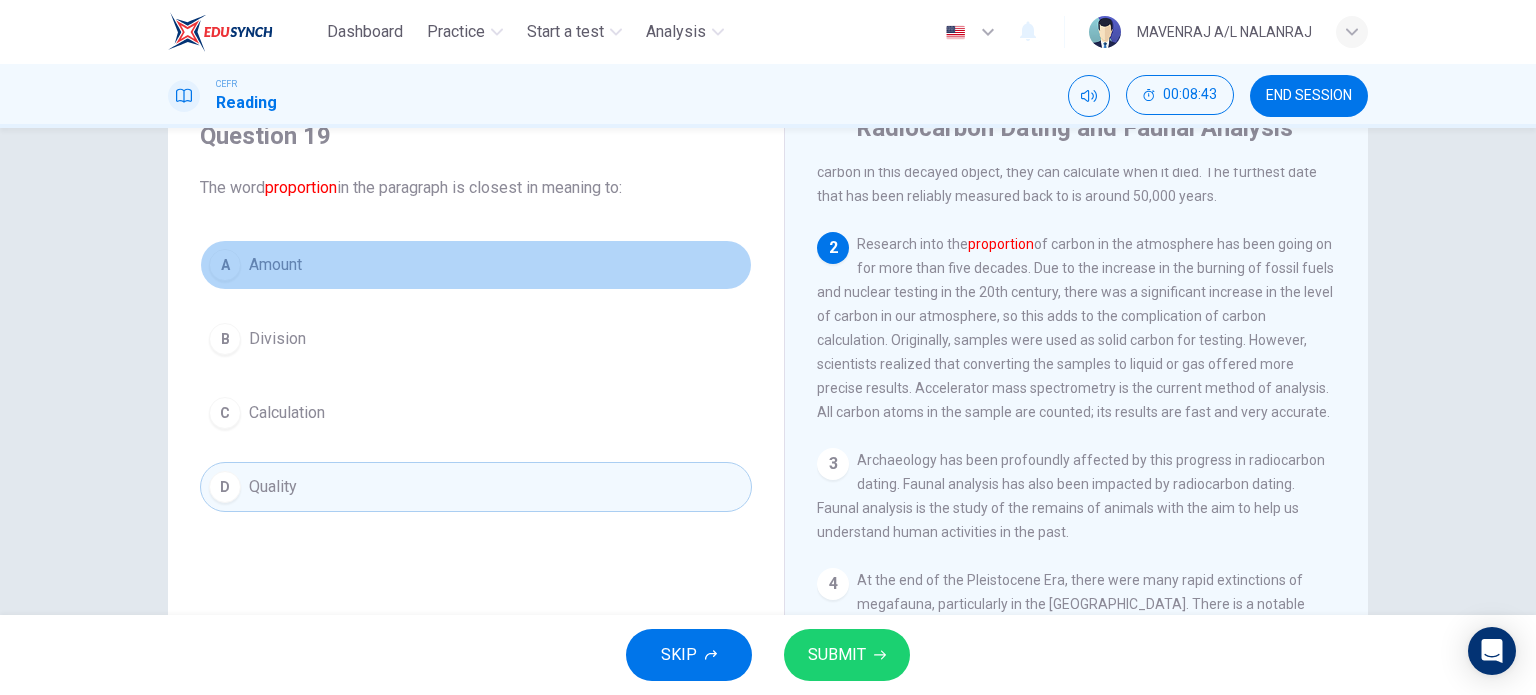 click on "A Amount" at bounding box center [476, 265] 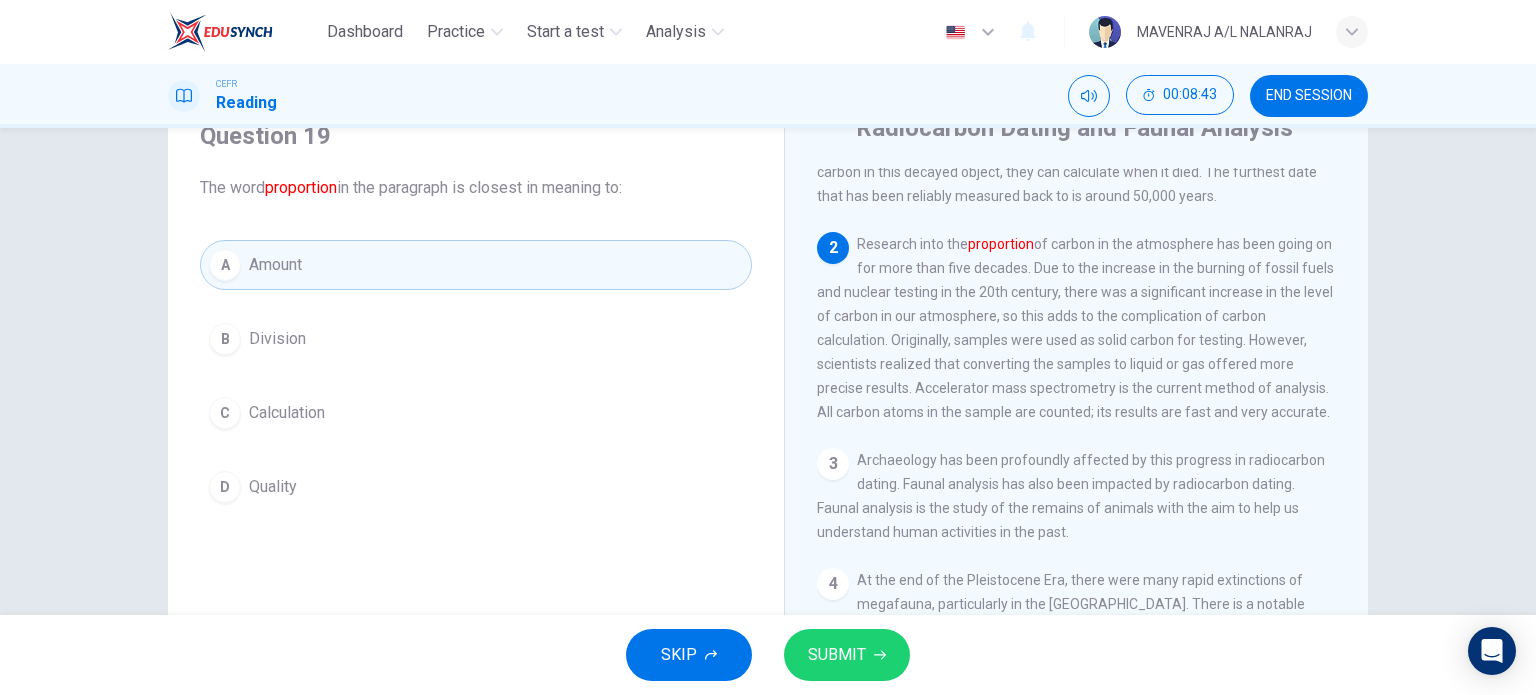 click on "SUBMIT" at bounding box center (847, 655) 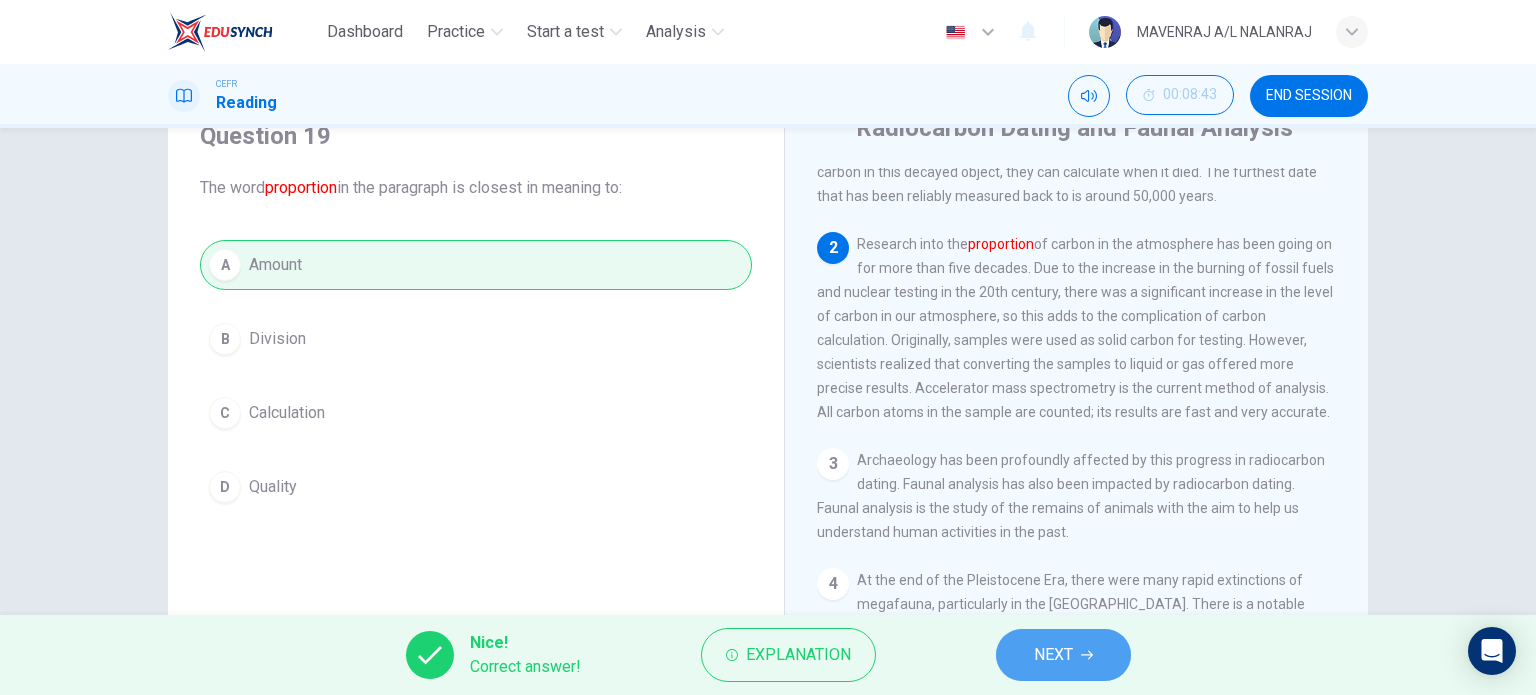 click on "NEXT" at bounding box center (1053, 655) 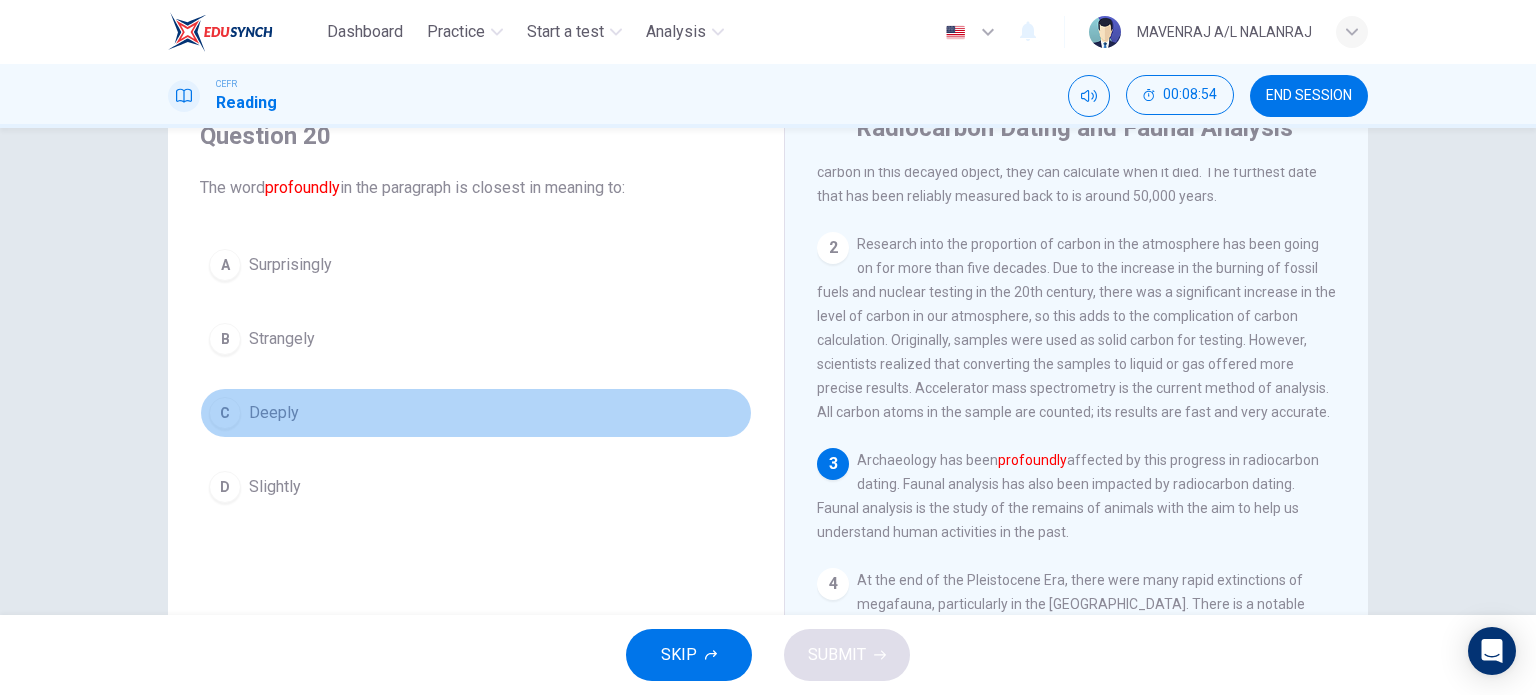 click on "C Deeply" at bounding box center (476, 413) 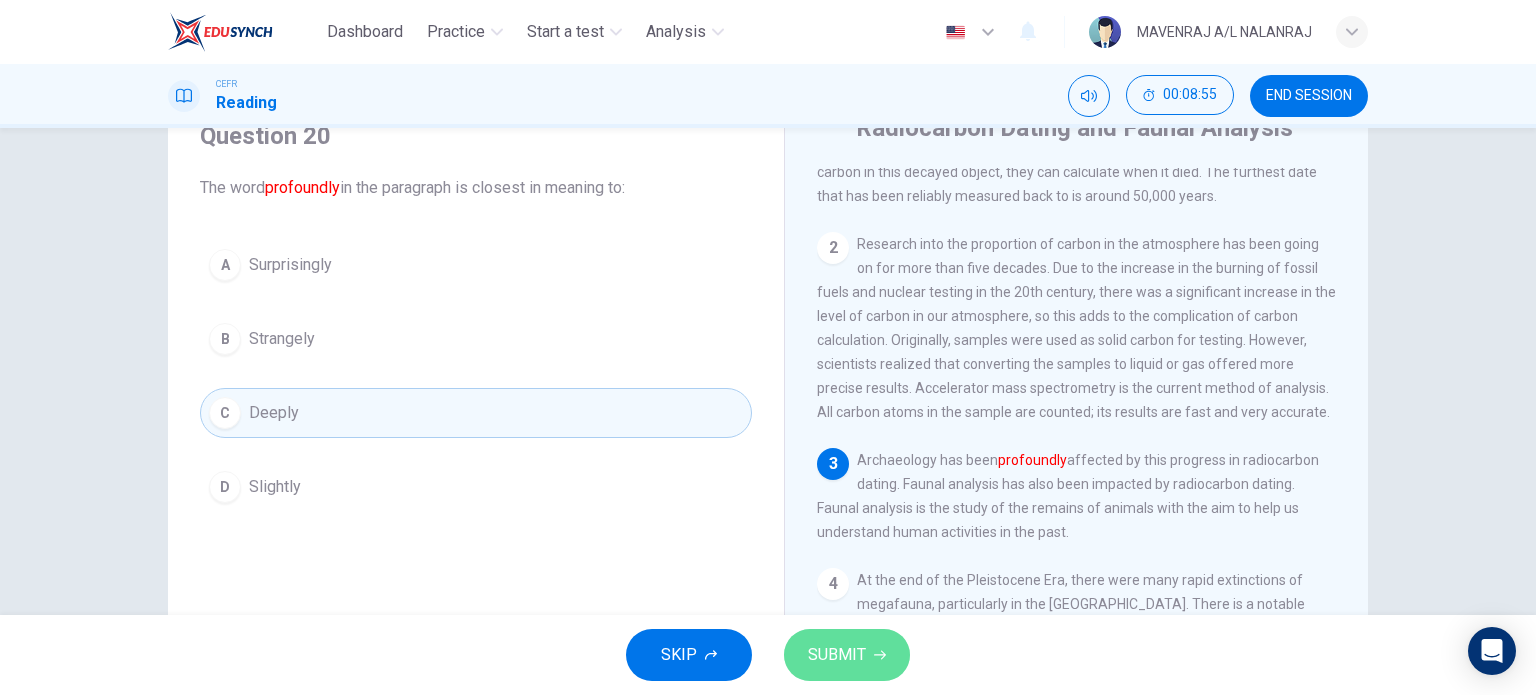 click on "SUBMIT" at bounding box center [837, 655] 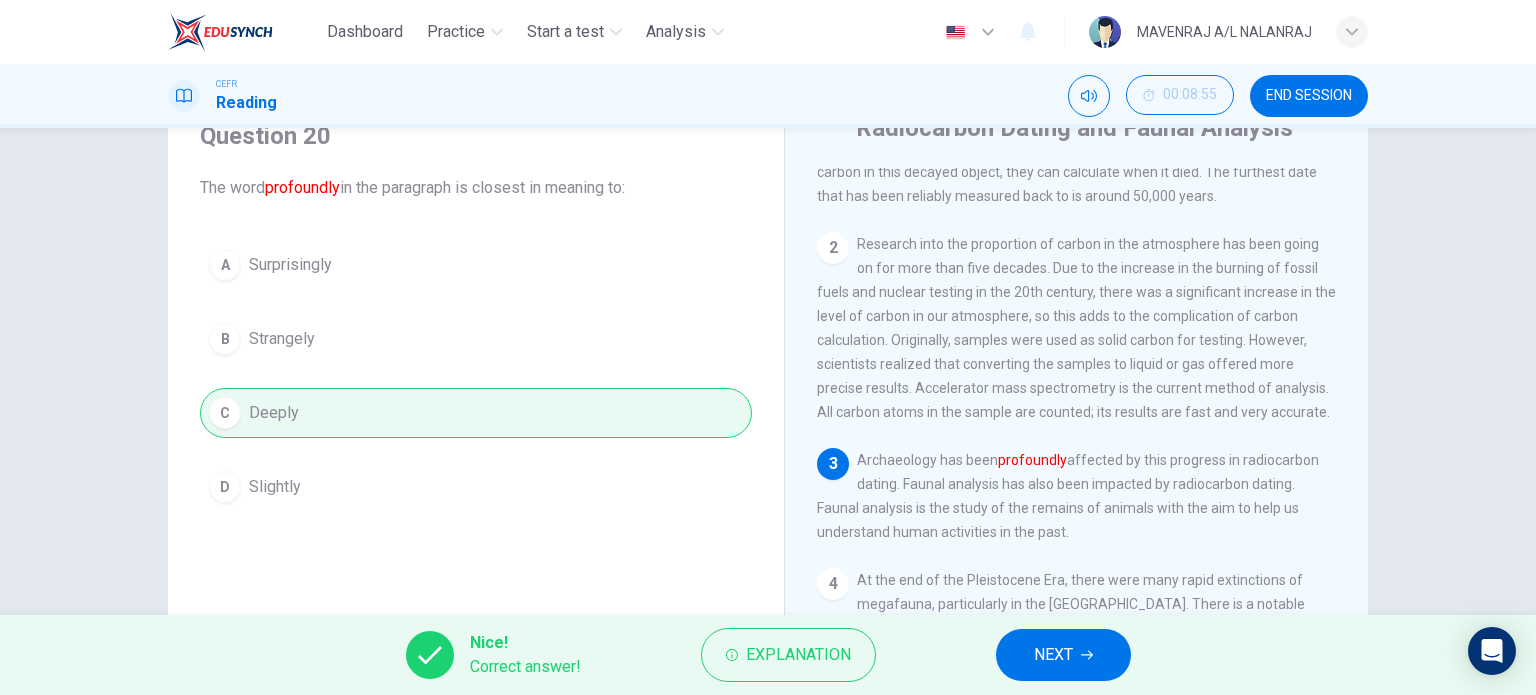 drag, startPoint x: 1003, startPoint y: 605, endPoint x: 1051, endPoint y: 635, distance: 56.603886 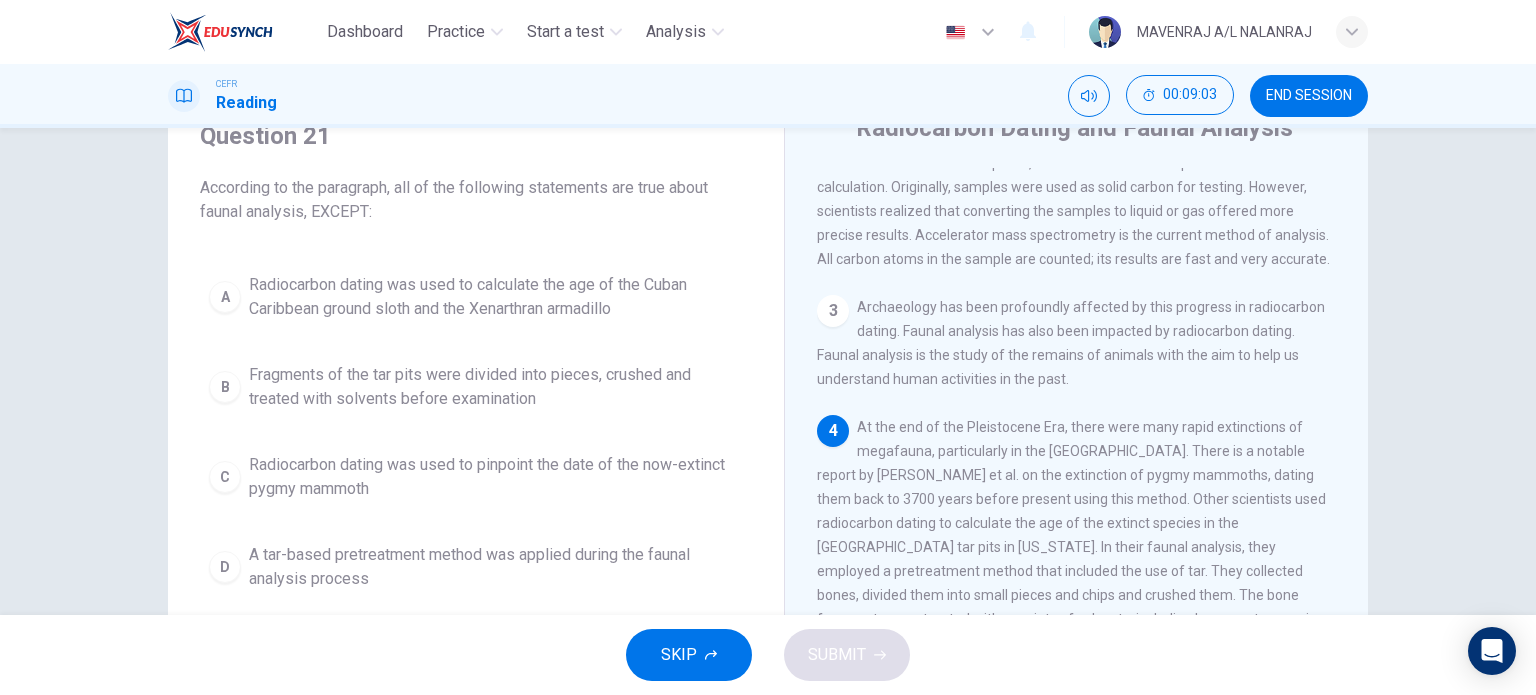 scroll, scrollTop: 400, scrollLeft: 0, axis: vertical 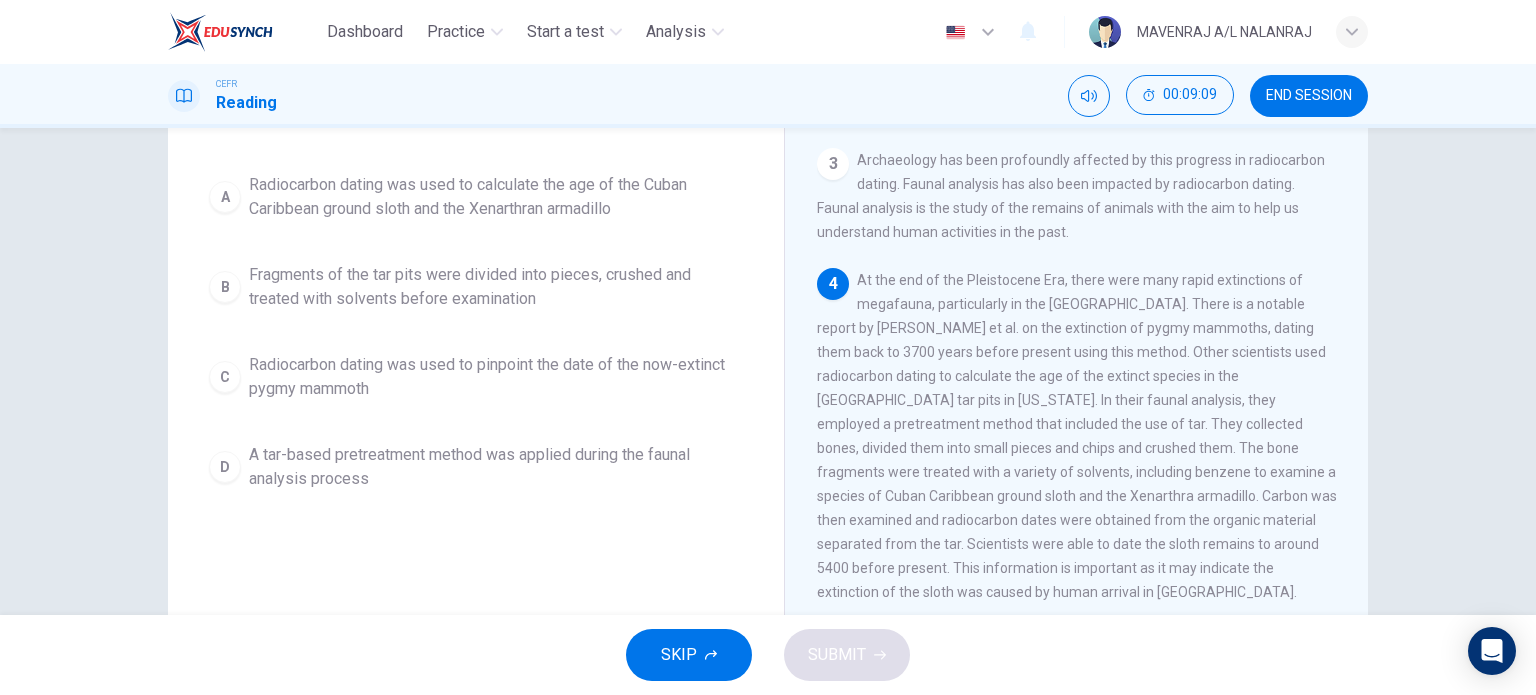drag, startPoint x: 430, startPoint y: 500, endPoint x: 448, endPoint y: 467, distance: 37.589893 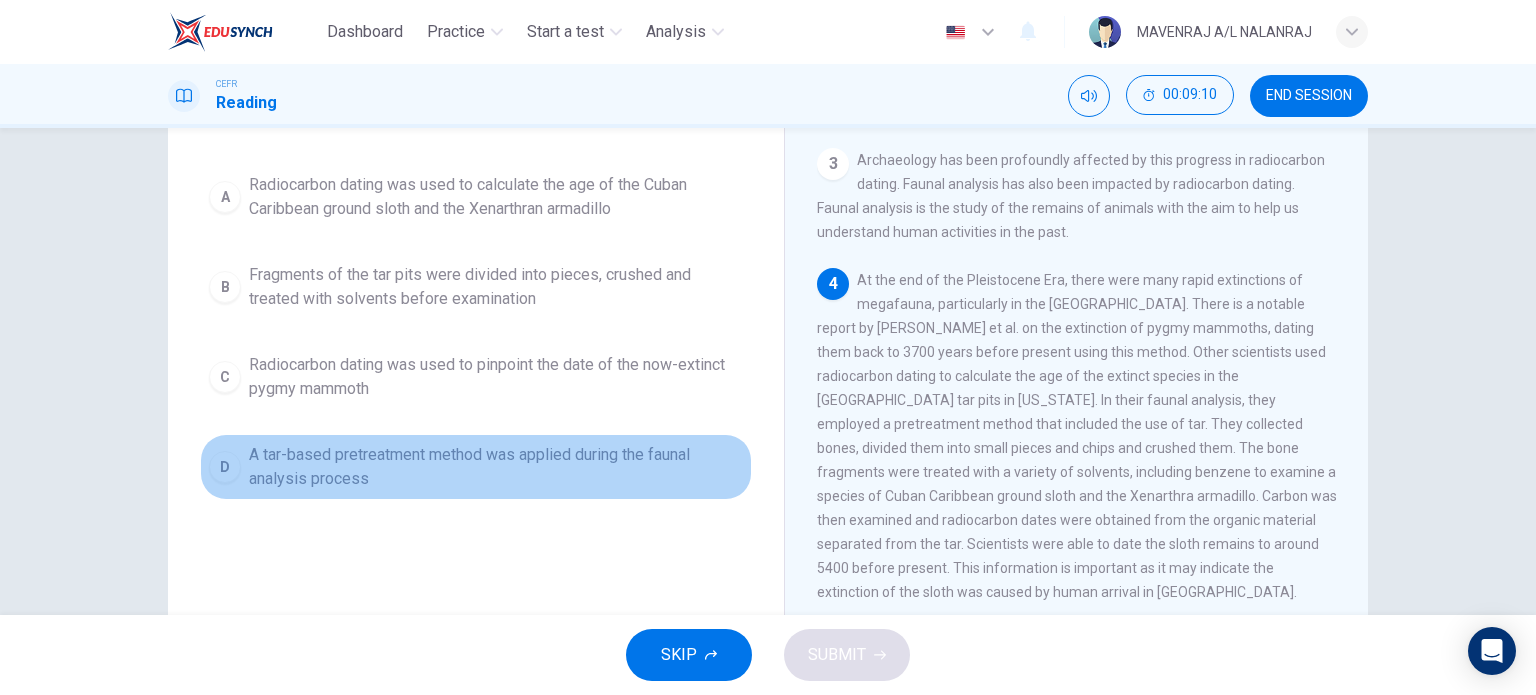 drag, startPoint x: 580, startPoint y: 473, endPoint x: 595, endPoint y: 483, distance: 18.027756 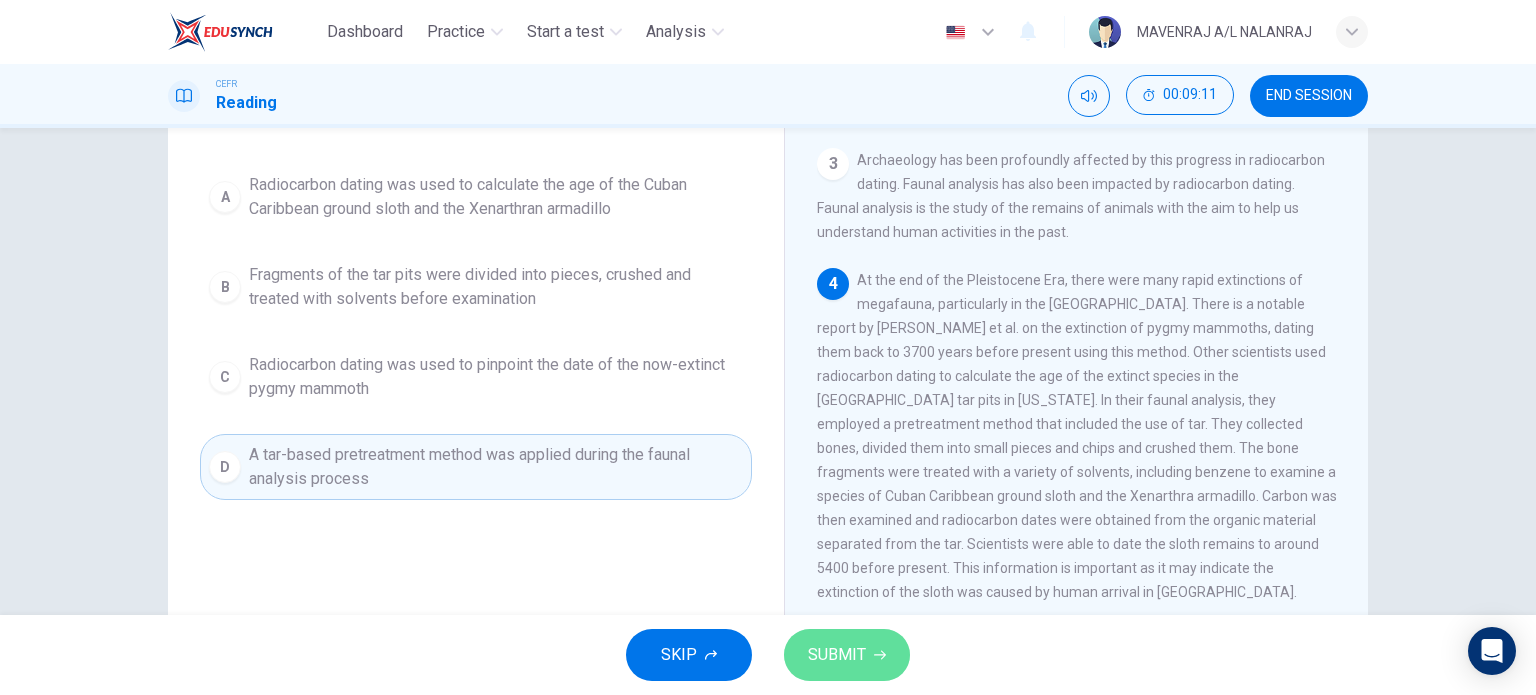 click on "SUBMIT" at bounding box center [837, 655] 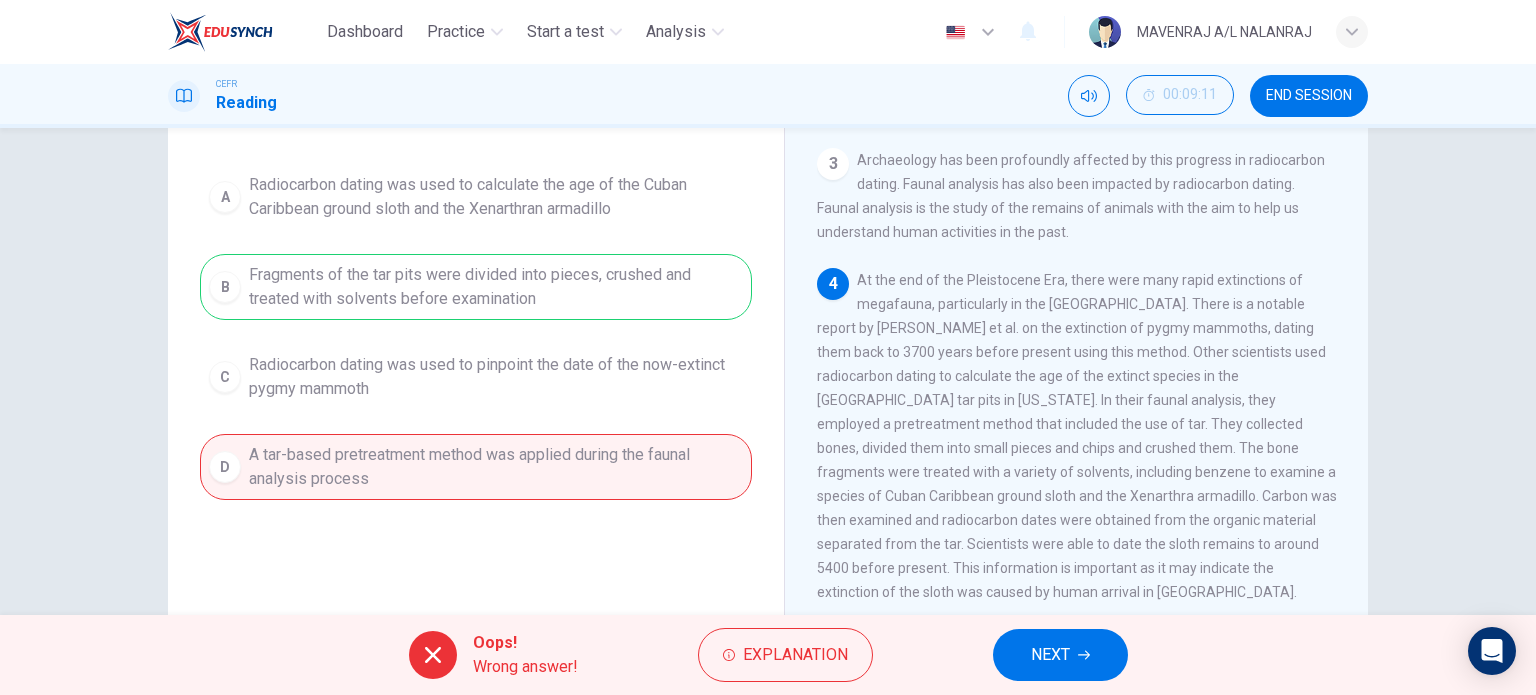 click on "NEXT" at bounding box center [1050, 655] 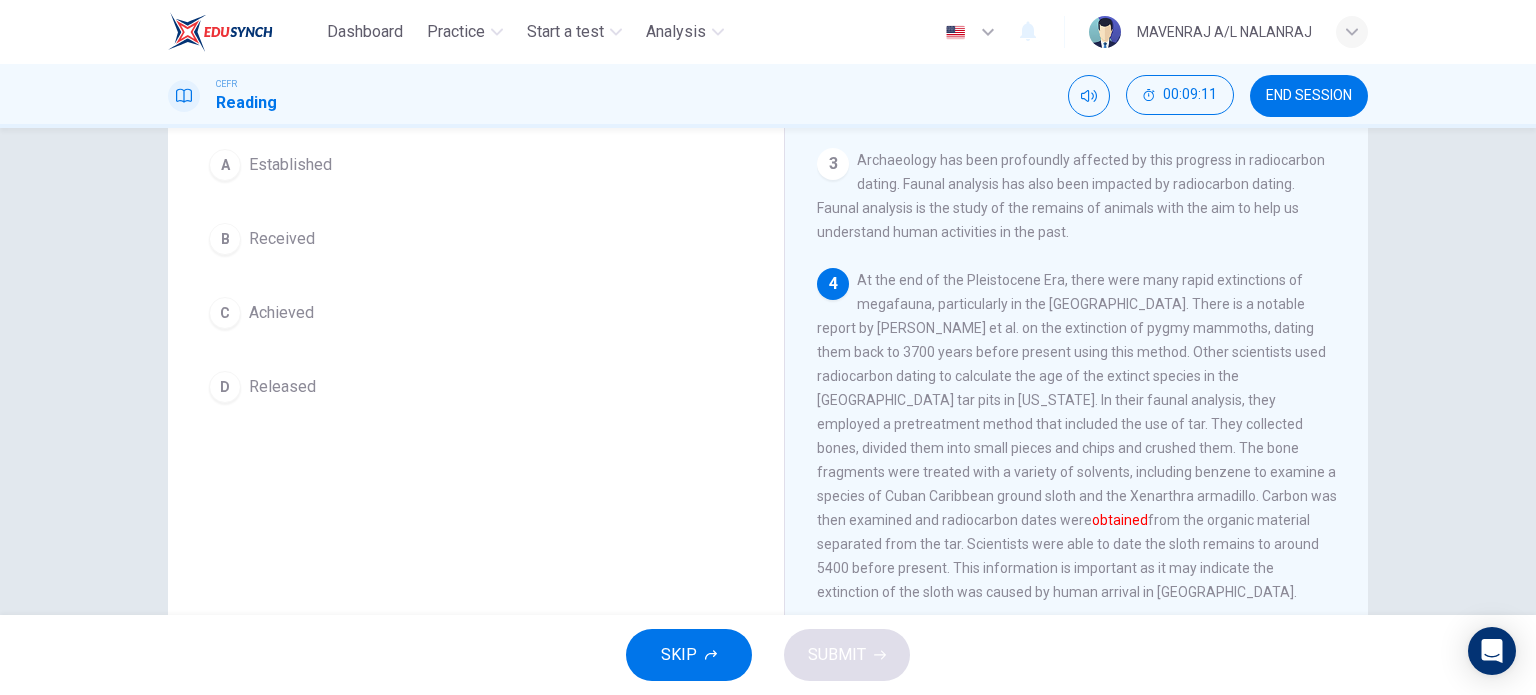 scroll, scrollTop: 164, scrollLeft: 0, axis: vertical 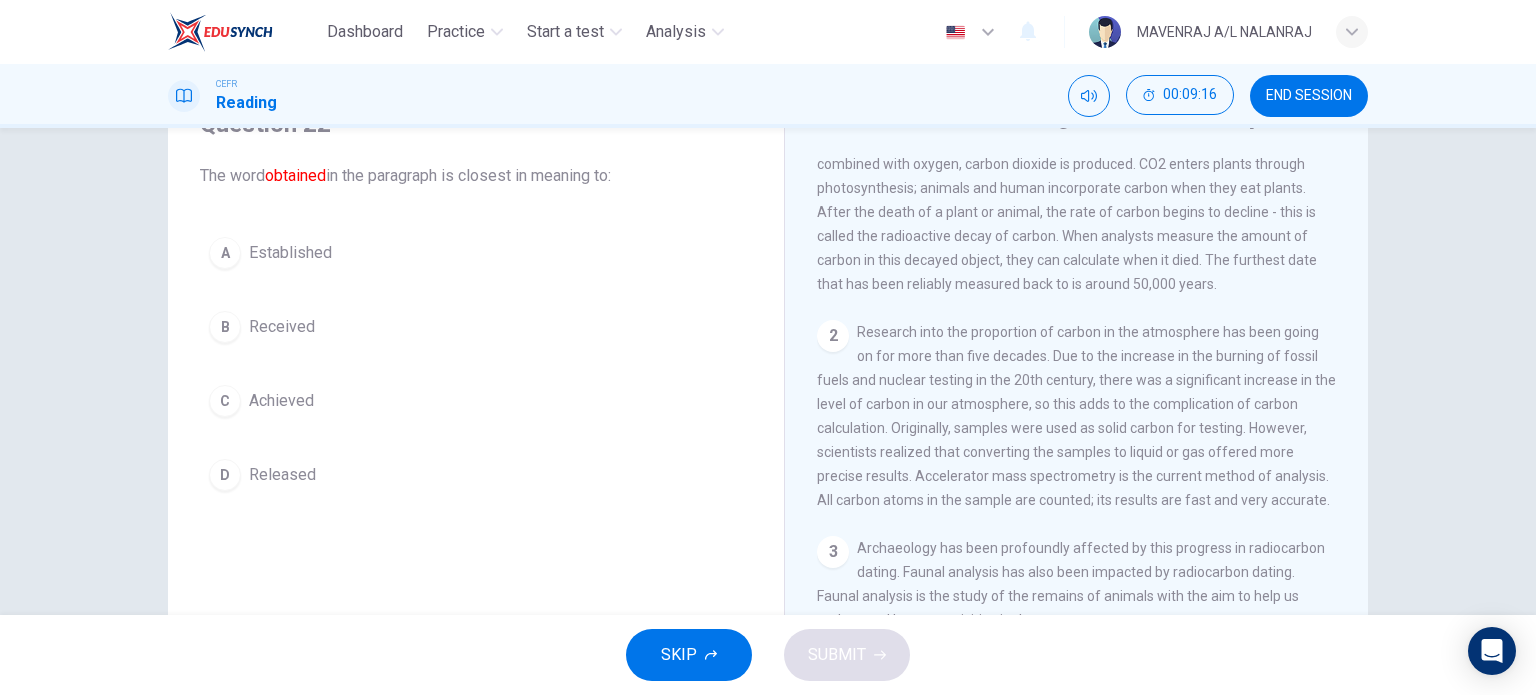 drag, startPoint x: 286, startPoint y: 335, endPoint x: 294, endPoint y: 368, distance: 33.955853 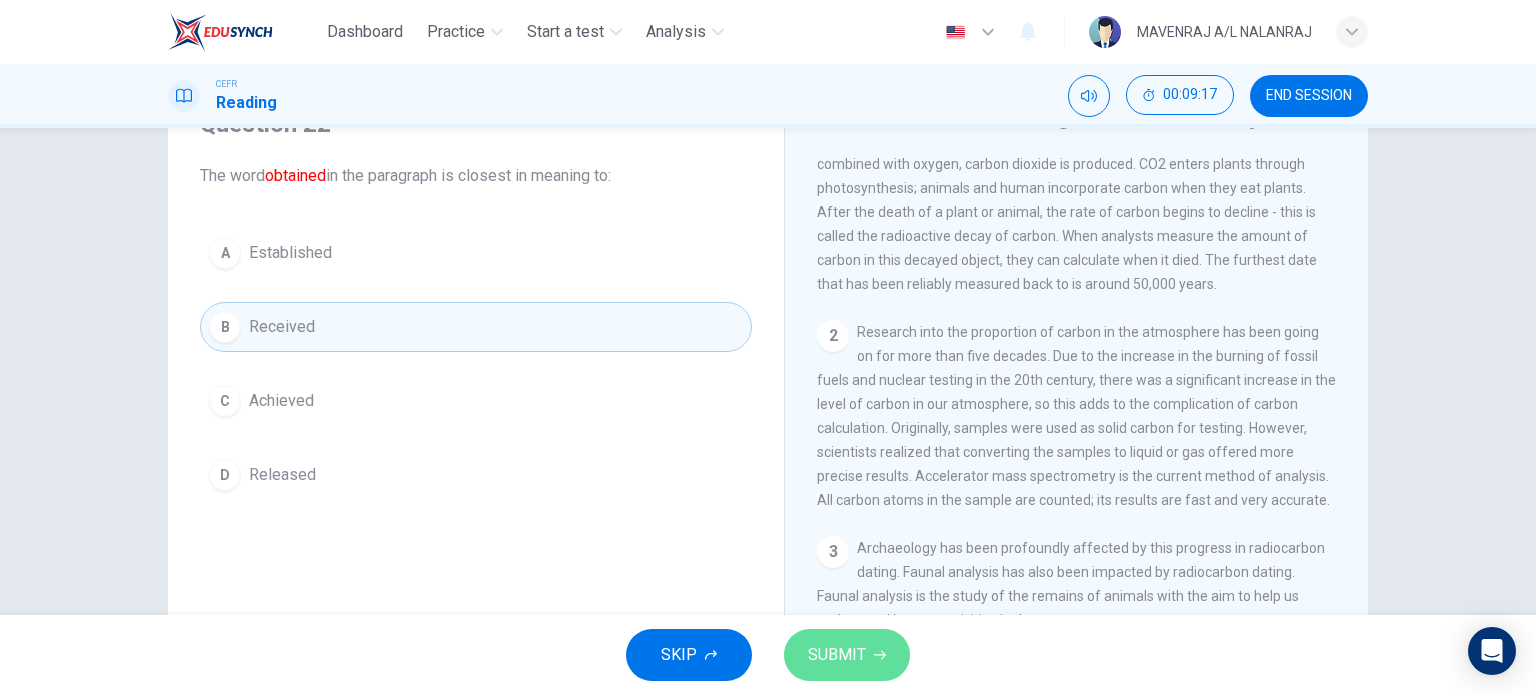 click on "SUBMIT" at bounding box center (837, 655) 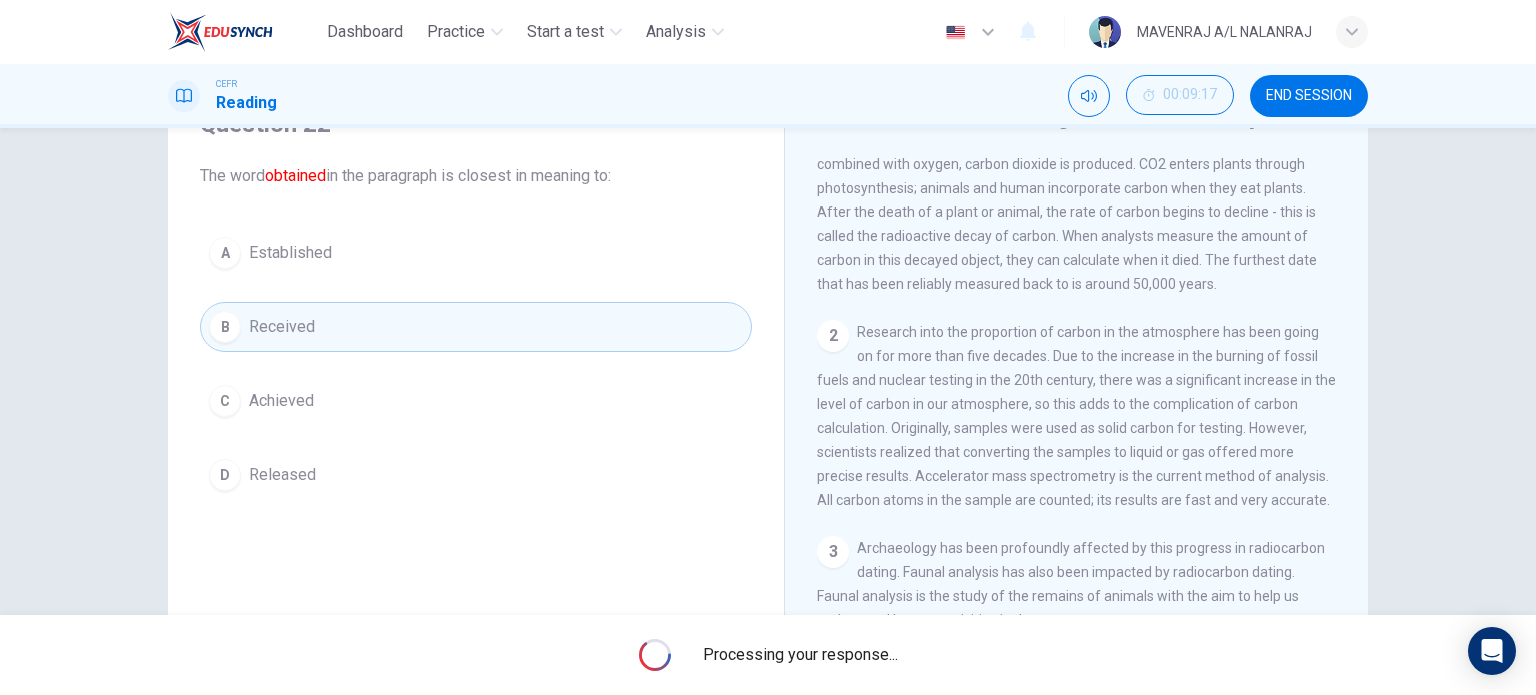 click on "C Achieved" at bounding box center (476, 401) 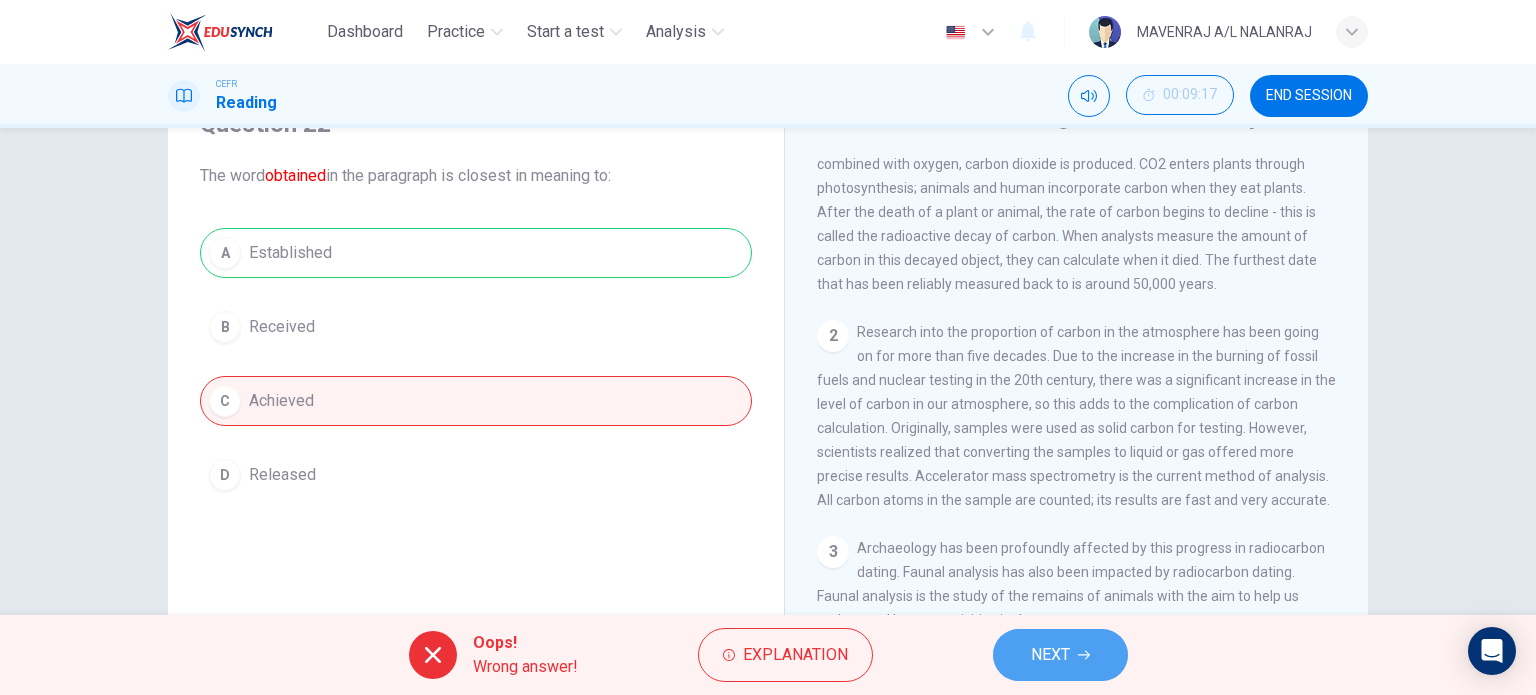 click on "NEXT" at bounding box center (1050, 655) 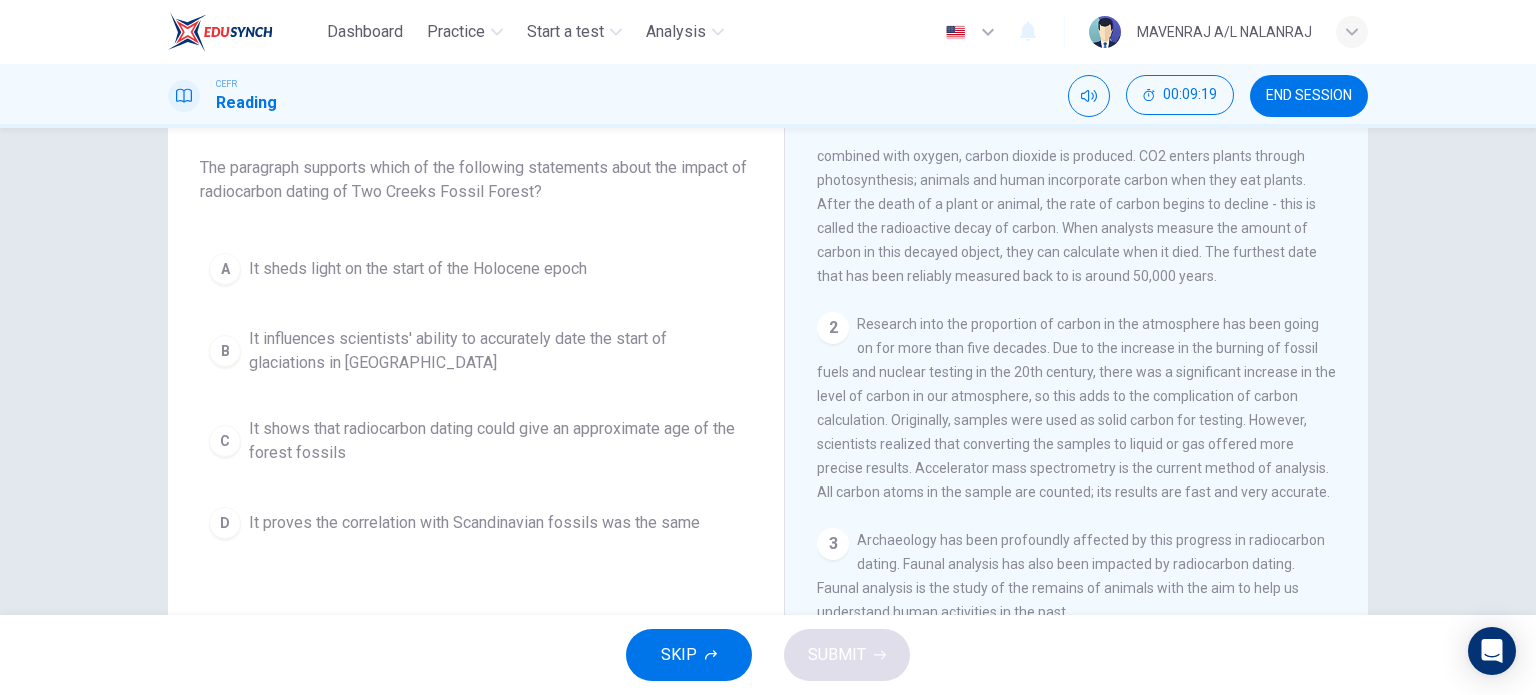 scroll, scrollTop: 88, scrollLeft: 0, axis: vertical 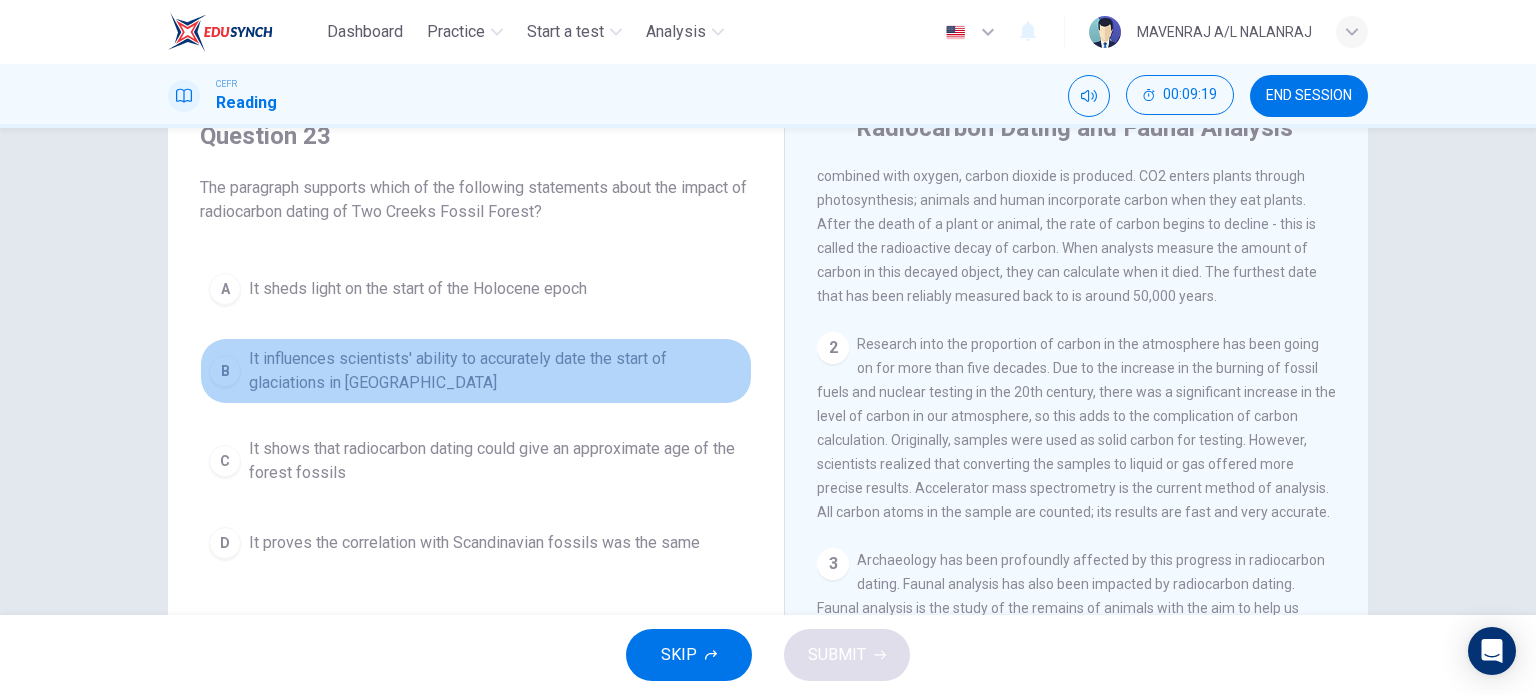 click on "B It influences scientists' ability to accurately date the start of glaciations in North America" at bounding box center (476, 371) 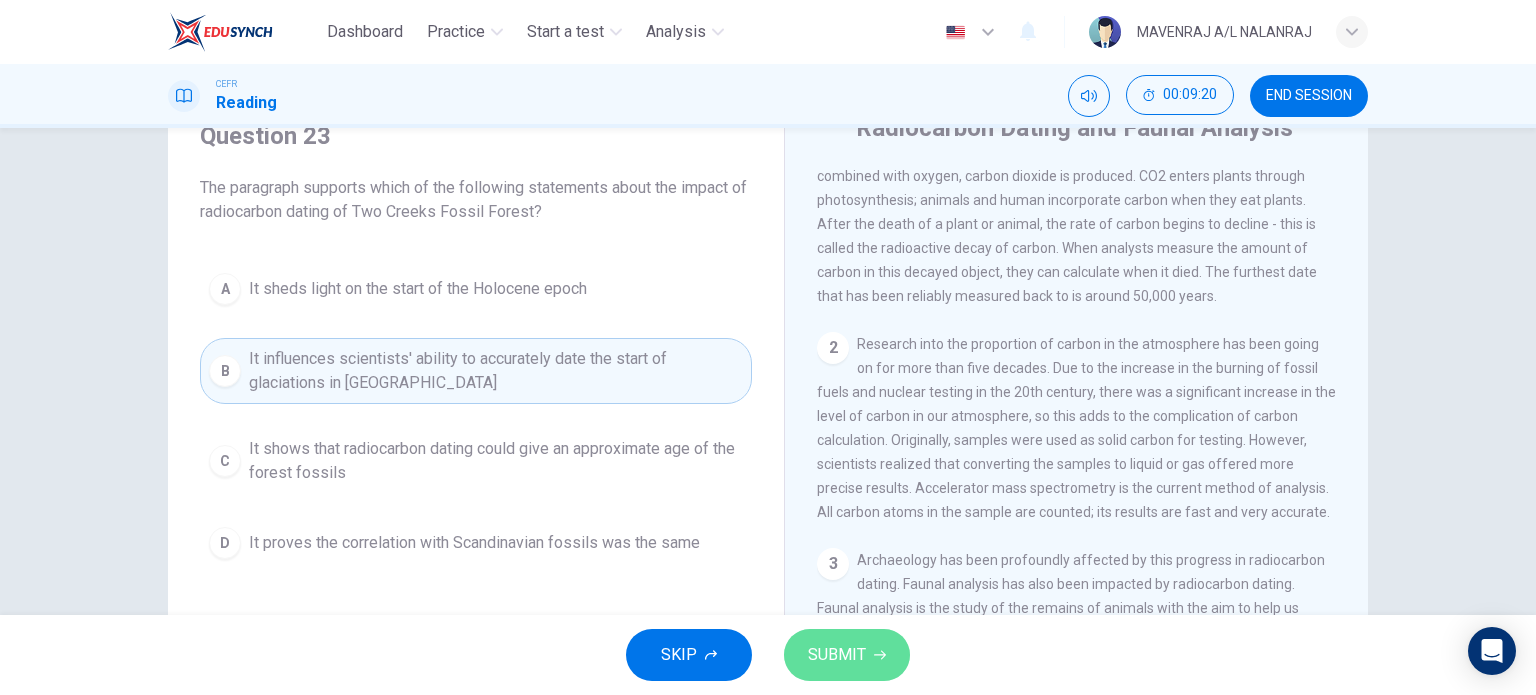 click 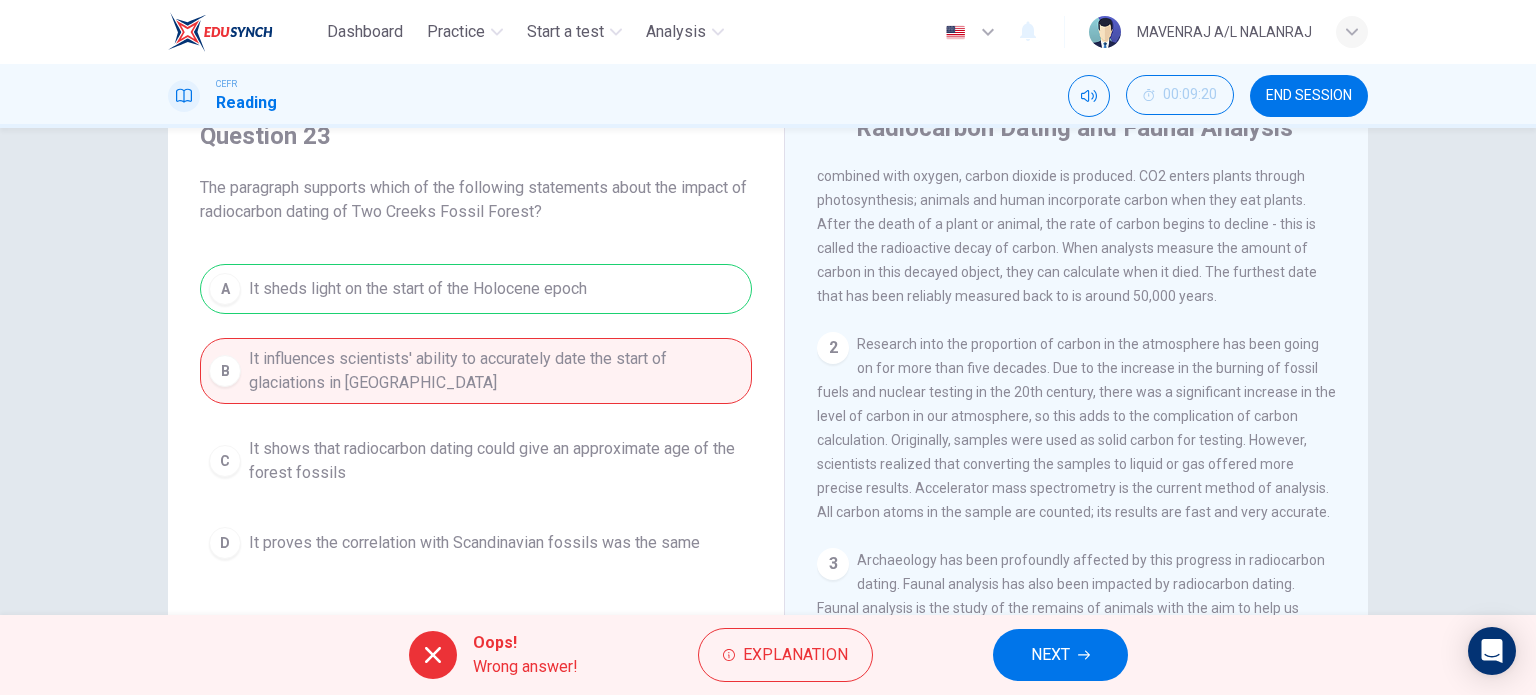 click on "NEXT" at bounding box center [1060, 655] 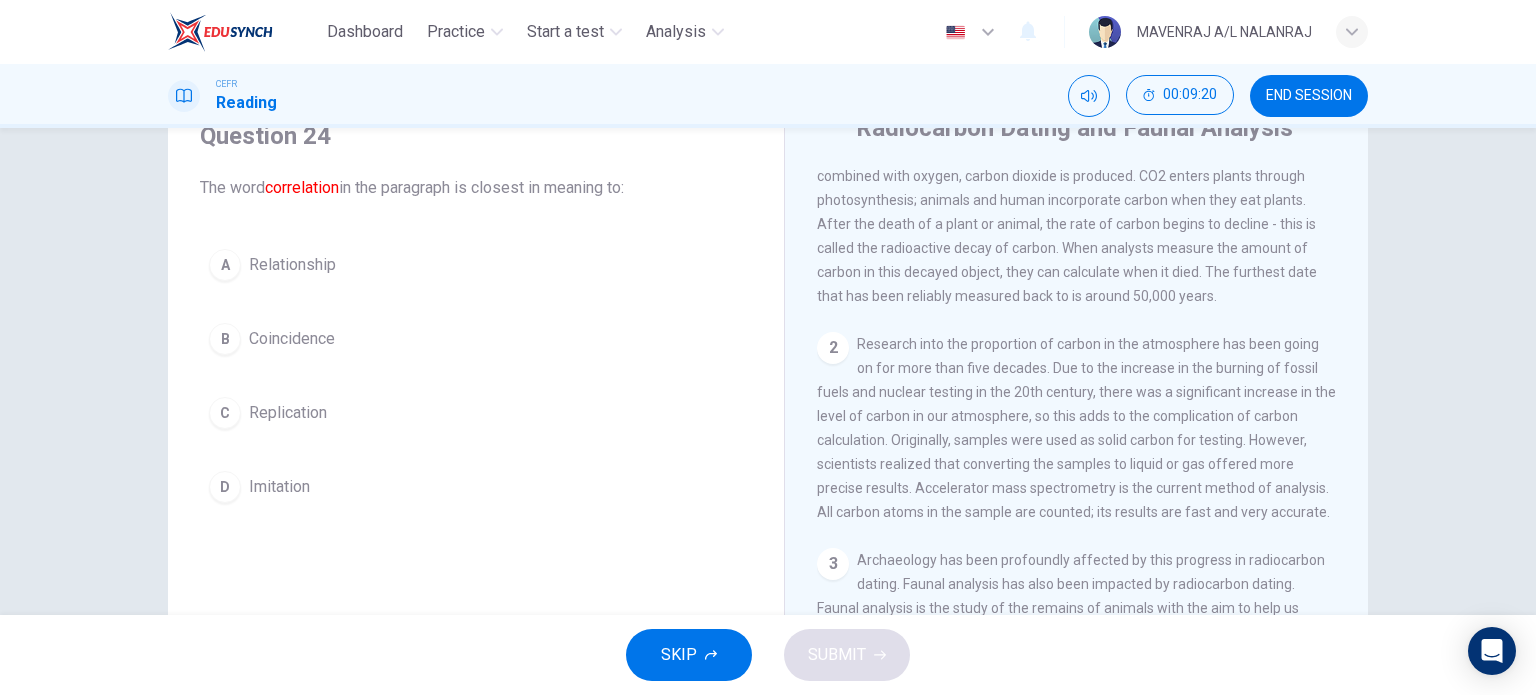 click on "C Replication" at bounding box center [476, 413] 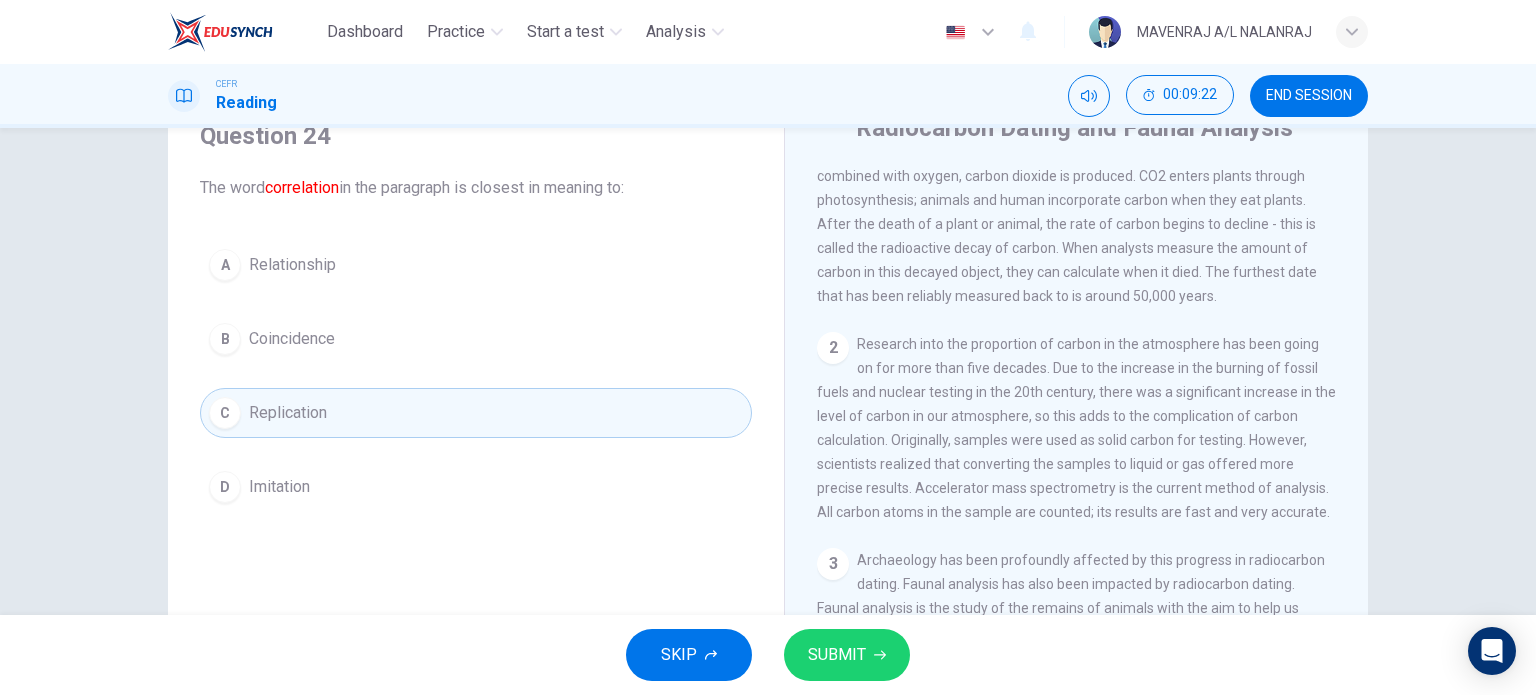 click on "A Relationship B Coincidence C Replication D Imitation" at bounding box center (476, 376) 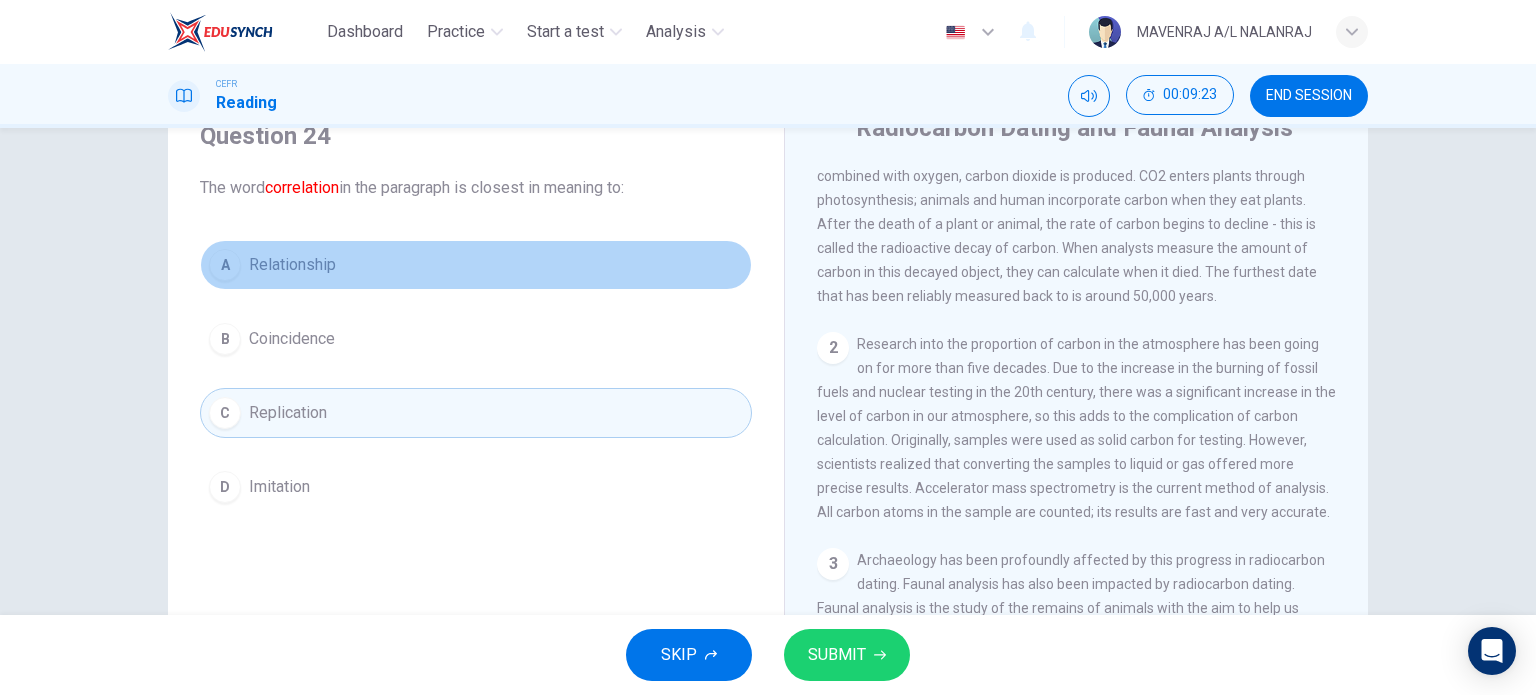 click on "A Relationship" at bounding box center (476, 265) 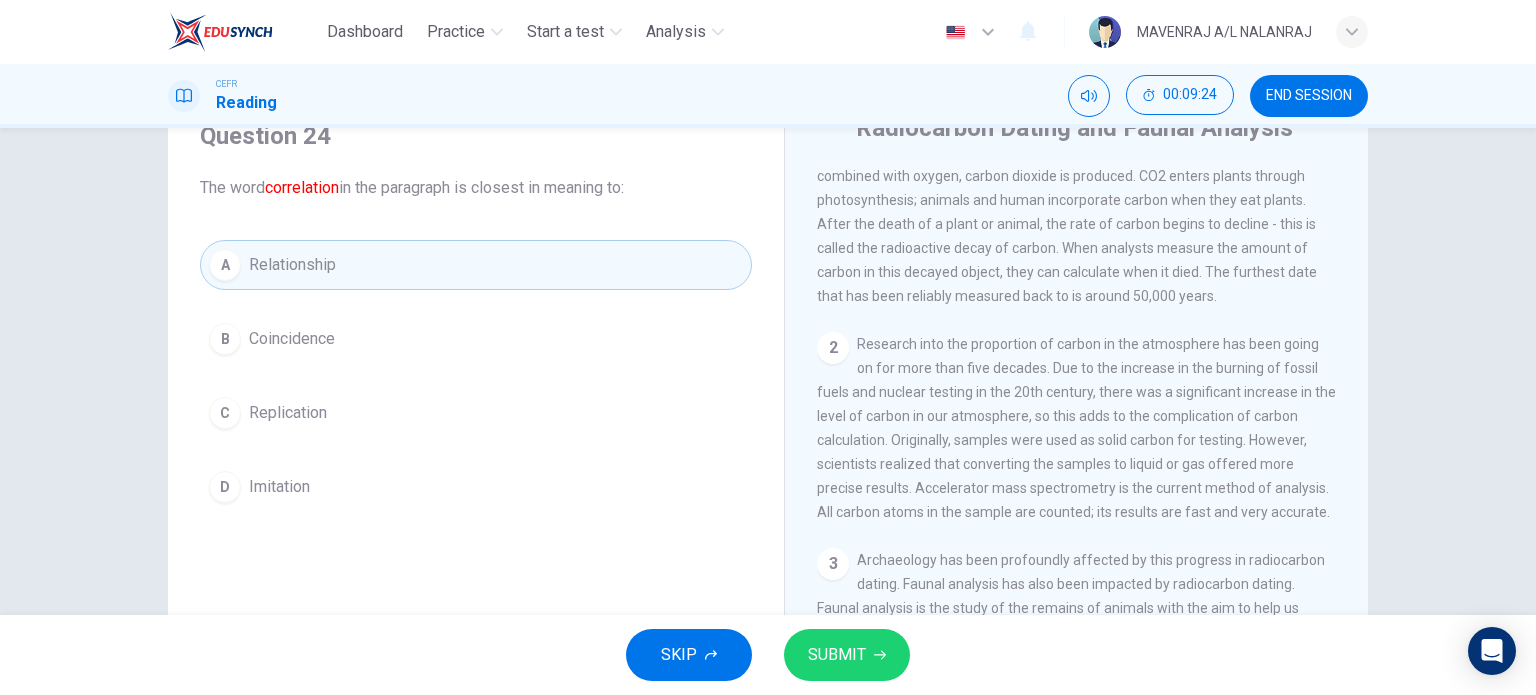 click on "SUBMIT" at bounding box center [847, 655] 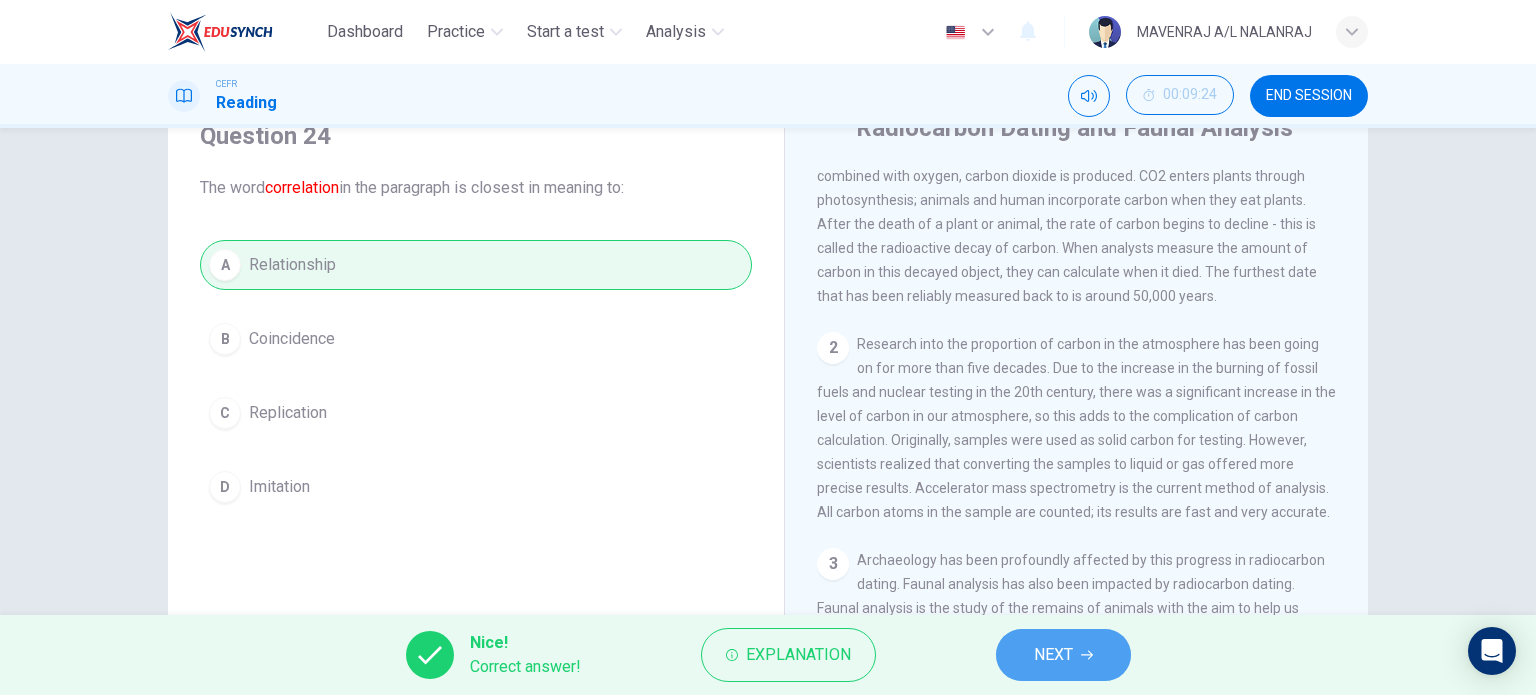 click on "NEXT" at bounding box center (1053, 655) 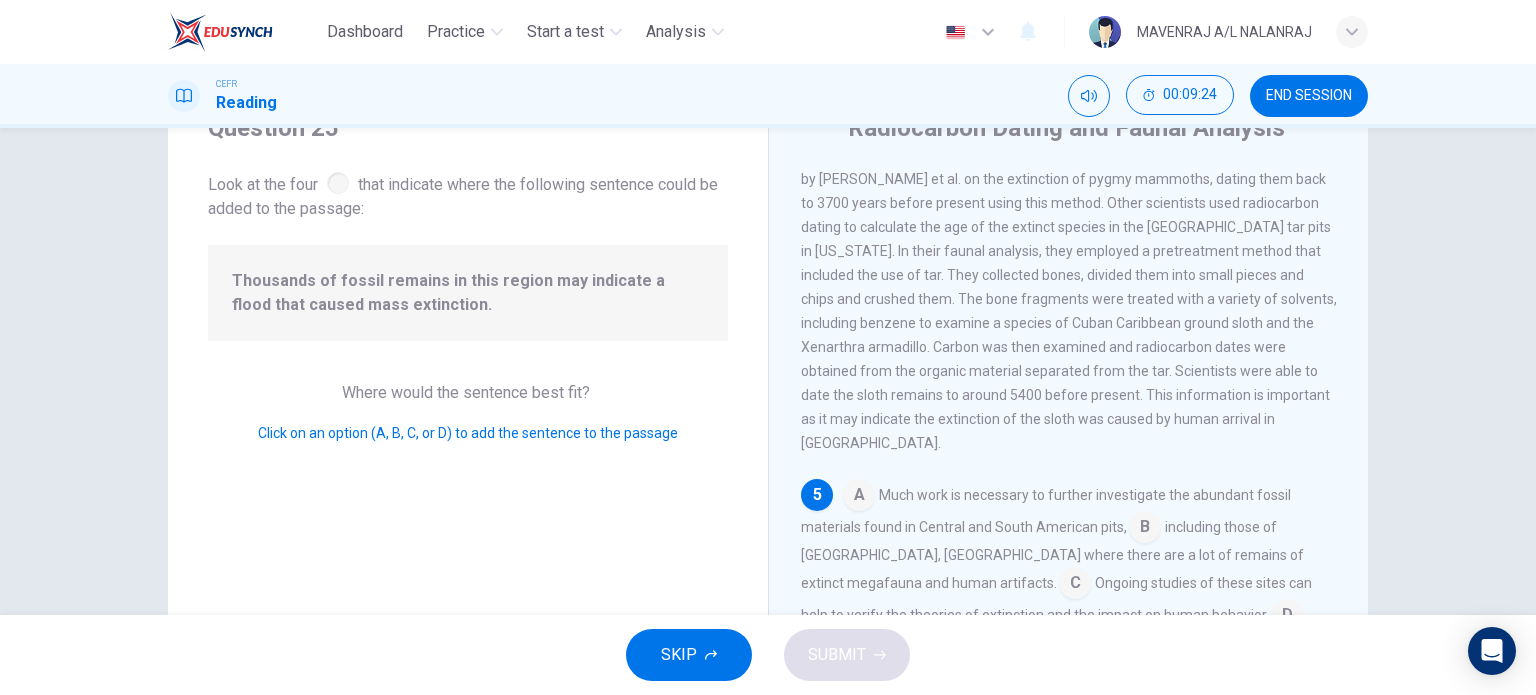 scroll, scrollTop: 740, scrollLeft: 0, axis: vertical 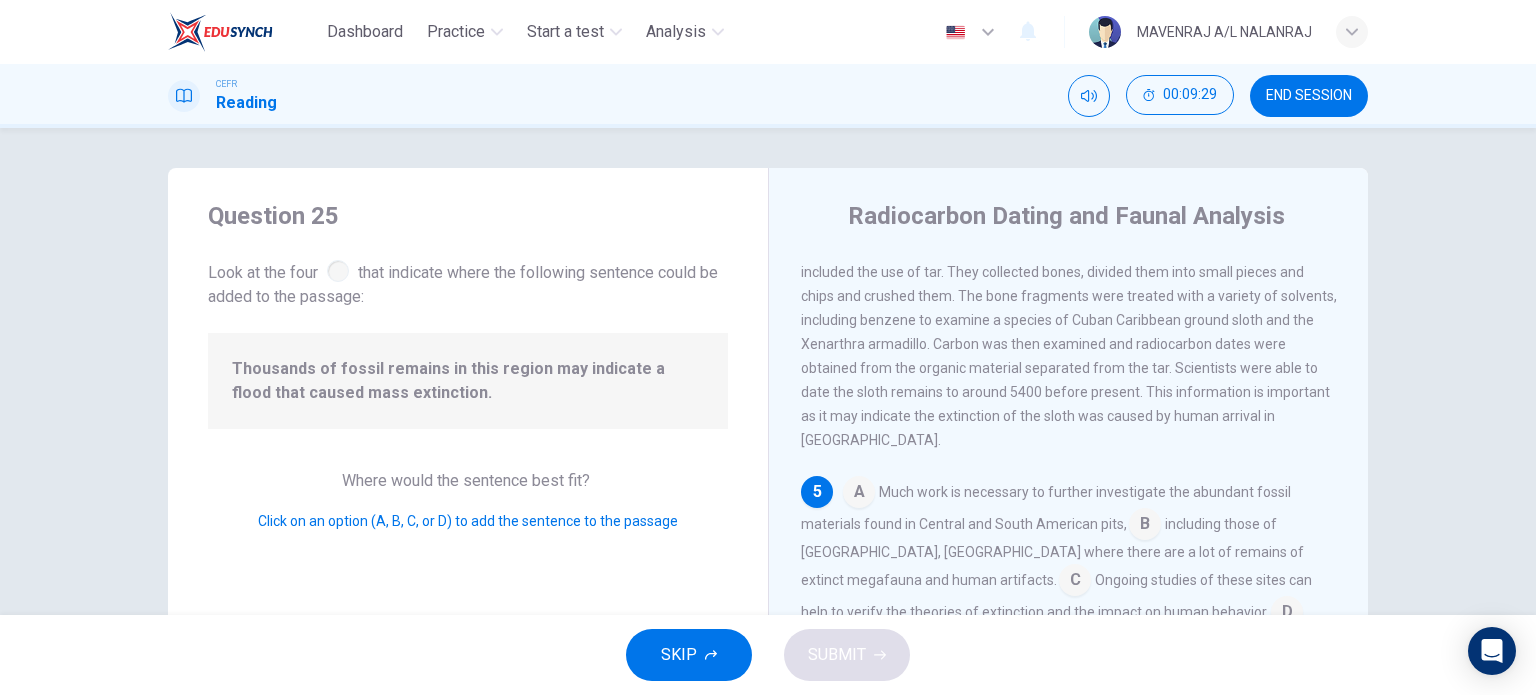 click at bounding box center [859, 494] 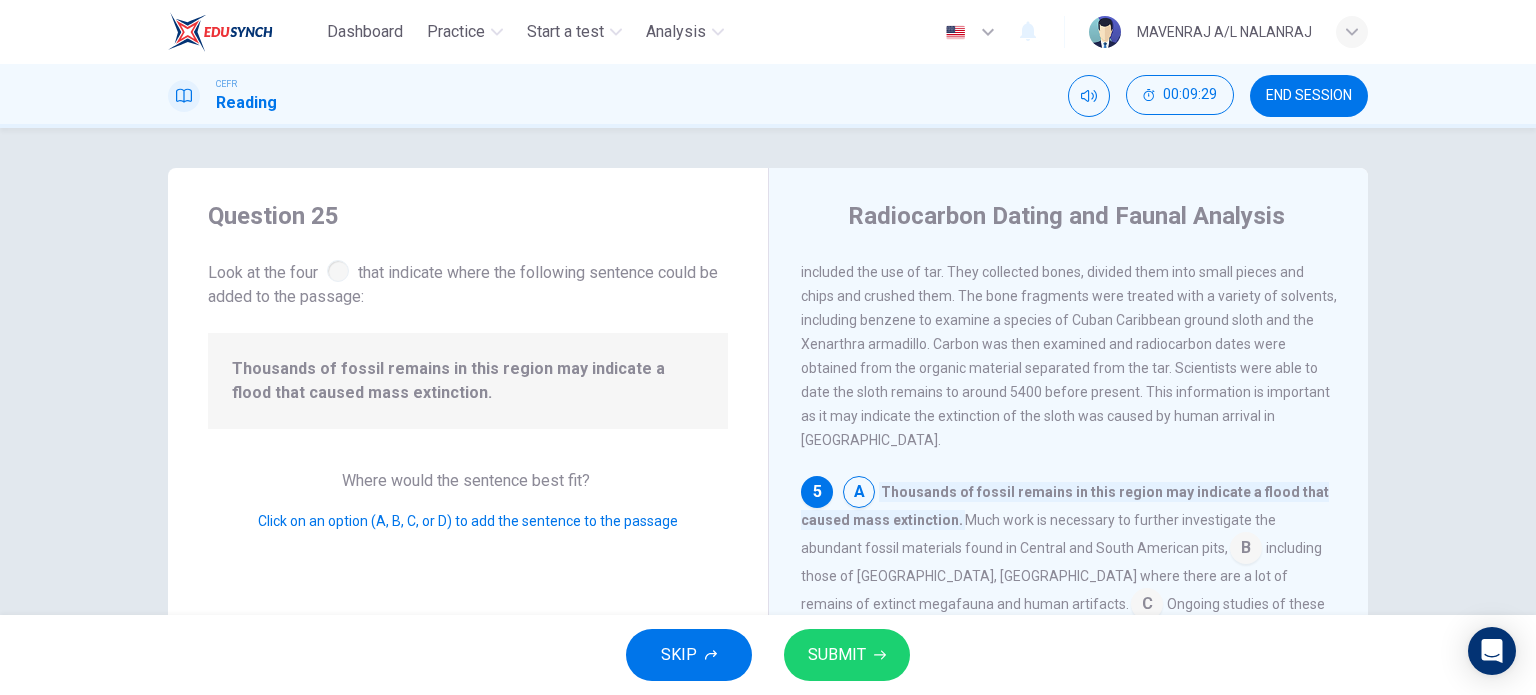 click on "SUBMIT" at bounding box center (847, 655) 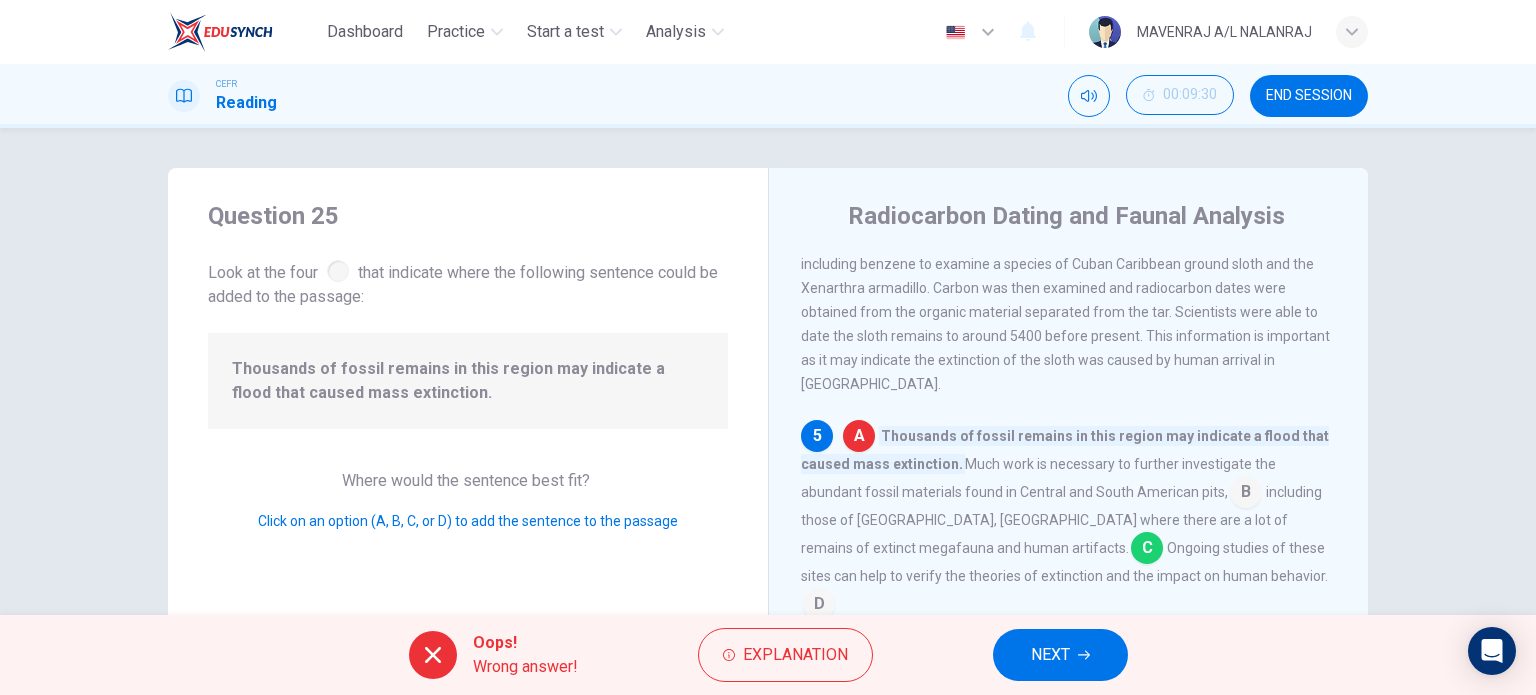 scroll, scrollTop: 840, scrollLeft: 0, axis: vertical 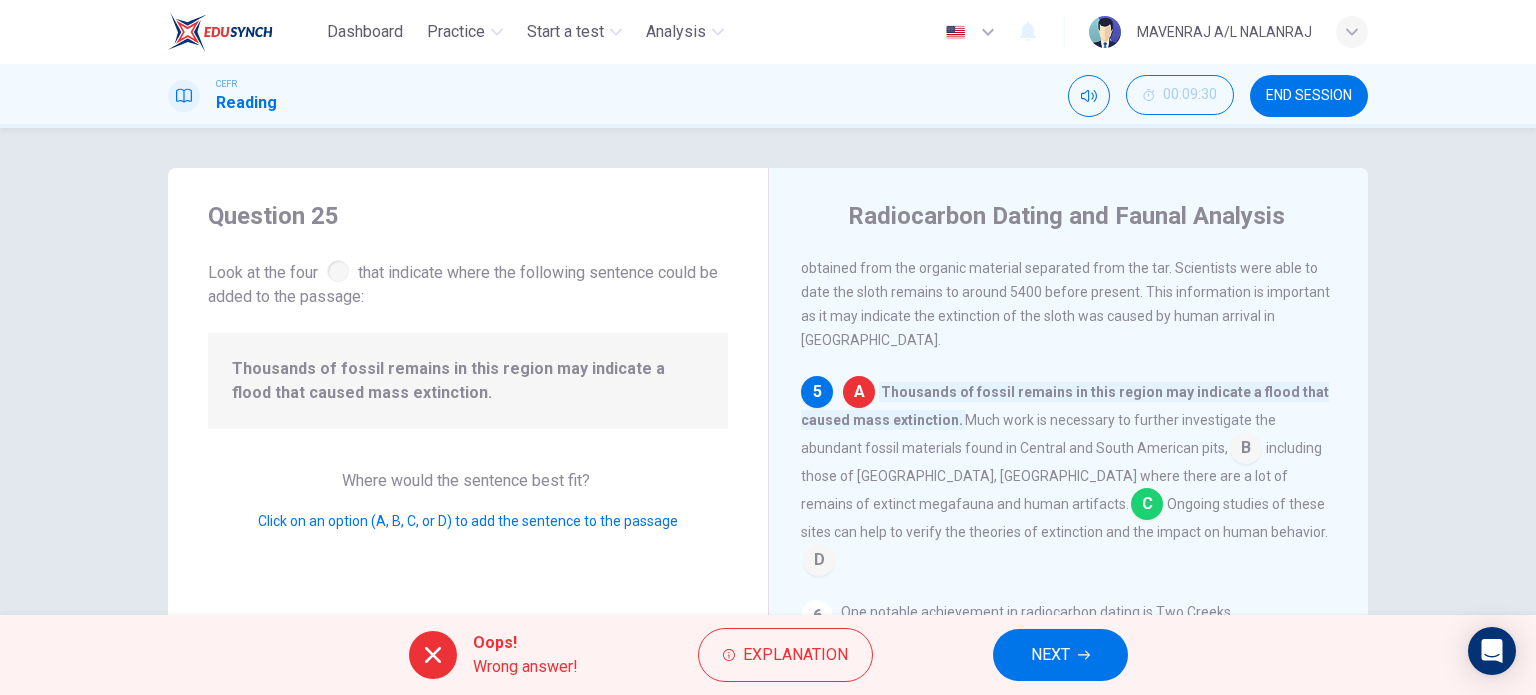 click on "NEXT" at bounding box center (1060, 655) 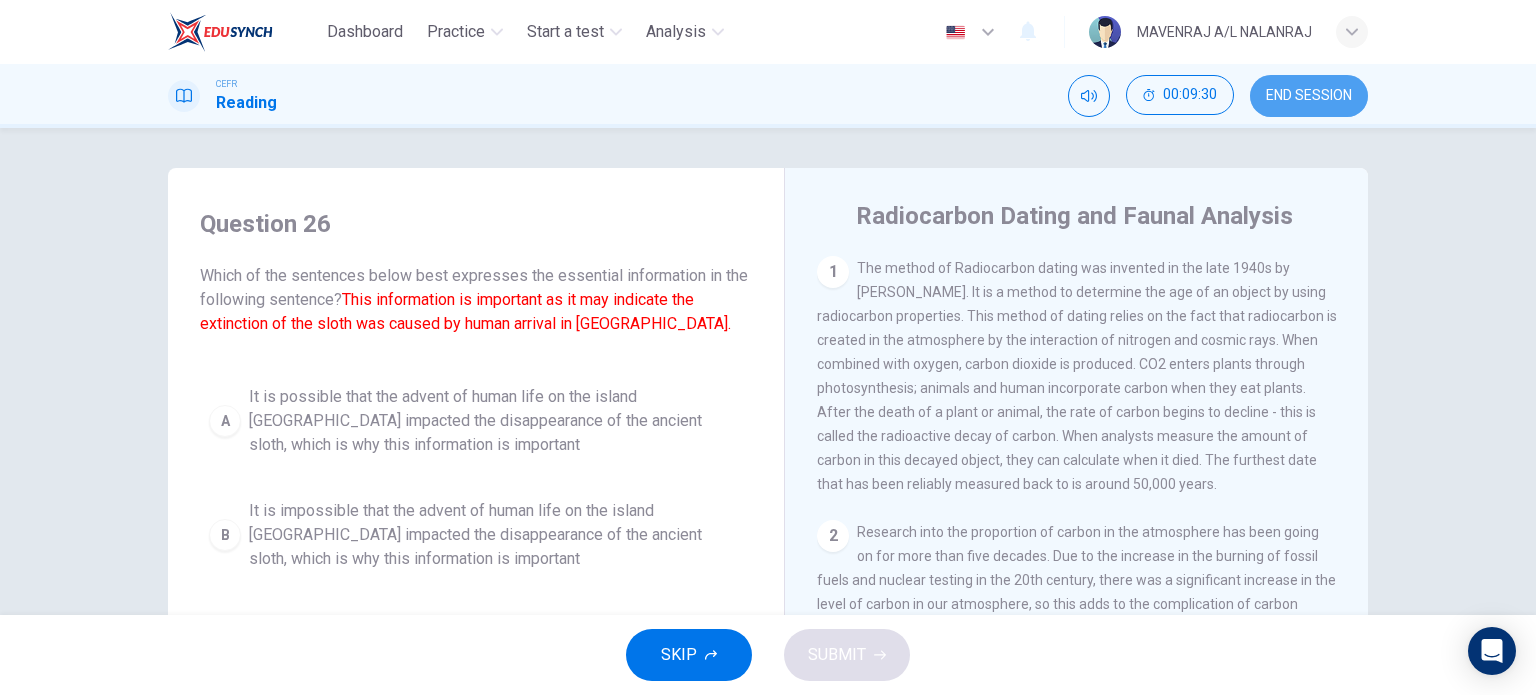 click on "END SESSION" at bounding box center [1309, 96] 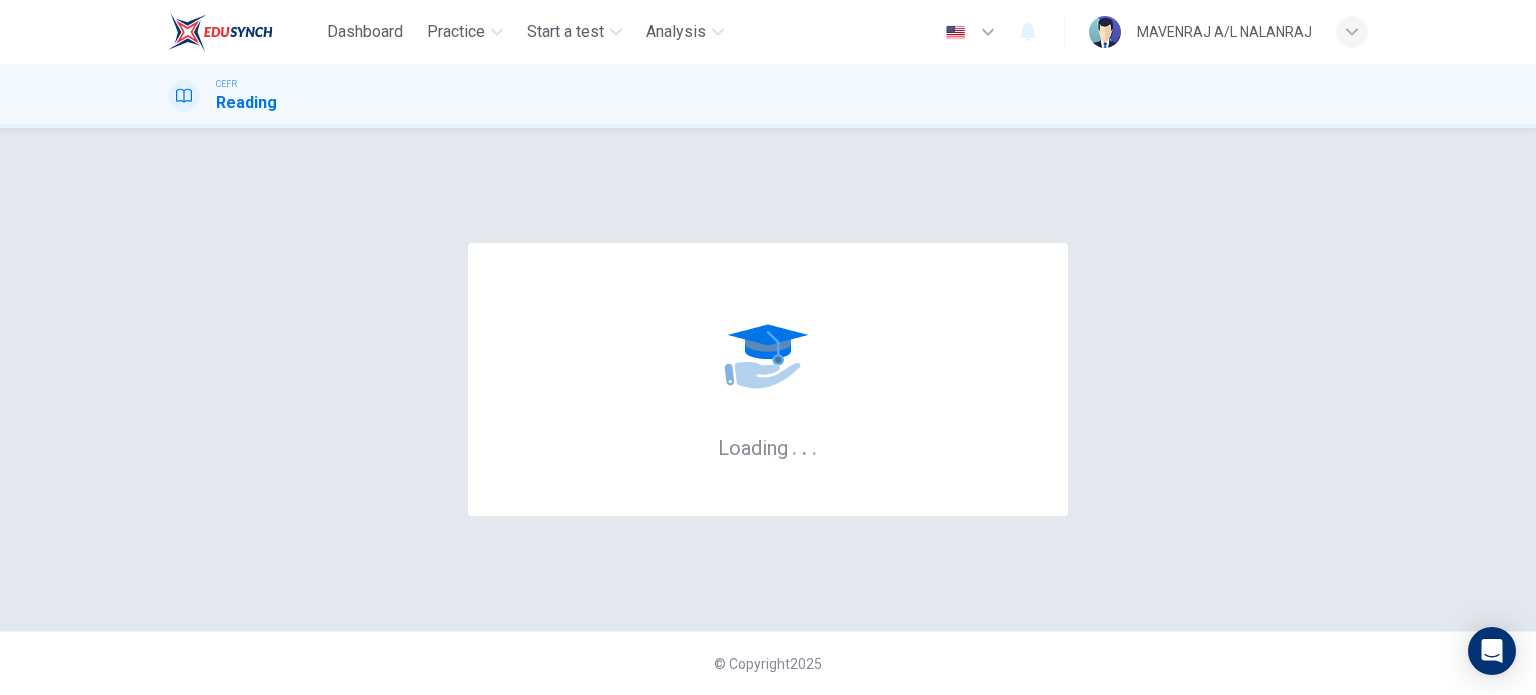 scroll, scrollTop: 0, scrollLeft: 0, axis: both 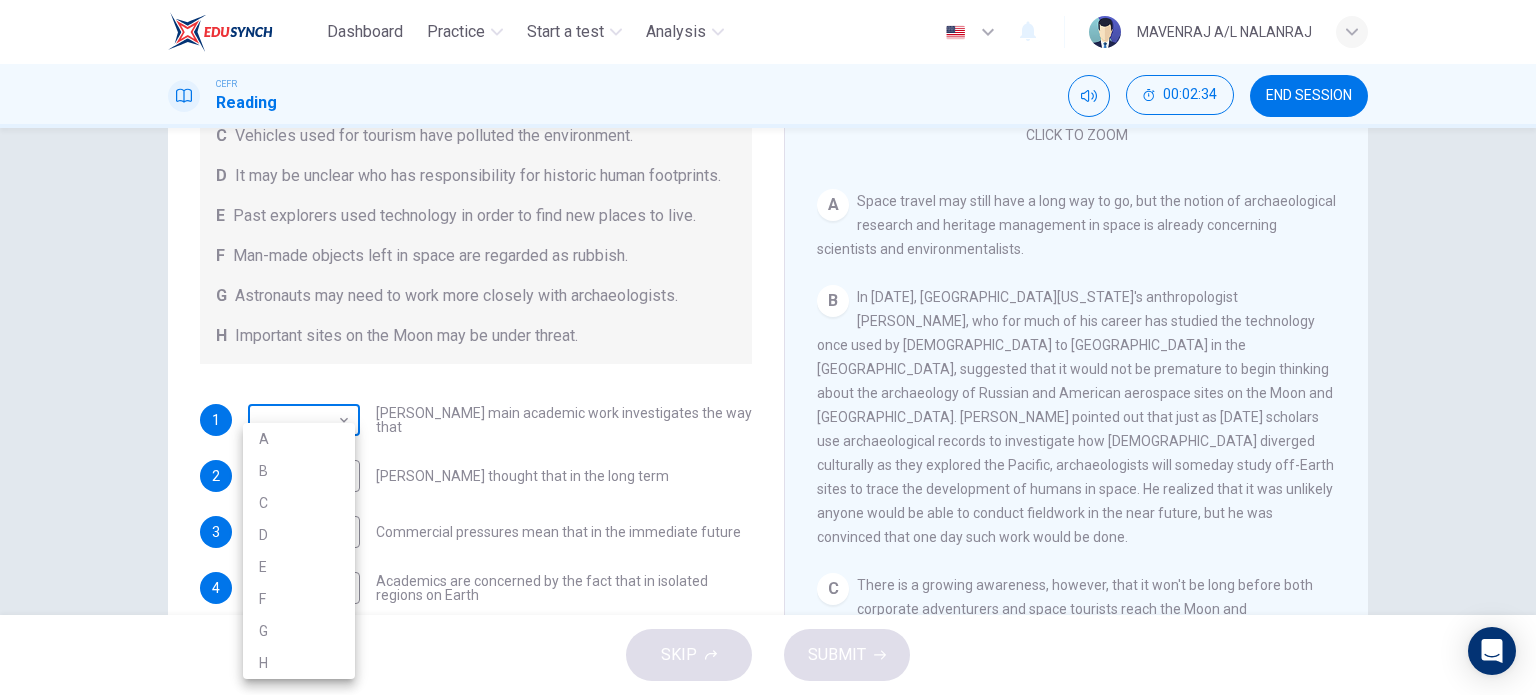 click on "Dashboard Practice Start a test Analysis English en ​ MAVENRAJ A/L NALANRAJ CEFR Reading 00:02:34 END SESSION Questions 1 - 6 Complete each sentence with the correct ending  A-H  from the box below.
Write the correct letter  A-H  in the boxes below. A Activities of tourists and scientists have harmed the environment. B Some sites in space could be important in the history of space exploration. C Vehicles used for tourism have polluted the environment. D It may be unclear who has responsibility for historic human footprints. E Past explorers used technology in order to find new places to live. F Man-made objects left in space are regarded as rubbish. G Astronauts may need to work more closely with archaeologists. H Important sites on the Moon may be under threat. 1 ​ ​ [PERSON_NAME] main academic work investigates the way that 2 ​ ​ [PERSON_NAME] thought that in the long term 3 ​ ​ Commercial pressures mean that in the immediate future 4 ​ ​ 5 ​ ​ One problem with the 1967 UN treaty is that" at bounding box center [768, 347] 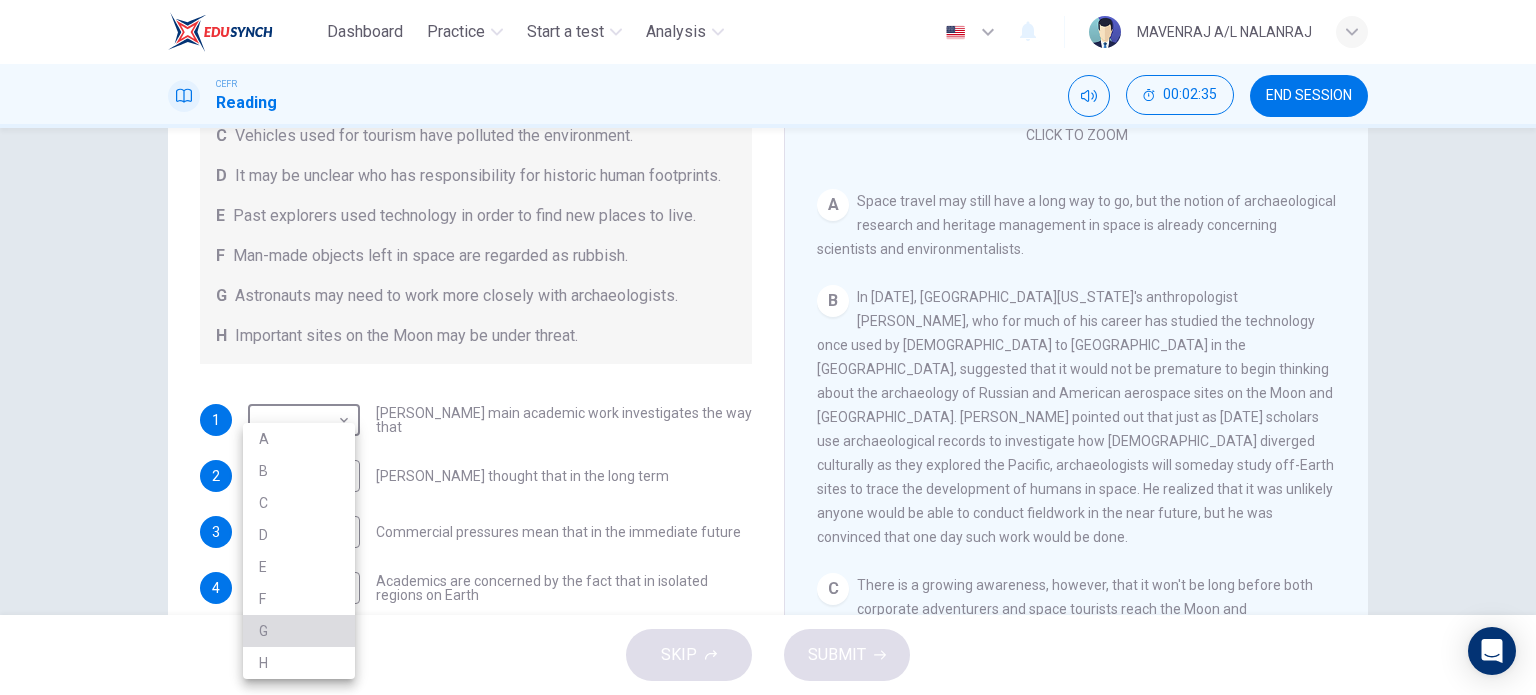 click on "G" at bounding box center (299, 631) 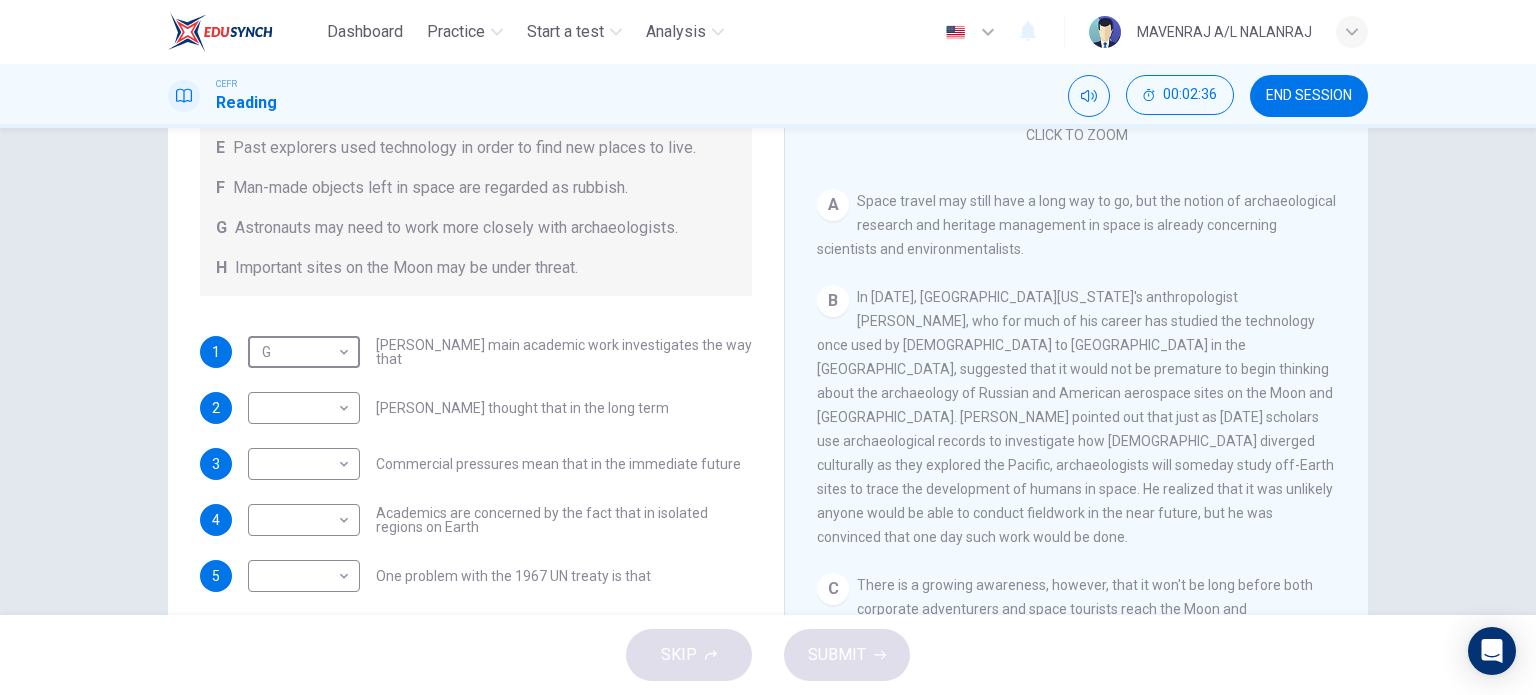 scroll, scrollTop: 300, scrollLeft: 0, axis: vertical 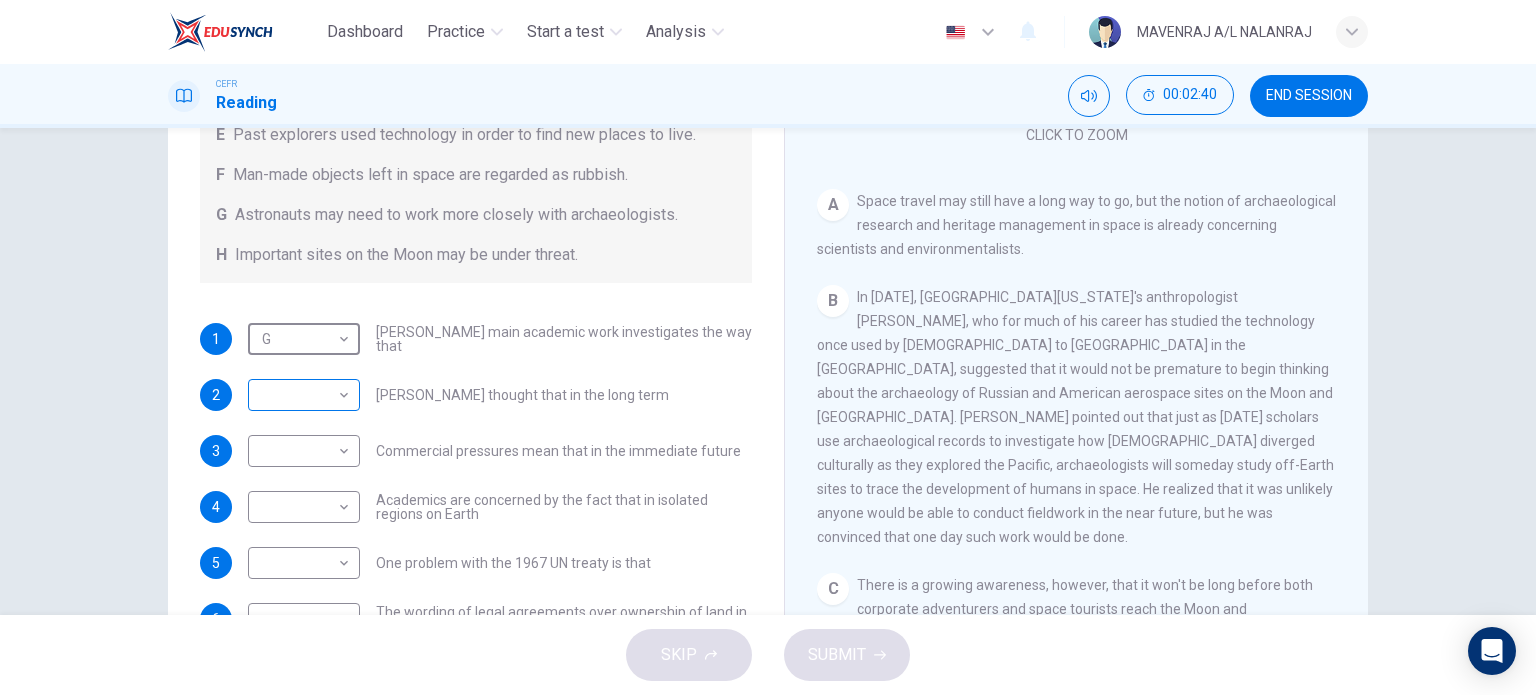 click on "Dashboard Practice Start a test Analysis English en ​ MAVENRAJ A/L NALANRAJ CEFR Reading 00:02:40 END SESSION Questions 1 - 6 Complete each sentence with the correct ending  A-H  from the box below.
Write the correct letter  A-H  in the boxes below. A Activities of tourists and scientists have harmed the environment. B Some sites in space could be important in the history of space exploration. C Vehicles used for tourism have polluted the environment. D It may be unclear who has responsibility for historic human footprints. E Past explorers used technology in order to find new places to live. F Man-made objects left in space are regarded as rubbish. G Astronauts may need to work more closely with archaeologists. H Important sites on the Moon may be under threat. 1 G G ​ [PERSON_NAME] main academic work investigates the way that 2 ​ ​ [PERSON_NAME] thought that in the long term 3 ​ ​ Commercial pressures mean that in the immediate future 4 ​ ​ 5 ​ ​ One problem with the 1967 UN treaty is that" at bounding box center (768, 347) 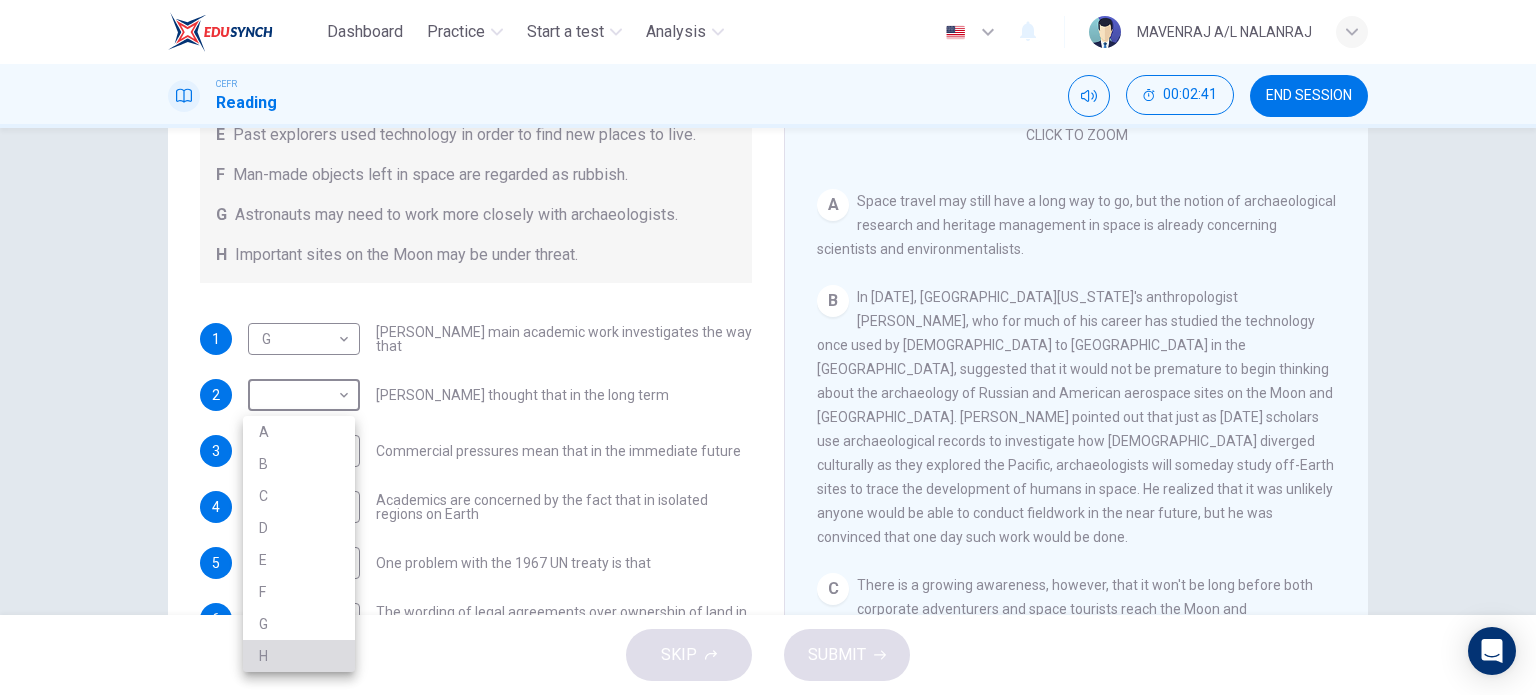click on "H" at bounding box center [299, 656] 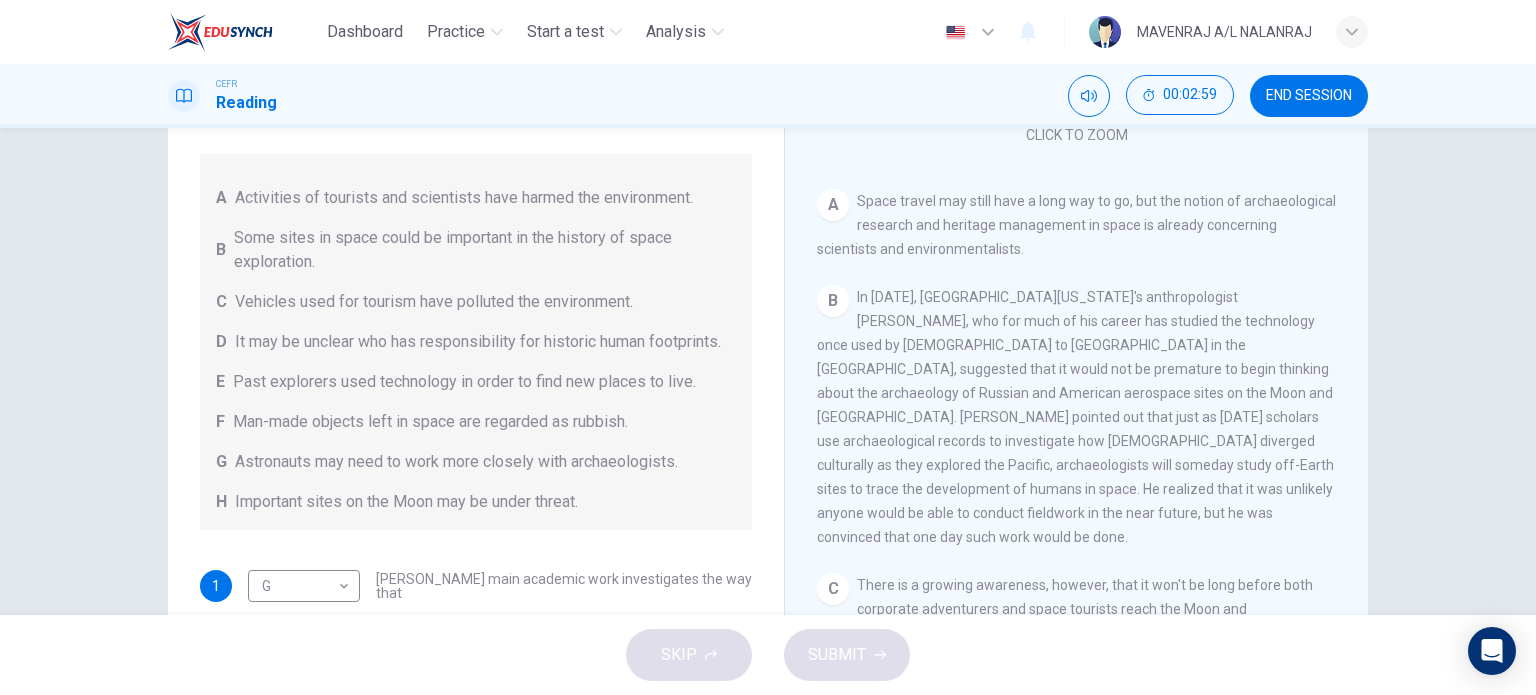 scroll, scrollTop: 0, scrollLeft: 0, axis: both 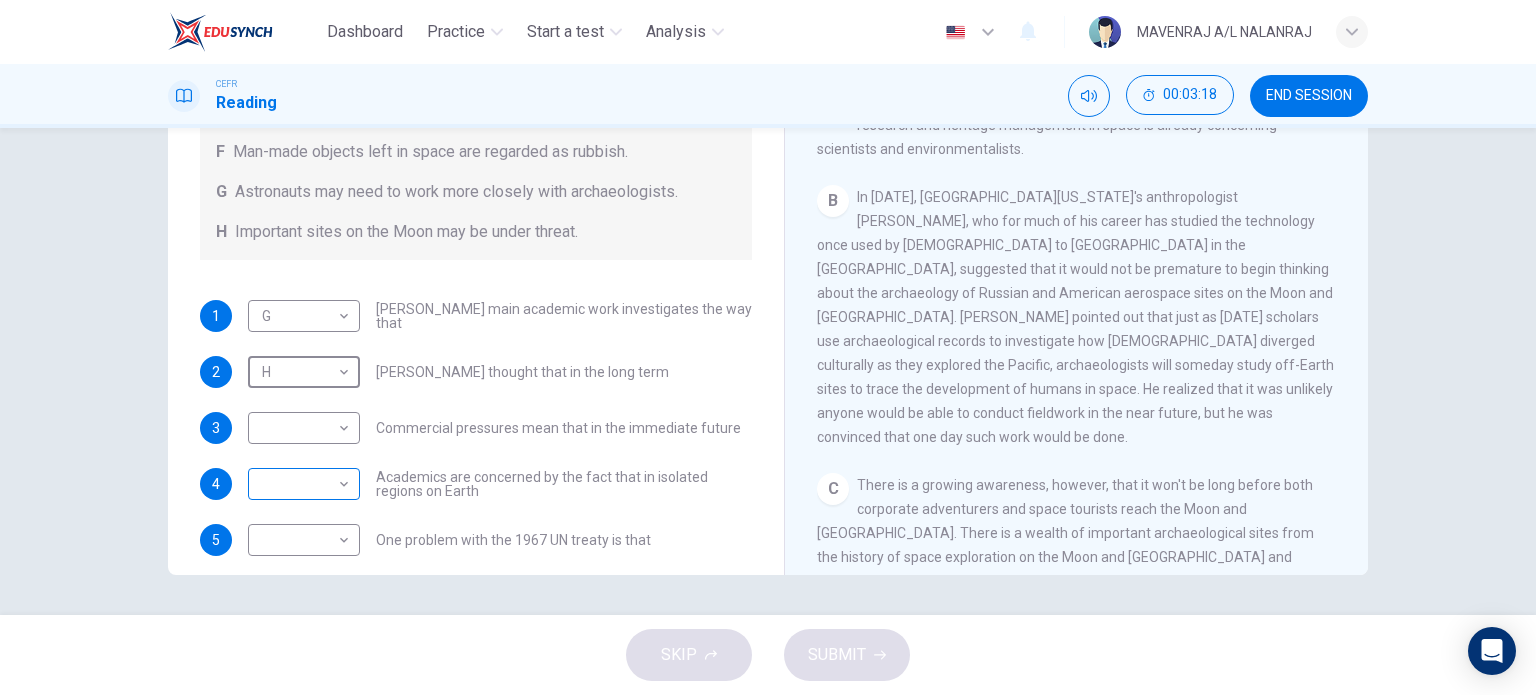 click on "Dashboard Practice Start a test Analysis English en ​ MAVENRAJ A/L NALANRAJ CEFR Reading 00:03:18 END SESSION Questions 1 - 6 Complete each sentence with the correct ending  A-H  from the box below.
Write the correct letter  A-H  in the boxes below. A Activities of tourists and scientists have harmed the environment. B Some sites in space could be important in the history of space exploration. C Vehicles used for tourism have polluted the environment. D It may be unclear who has responsibility for historic human footprints. E Past explorers used technology in order to find new places to live. F Man-made objects left in space are regarded as rubbish. G Astronauts may need to work more closely with archaeologists. H Important sites on the Moon may be under threat. 1 G G ​ [PERSON_NAME] main academic work investigates the way that 2 H H ​ [PERSON_NAME] thought that in the long term 3 ​ ​ Commercial pressures mean that in the immediate future 4 ​ ​ 5 ​ ​ One problem with the 1967 UN treaty is that" at bounding box center [768, 347] 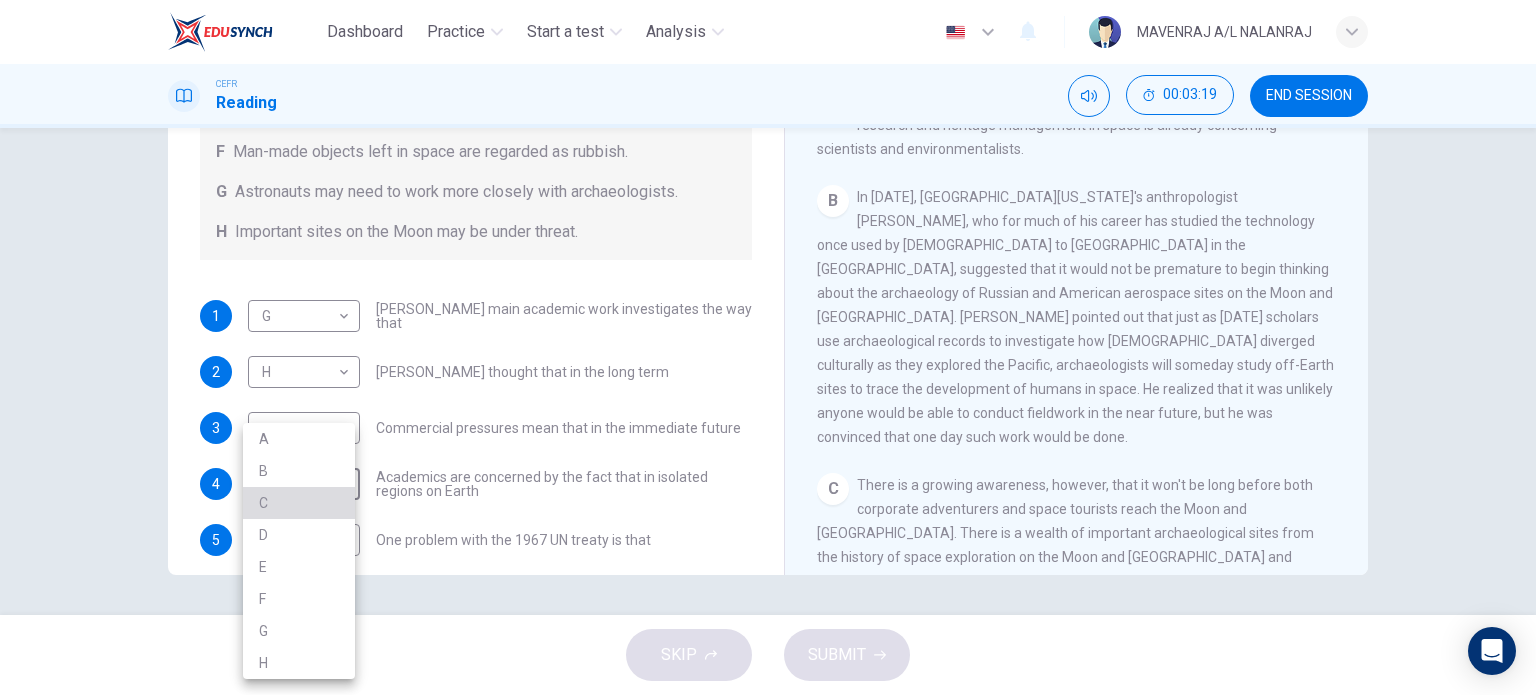 click on "C" at bounding box center (299, 503) 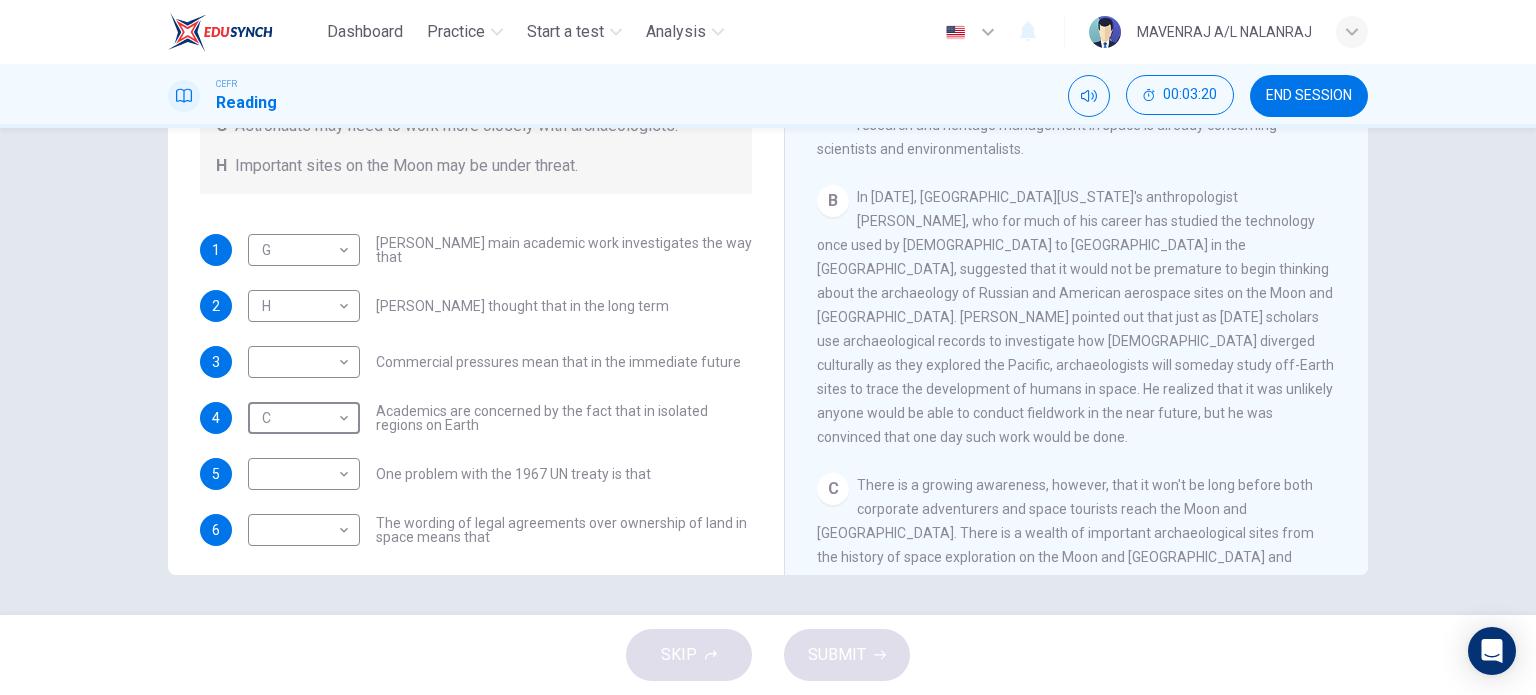 scroll, scrollTop: 304, scrollLeft: 0, axis: vertical 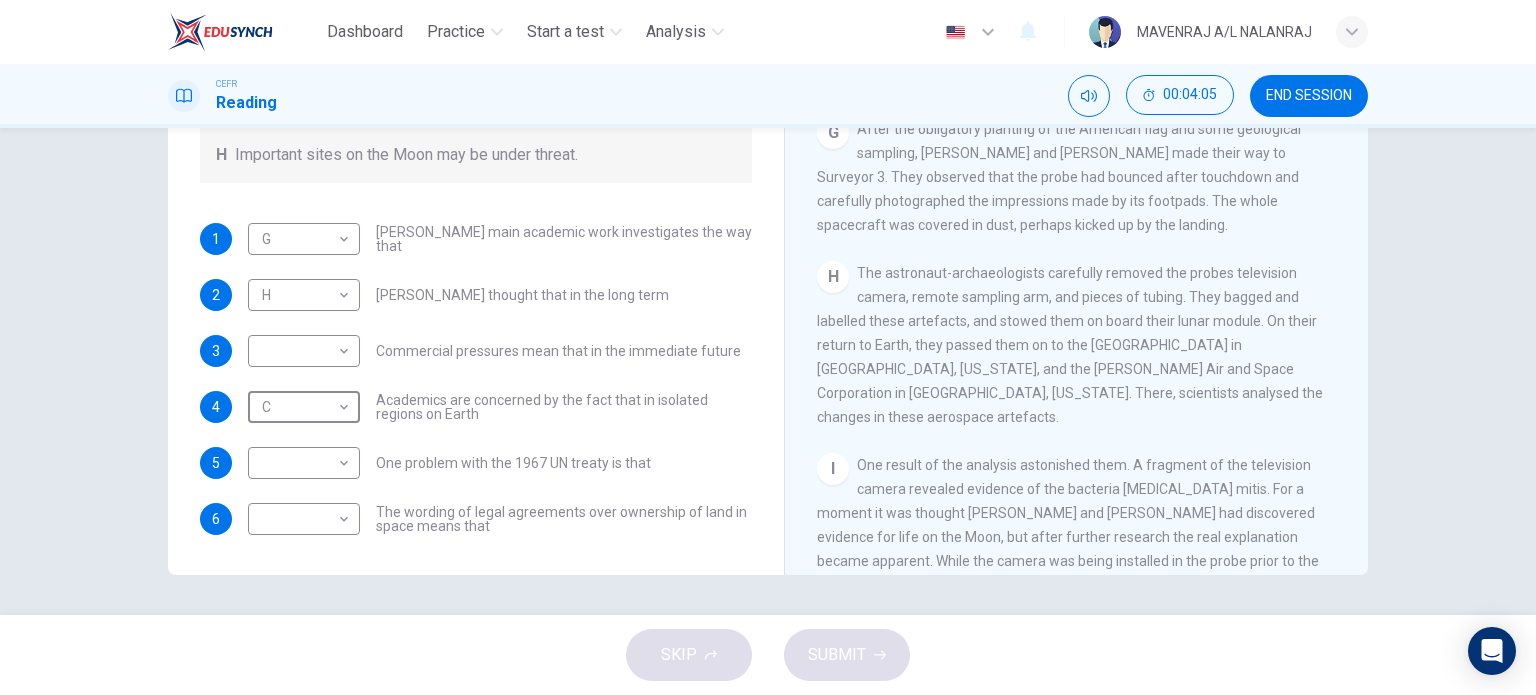 click on "​ ​ The wording of legal agreements over ownership of land in space means that" at bounding box center [500, 519] 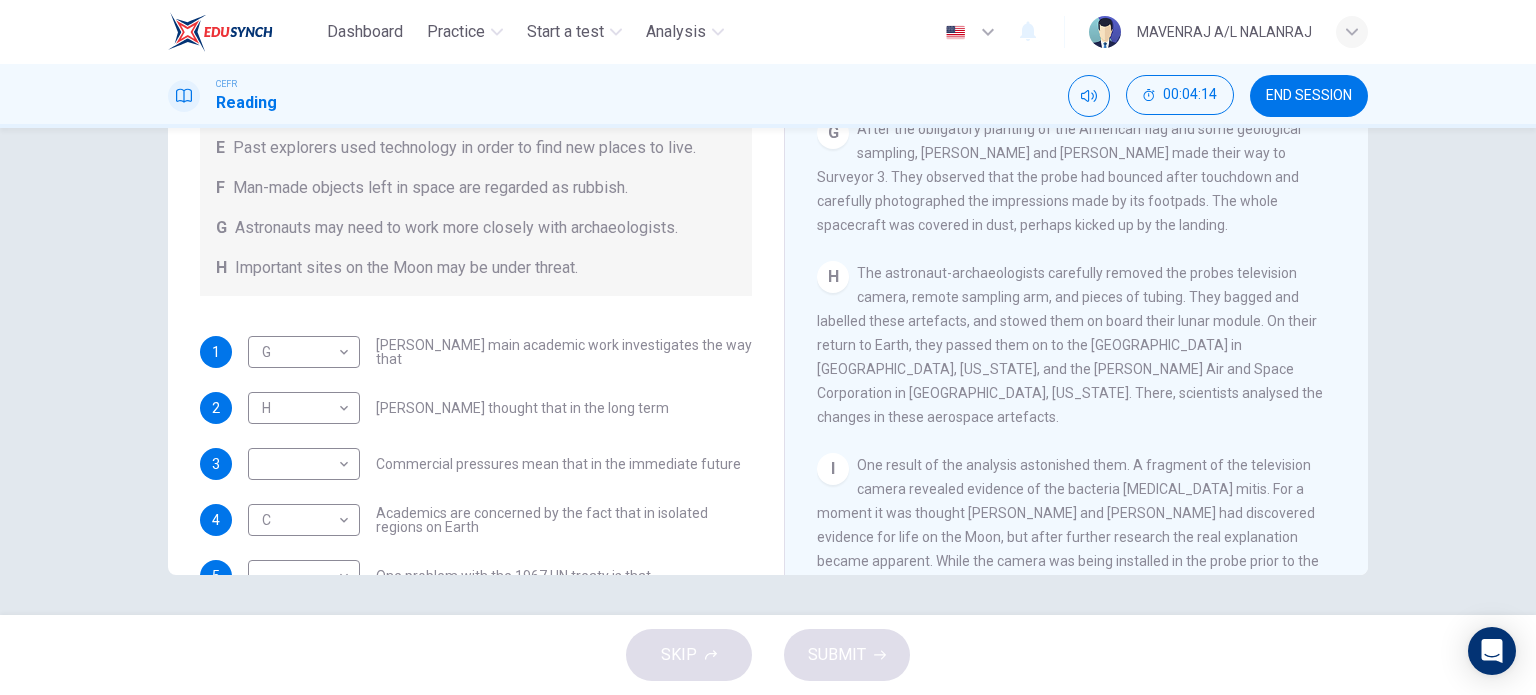scroll, scrollTop: 0, scrollLeft: 0, axis: both 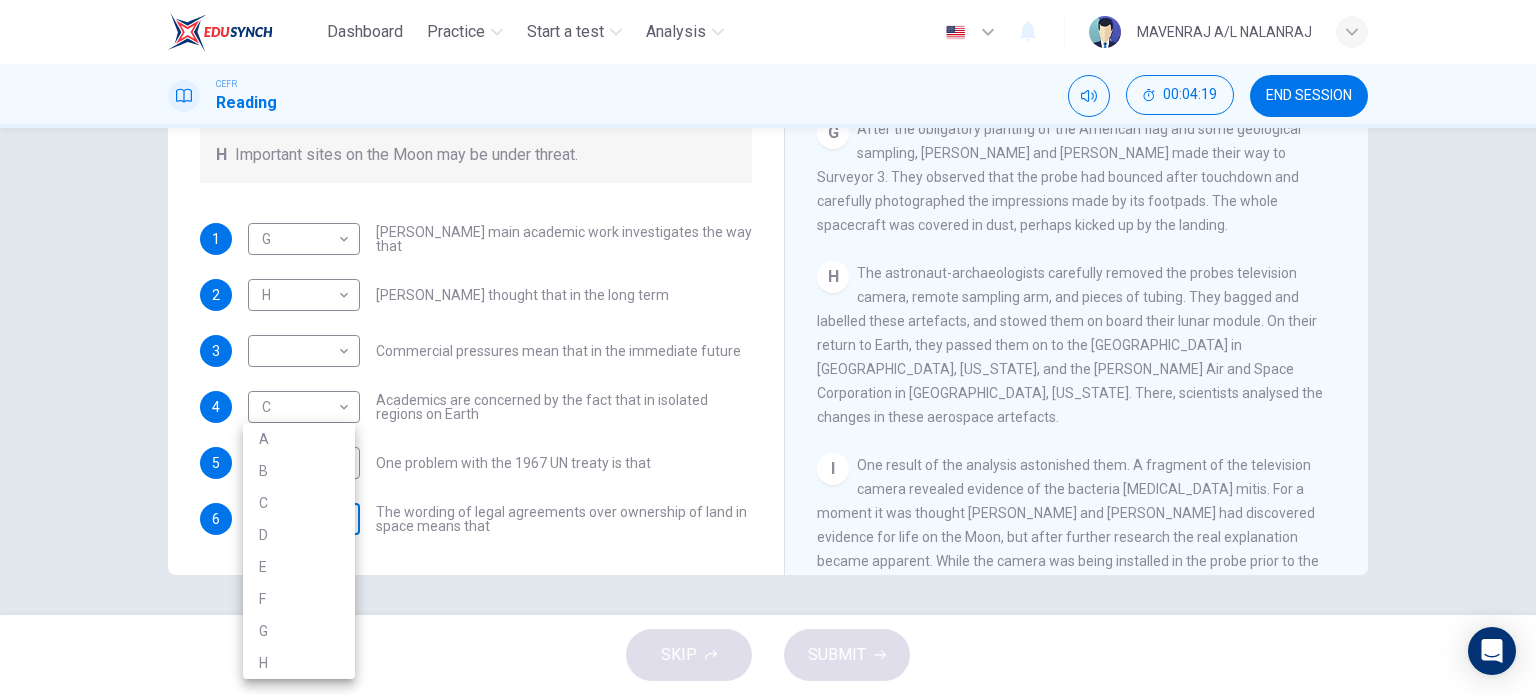 click on "Dashboard Practice Start a test Analysis English en ​ MAVENRAJ A/L NALANRAJ CEFR Reading 00:04:19 END SESSION Questions 1 - 6 Complete each sentence with the correct ending  A-H  from the box below.
Write the correct letter  A-H  in the boxes below. A Activities of tourists and scientists have harmed the environment. B Some sites in space could be important in the history of space exploration. C Vehicles used for tourism have polluted the environment. D It may be unclear who has responsibility for historic human footprints. E Past explorers used technology in order to find new places to live. F Man-made objects left in space are regarded as rubbish. G Astronauts may need to work more closely with archaeologists. H Important sites on the Moon may be under threat. 1 G G ​ [PERSON_NAME] main academic work investigates the way that 2 H H ​ [PERSON_NAME] thought that in the long term 3 ​ ​ Commercial pressures mean that in the immediate future 4 C C ​ 5 ​ ​ One problem with the 1967 UN treaty is that" at bounding box center [768, 347] 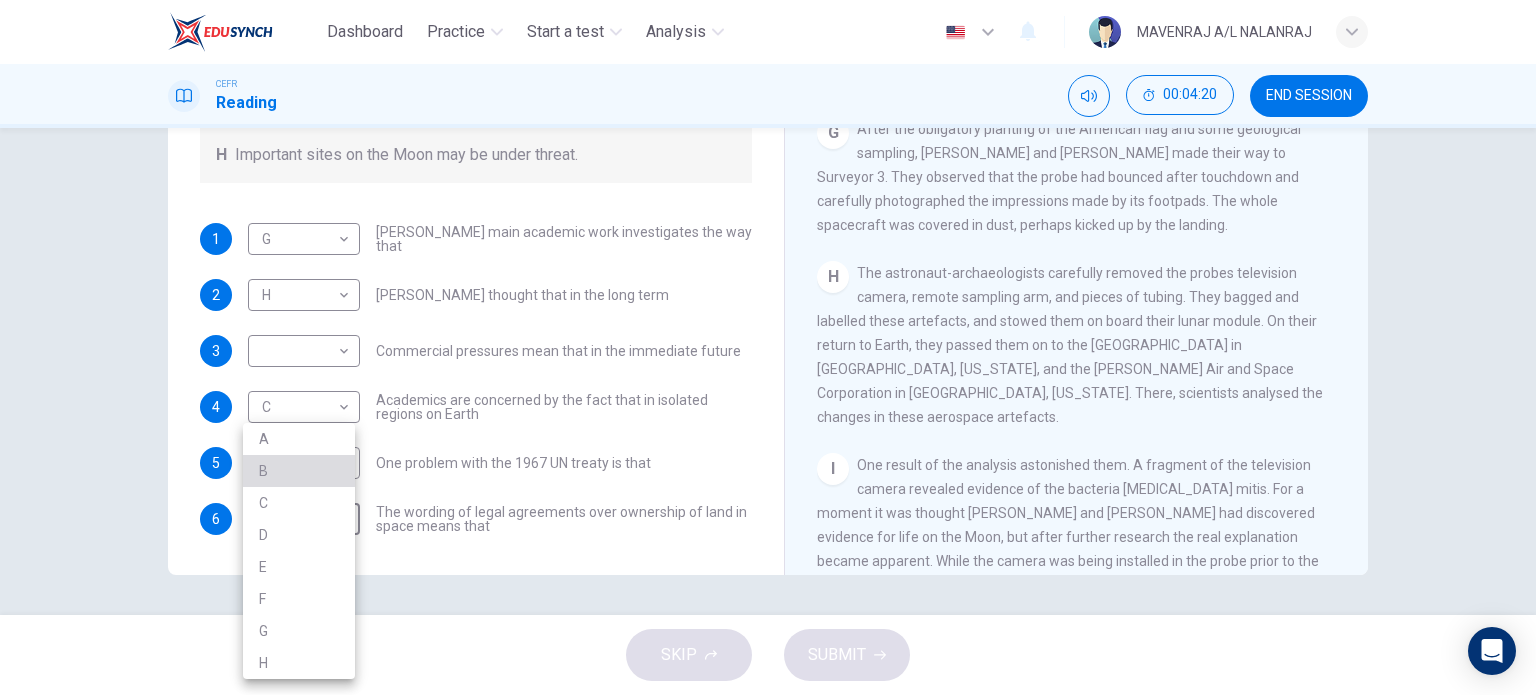 drag, startPoint x: 327, startPoint y: 476, endPoint x: 332, endPoint y: 455, distance: 21.587032 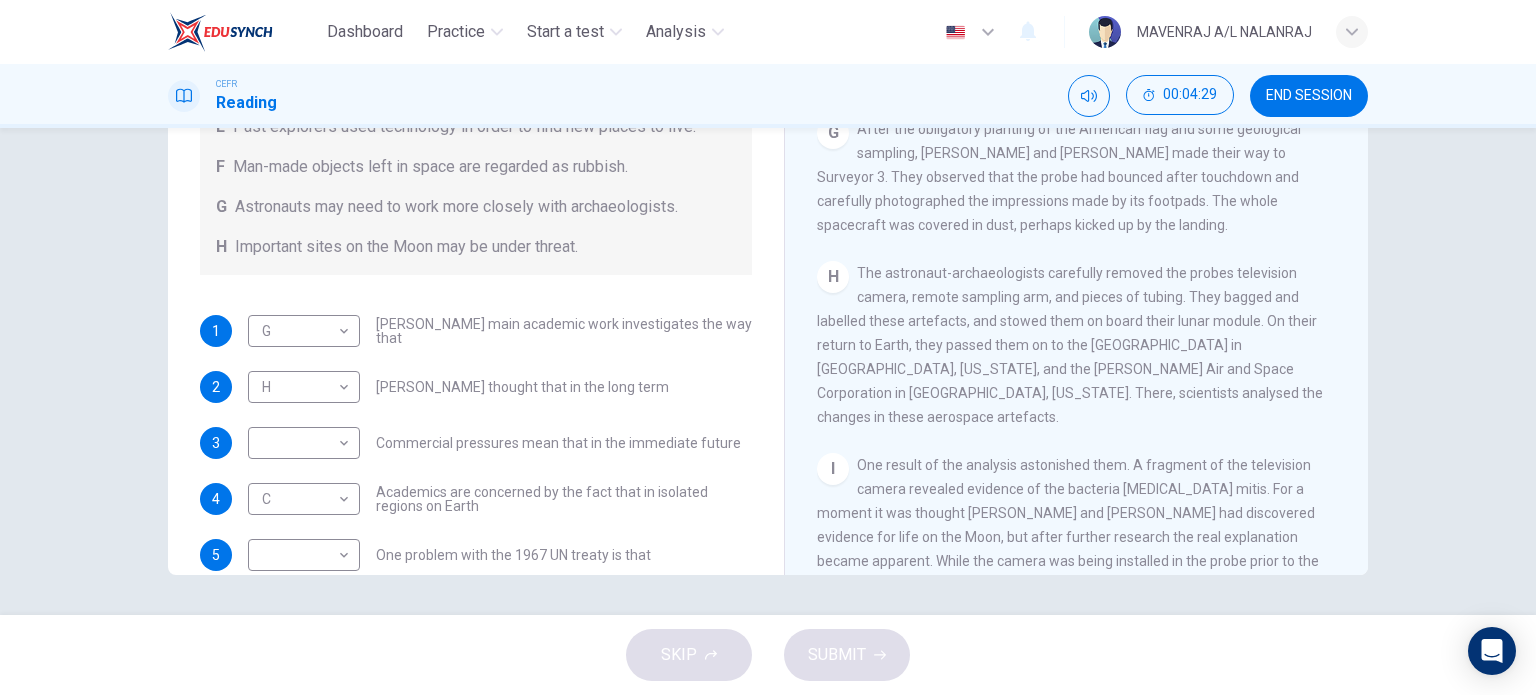 scroll, scrollTop: 304, scrollLeft: 0, axis: vertical 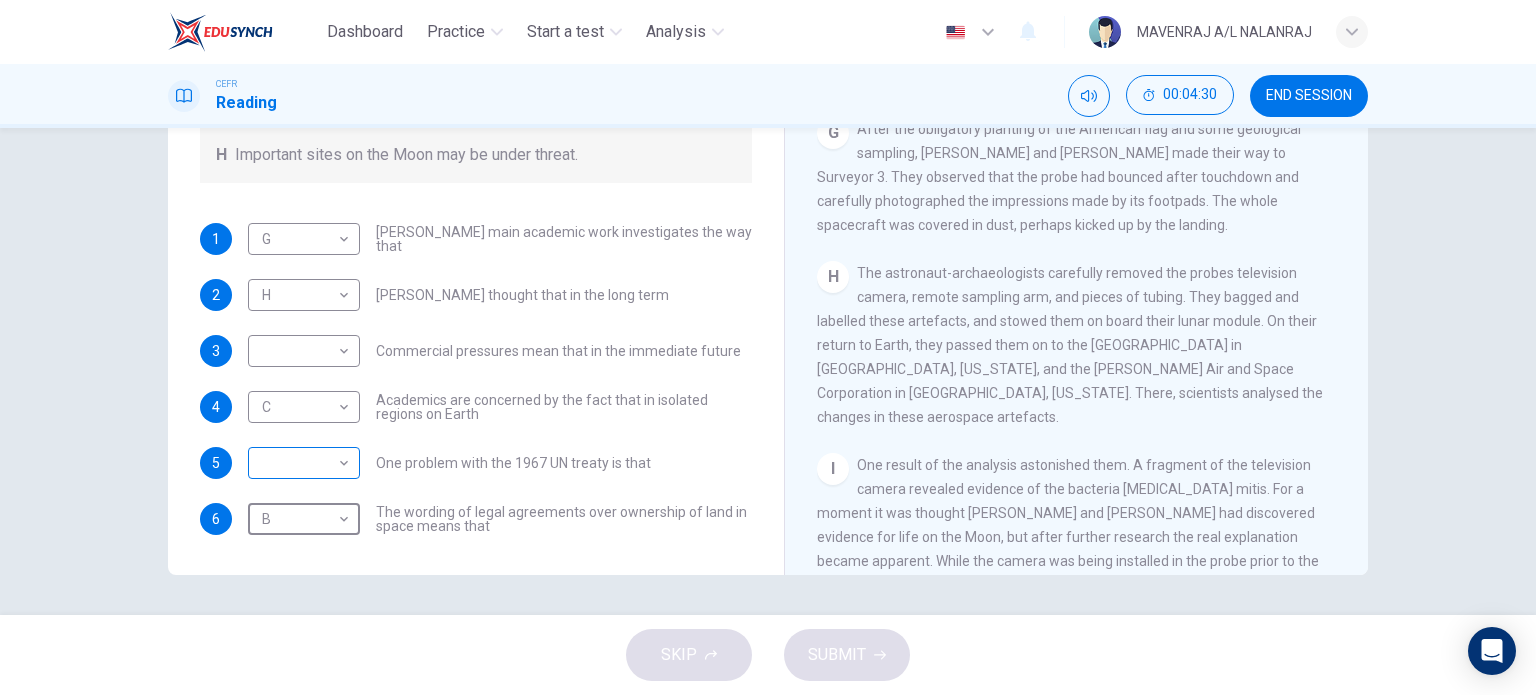 click on "Dashboard Practice Start a test Analysis English en ​ MAVENRAJ A/L NALANRAJ CEFR Reading 00:04:30 END SESSION Questions 1 - 6 Complete each sentence with the correct ending  A-H  from the box below.
Write the correct letter  A-H  in the boxes below. A Activities of tourists and scientists have harmed the environment. B Some sites in space could be important in the history of space exploration. C Vehicles used for tourism have polluted the environment. D It may be unclear who has responsibility for historic human footprints. E Past explorers used technology in order to find new places to live. F Man-made objects left in space are regarded as rubbish. G Astronauts may need to work more closely with archaeologists. H Important sites on the Moon may be under threat. 1 G G ​ [PERSON_NAME] main academic work investigates the way that 2 H H ​ [PERSON_NAME] thought that in the long term 3 ​ ​ Commercial pressures mean that in the immediate future 4 C C ​ 5 ​ ​ One problem with the 1967 UN treaty is that" at bounding box center [768, 347] 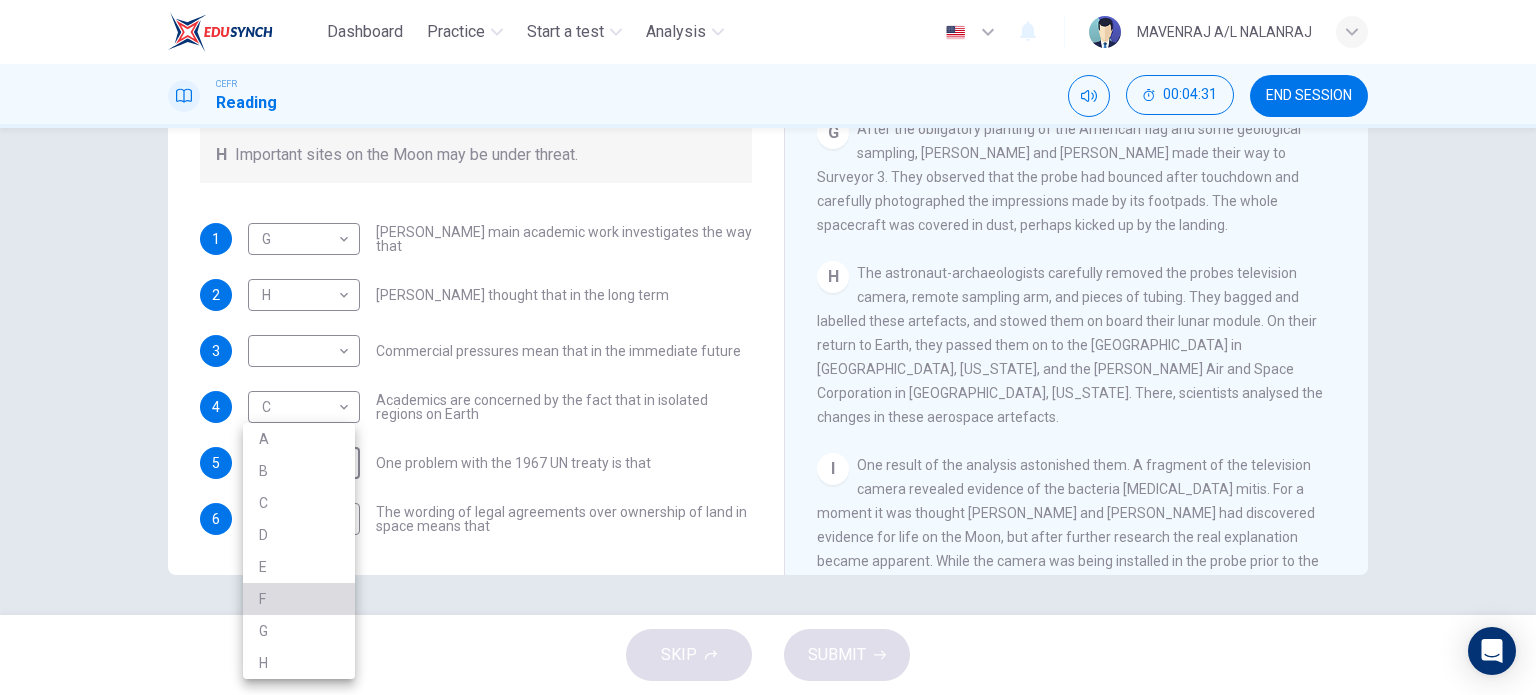 click on "F" at bounding box center (299, 599) 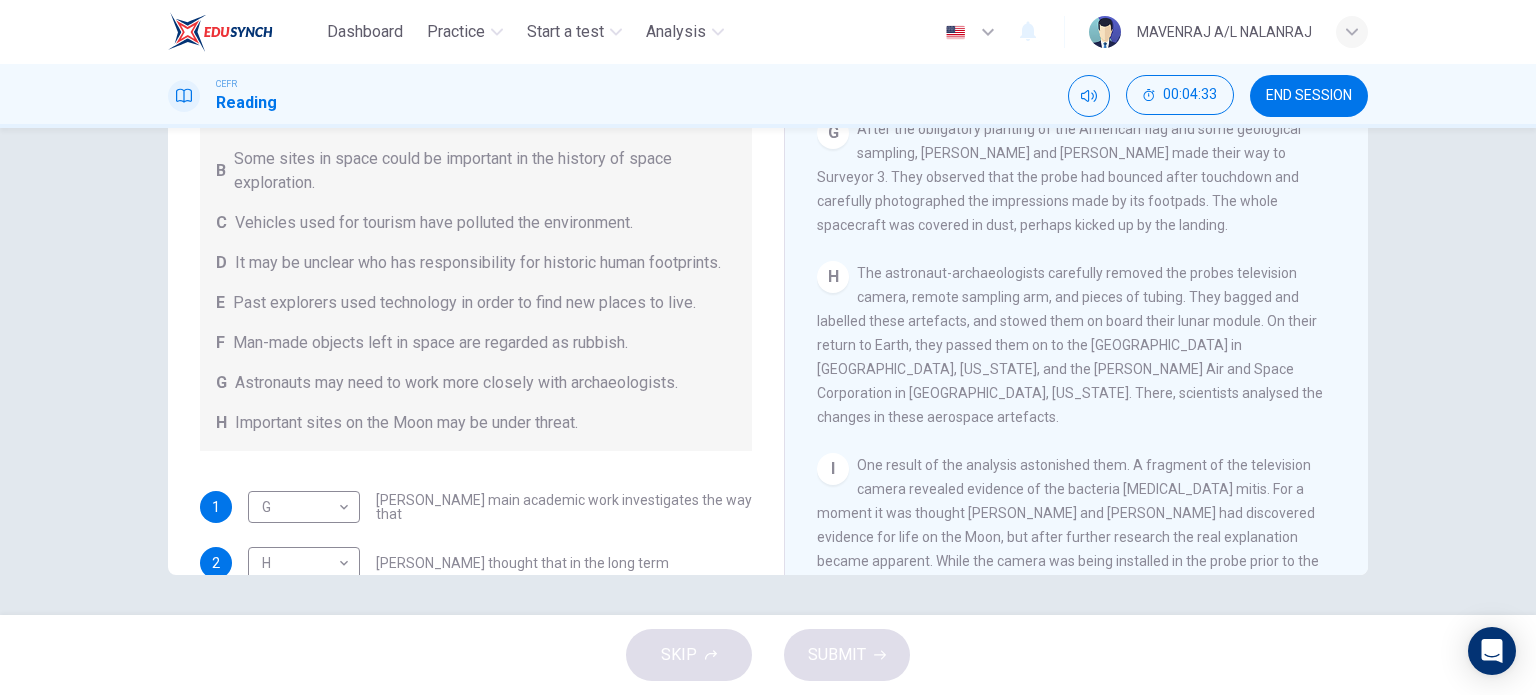 scroll, scrollTop: 0, scrollLeft: 0, axis: both 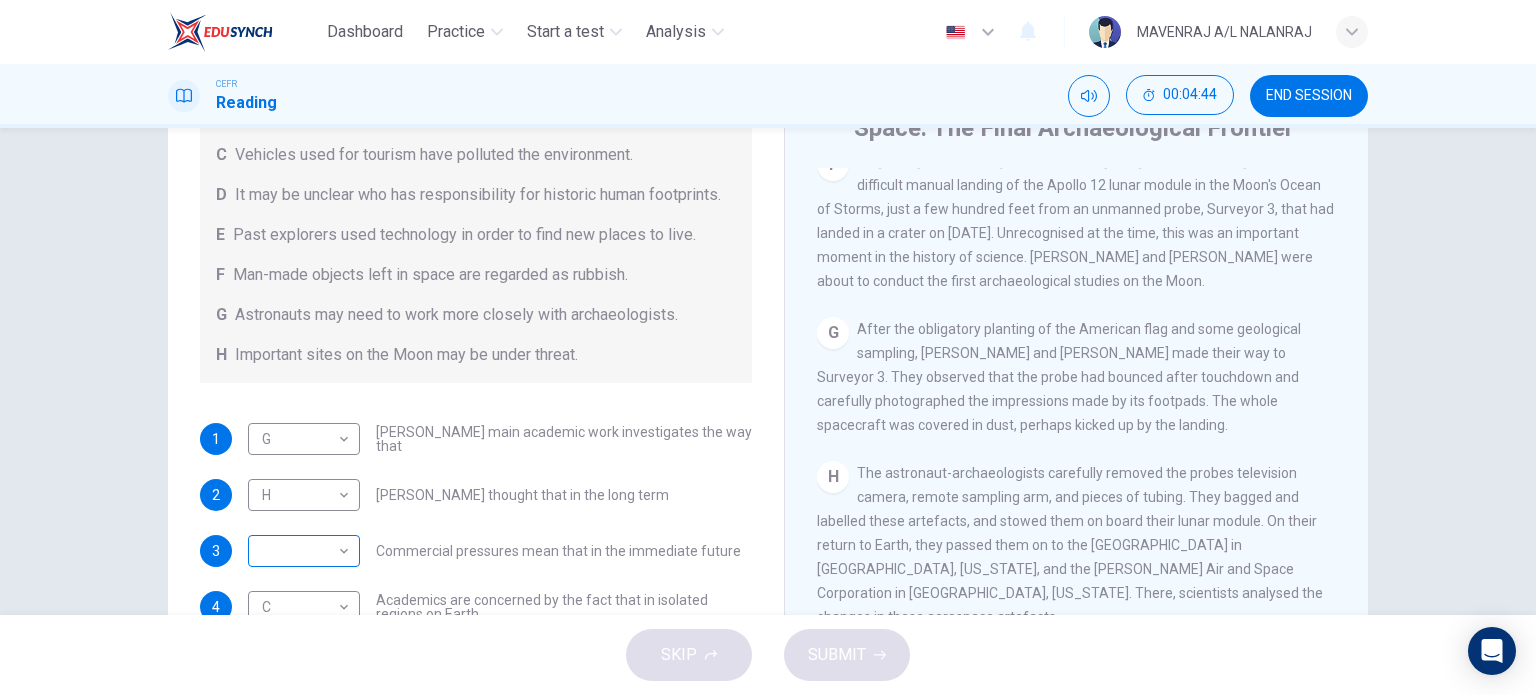 click on "Dashboard Practice Start a test Analysis English en ​ MAVENRAJ A/L NALANRAJ CEFR Reading 00:04:44 END SESSION Questions 1 - 6 Complete each sentence with the correct ending  A-H  from the box below.
Write the correct letter  A-H  in the boxes below. A Activities of tourists and scientists have harmed the environment. B Some sites in space could be important in the history of space exploration. C Vehicles used for tourism have polluted the environment. D It may be unclear who has responsibility for historic human footprints. E Past explorers used technology in order to find new places to live. F Man-made objects left in space are regarded as rubbish. G Astronauts may need to work more closely with archaeologists. H Important sites on the Moon may be under threat. 1 G G ​ [PERSON_NAME] main academic work investigates the way that 2 H H ​ [PERSON_NAME] thought that in the long term 3 ​ ​ Commercial pressures mean that in the immediate future 4 C C ​ 5 F F ​ One problem with the 1967 UN treaty is that" at bounding box center [768, 347] 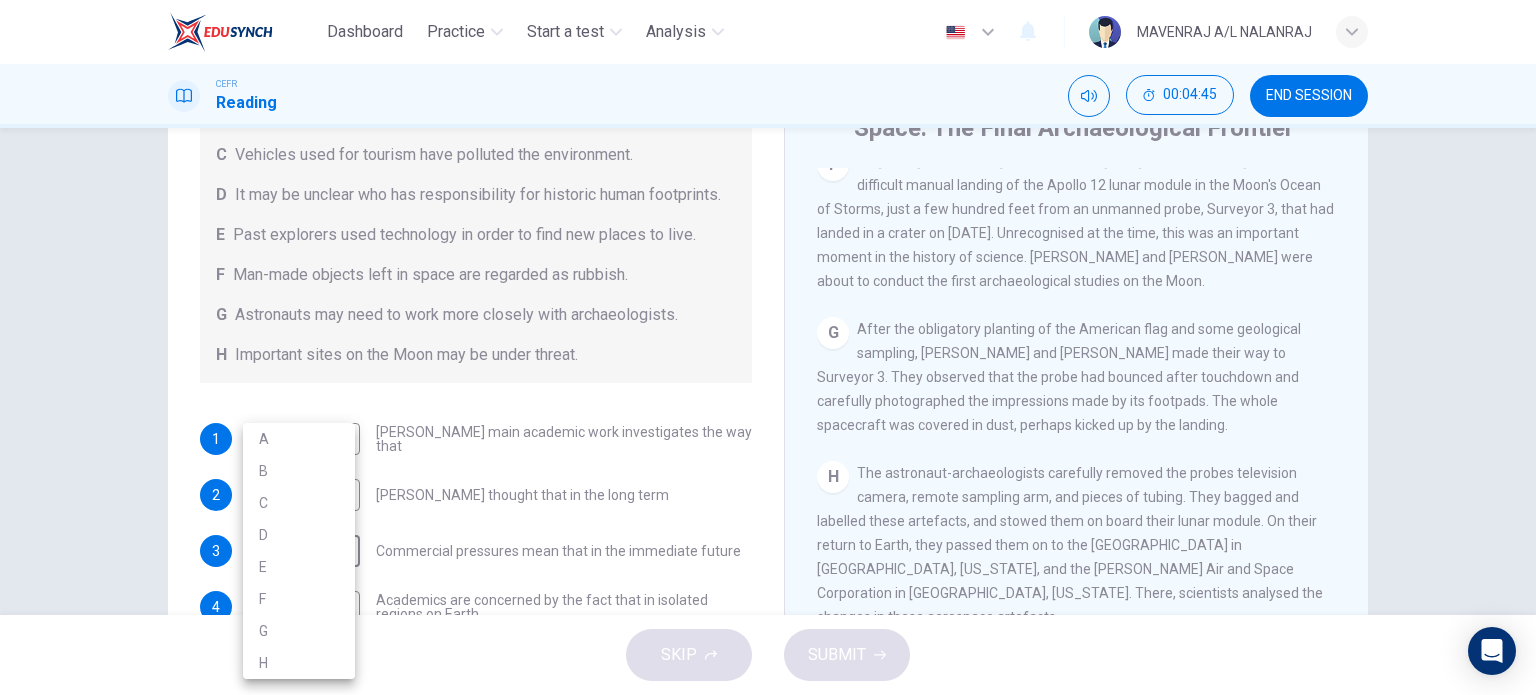 click on "A" at bounding box center [299, 439] 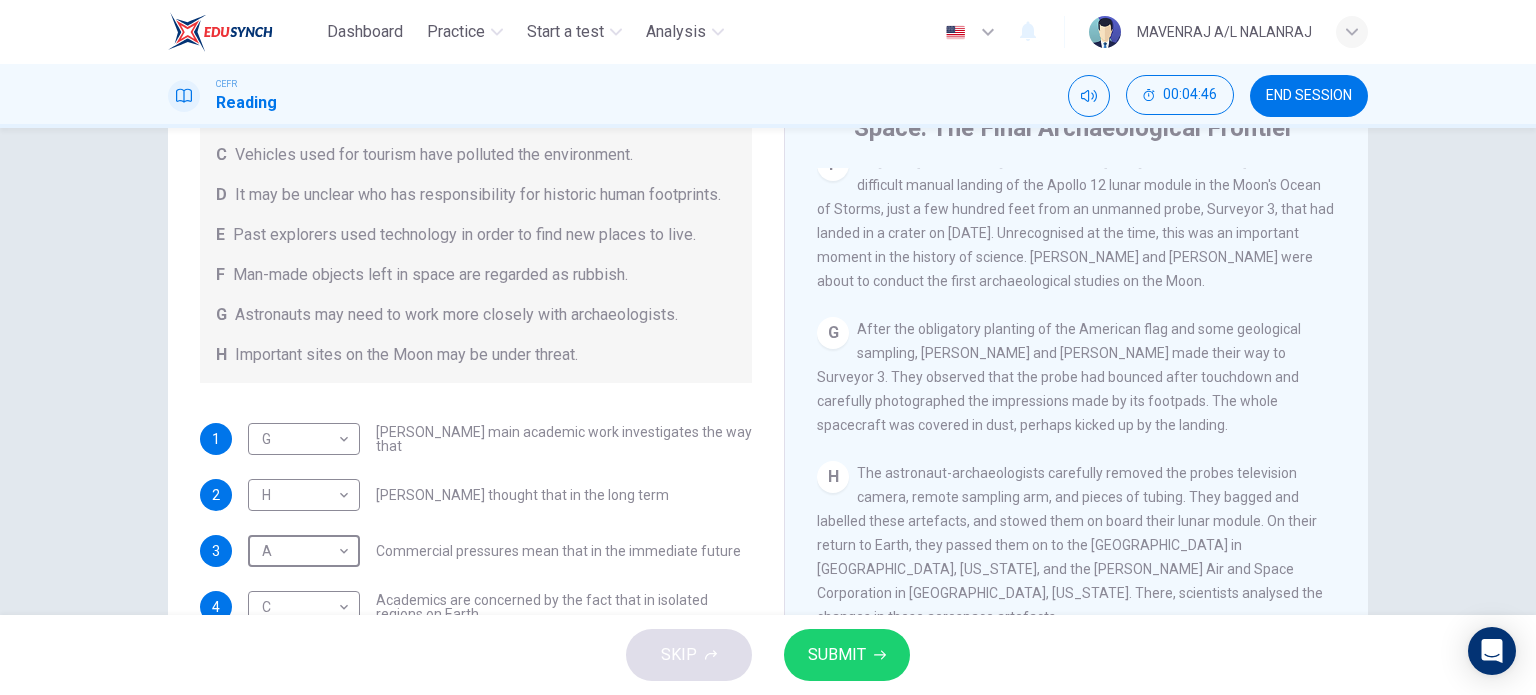 click on "SUBMIT" at bounding box center (847, 655) 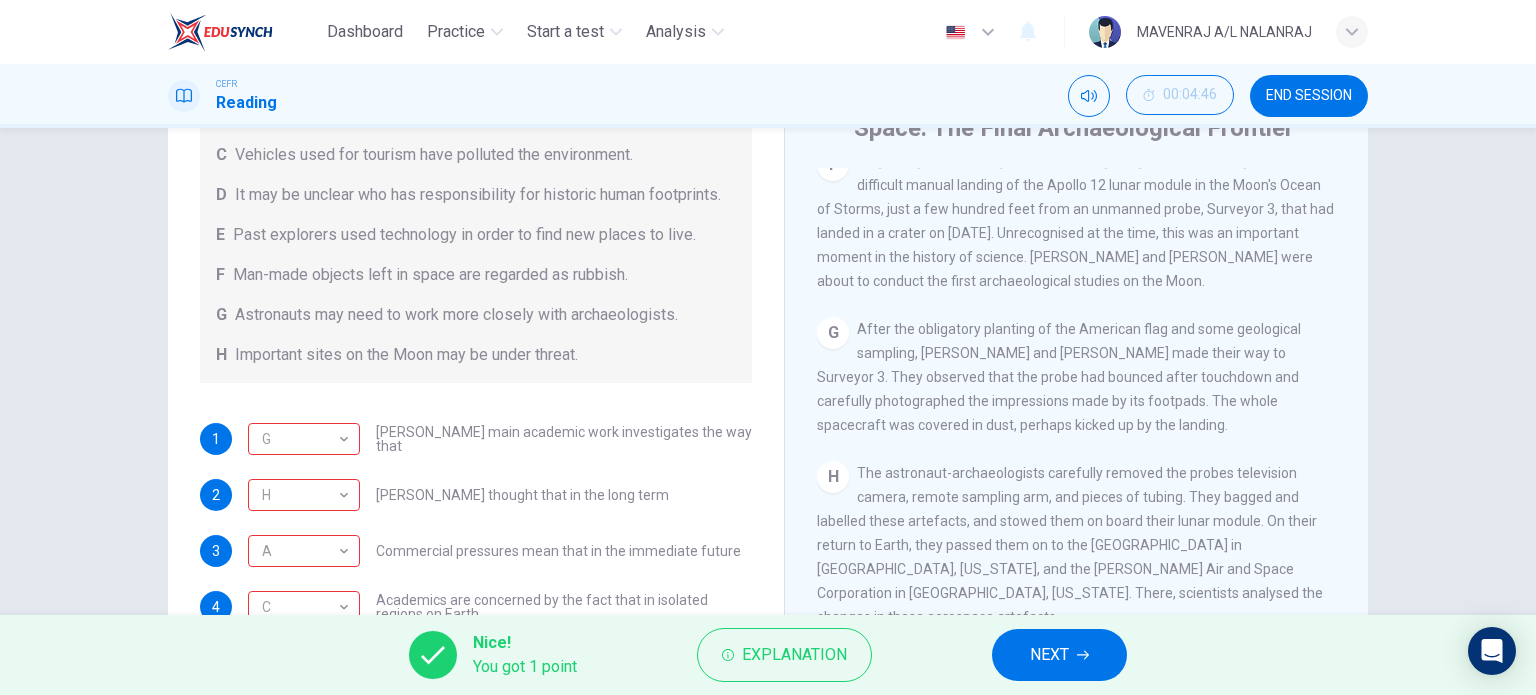 scroll, scrollTop: 288, scrollLeft: 0, axis: vertical 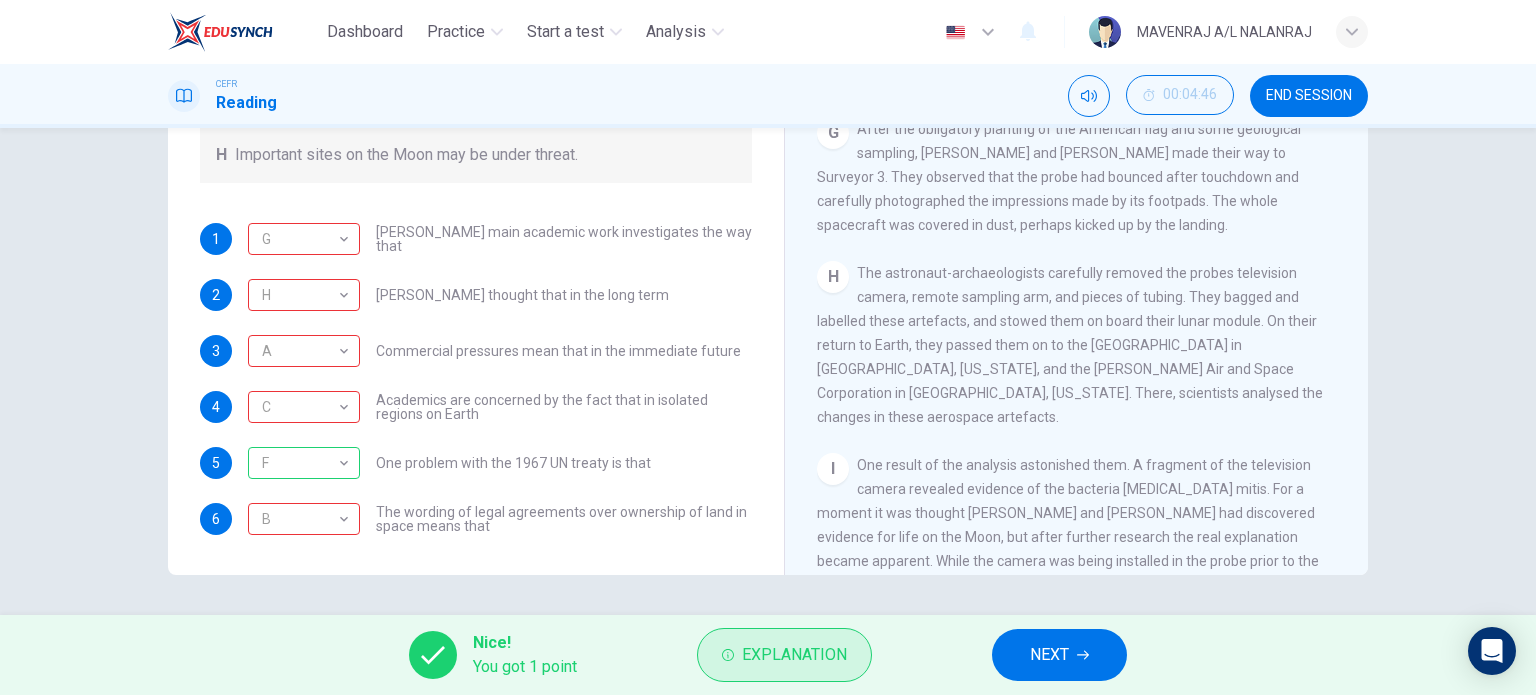 click on "Nice! You got 1
point Explanation NEXT" at bounding box center [768, 655] 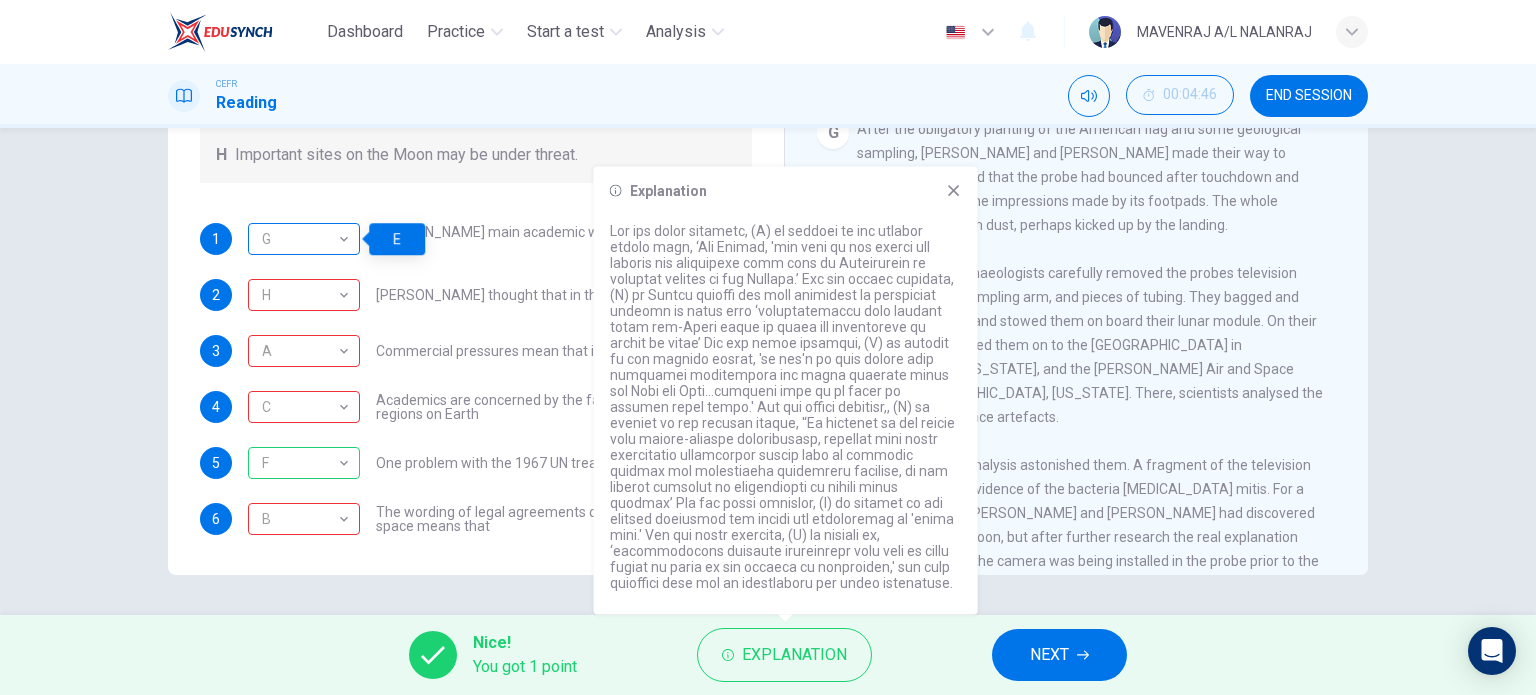 click on "G" at bounding box center [300, 239] 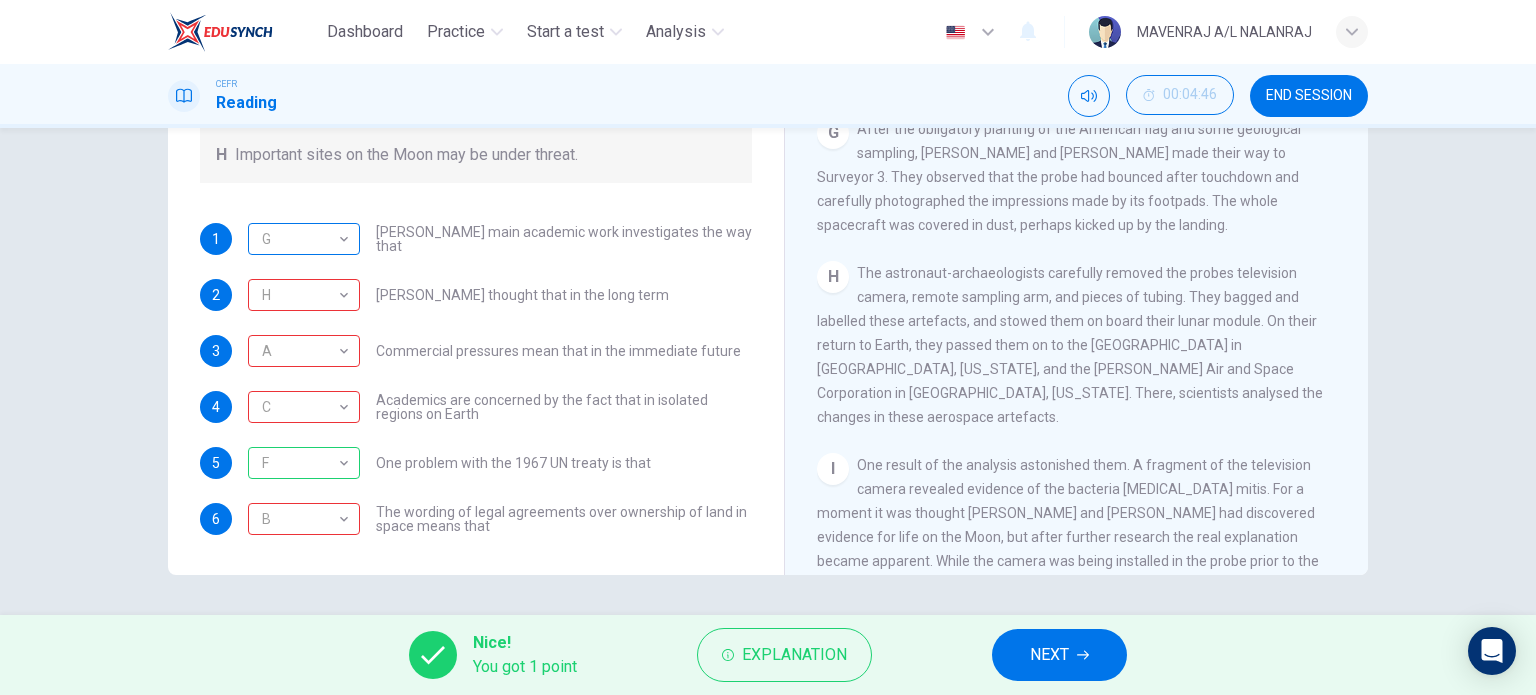 click on "G" at bounding box center (300, 239) 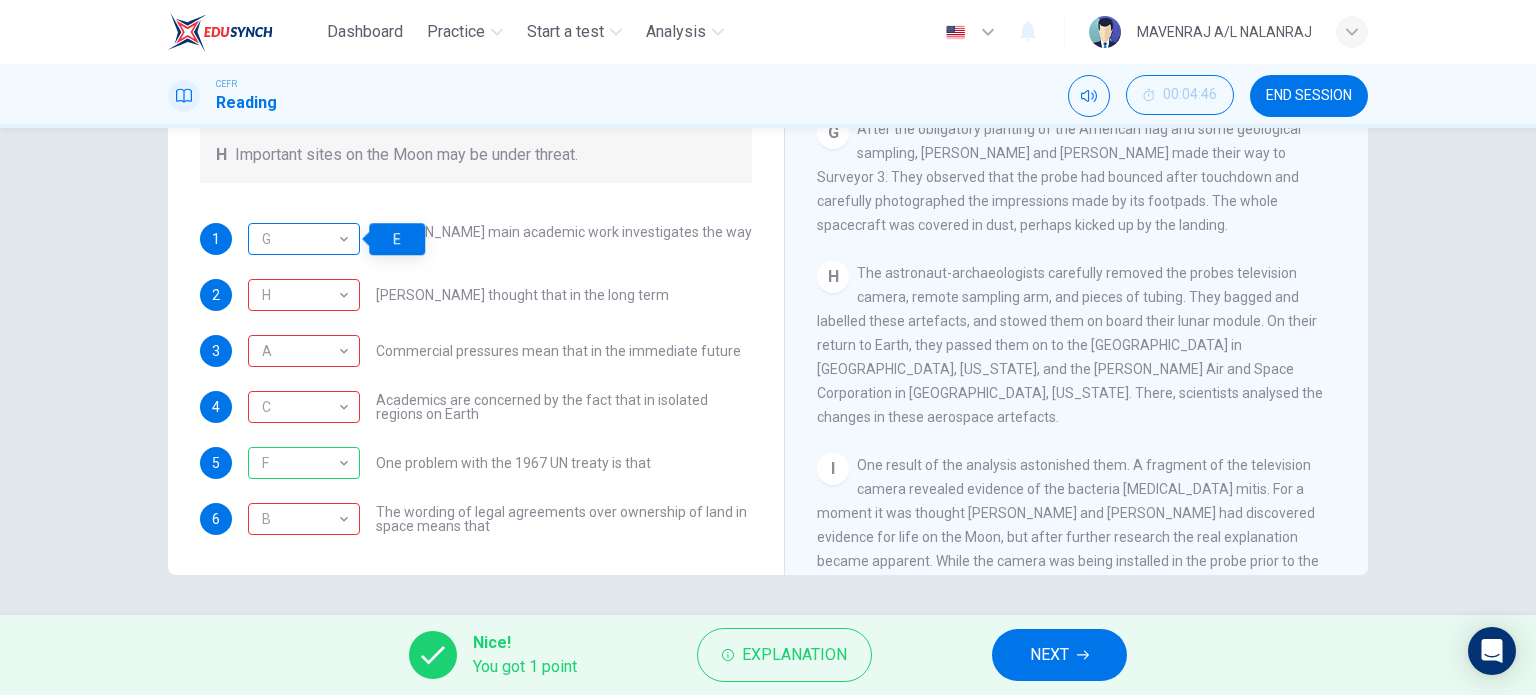 click on "G" at bounding box center (300, 239) 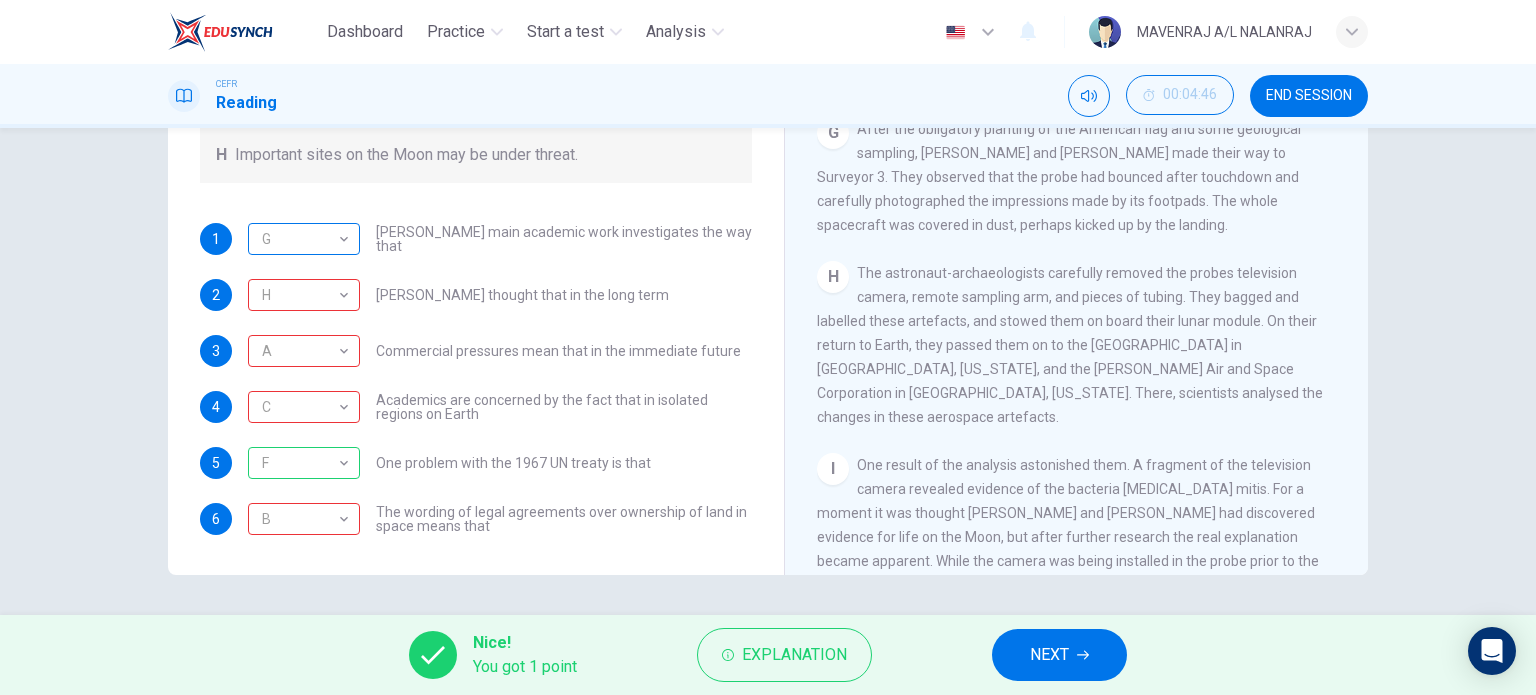click on "G" at bounding box center [300, 239] 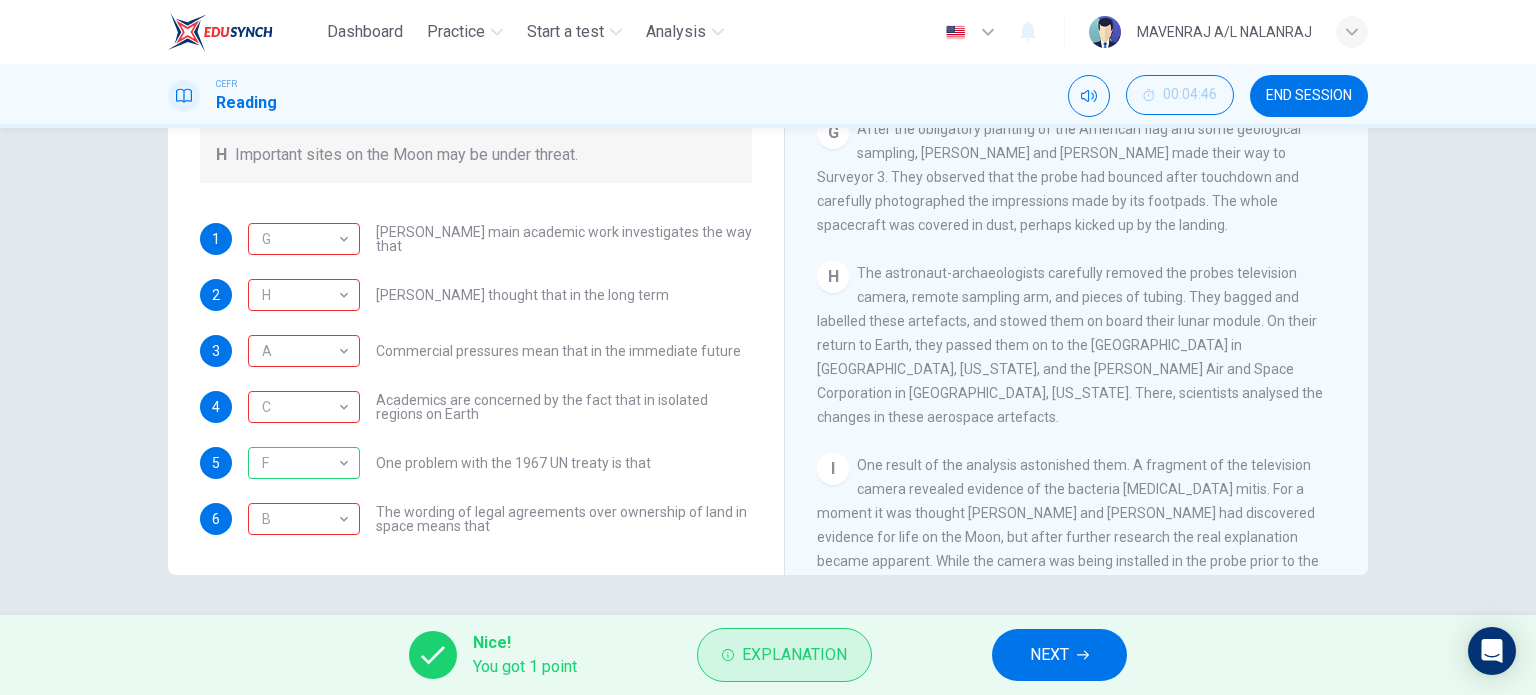 drag, startPoint x: 738, startPoint y: 667, endPoint x: 741, endPoint y: 654, distance: 13.341664 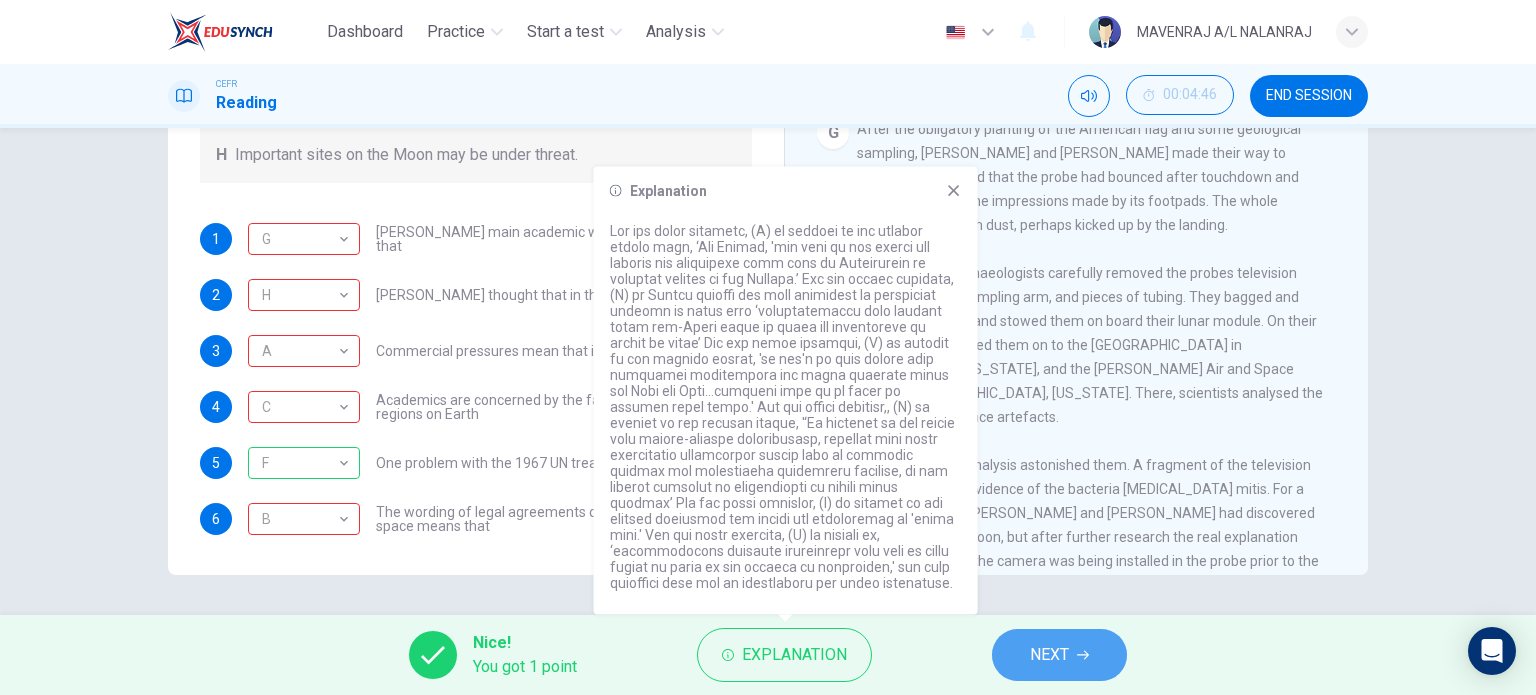 click on "NEXT" at bounding box center (1049, 655) 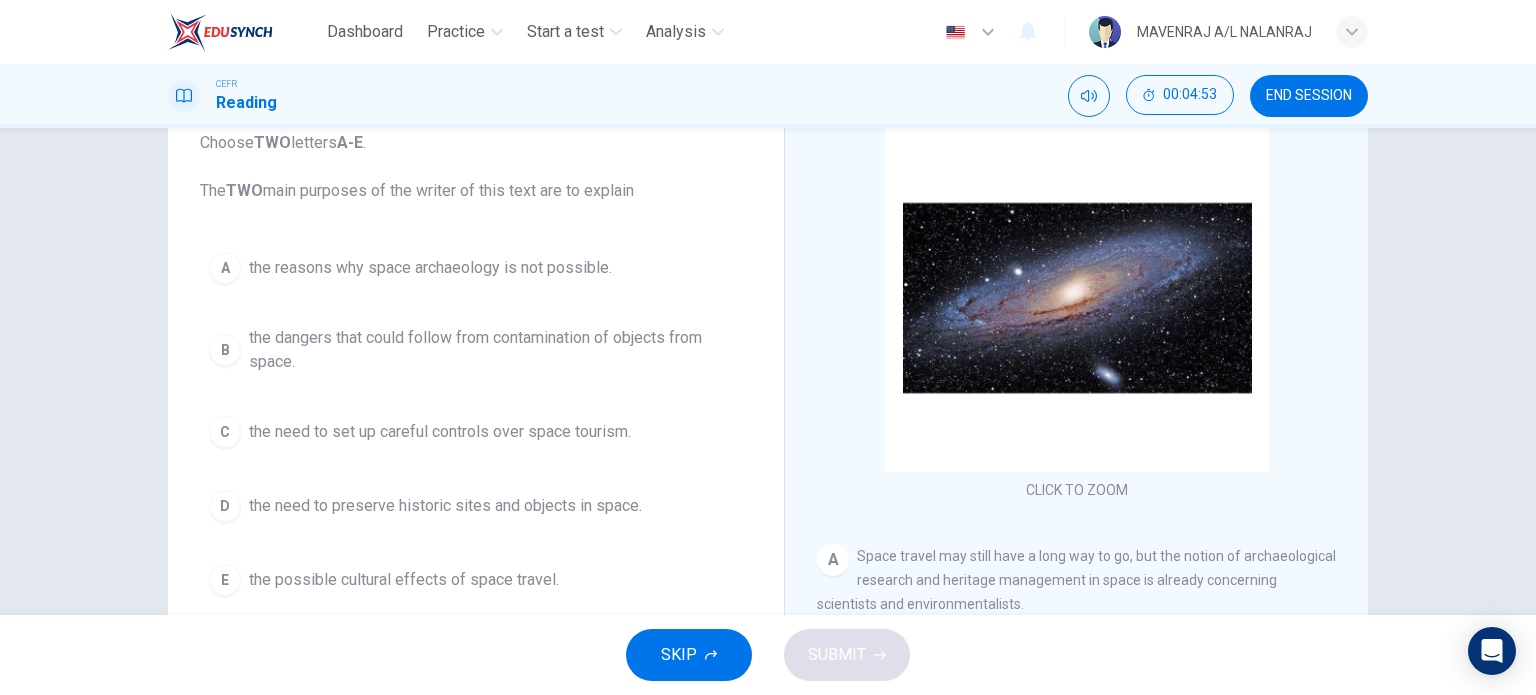 scroll, scrollTop: 0, scrollLeft: 0, axis: both 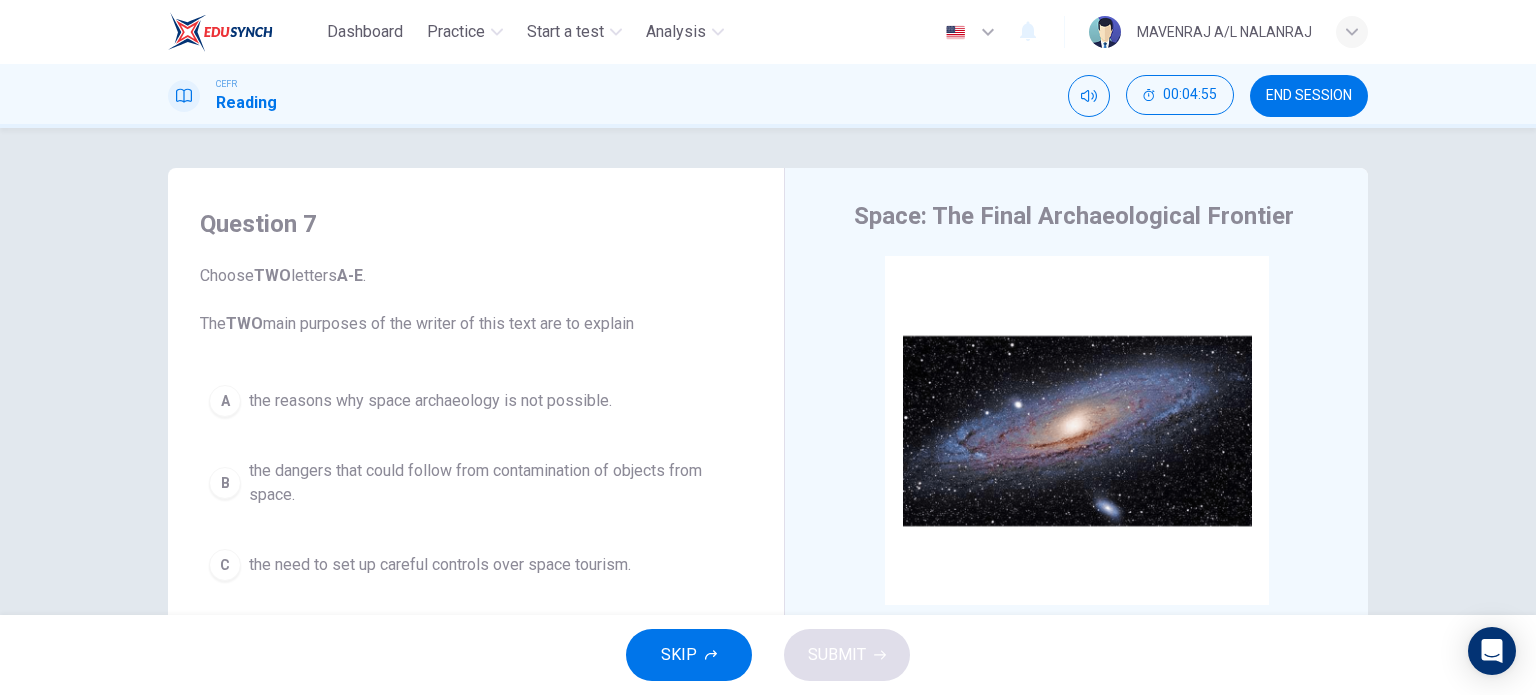drag, startPoint x: 224, startPoint y: 315, endPoint x: 471, endPoint y: 312, distance: 247.01822 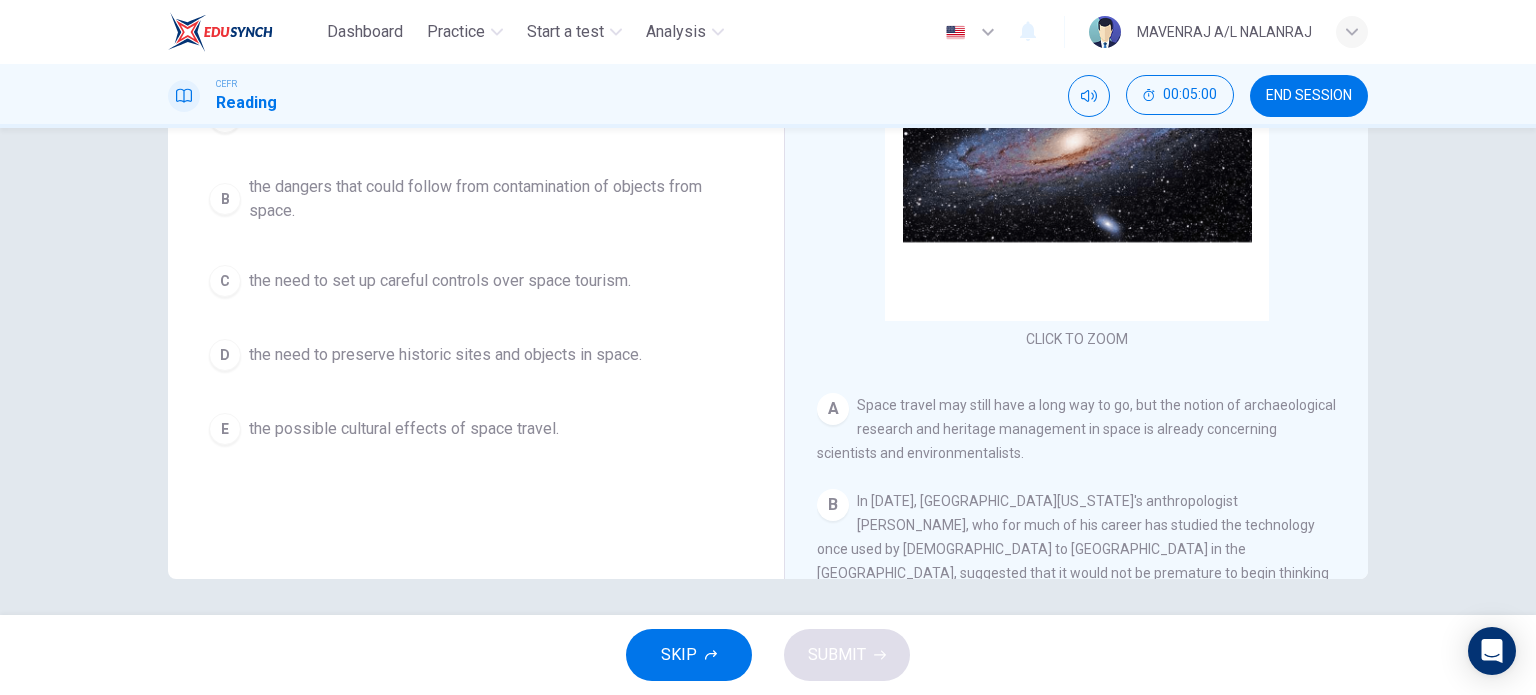 scroll, scrollTop: 288, scrollLeft: 0, axis: vertical 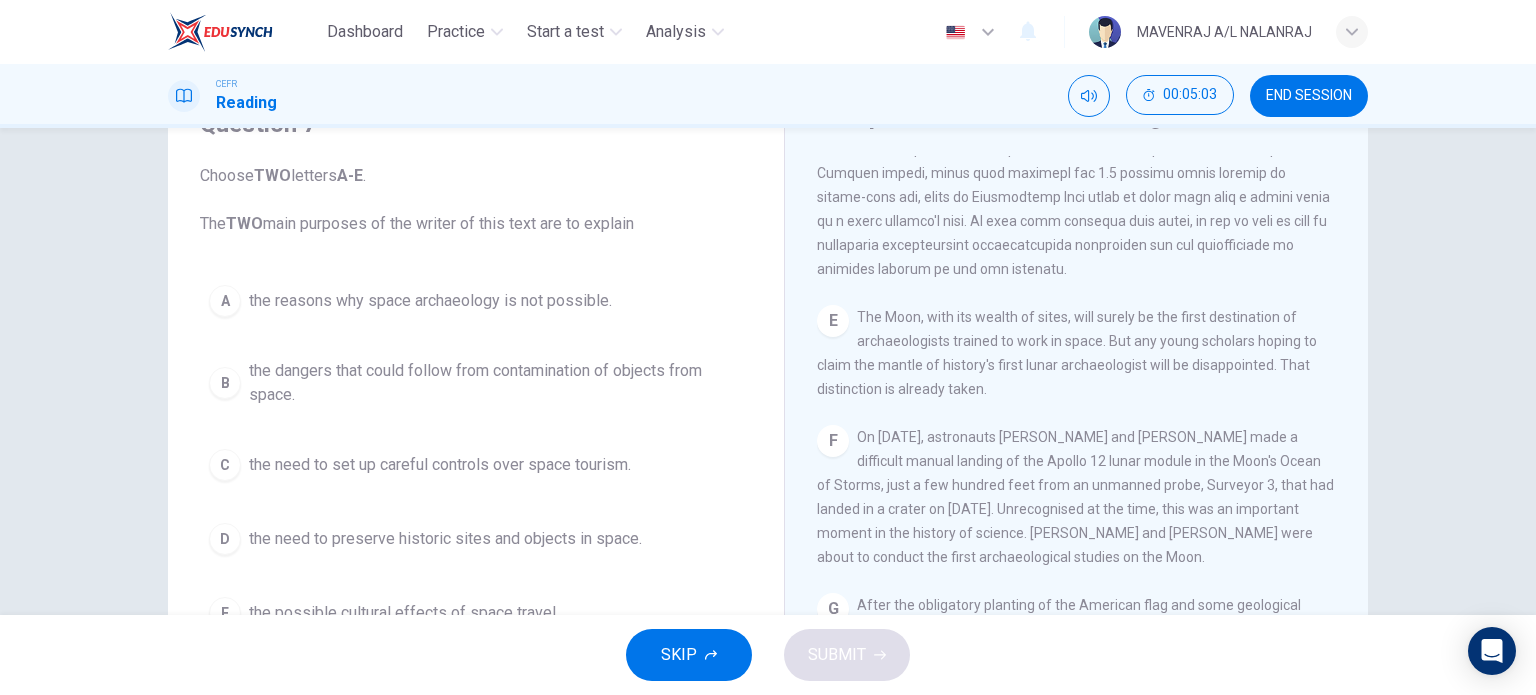 click on "the dangers that could follow from contamination of objects from space." at bounding box center (496, 383) 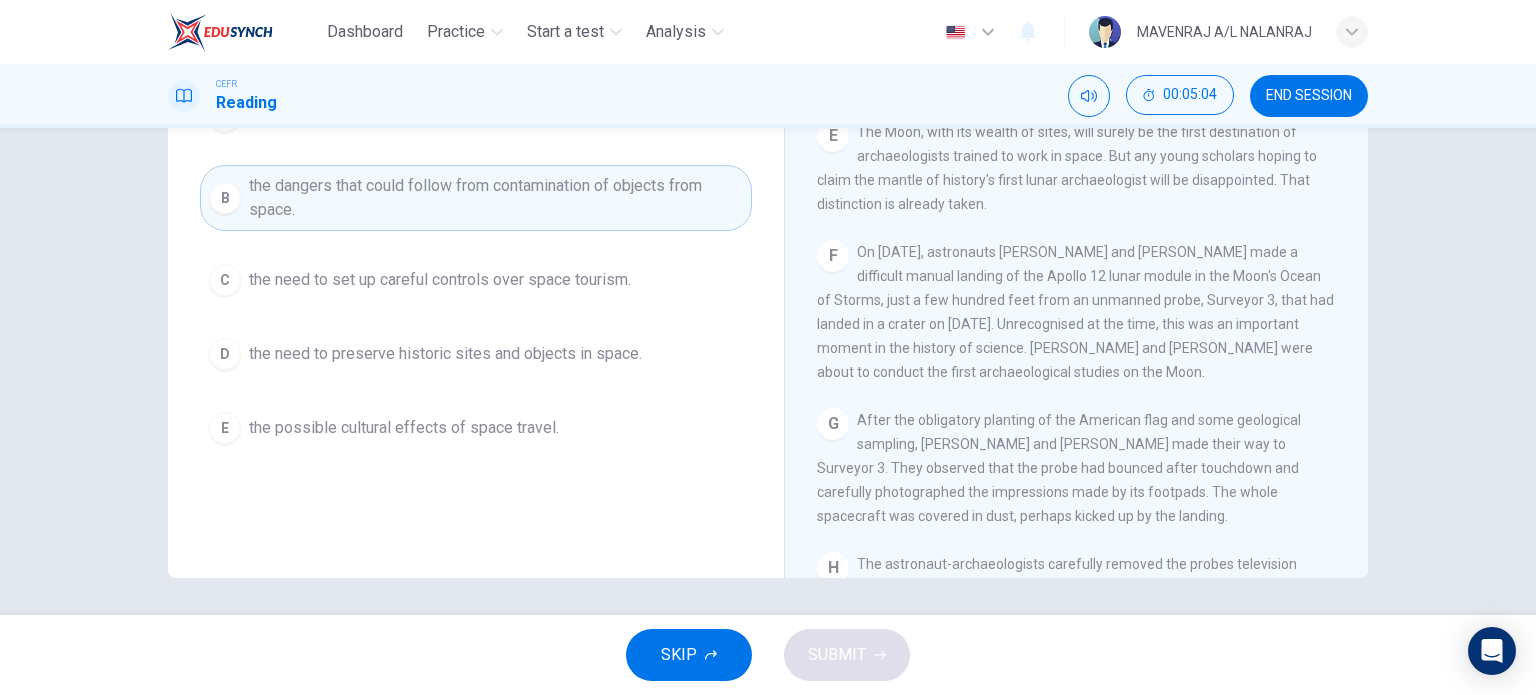 scroll, scrollTop: 288, scrollLeft: 0, axis: vertical 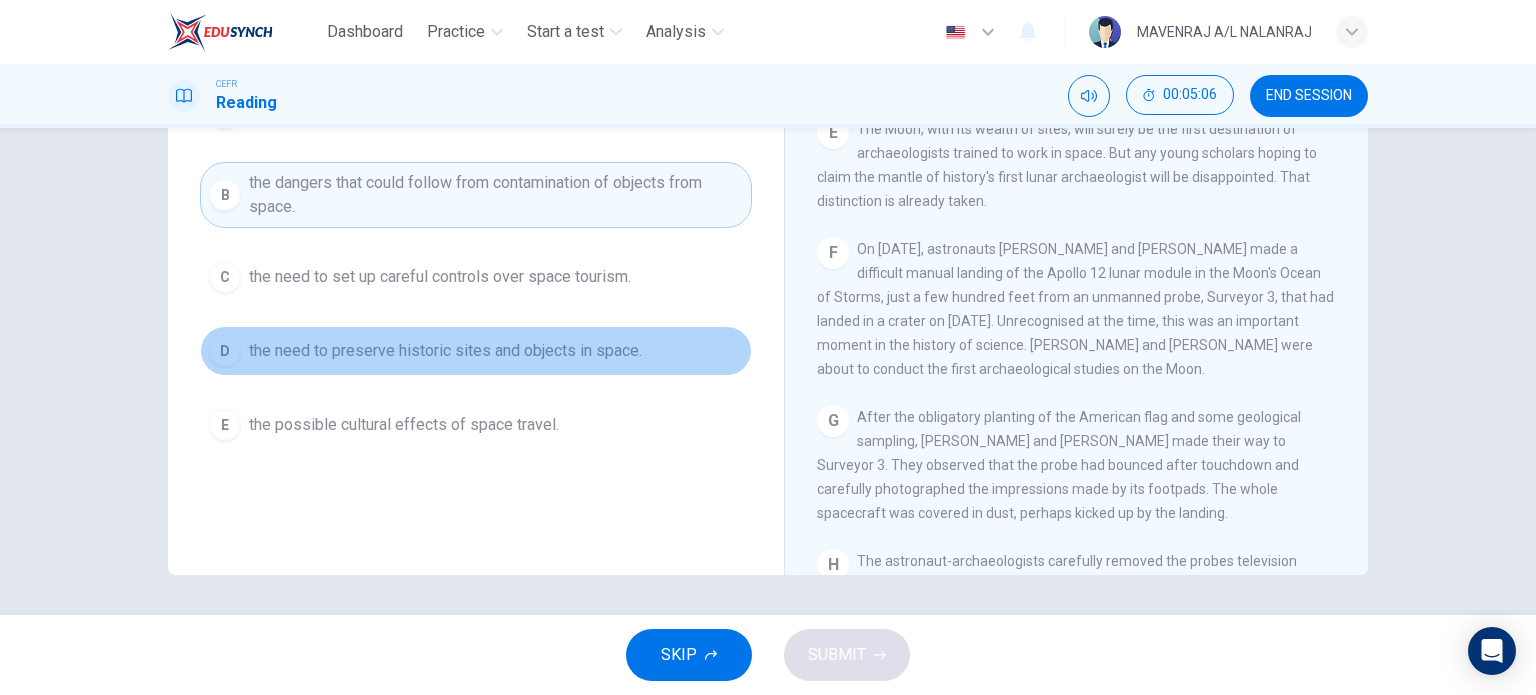 click on "the need to preserve historic sites and objects in space." at bounding box center [445, 351] 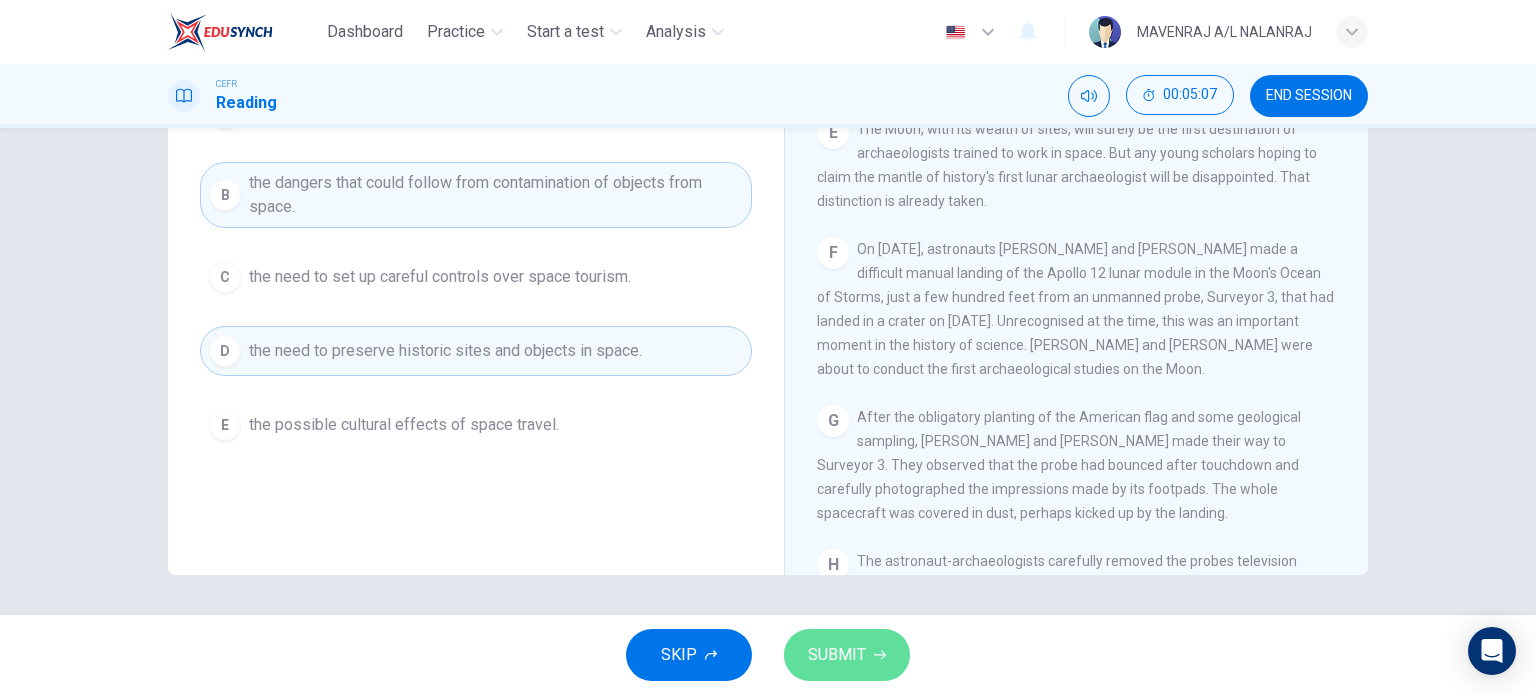 click on "SUBMIT" at bounding box center (847, 655) 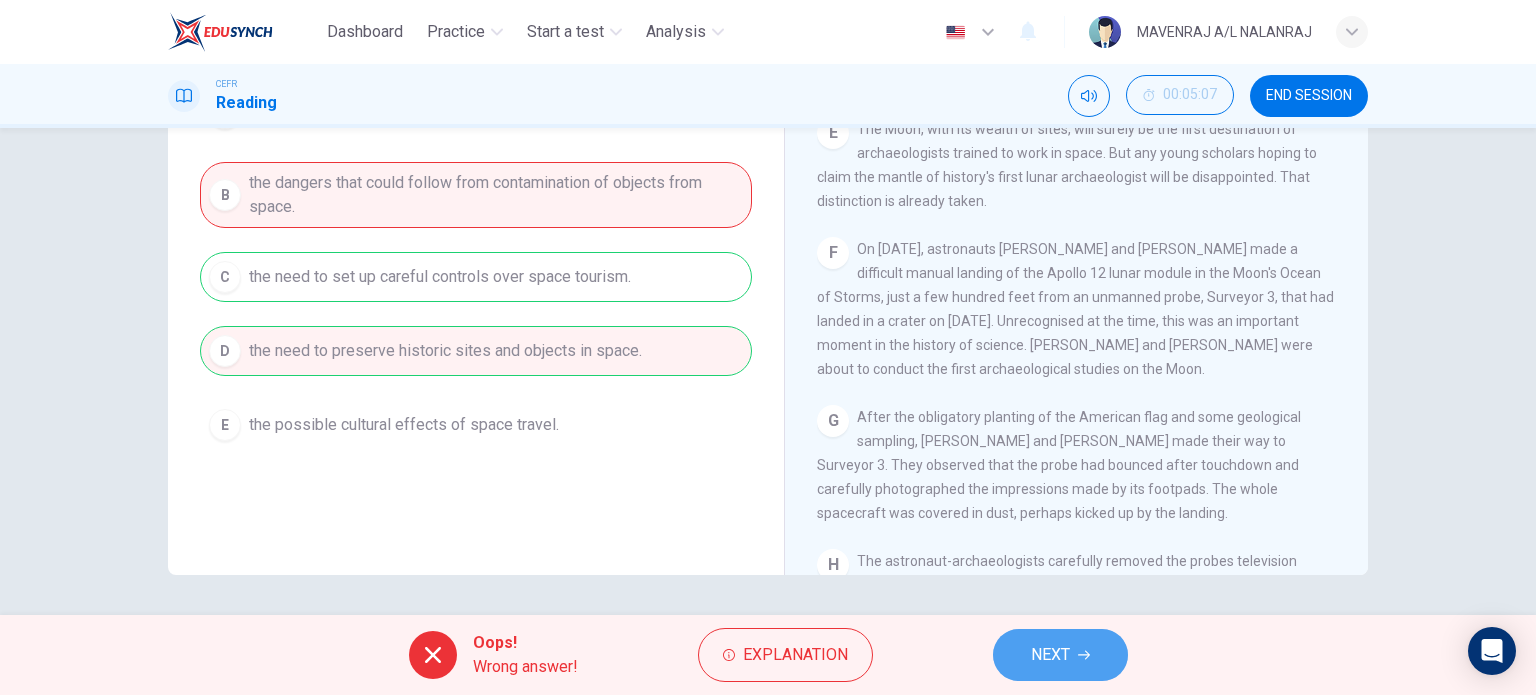 click on "NEXT" at bounding box center [1050, 655] 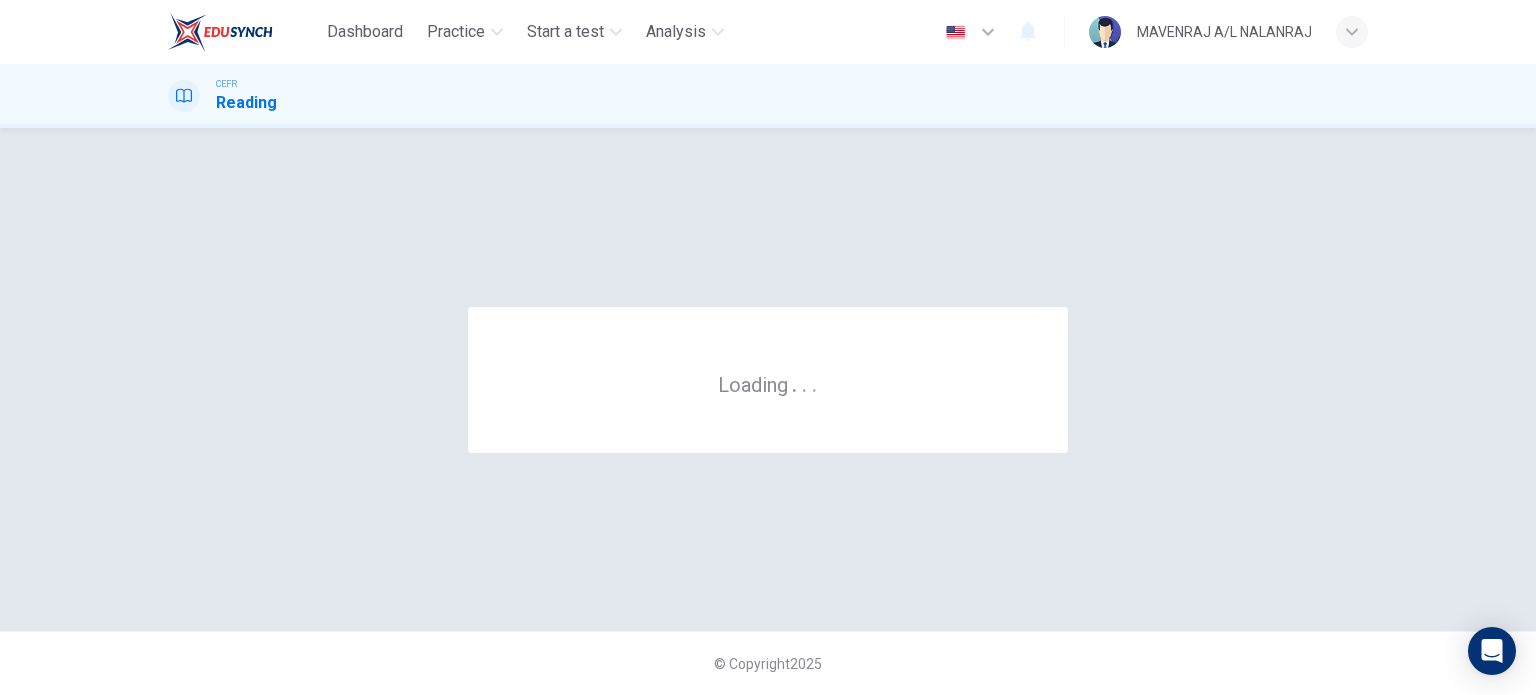 scroll, scrollTop: 0, scrollLeft: 0, axis: both 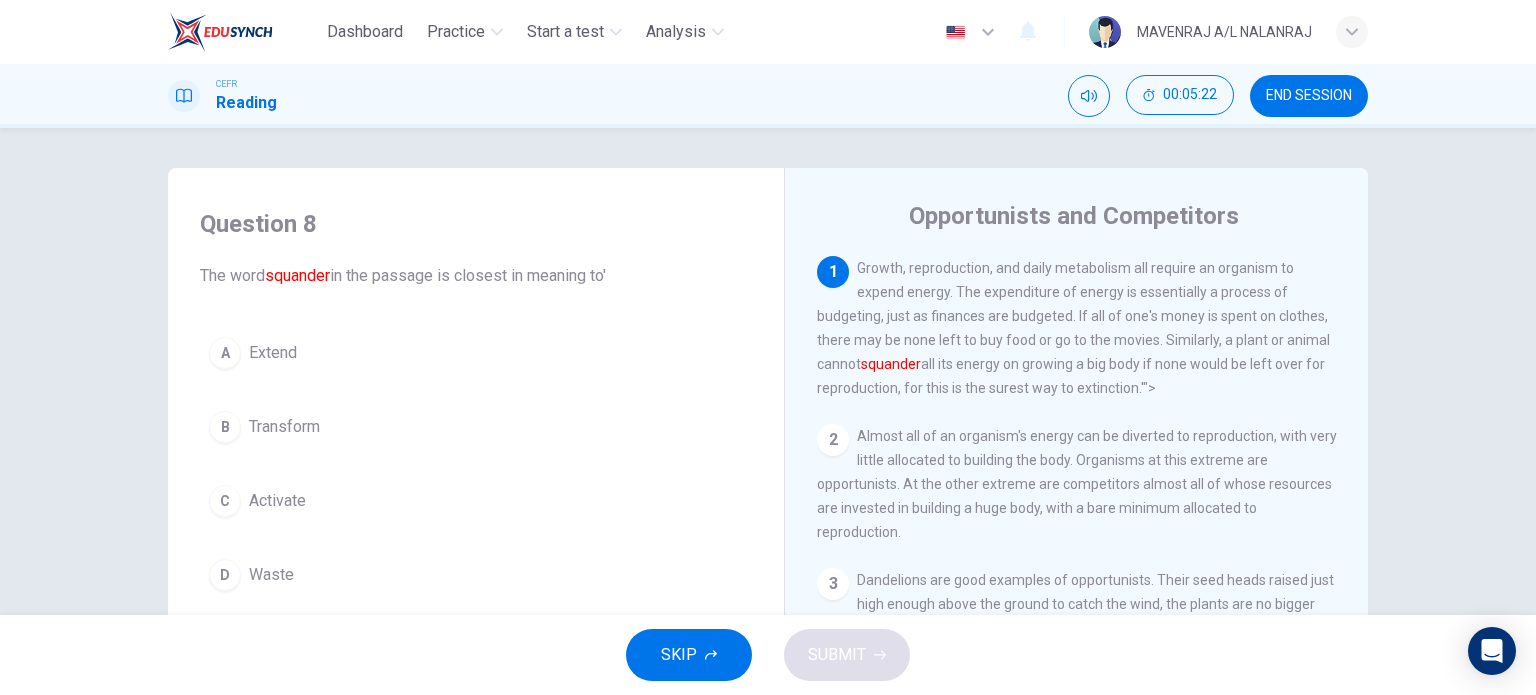 drag, startPoint x: 343, startPoint y: 404, endPoint x: 346, endPoint y: 427, distance: 23.194826 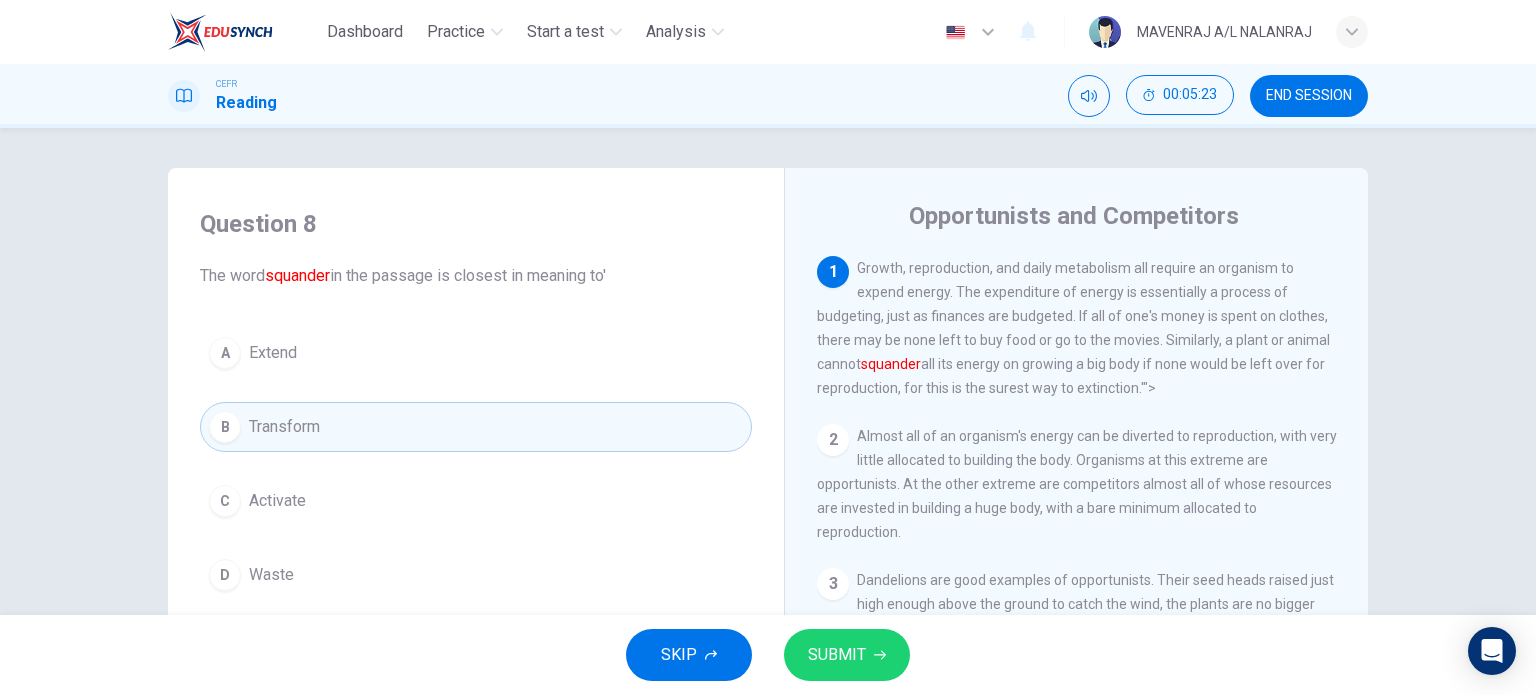 click on "SUBMIT" at bounding box center (847, 655) 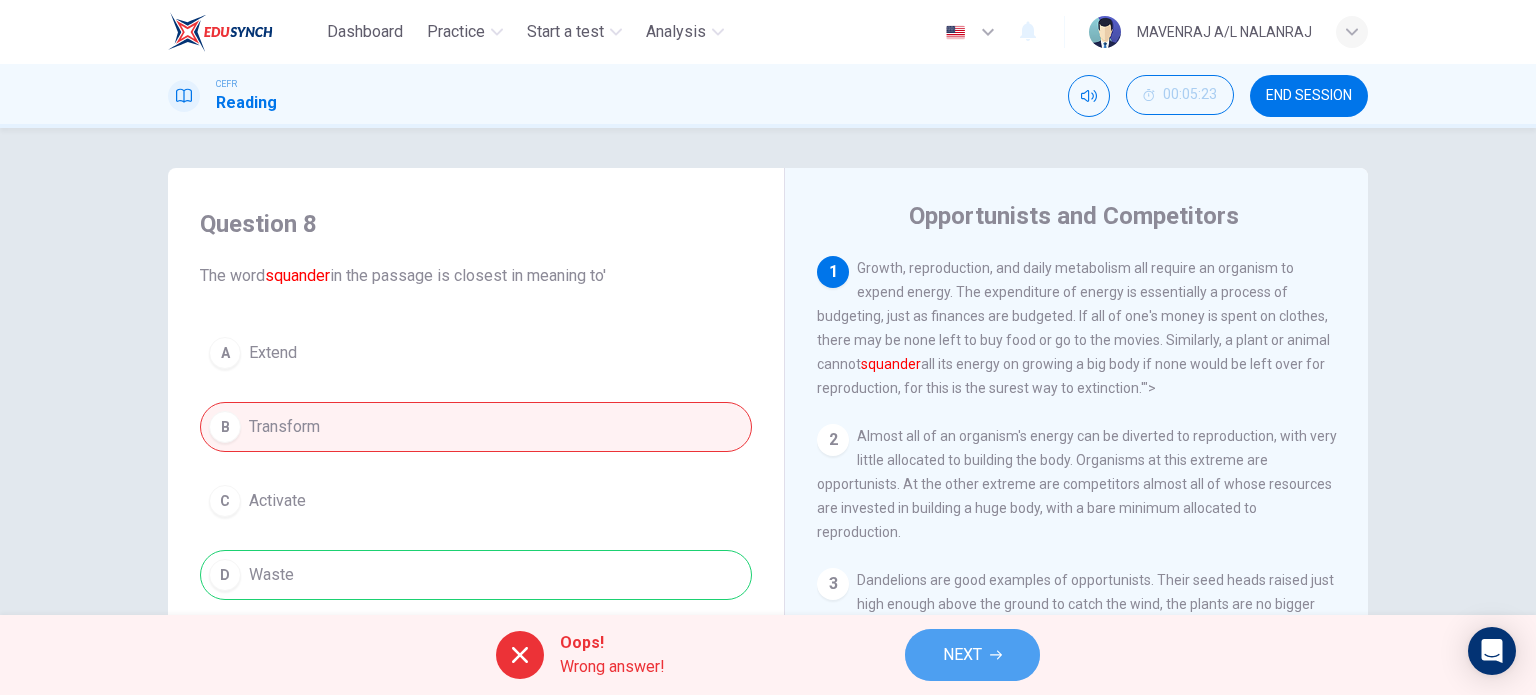 click on "NEXT" at bounding box center (972, 655) 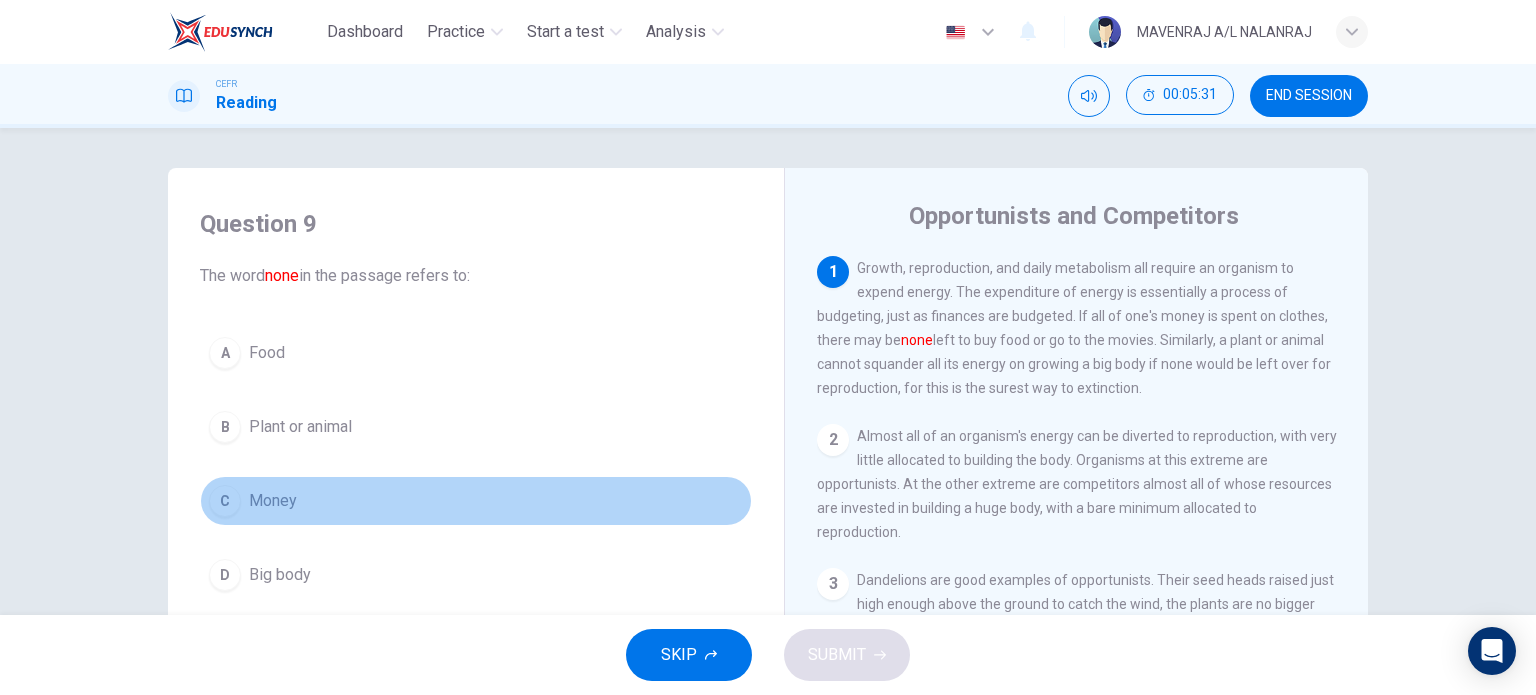 click on "C Money" at bounding box center (476, 501) 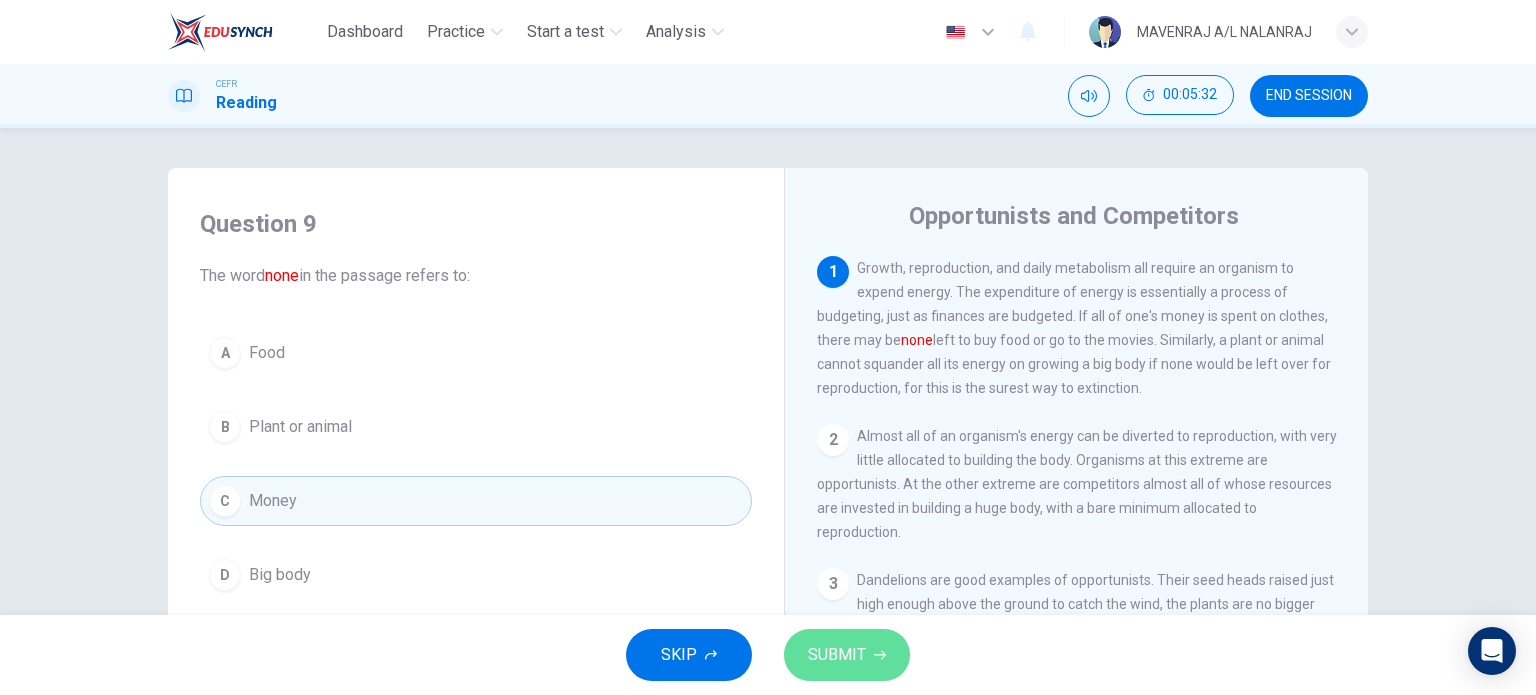 click on "SUBMIT" at bounding box center (847, 655) 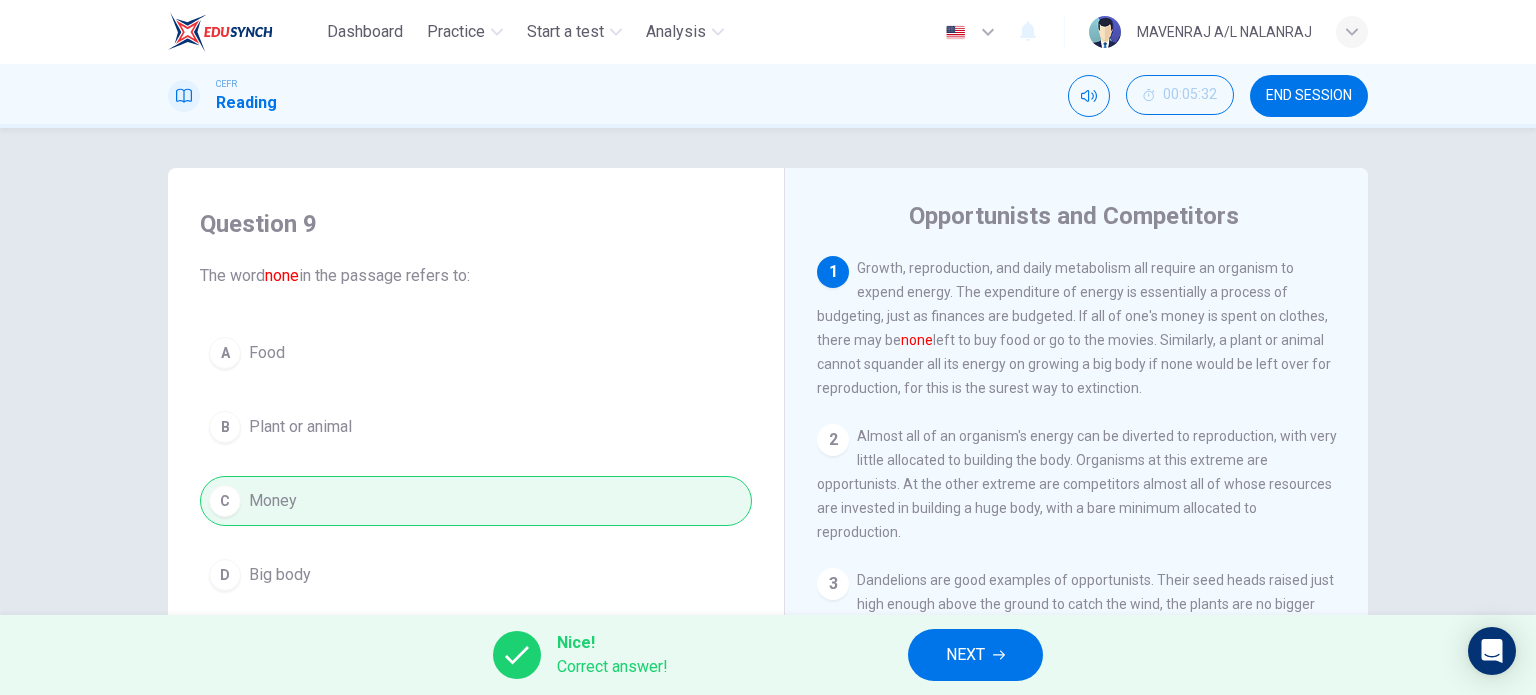 click on "Nice! Correct answer! NEXT" at bounding box center (768, 655) 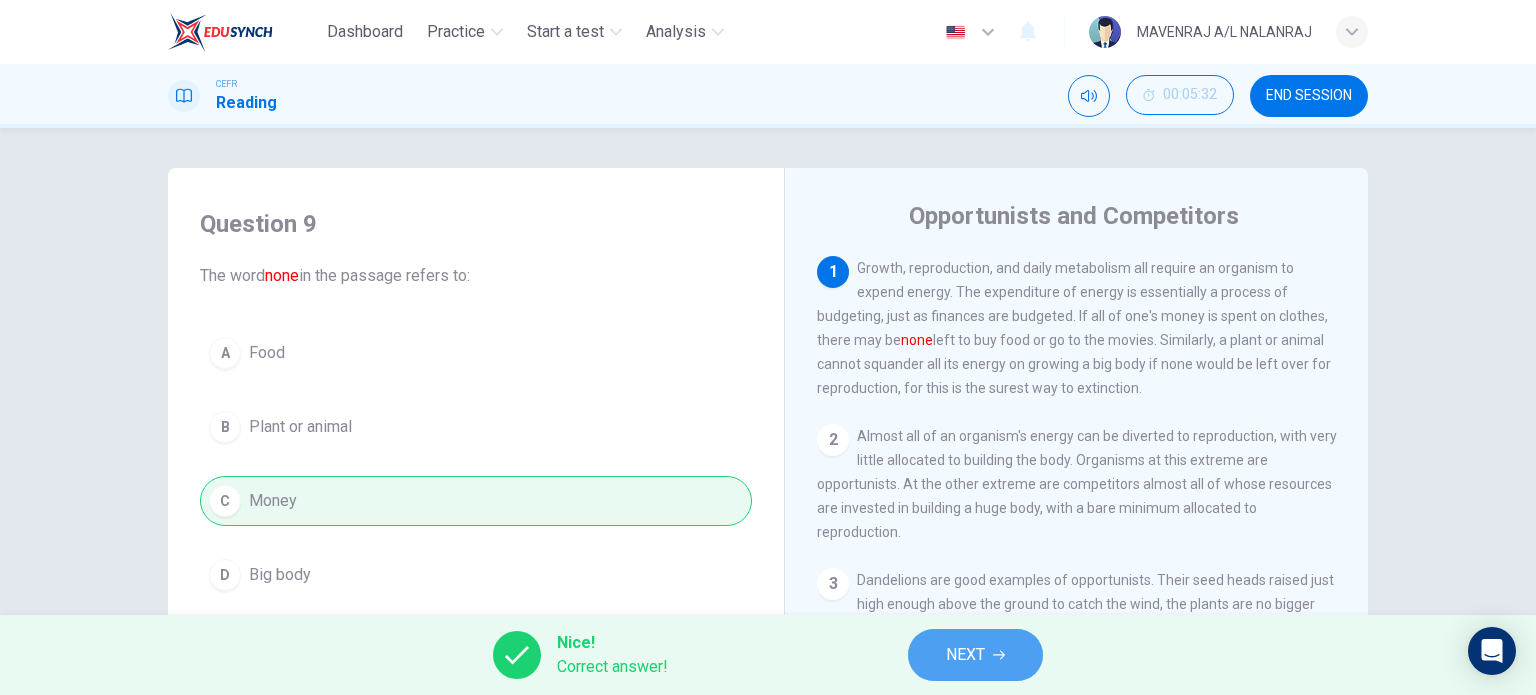 click on "NEXT" at bounding box center [975, 655] 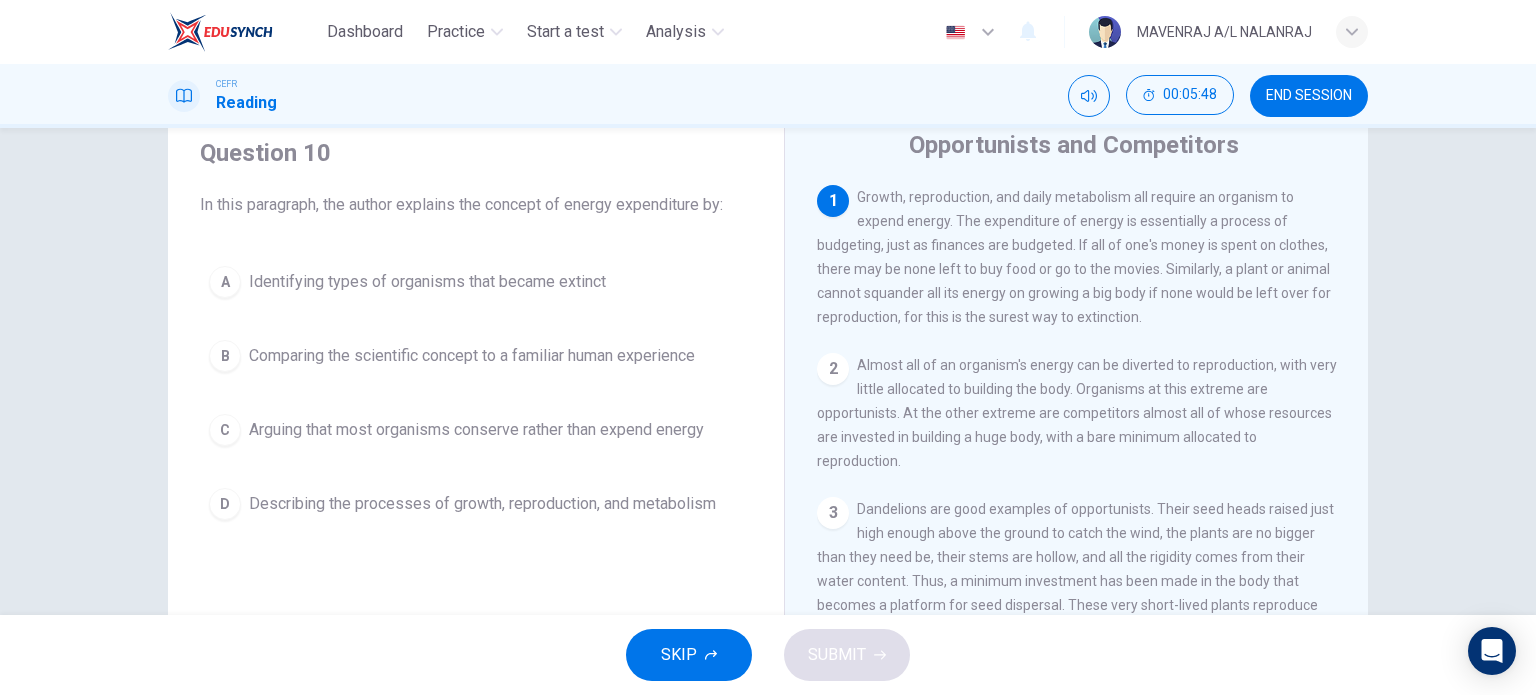 scroll, scrollTop: 100, scrollLeft: 0, axis: vertical 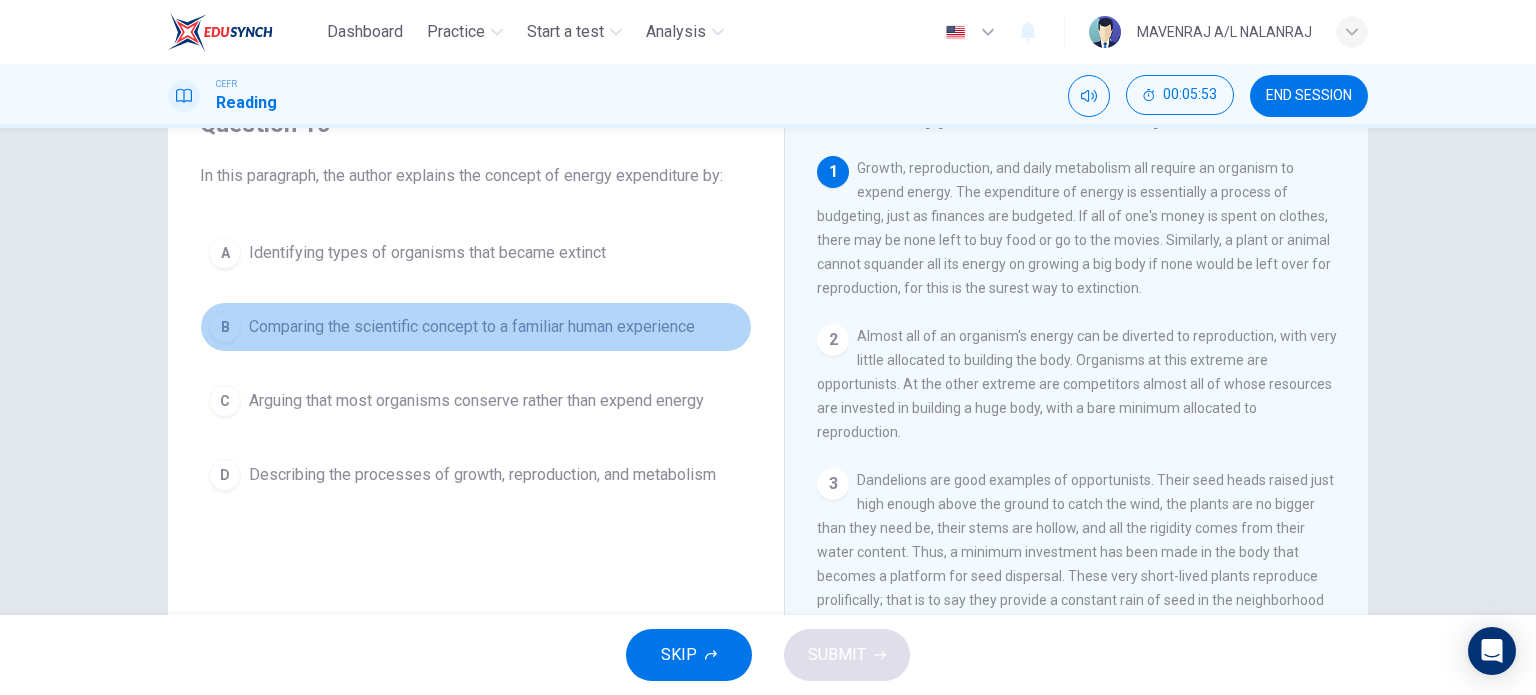 click on "Comparing the scientific concept to a familiar human experience" at bounding box center [472, 327] 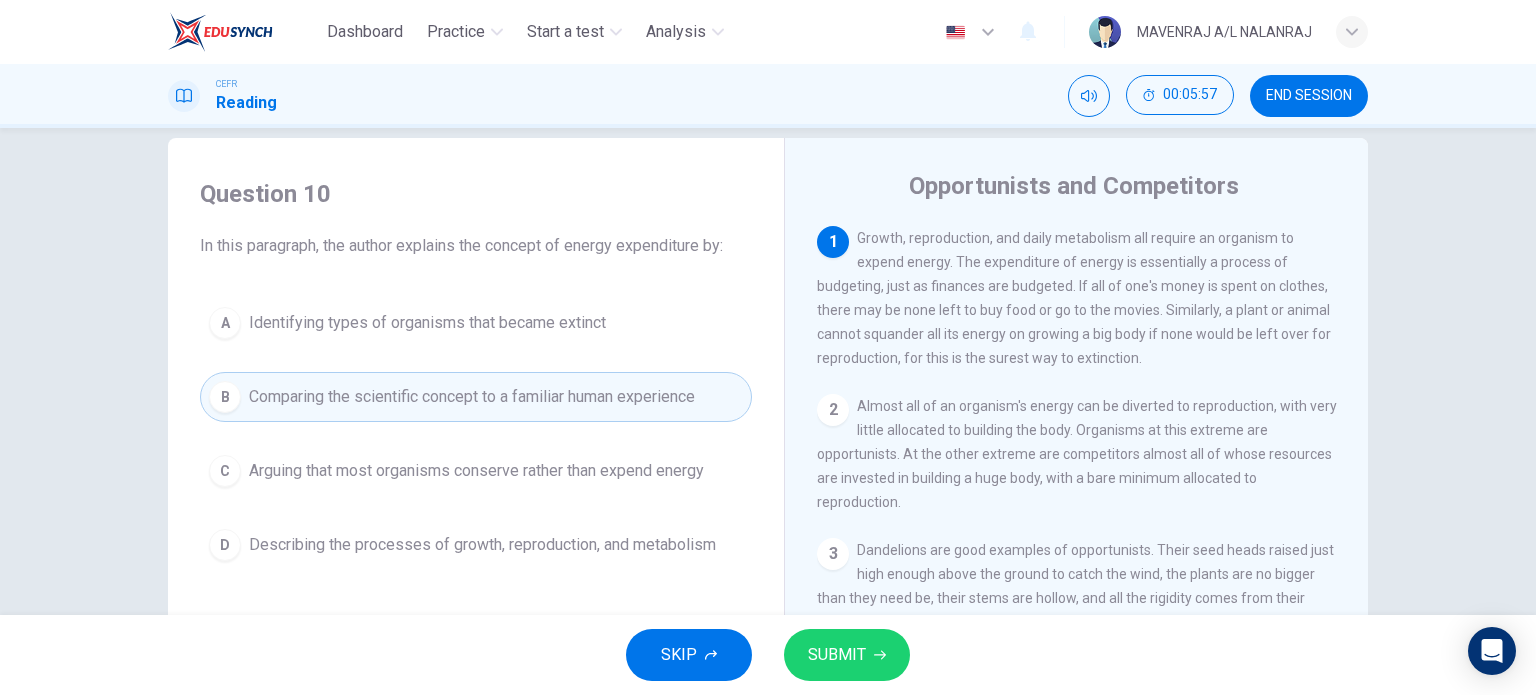 scroll, scrollTop: 0, scrollLeft: 0, axis: both 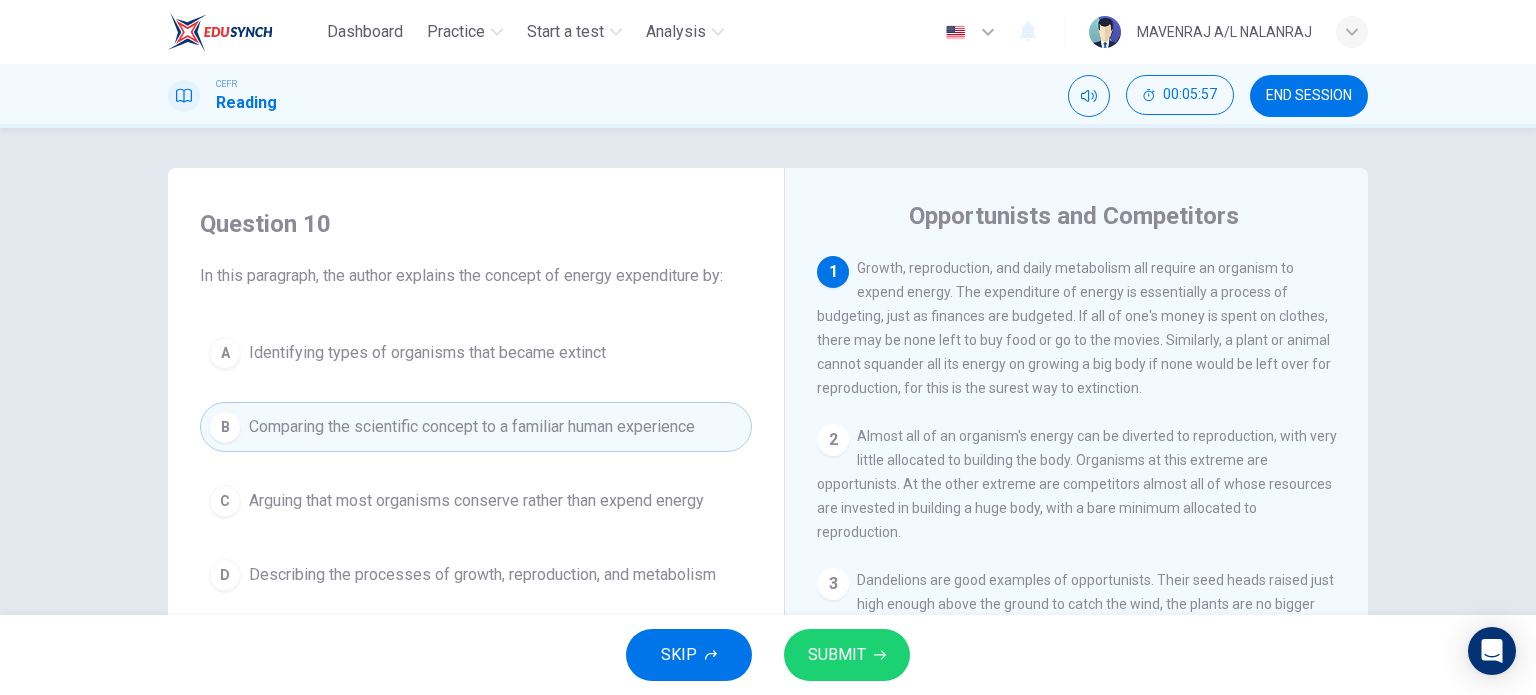 drag, startPoint x: 868, startPoint y: 659, endPoint x: 822, endPoint y: 371, distance: 291.65048 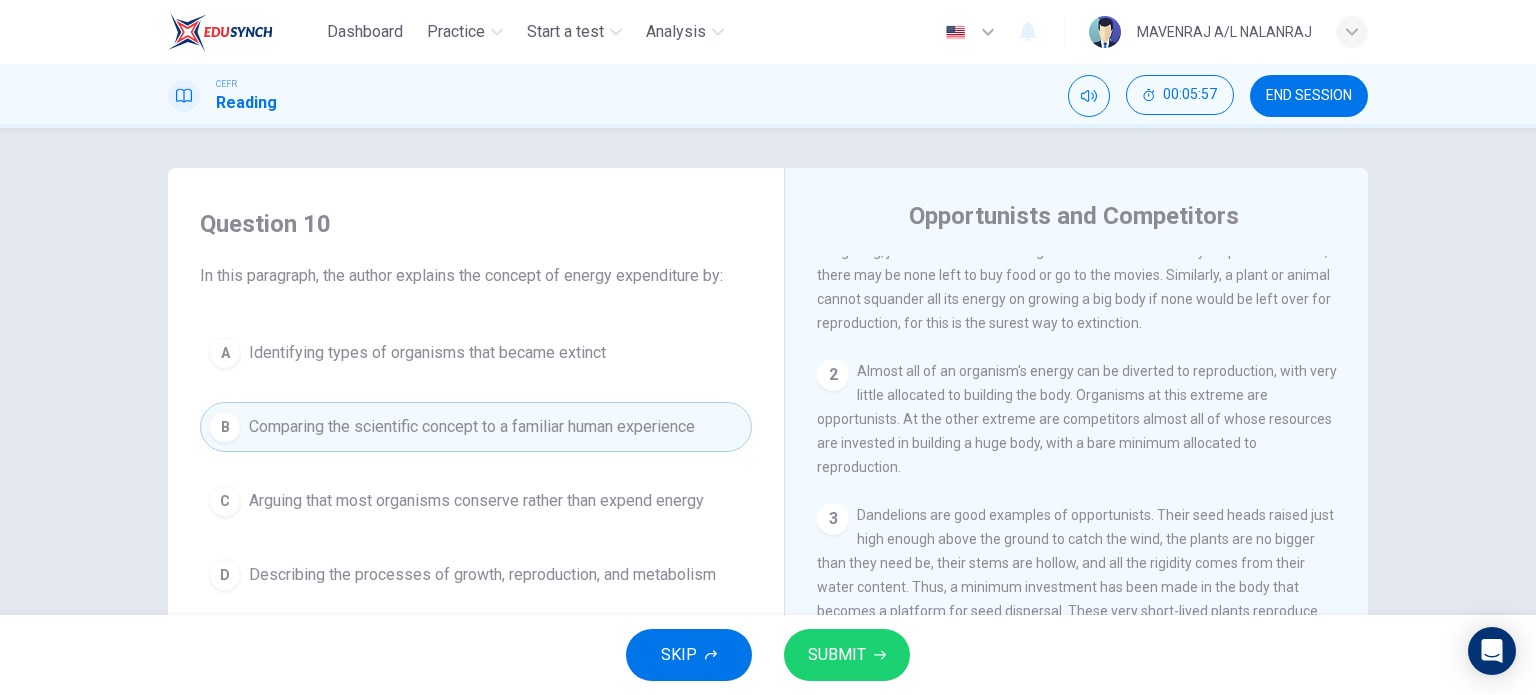 scroll, scrollTop: 100, scrollLeft: 0, axis: vertical 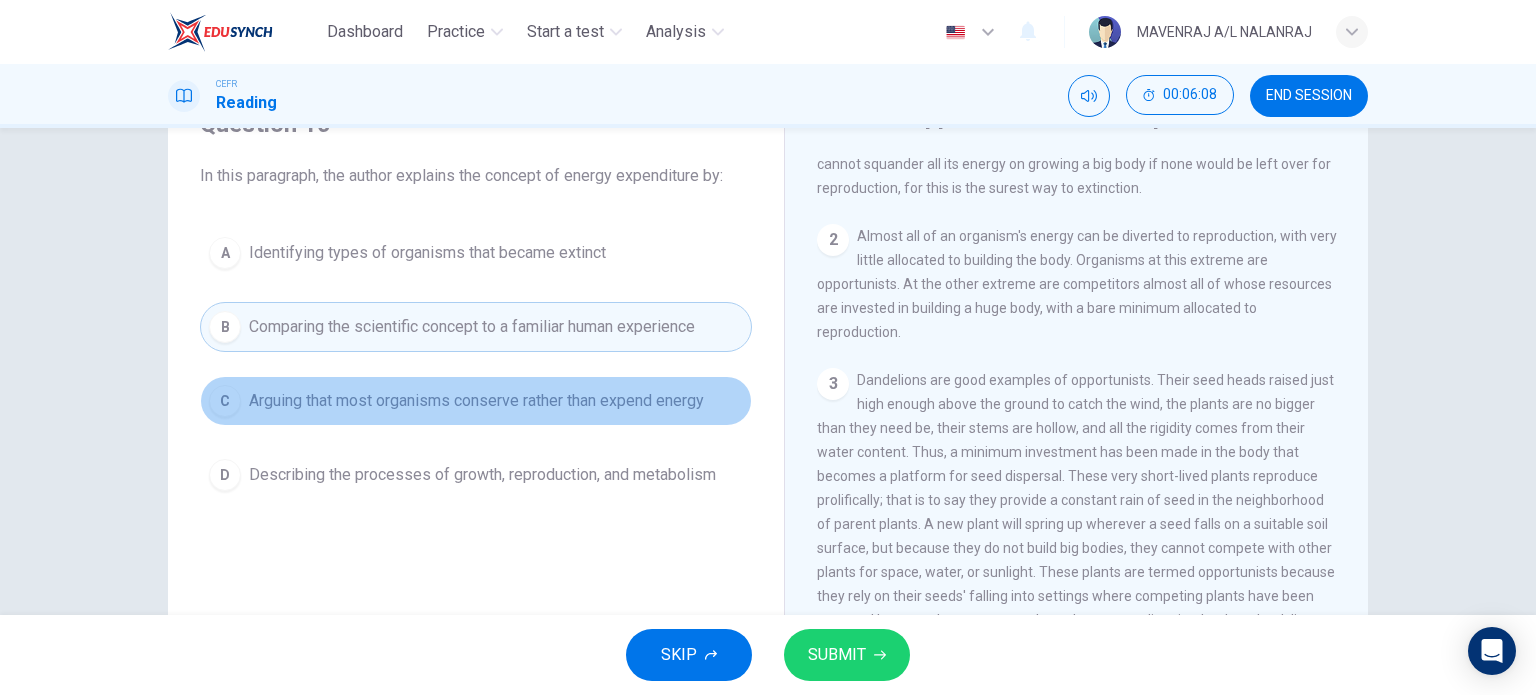 click on "C Arguing that most organisms conserve rather than expend energy" at bounding box center (476, 401) 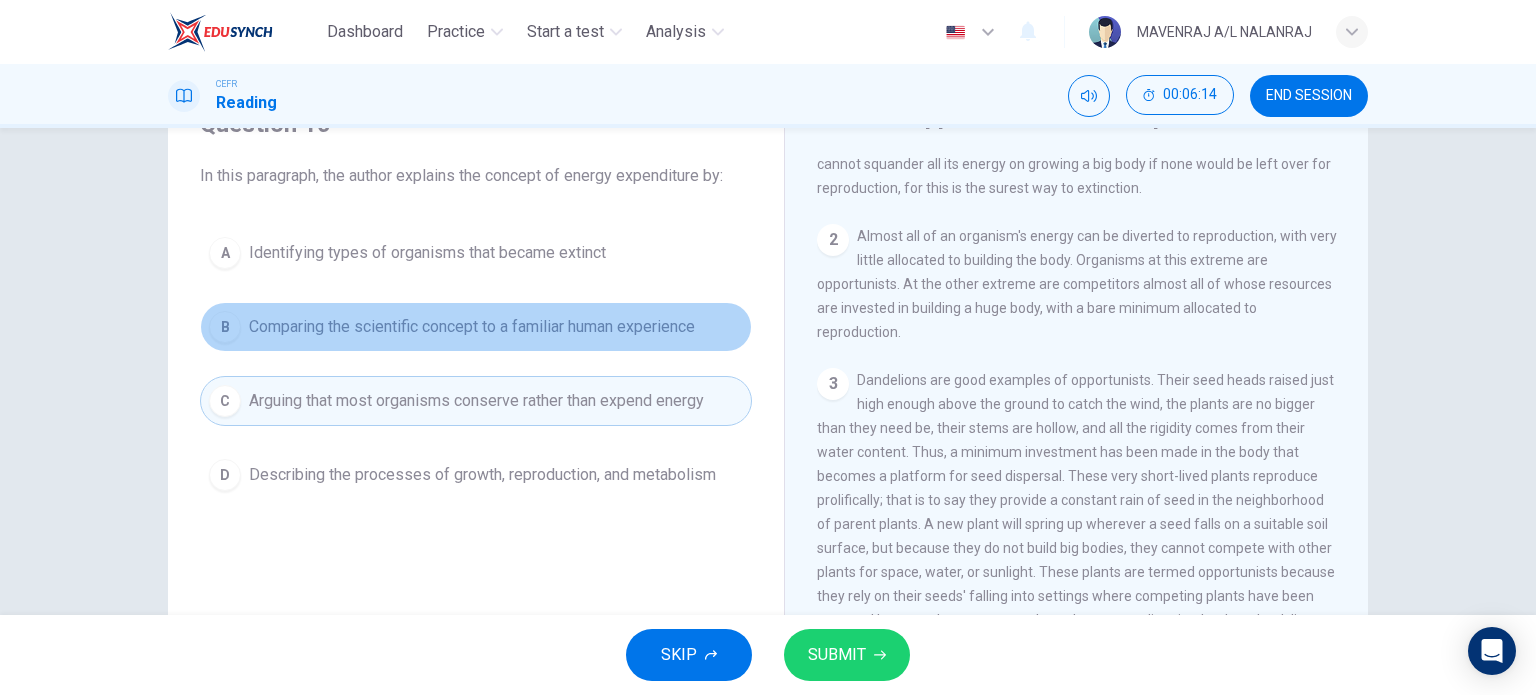 click on "Comparing the scientific concept to a familiar human experience" at bounding box center (472, 327) 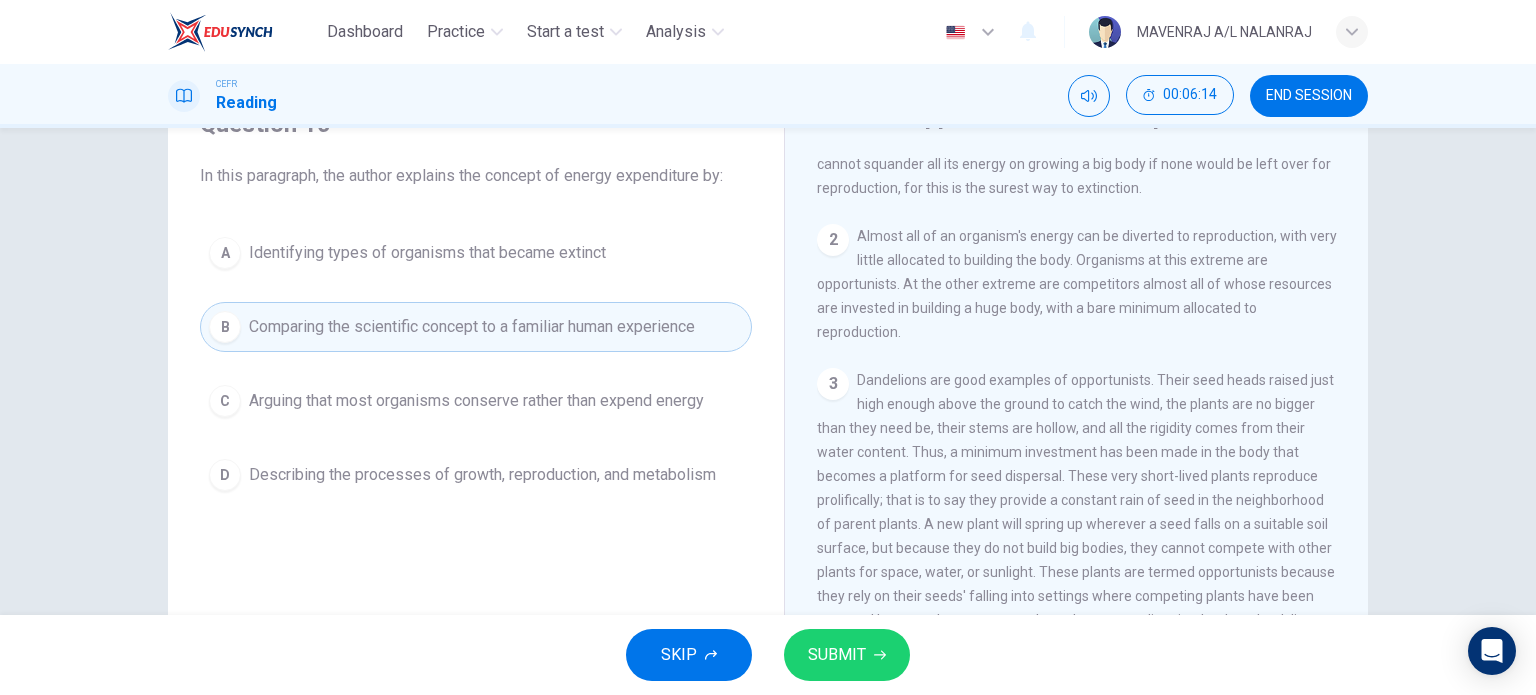 click on "SKIP SUBMIT" at bounding box center [768, 655] 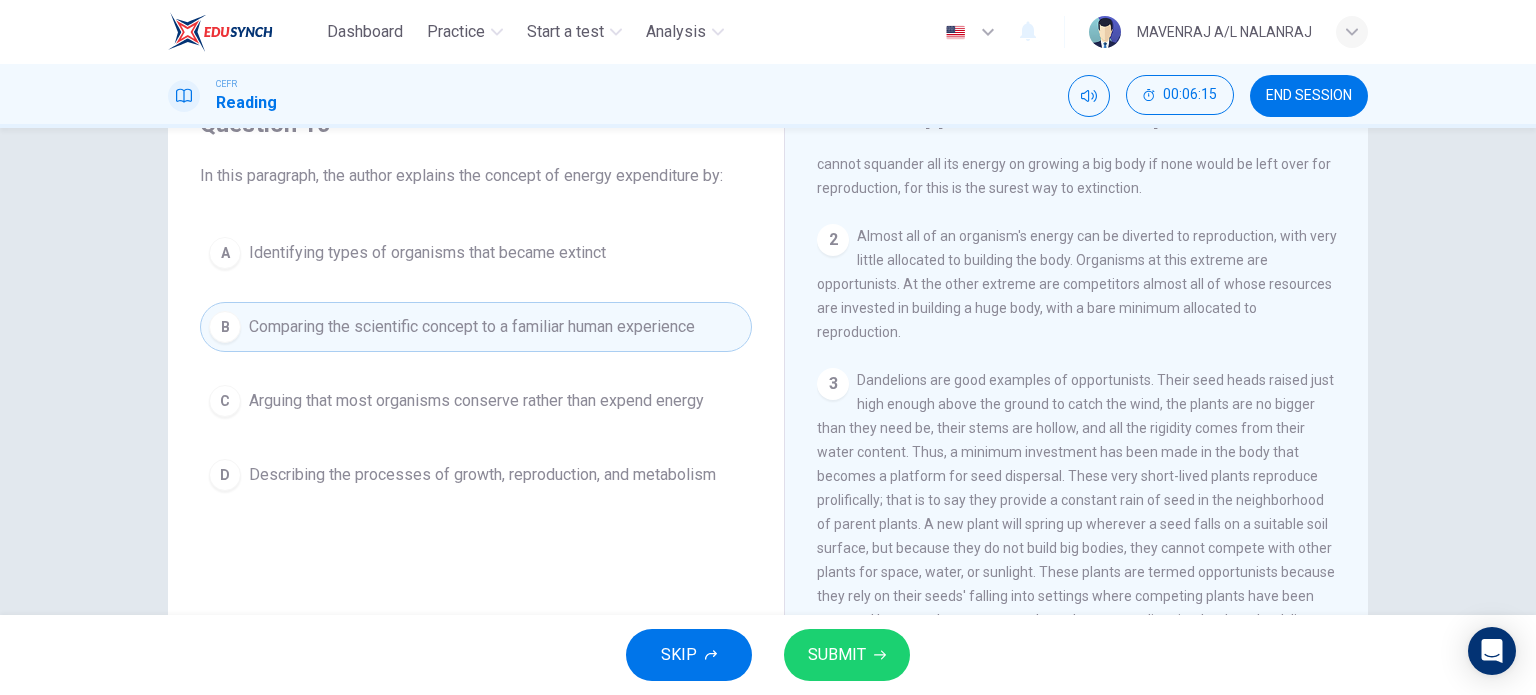 click on "SUBMIT" at bounding box center [847, 655] 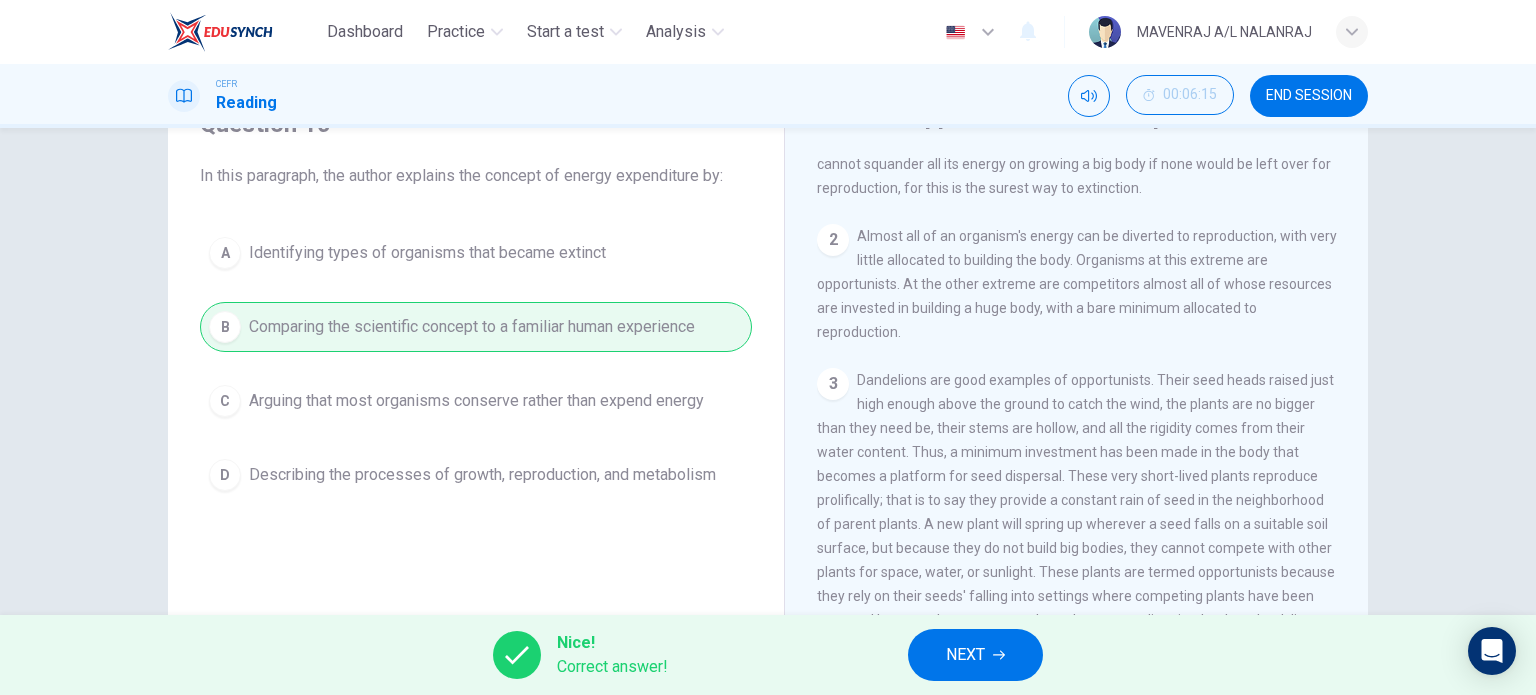 click on "NEXT" at bounding box center (975, 655) 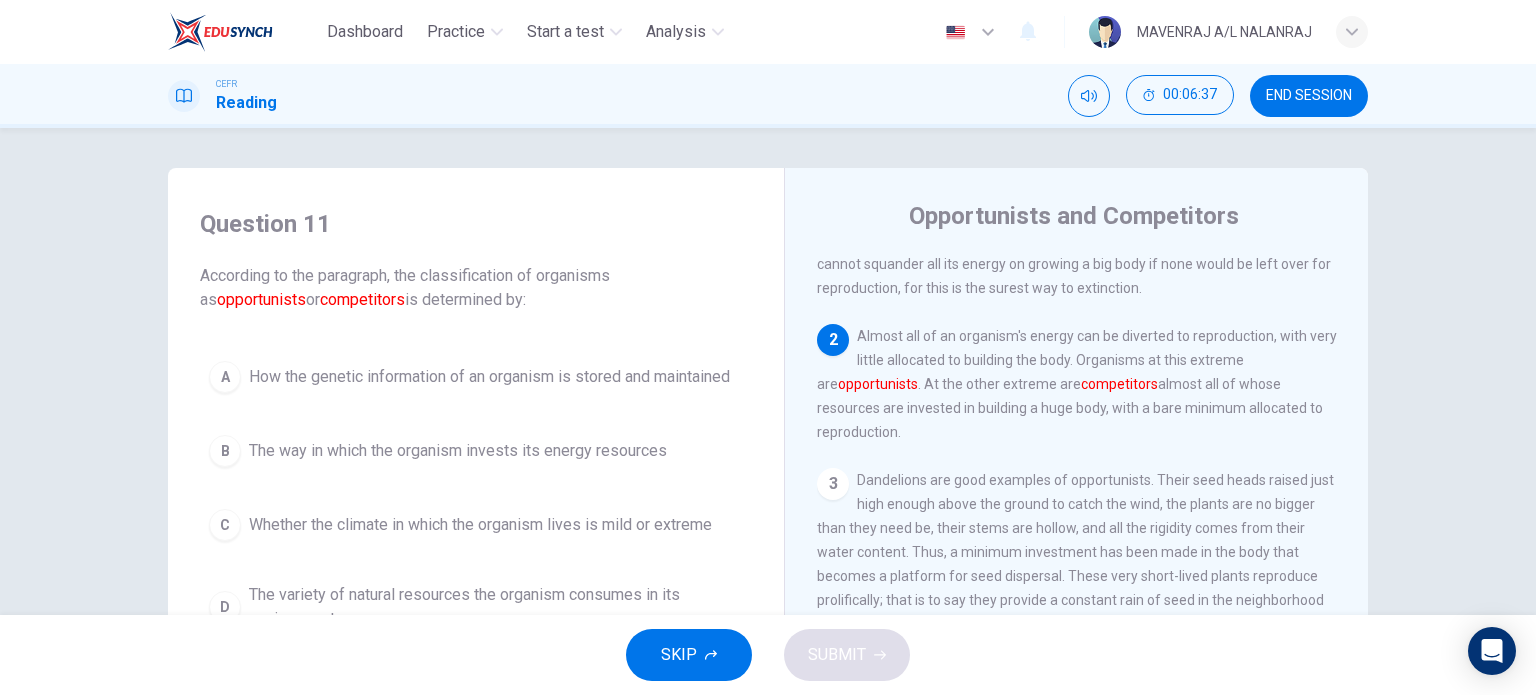 scroll, scrollTop: 100, scrollLeft: 0, axis: vertical 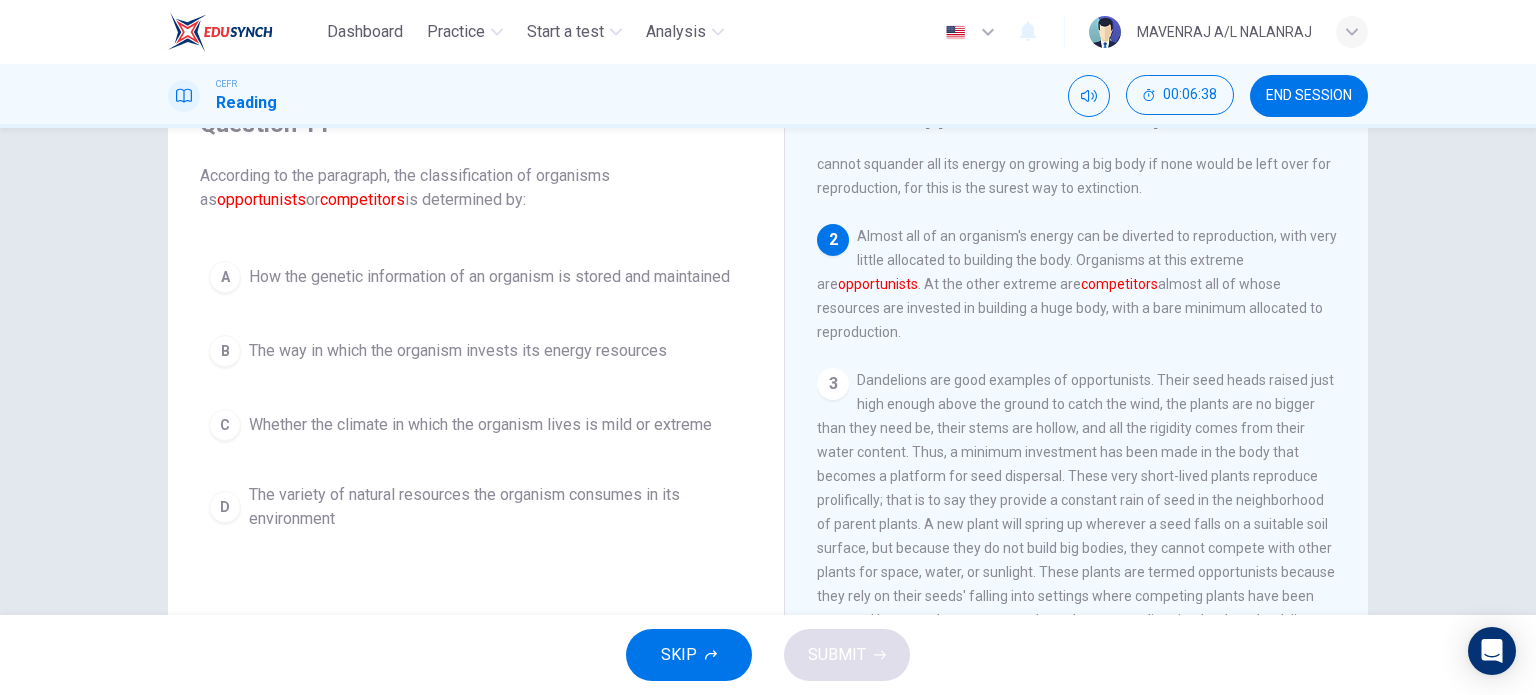 click on "The way in which the organism invests its energy resources" at bounding box center (458, 351) 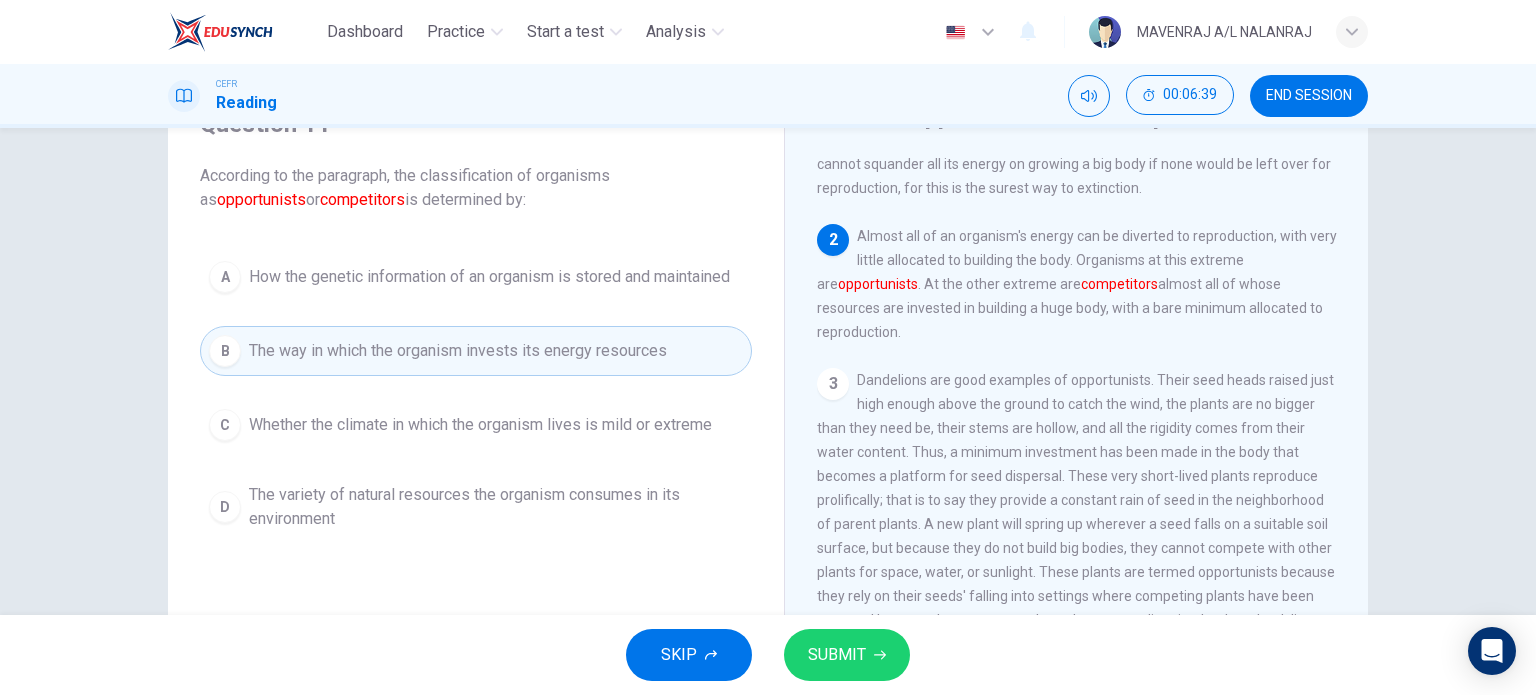 click on "SKIP SUBMIT" at bounding box center (768, 655) 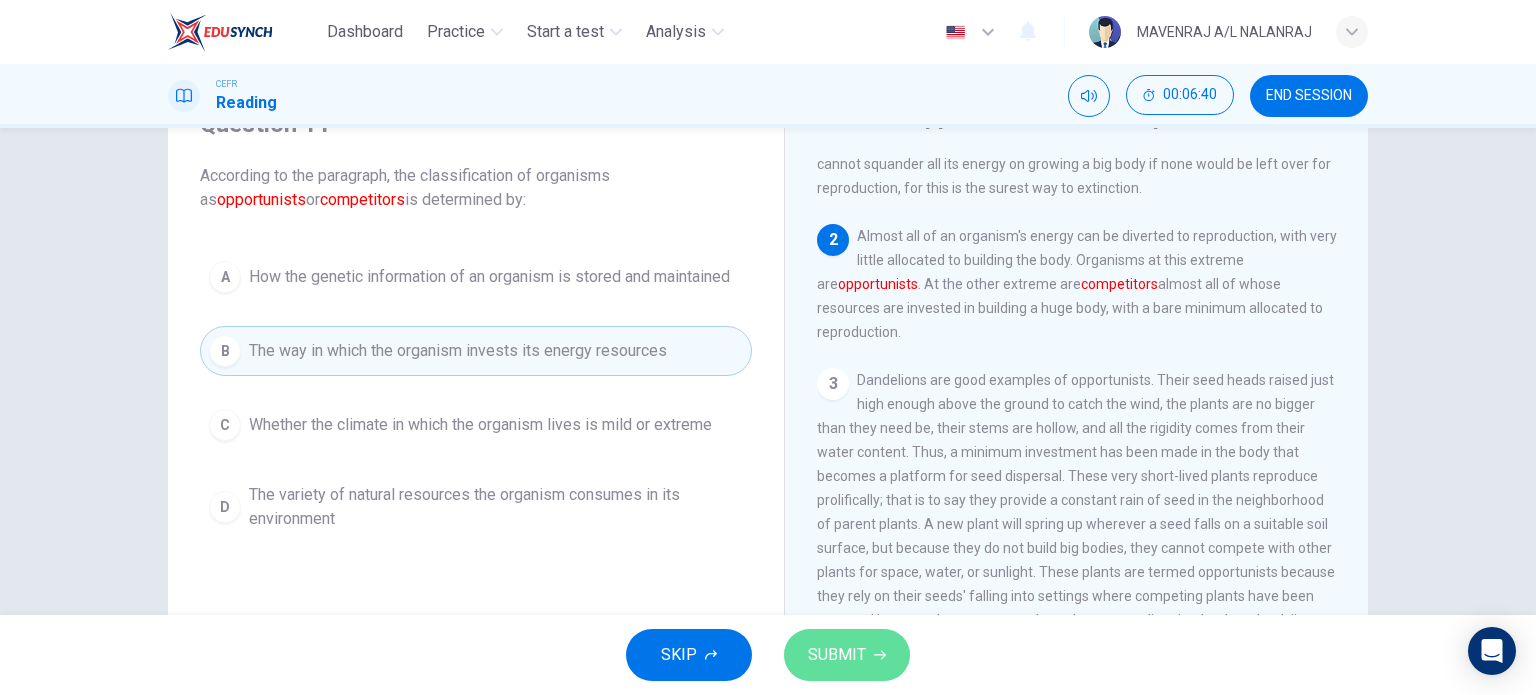 click on "SUBMIT" at bounding box center (837, 655) 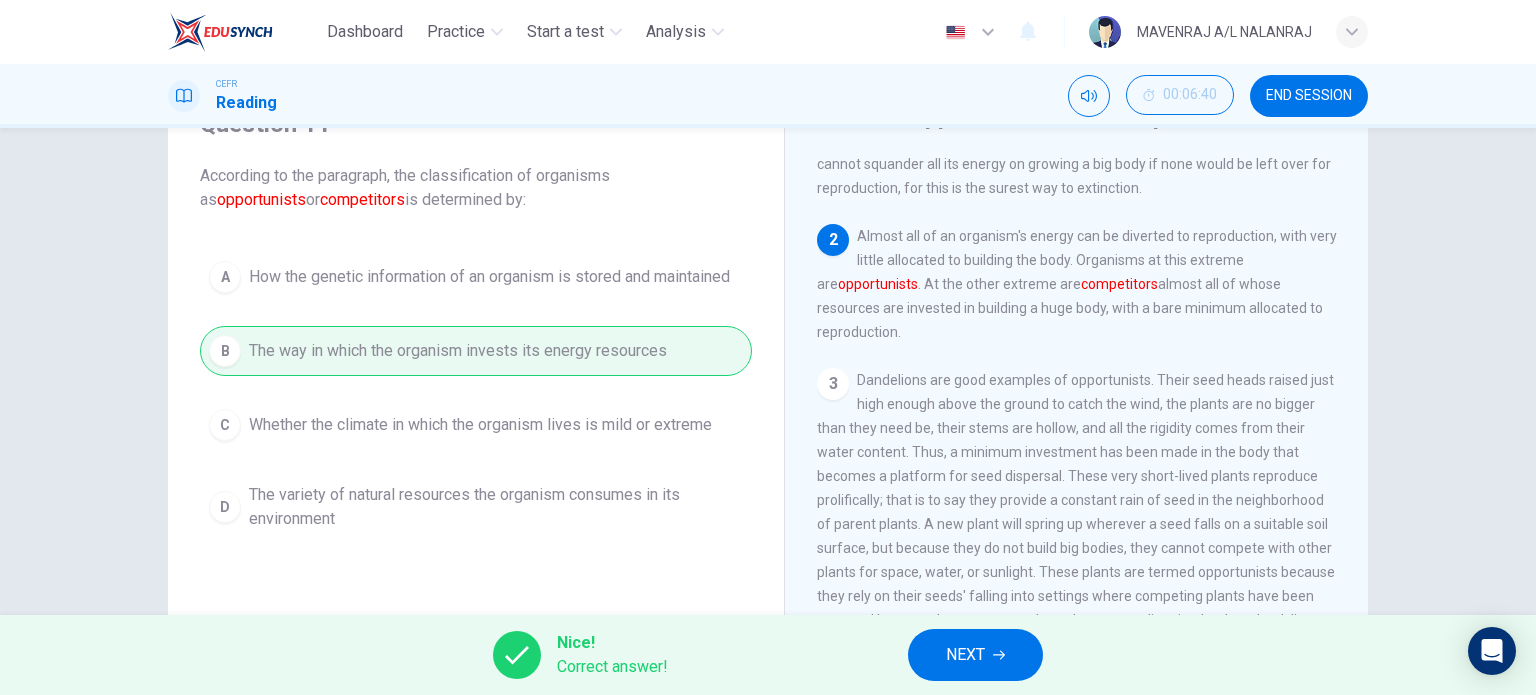 click on "NEXT" at bounding box center [975, 655] 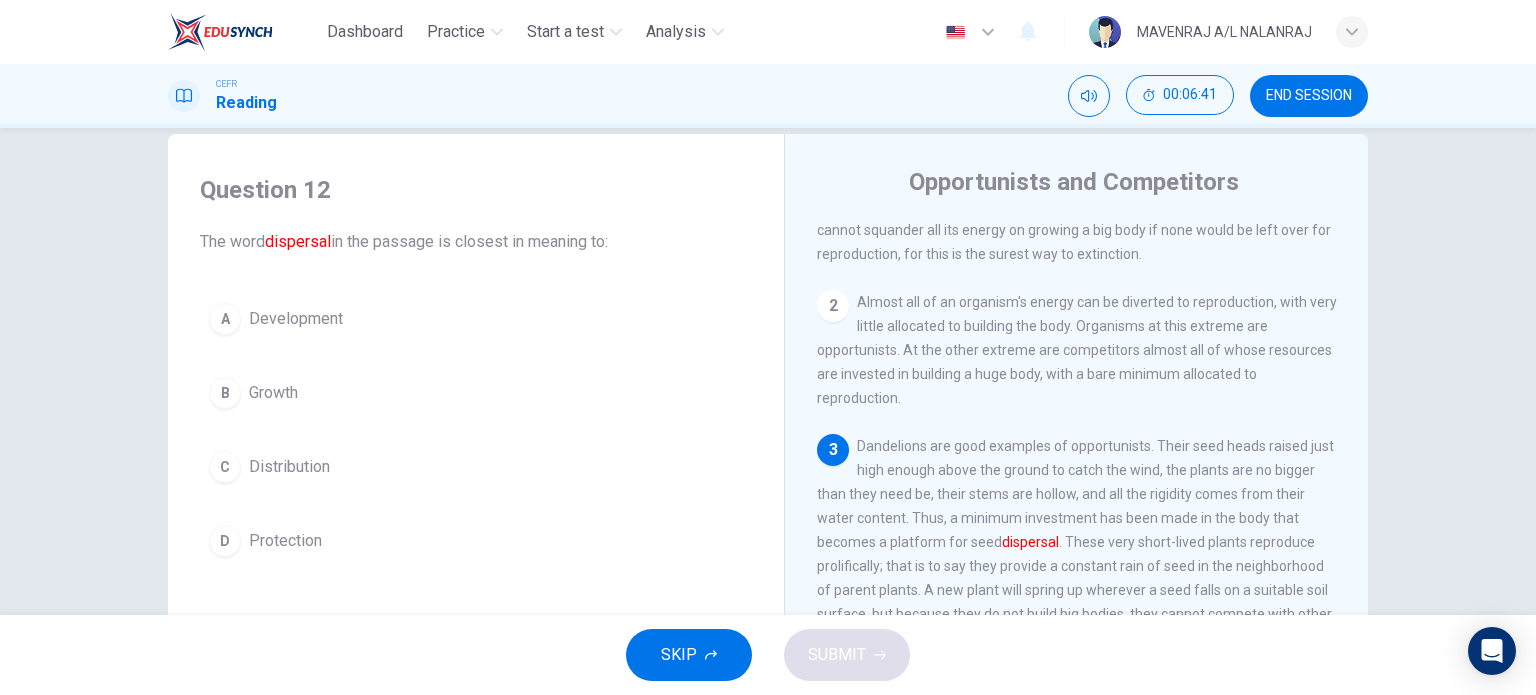 scroll, scrollTop: 0, scrollLeft: 0, axis: both 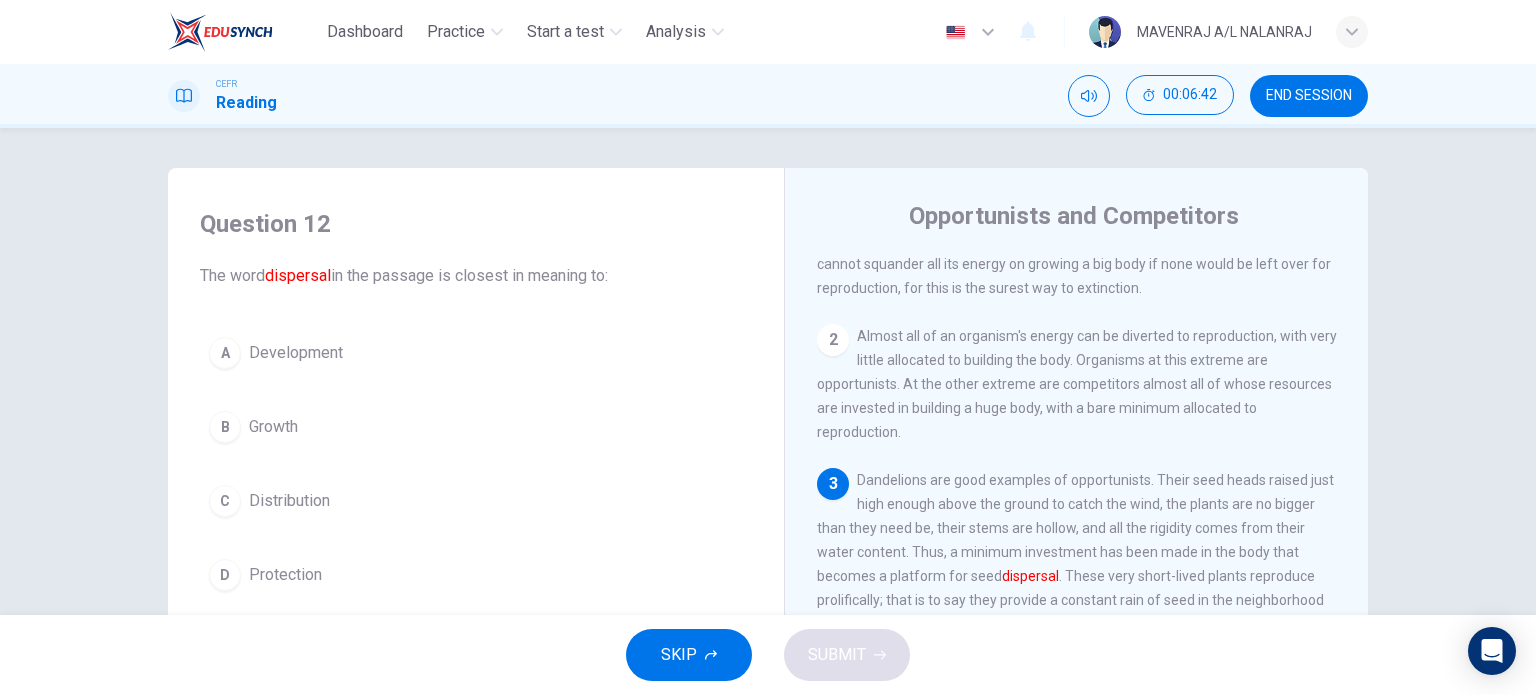 click on "A Development B Growth C Distribution D Protection" at bounding box center (476, 464) 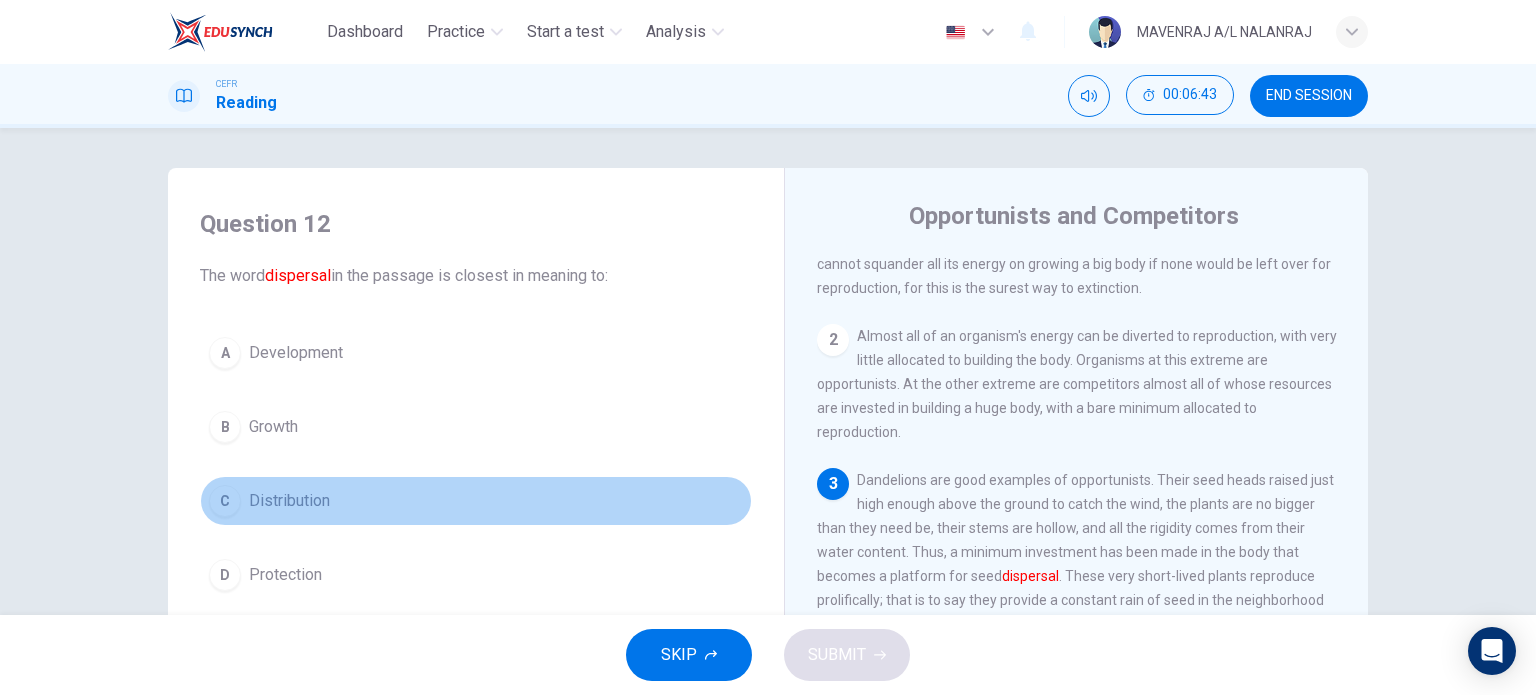 click on "C Distribution" at bounding box center [476, 501] 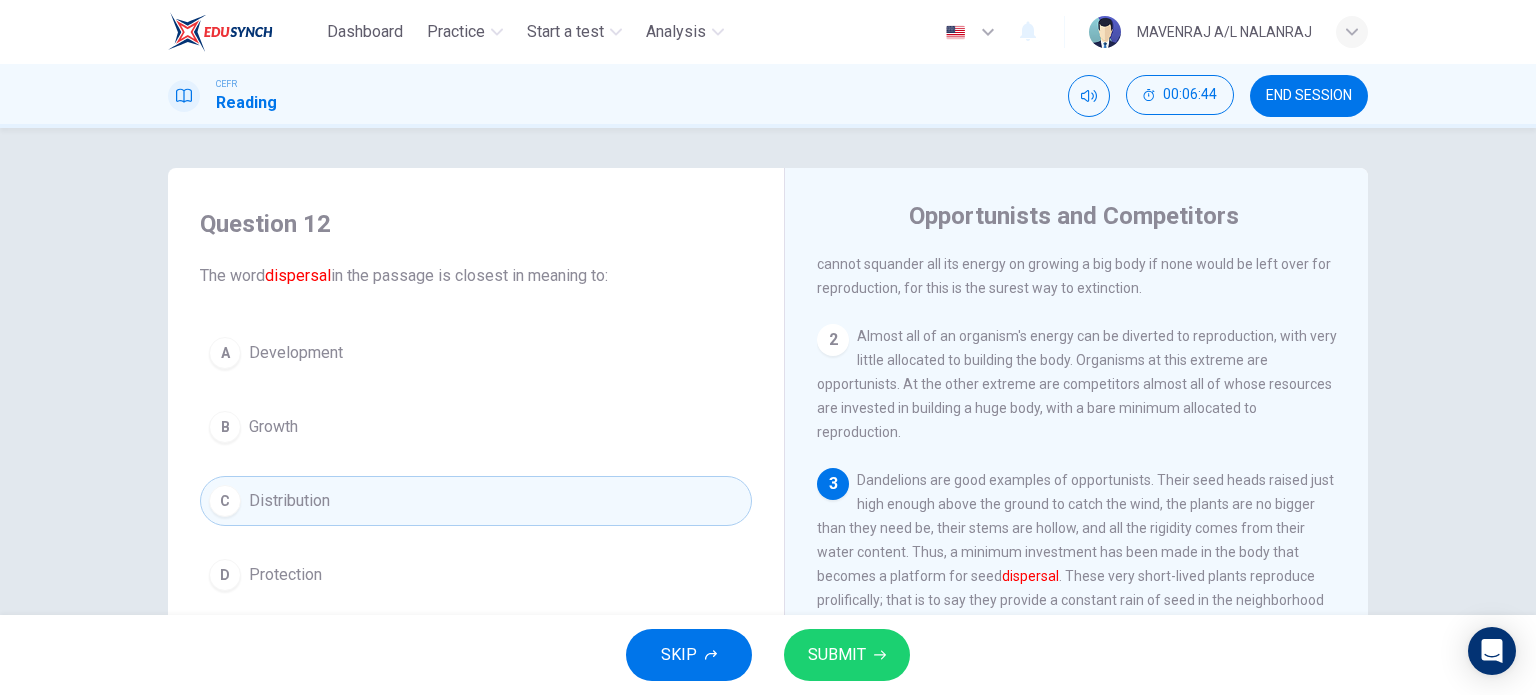 click on "SUBMIT" at bounding box center (837, 655) 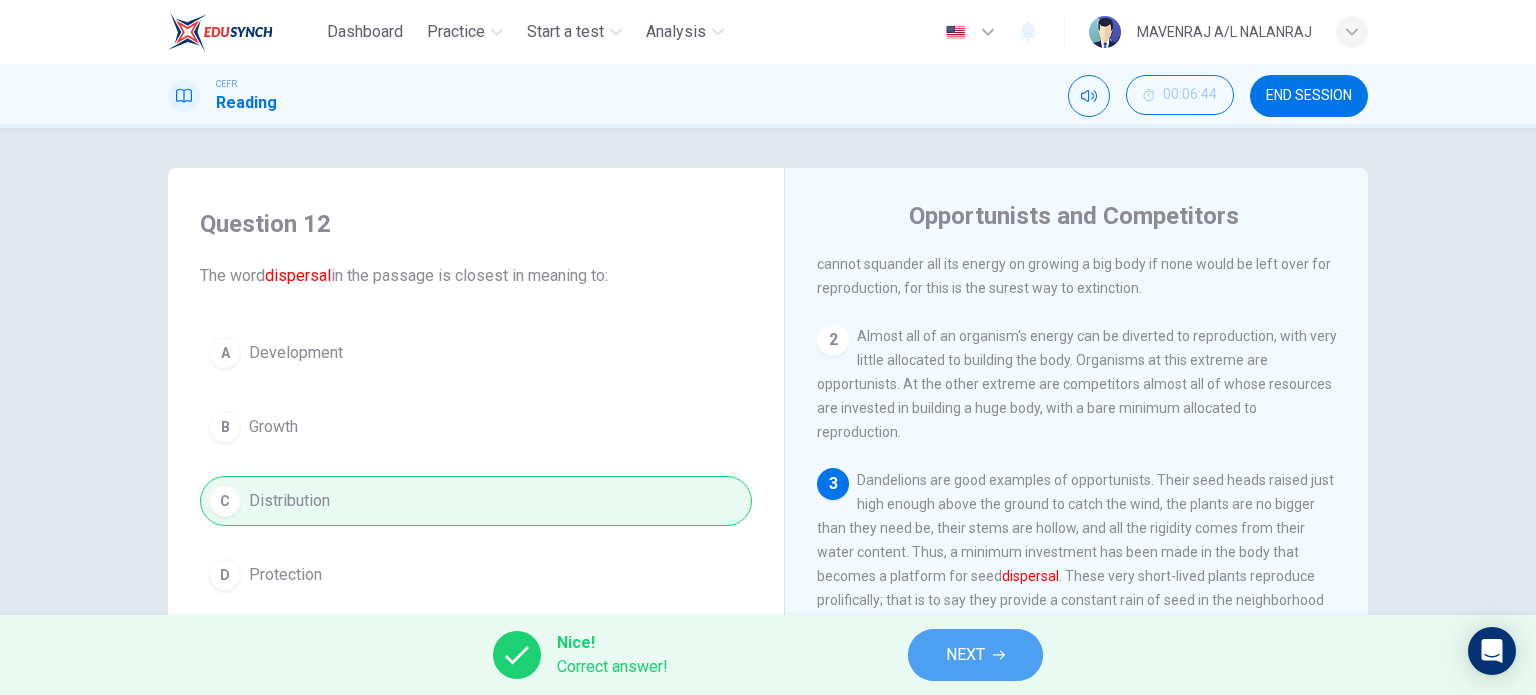 click on "NEXT" at bounding box center (975, 655) 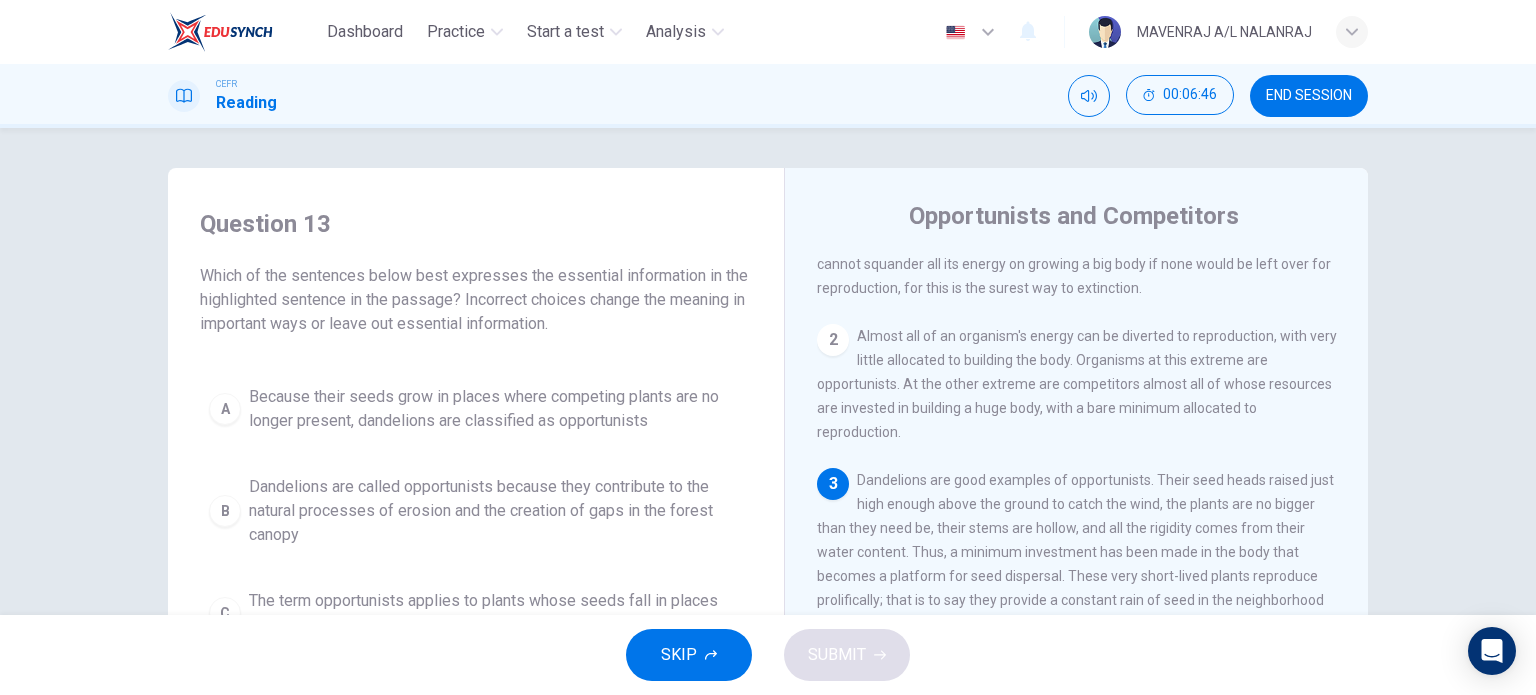 drag, startPoint x: 493, startPoint y: 255, endPoint x: 650, endPoint y: 267, distance: 157.45793 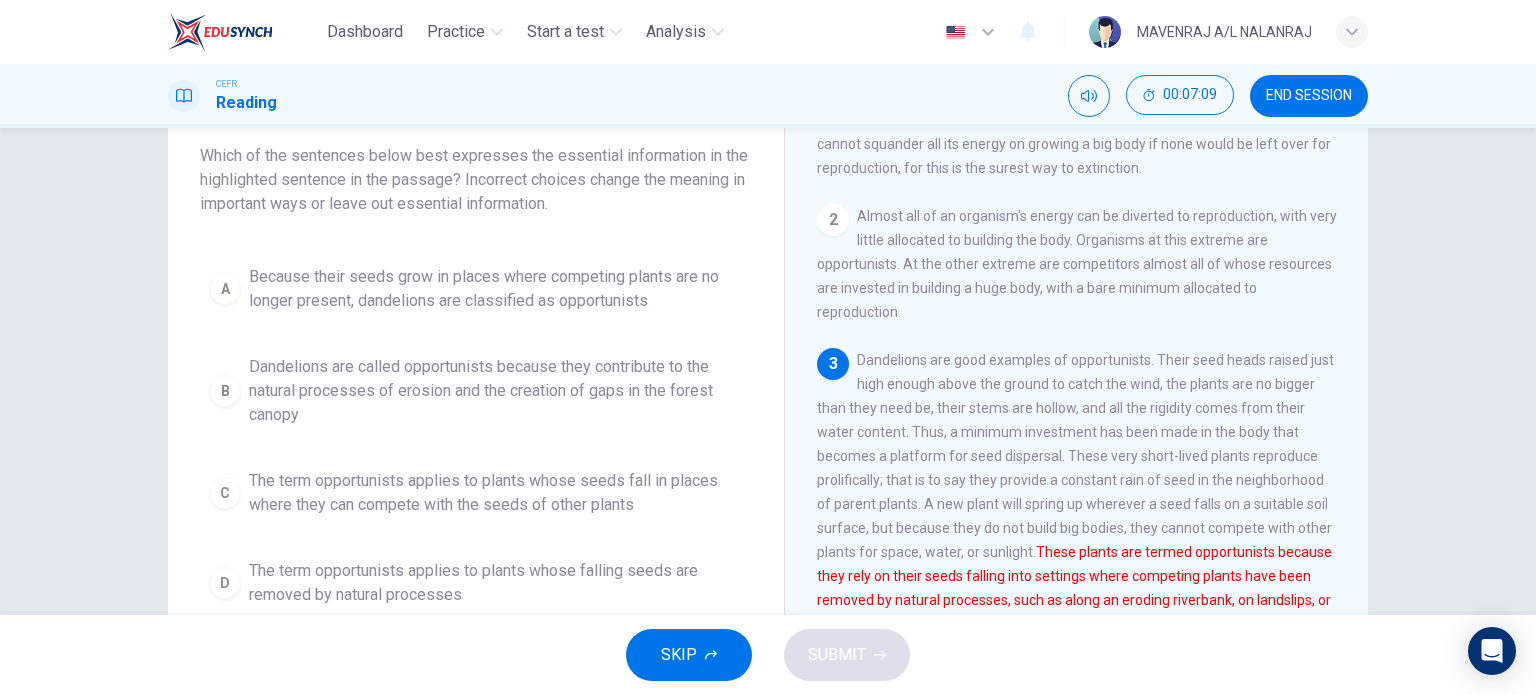scroll, scrollTop: 88, scrollLeft: 0, axis: vertical 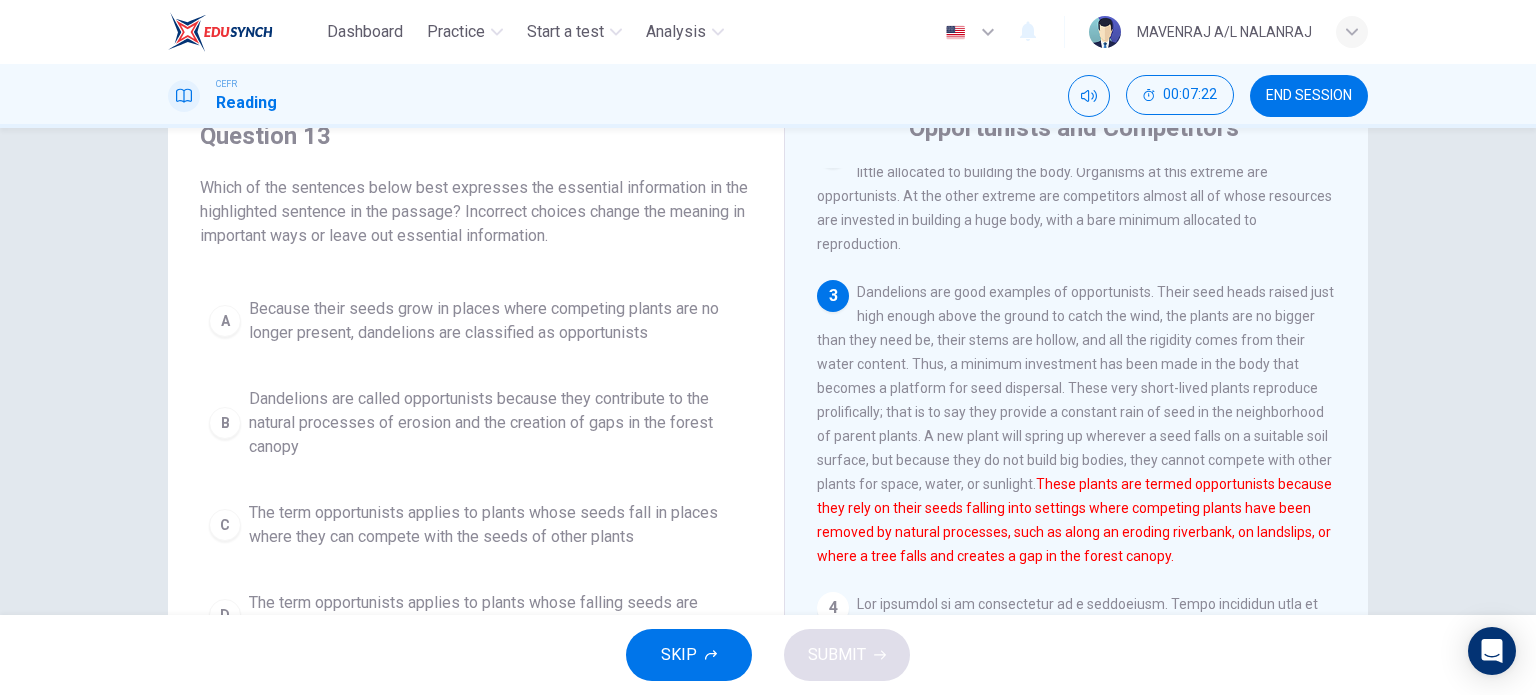 click on "Dandelions are called opportunists because they contribute to the natural processes of erosion and the creation of gaps in the forest canopy" at bounding box center (496, 423) 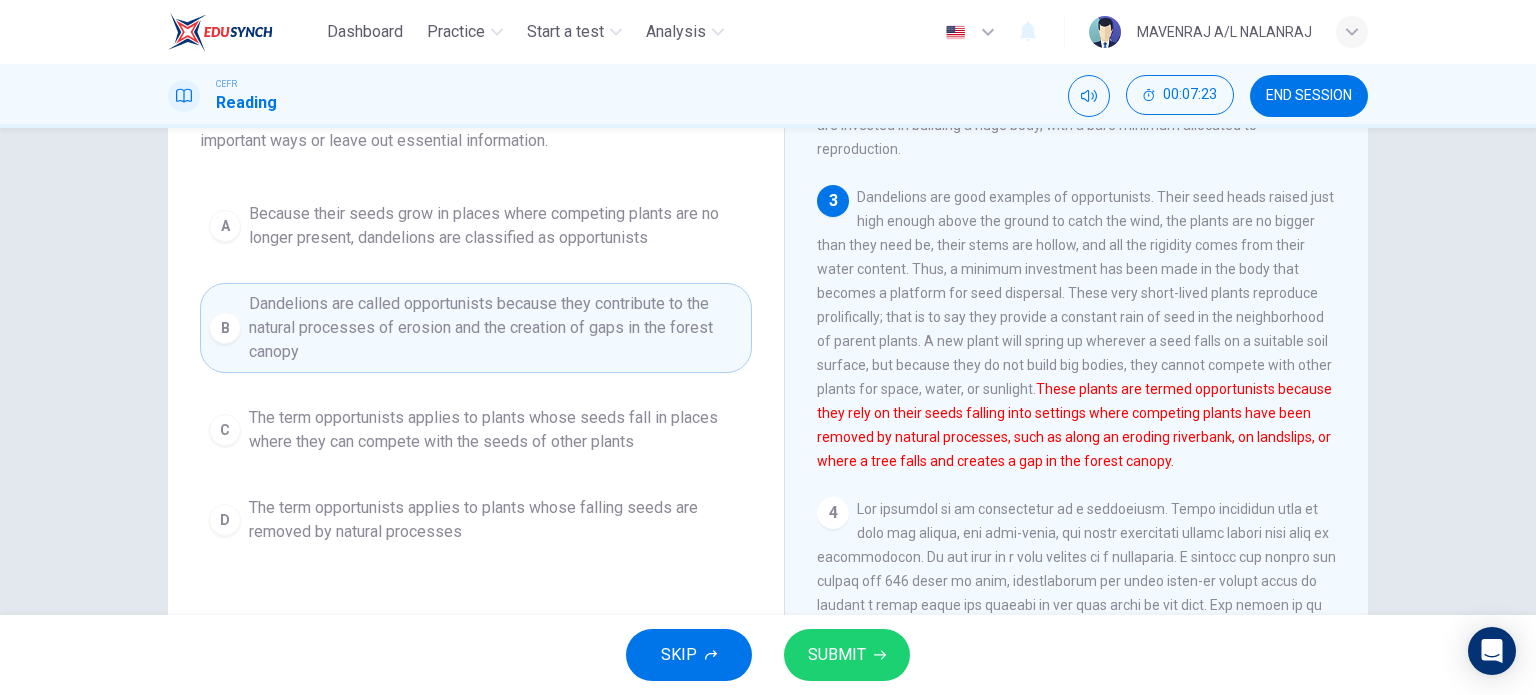scroll, scrollTop: 188, scrollLeft: 0, axis: vertical 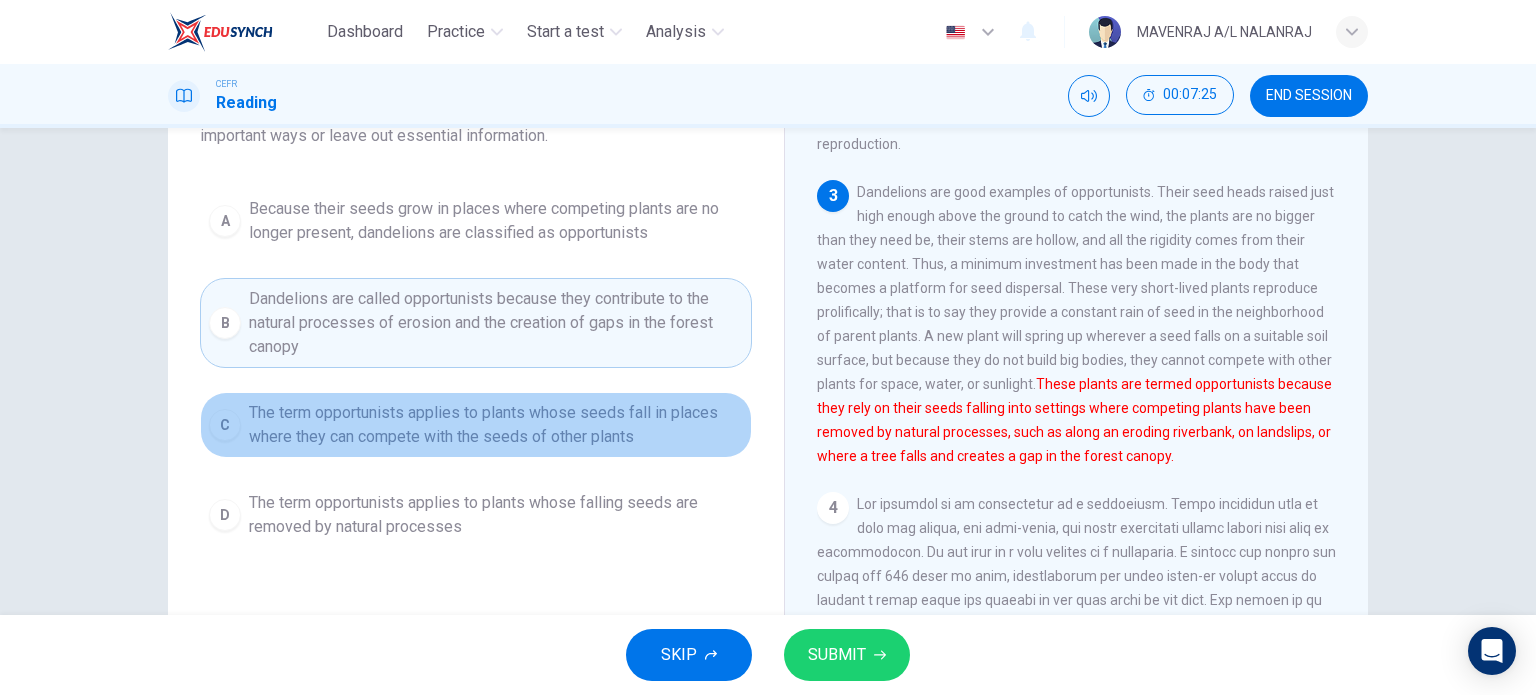 click on "The term opportunists applies to plants whose seeds fall in places where they can compete with the seeds of other plants" at bounding box center [496, 425] 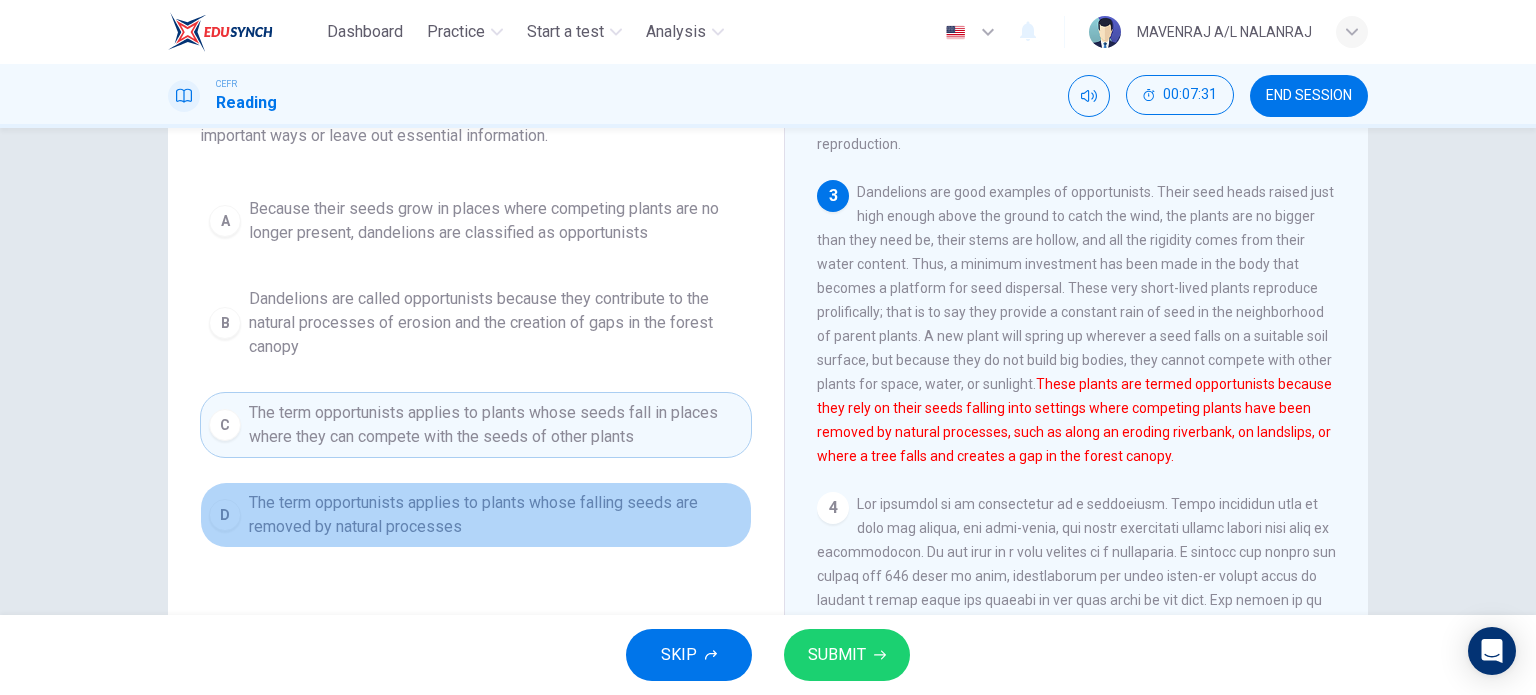 click on "The term opportunists applies to plants whose falling seeds are removed by natural processes" at bounding box center (496, 515) 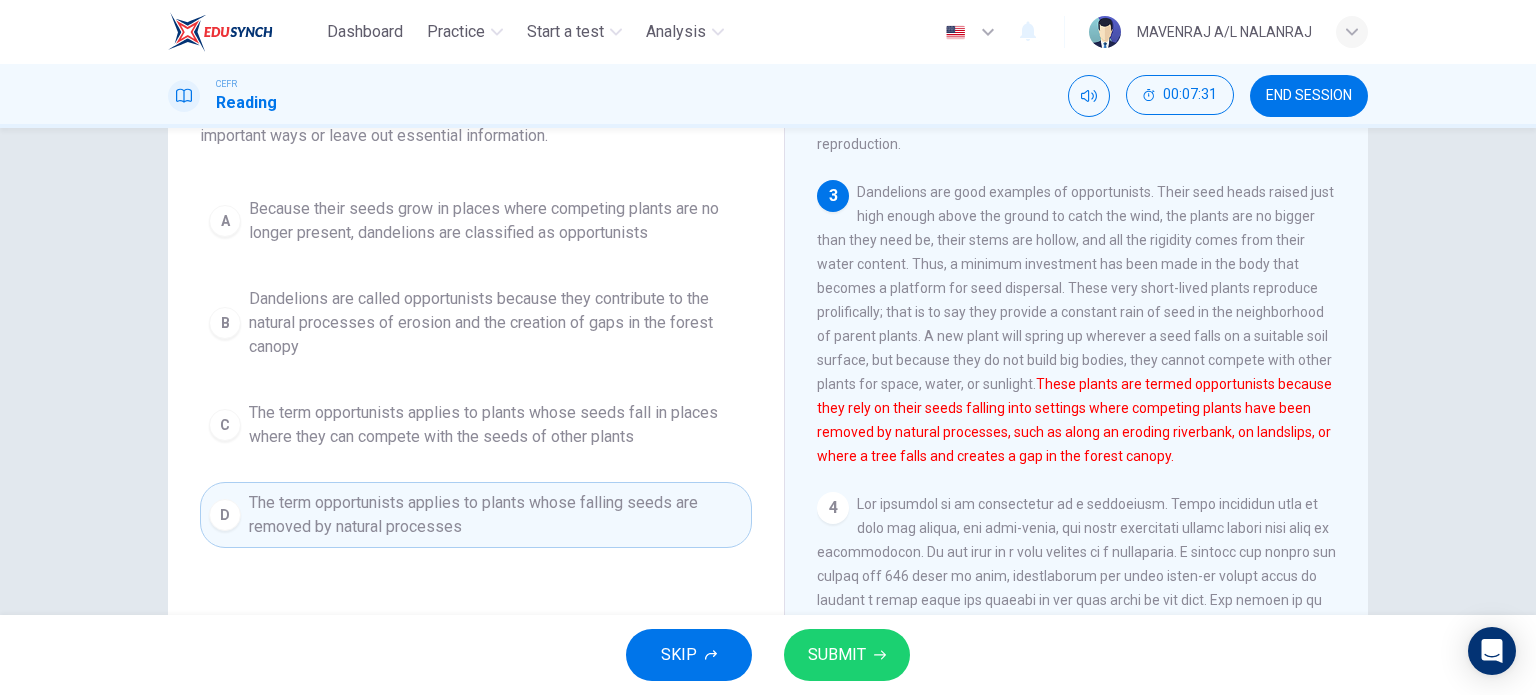 click on "SUBMIT" at bounding box center (837, 655) 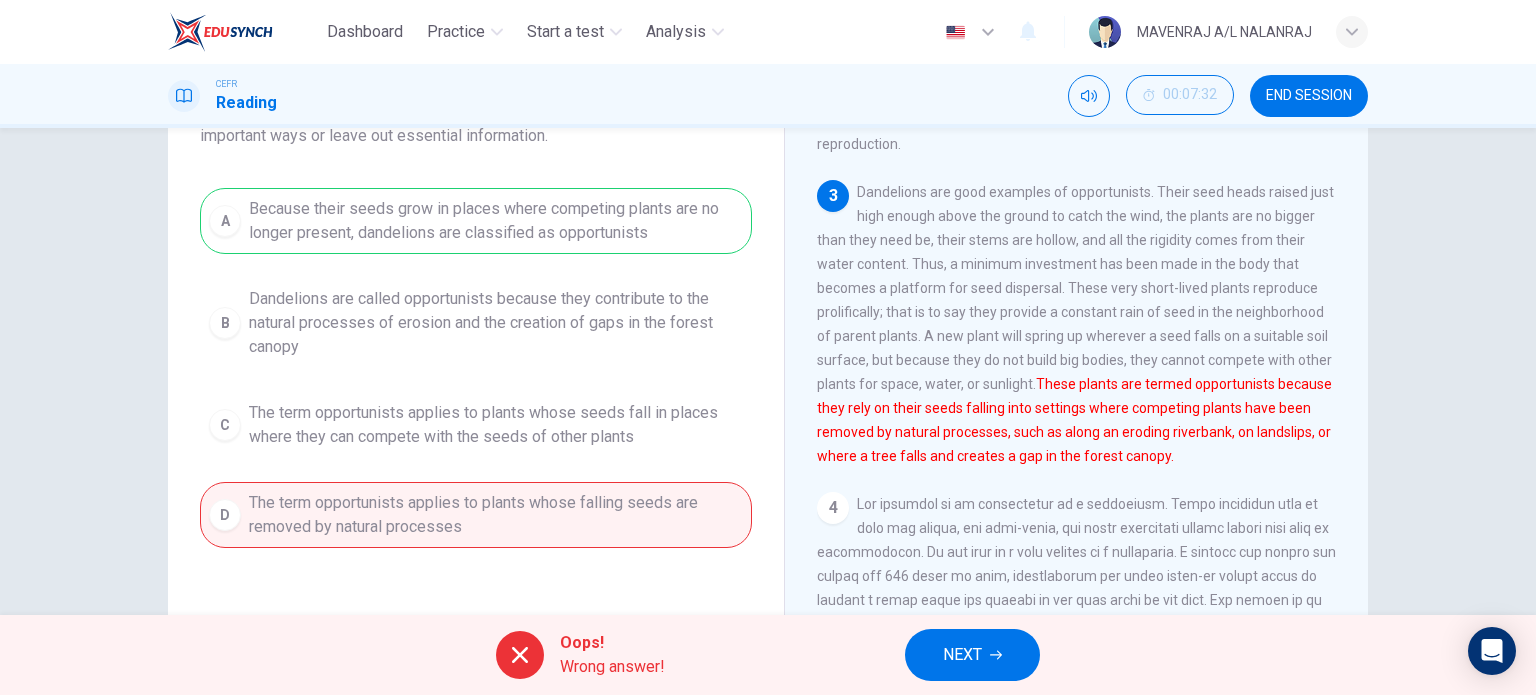 click on "Oops! Wrong answer! NEXT" at bounding box center (768, 655) 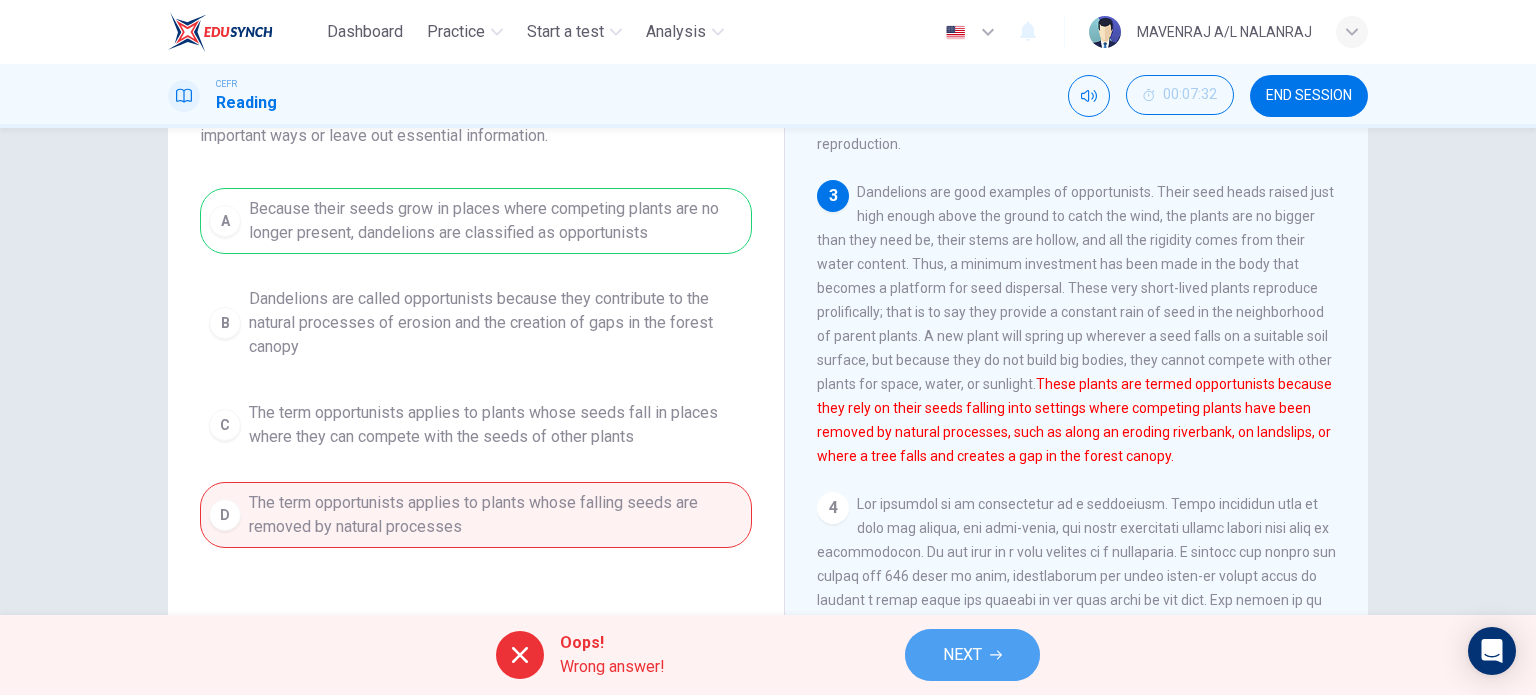 click on "NEXT" at bounding box center [962, 655] 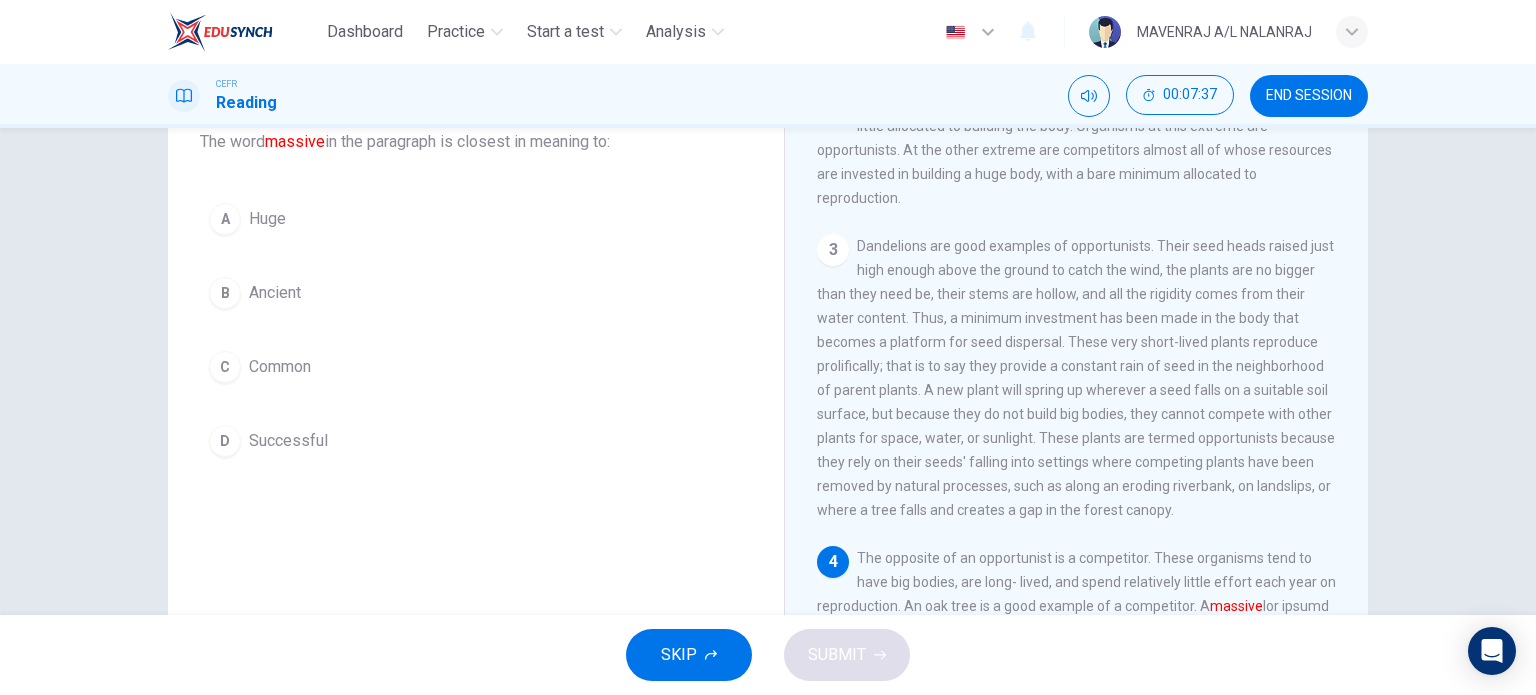 scroll, scrollTop: 100, scrollLeft: 0, axis: vertical 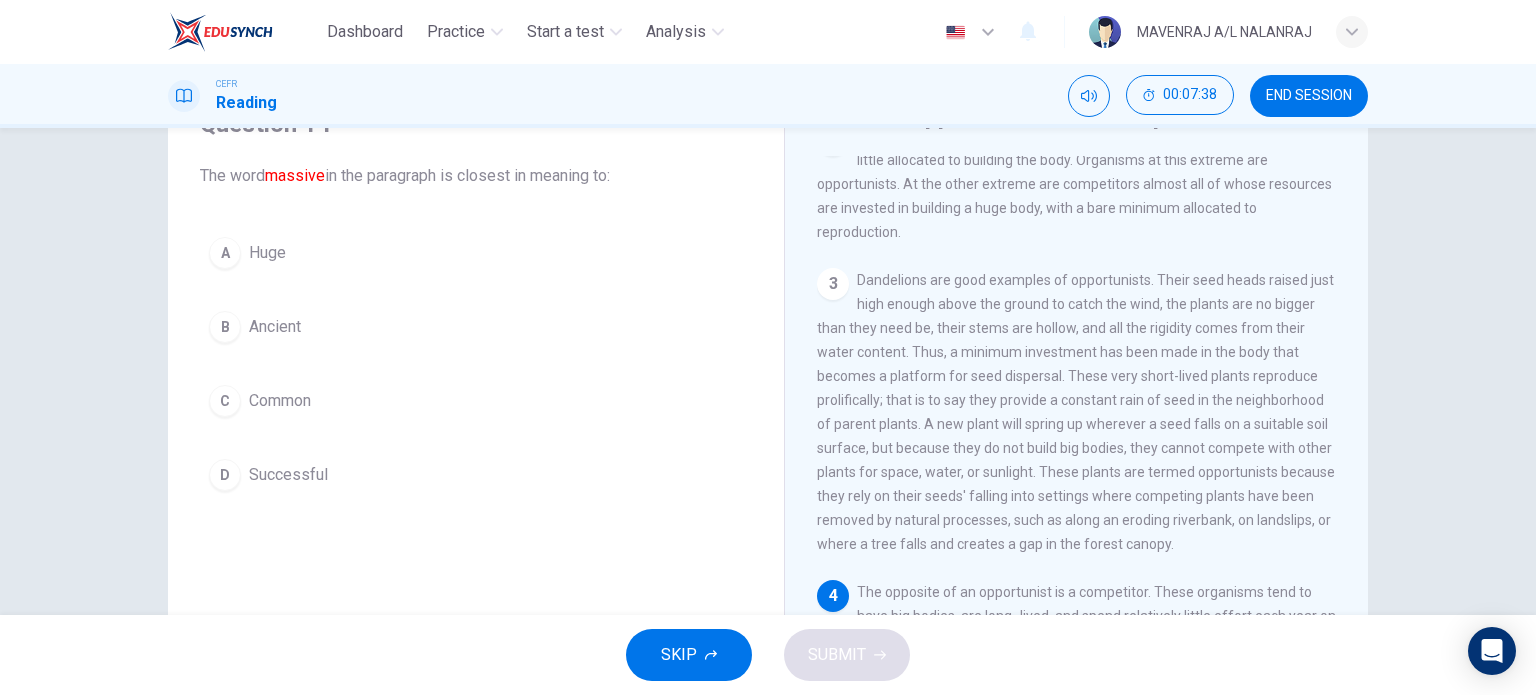 click on "A Huge" at bounding box center (476, 253) 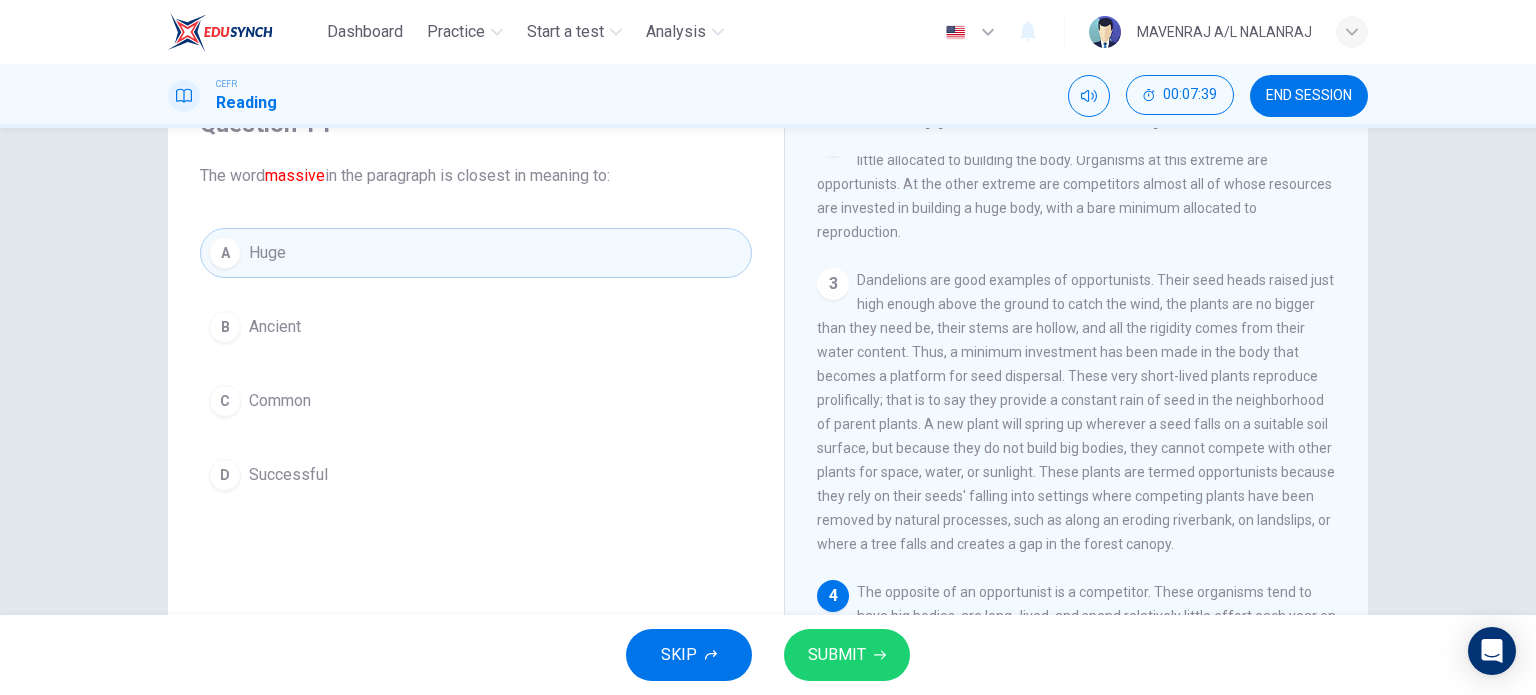 click on "SUBMIT" at bounding box center [847, 655] 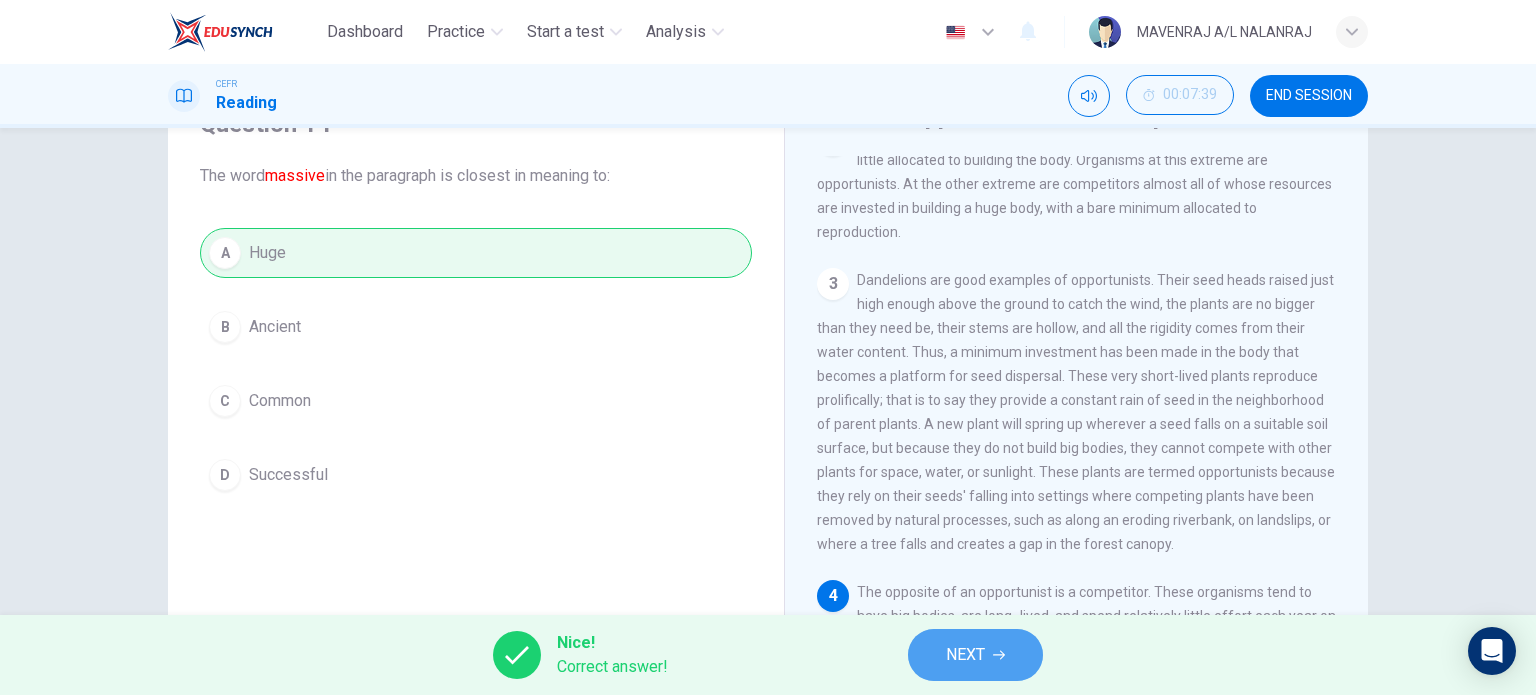 click on "NEXT" at bounding box center (975, 655) 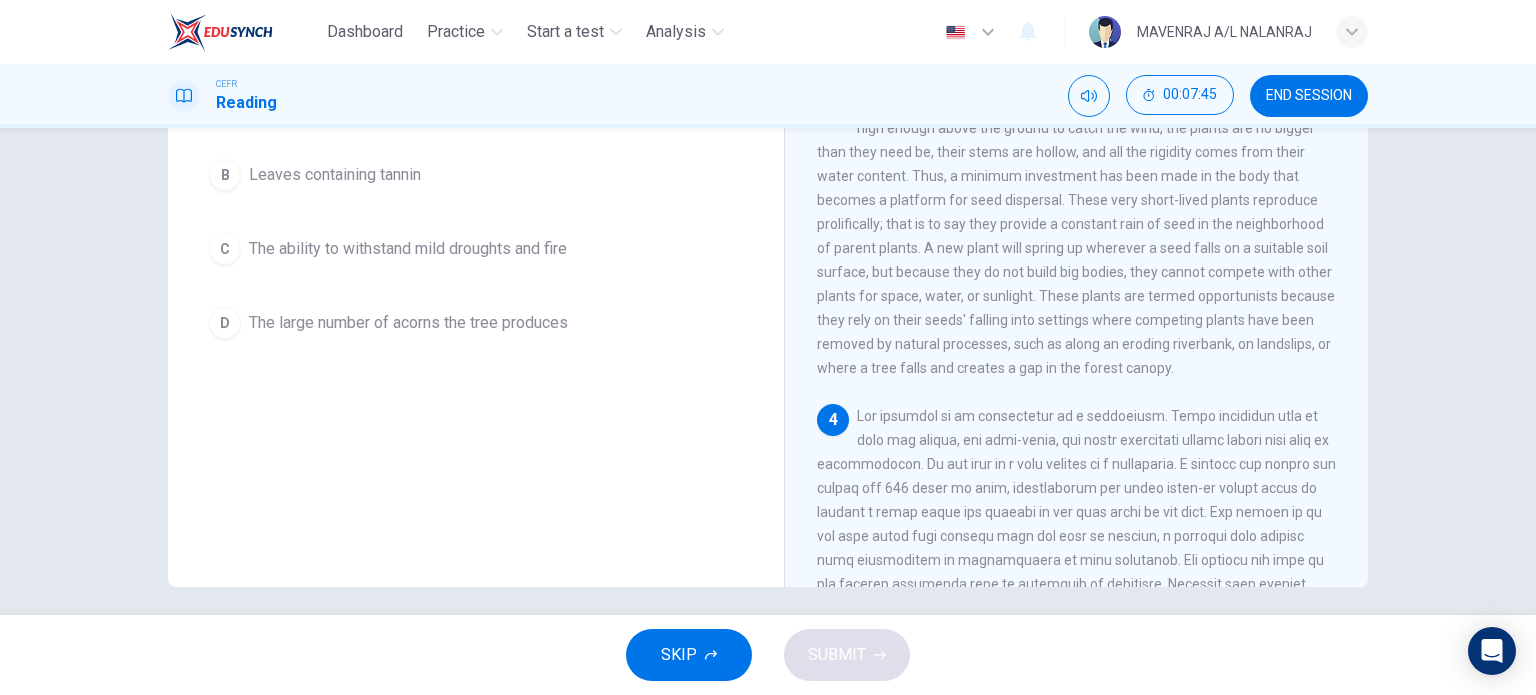 scroll, scrollTop: 288, scrollLeft: 0, axis: vertical 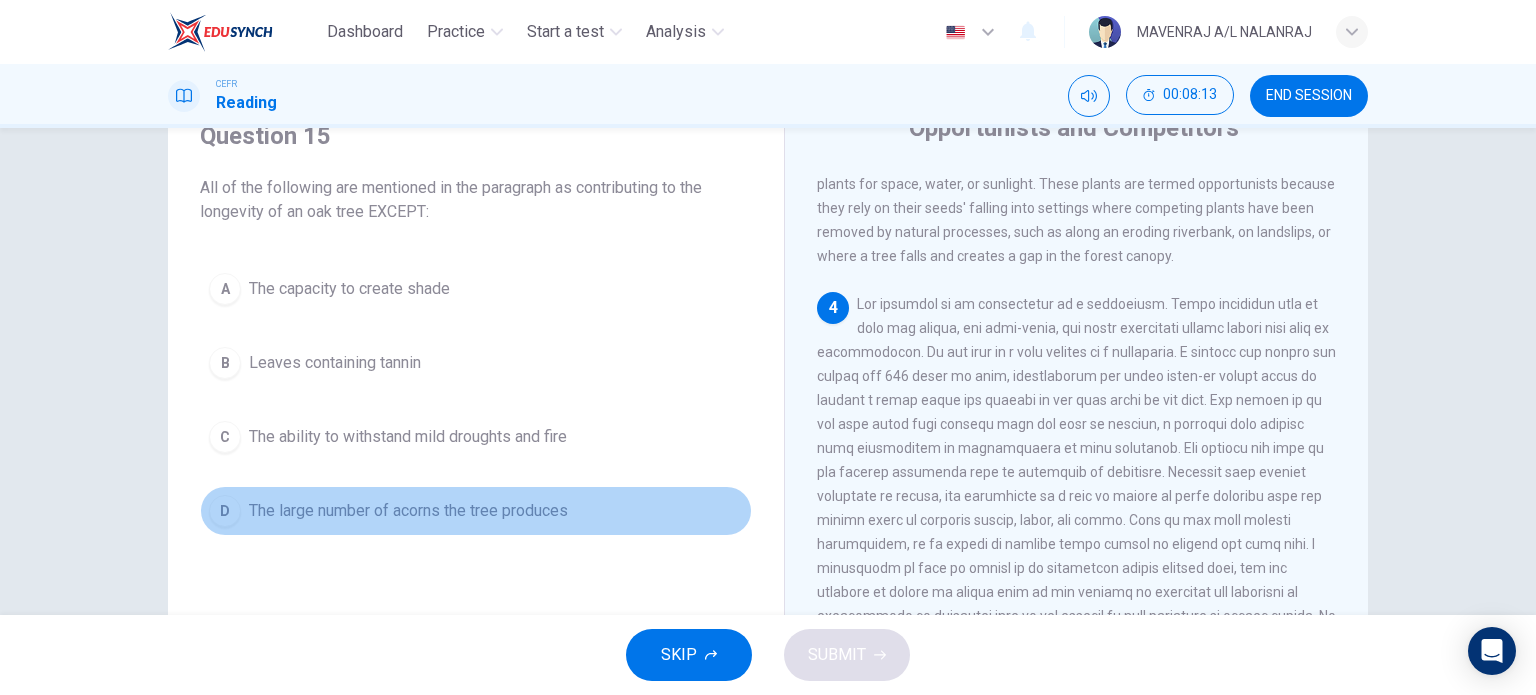 click on "D The large number of acorns the tree produces" at bounding box center (476, 511) 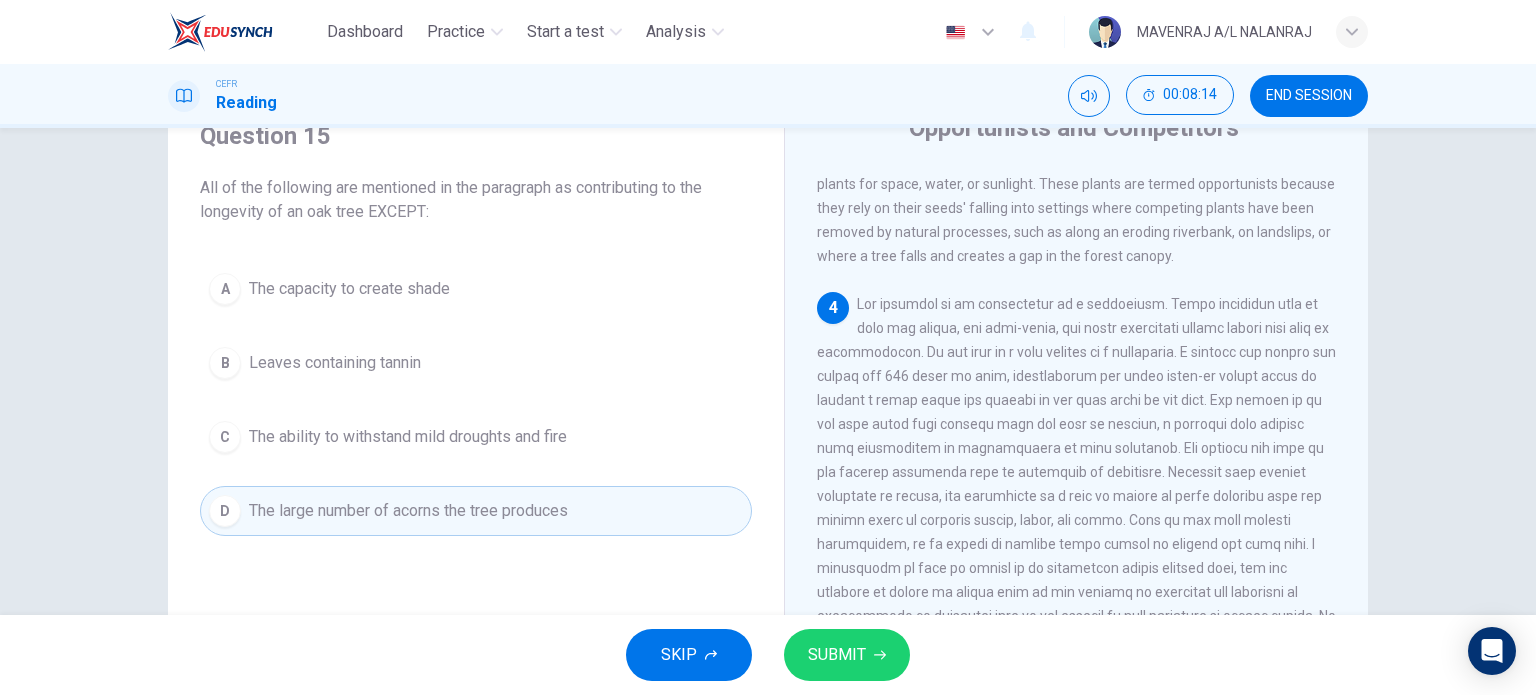 click on "SUBMIT" at bounding box center (837, 655) 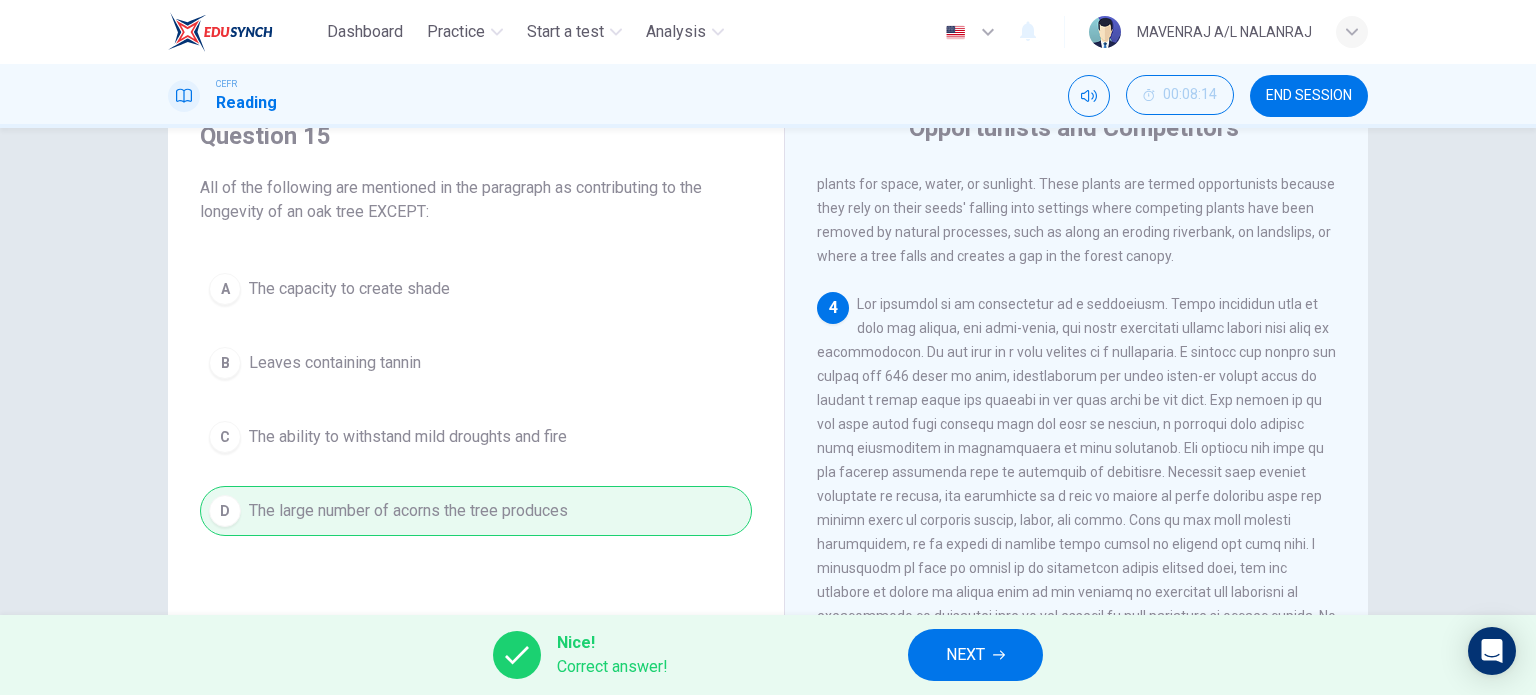 click on "NEXT" at bounding box center [975, 655] 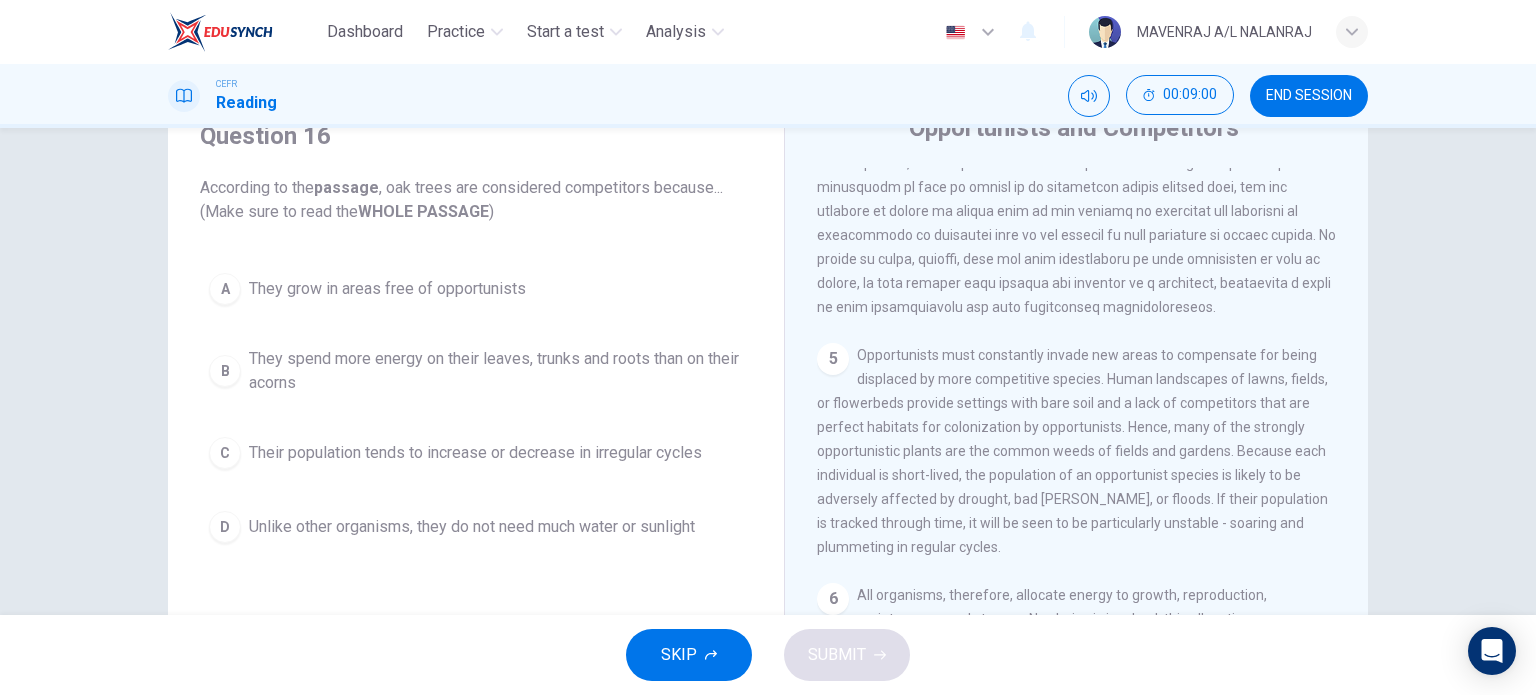 scroll, scrollTop: 925, scrollLeft: 0, axis: vertical 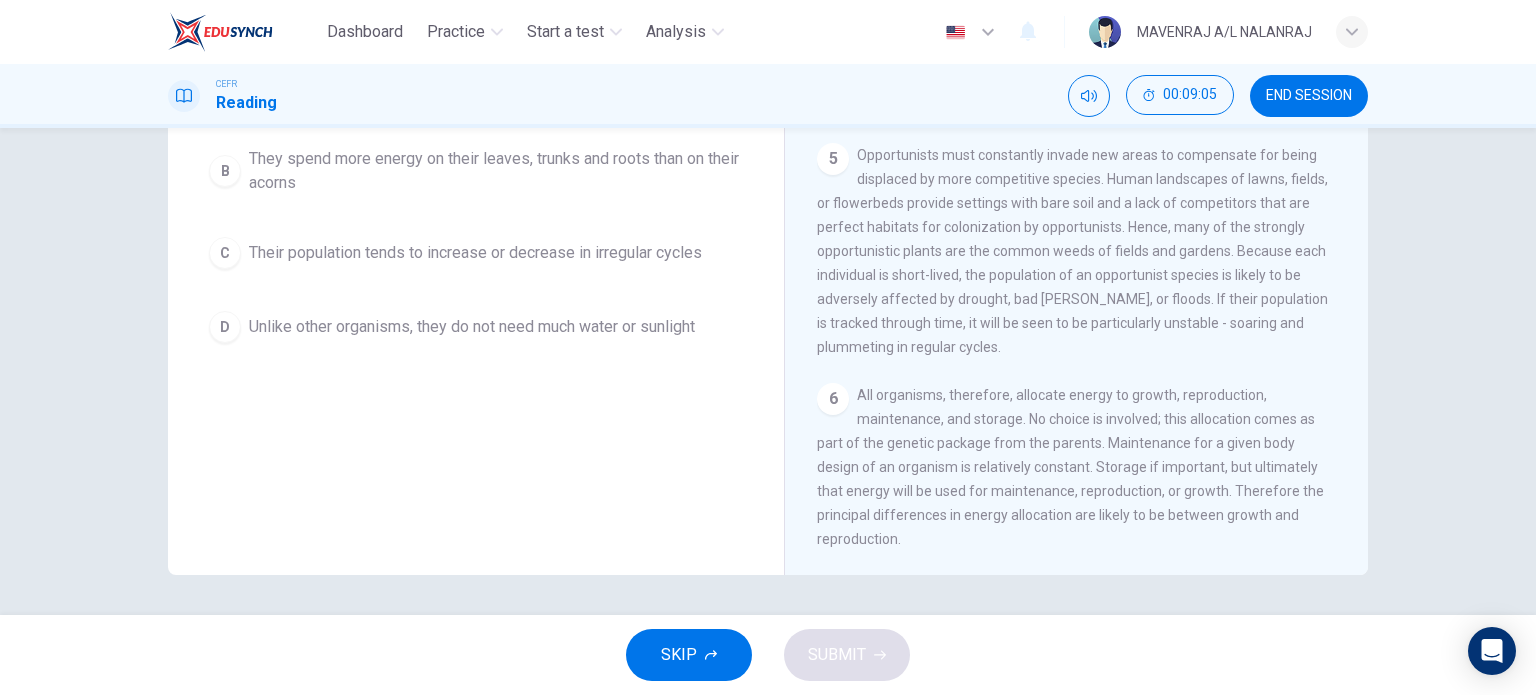 click on "A They grow in areas free of opportunists B They spend more energy on their leaves, trunks and roots than on their acorns C Their population tends to increase or decrease in irregular cycles D Unlike other organisms, they do not need much water or sunlight" at bounding box center (476, 208) 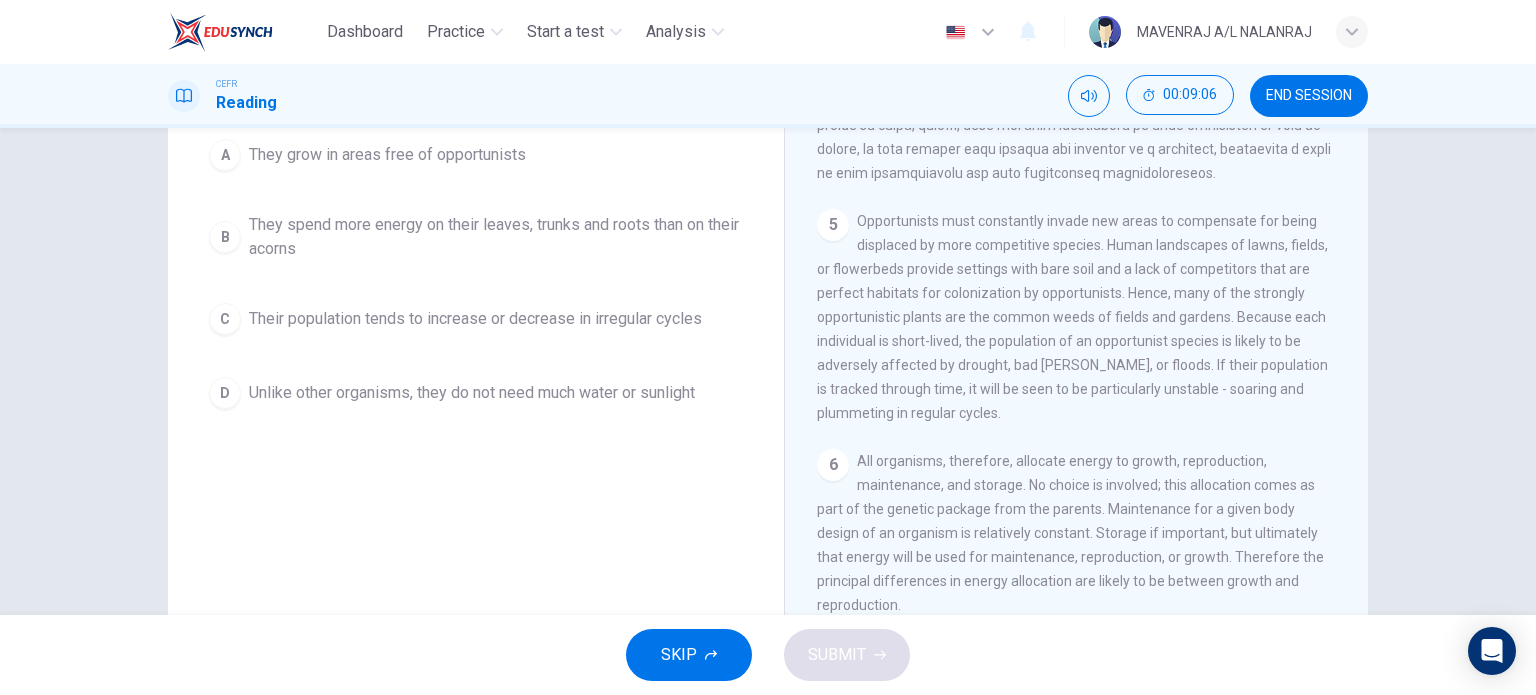 scroll, scrollTop: 188, scrollLeft: 0, axis: vertical 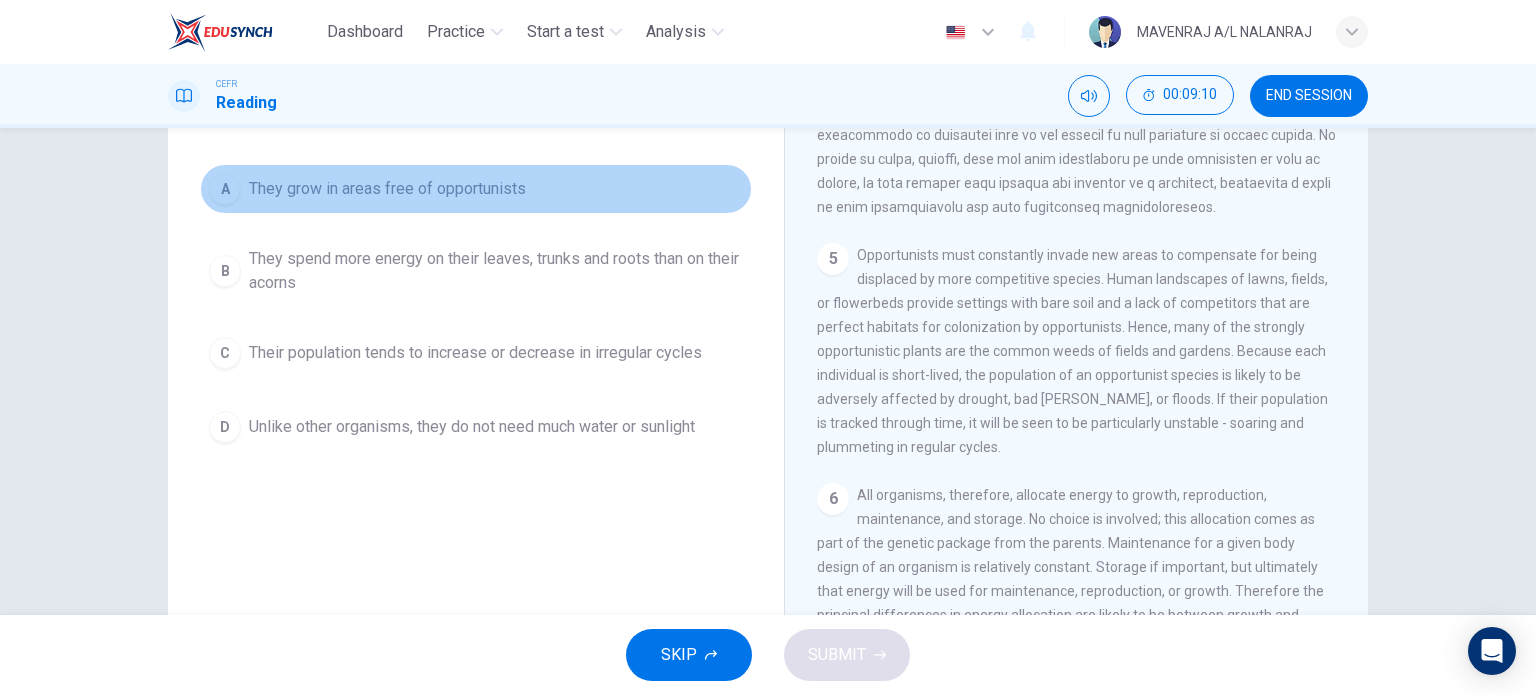 click on "A They grow in areas free of opportunists" at bounding box center [476, 189] 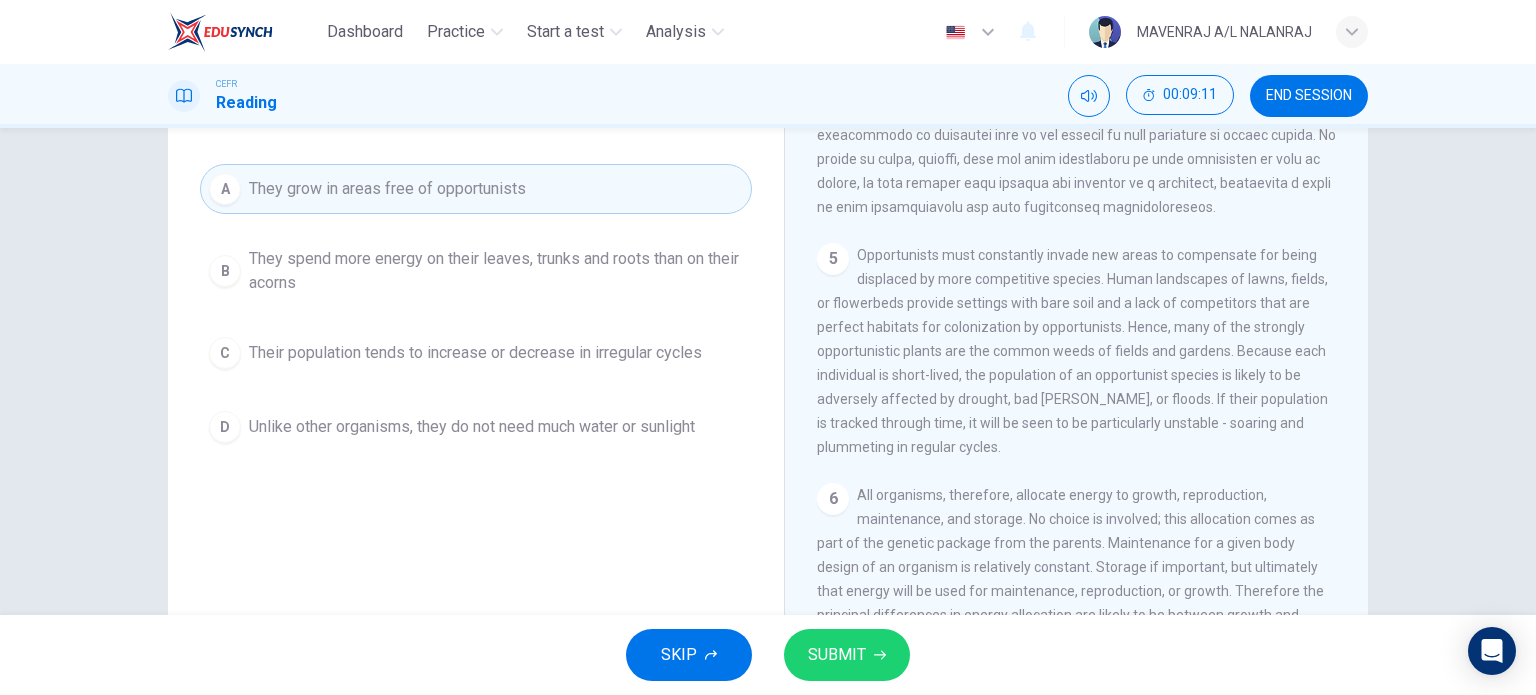 click on "SUBMIT" at bounding box center (847, 655) 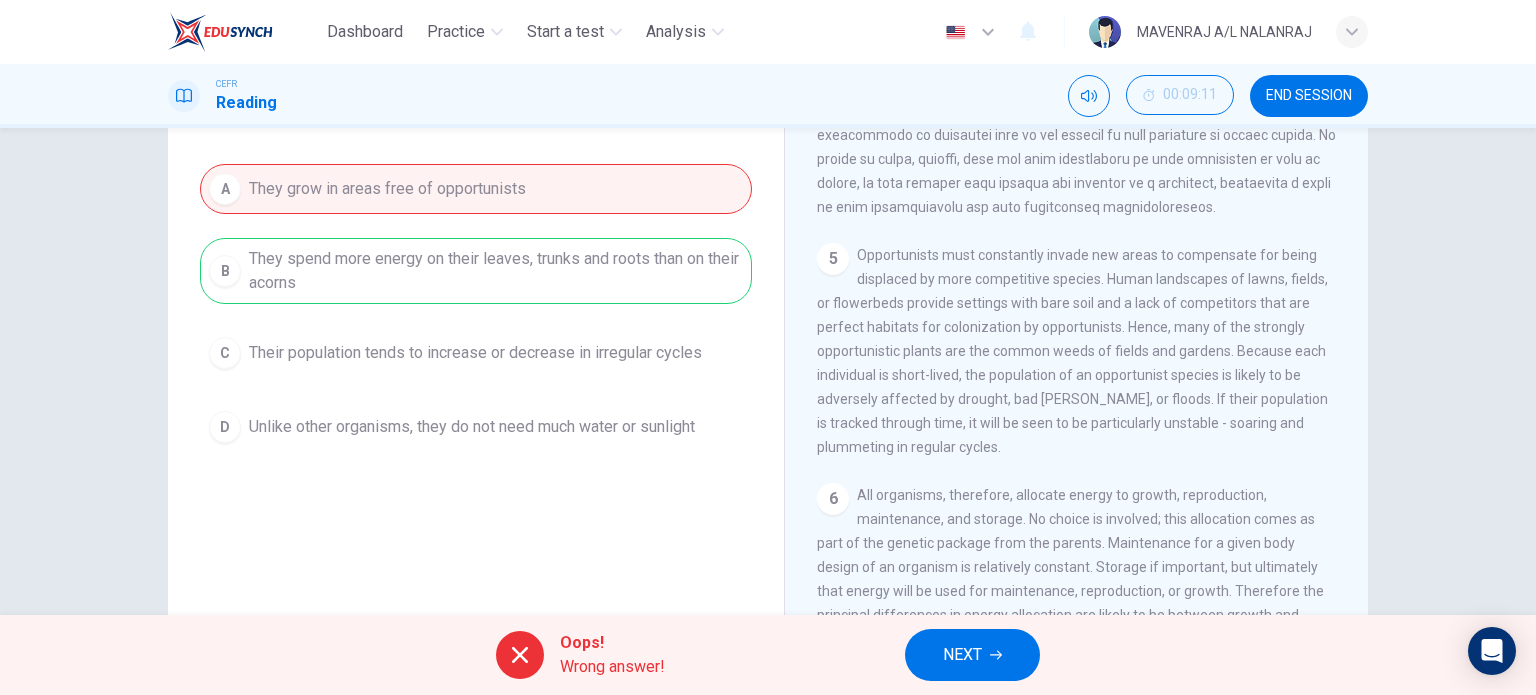 click on "All organisms, therefore, allocate energy to growth, reproduction, maintenance, and storage. No choice is involved; this allocation comes as part of the genetic package from the parents. Maintenance for a given body design of an organism is relatively constant. Storage if important, but ultimately that energy will be used for maintenance, reproduction, or growth. Therefore the principal differences in energy allocation are likely to be between growth and reproduction." at bounding box center [1070, 567] 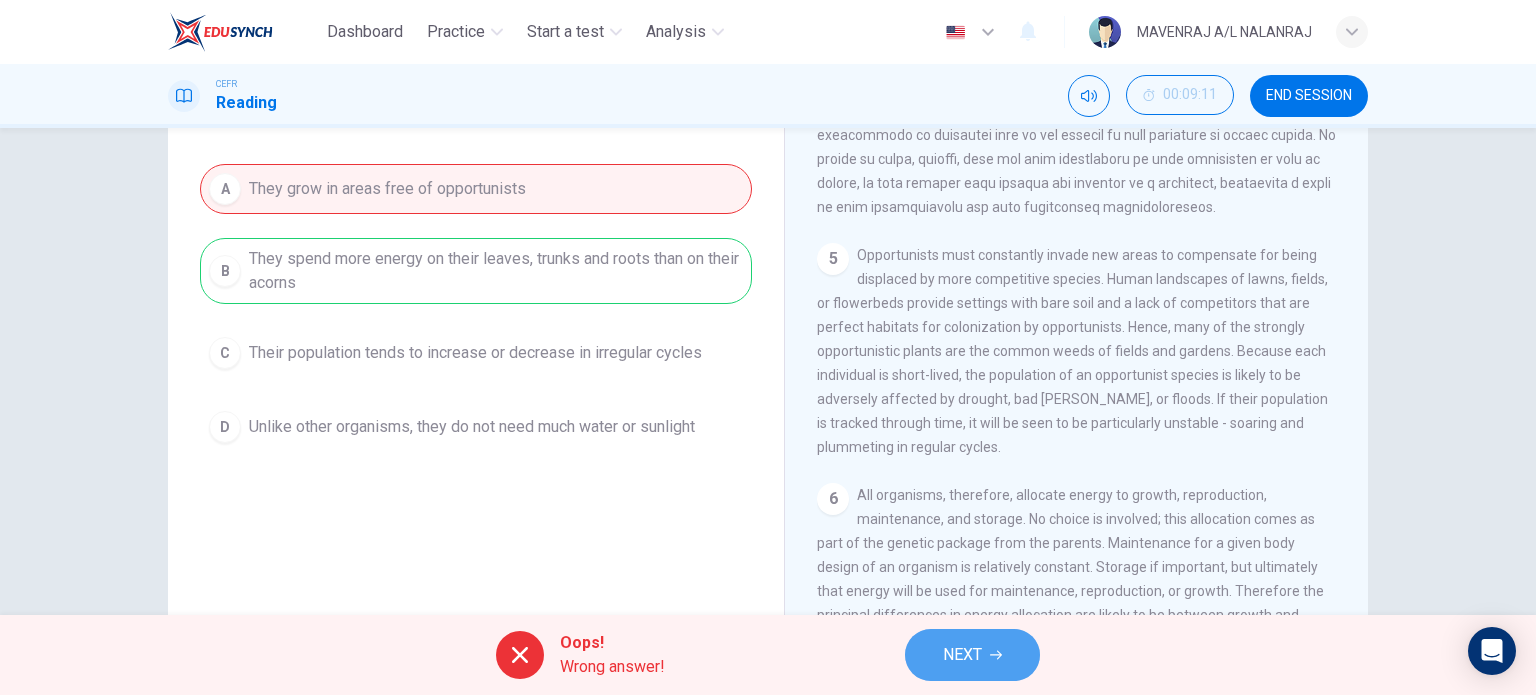 click on "NEXT" at bounding box center (972, 655) 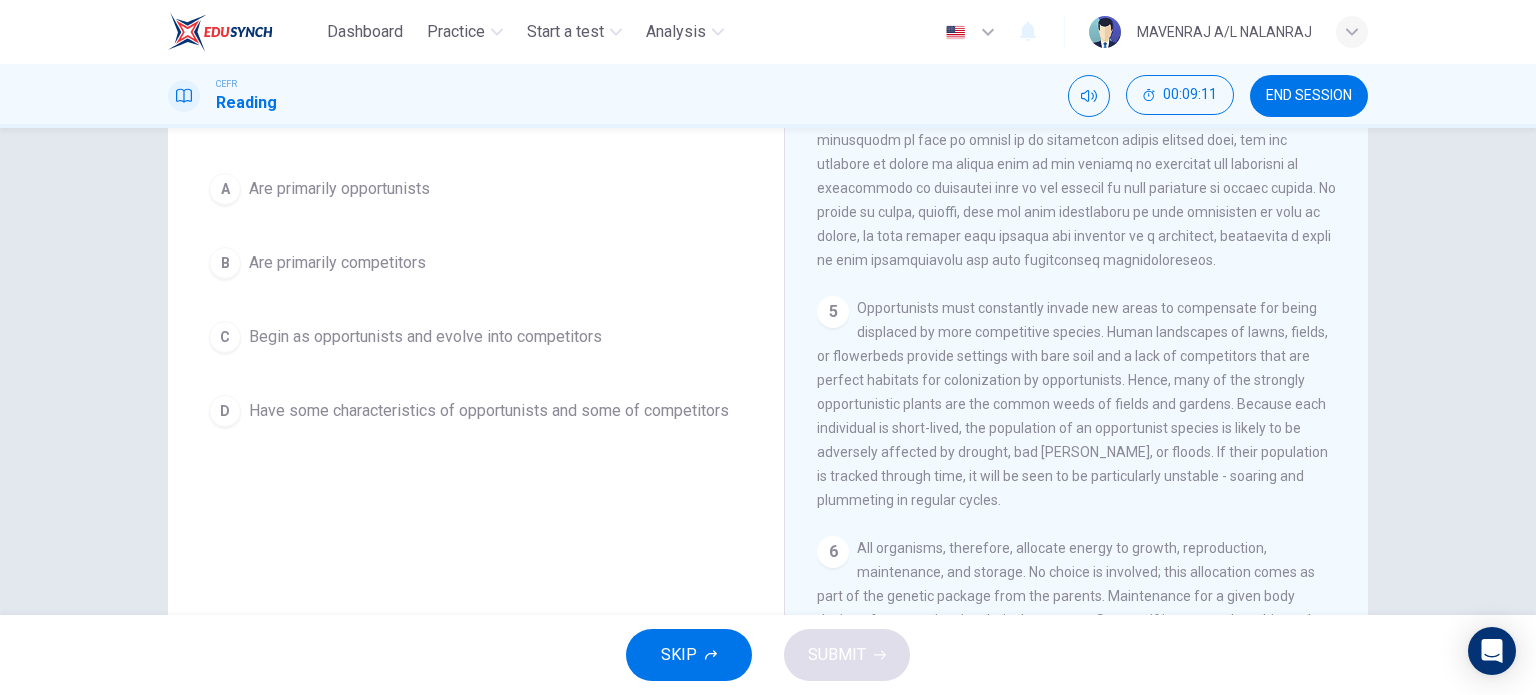 scroll, scrollTop: 725, scrollLeft: 0, axis: vertical 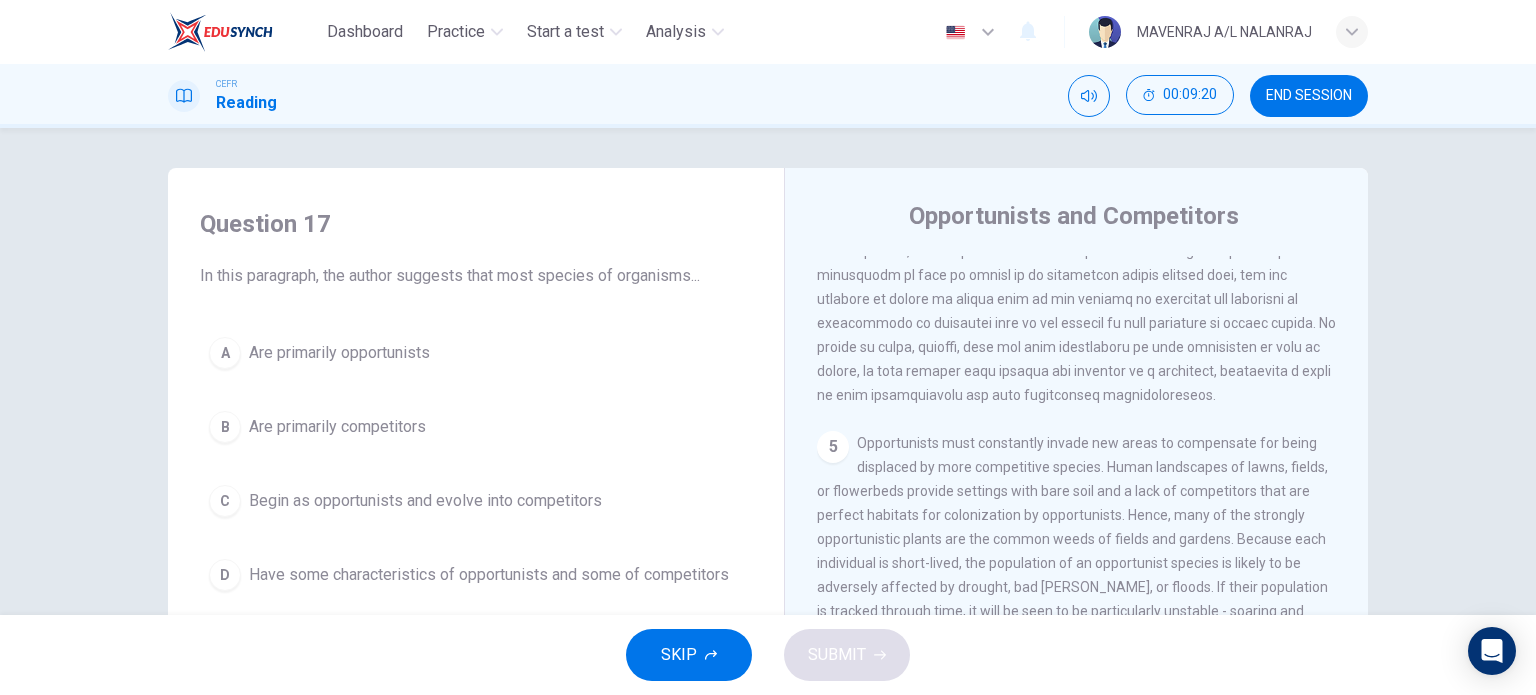 click on "B Are primarily competitors" at bounding box center [476, 427] 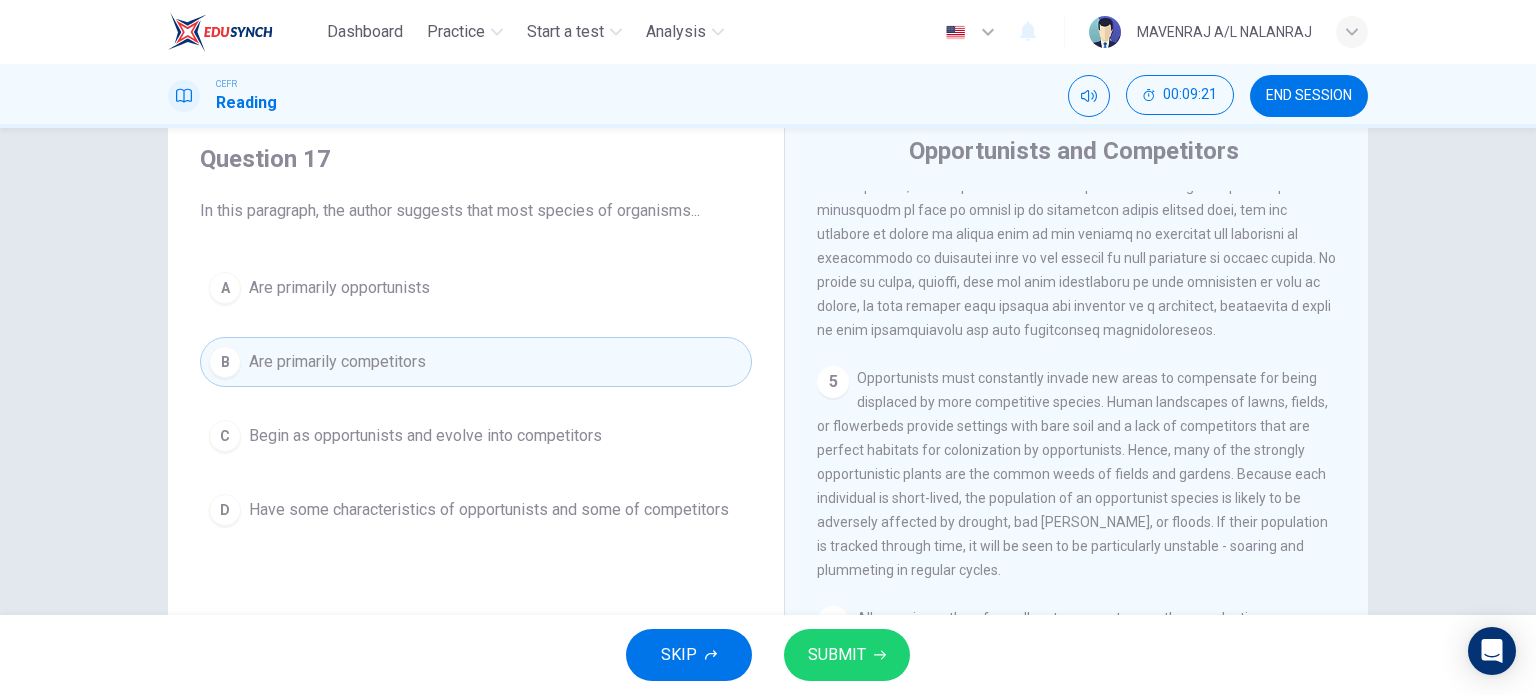 scroll, scrollTop: 100, scrollLeft: 0, axis: vertical 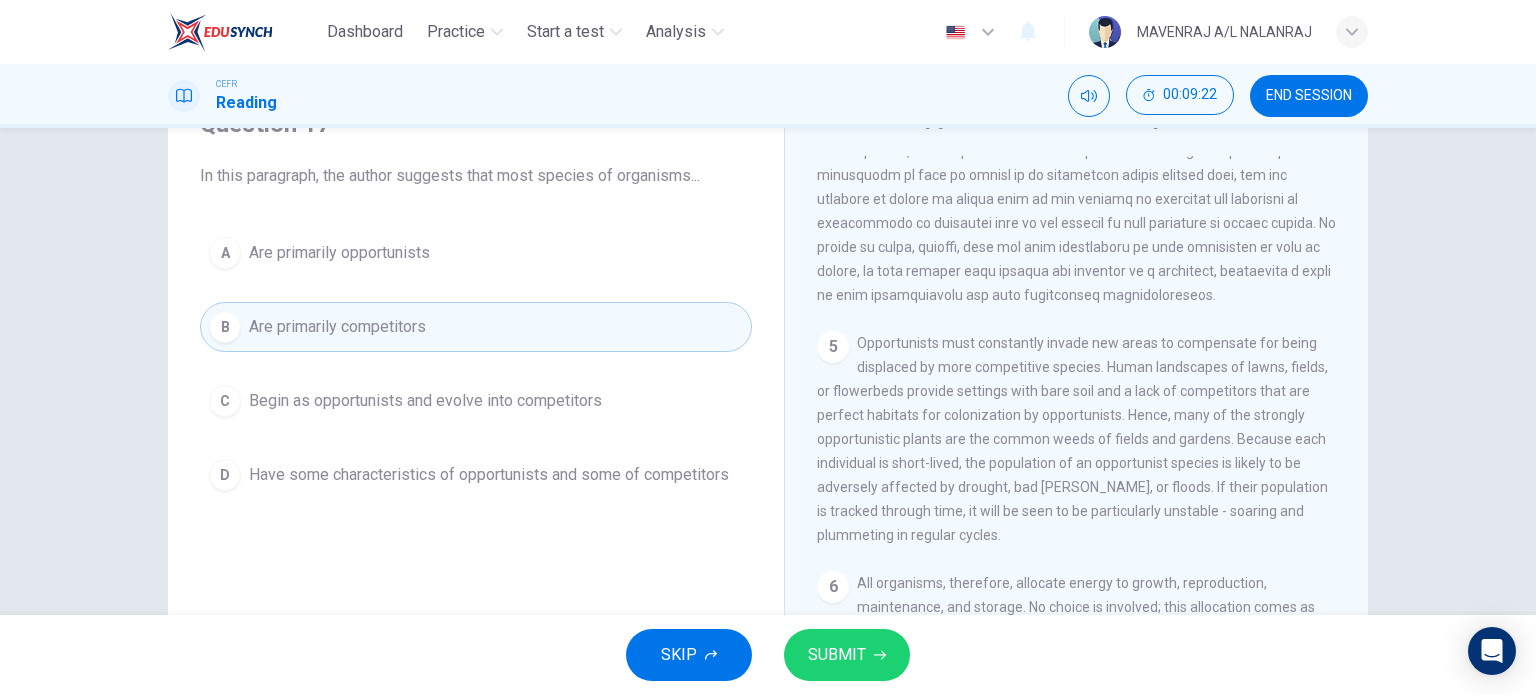click on "SUBMIT" at bounding box center (837, 655) 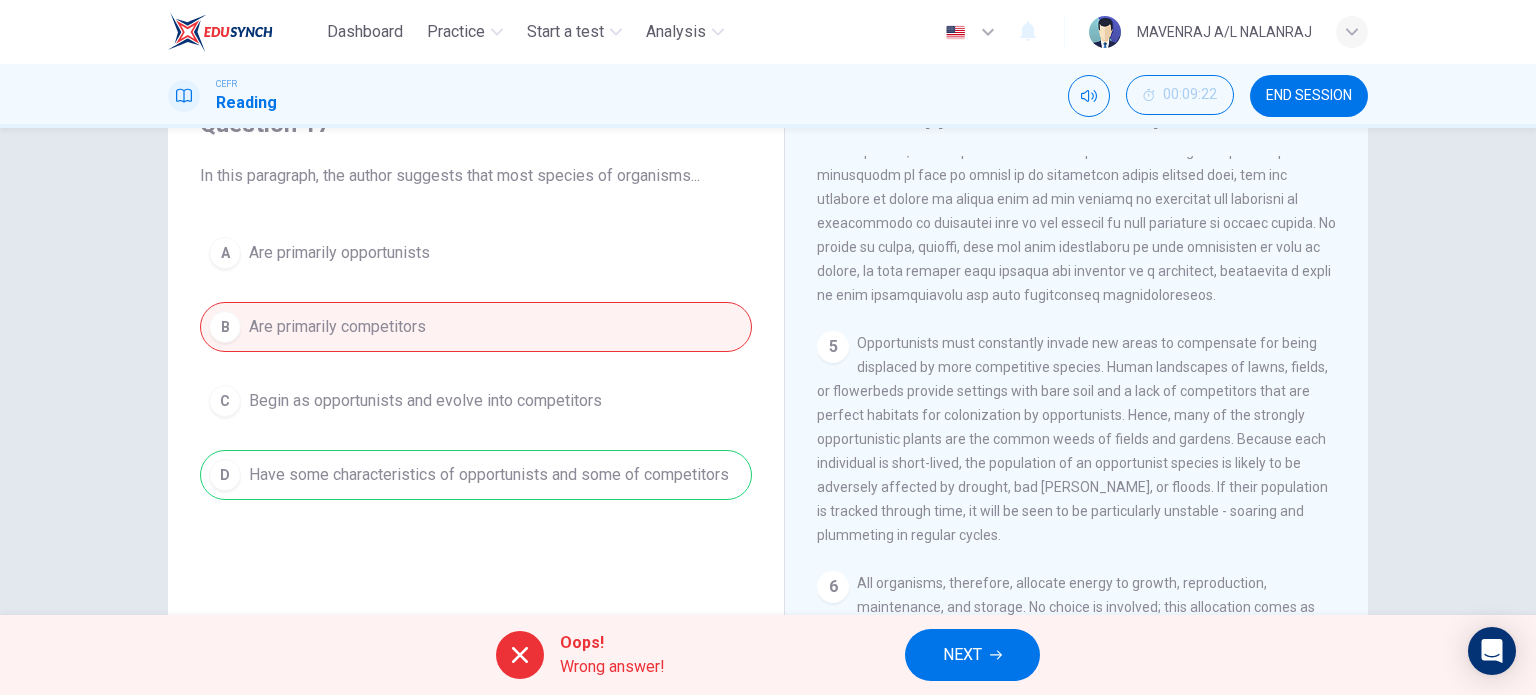 click on "Oops! Wrong answer! NEXT" at bounding box center [768, 655] 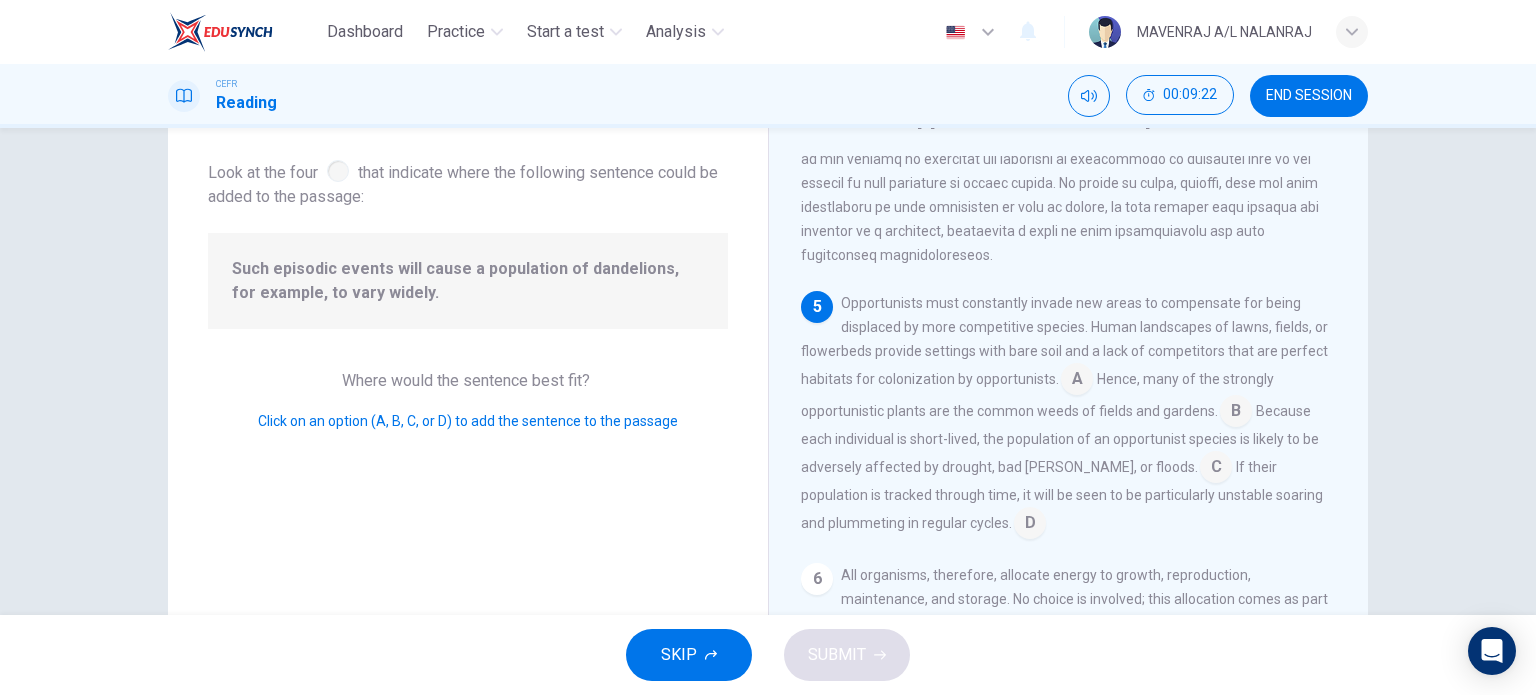scroll, scrollTop: 932, scrollLeft: 0, axis: vertical 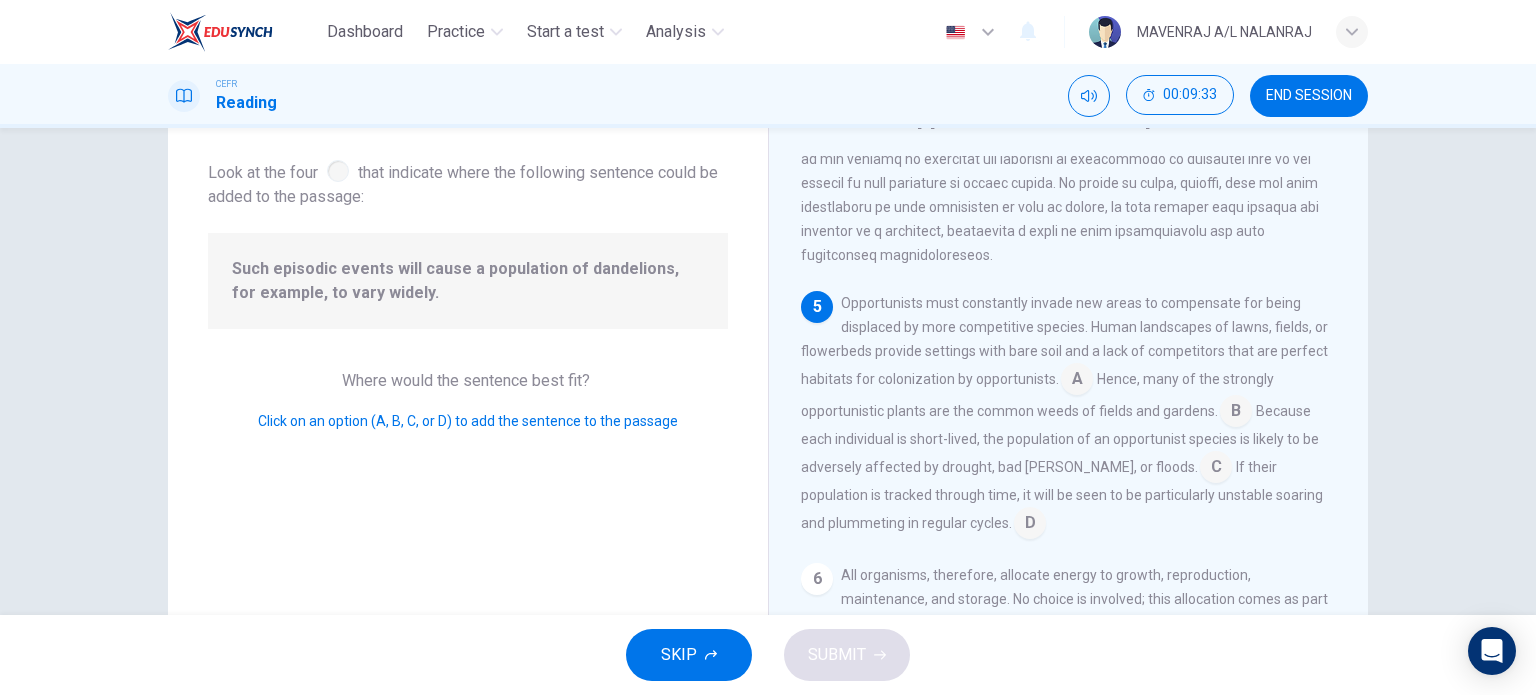 click at bounding box center [1077, 381] 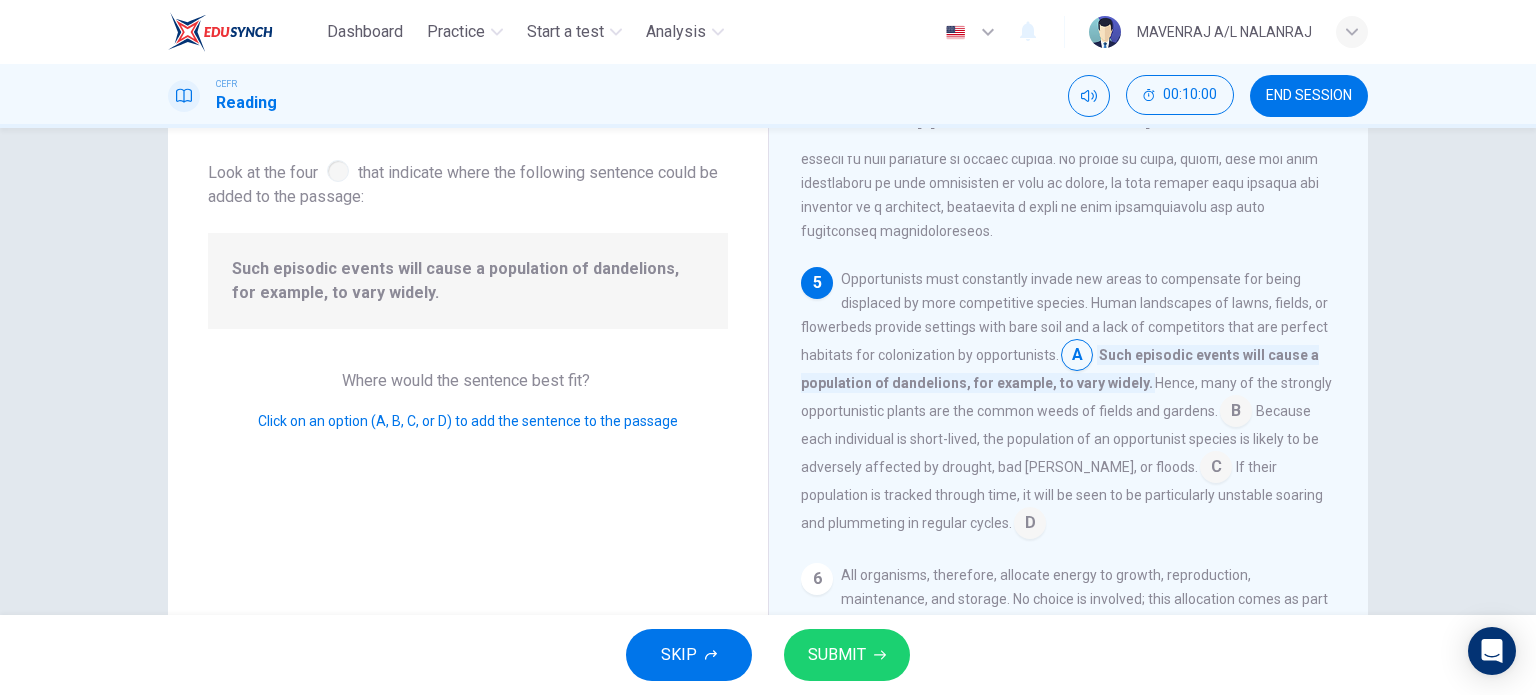 click on "SUBMIT" at bounding box center [837, 655] 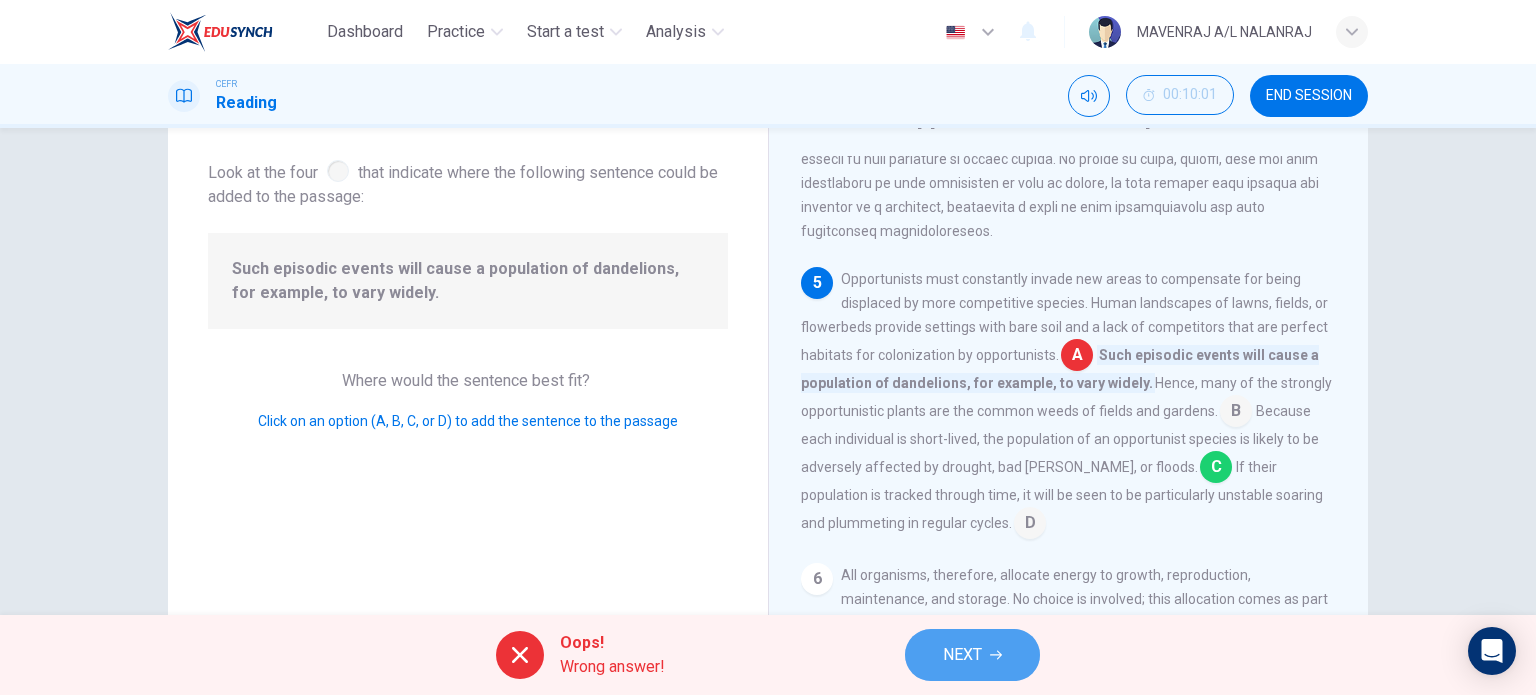 click on "NEXT" at bounding box center (972, 655) 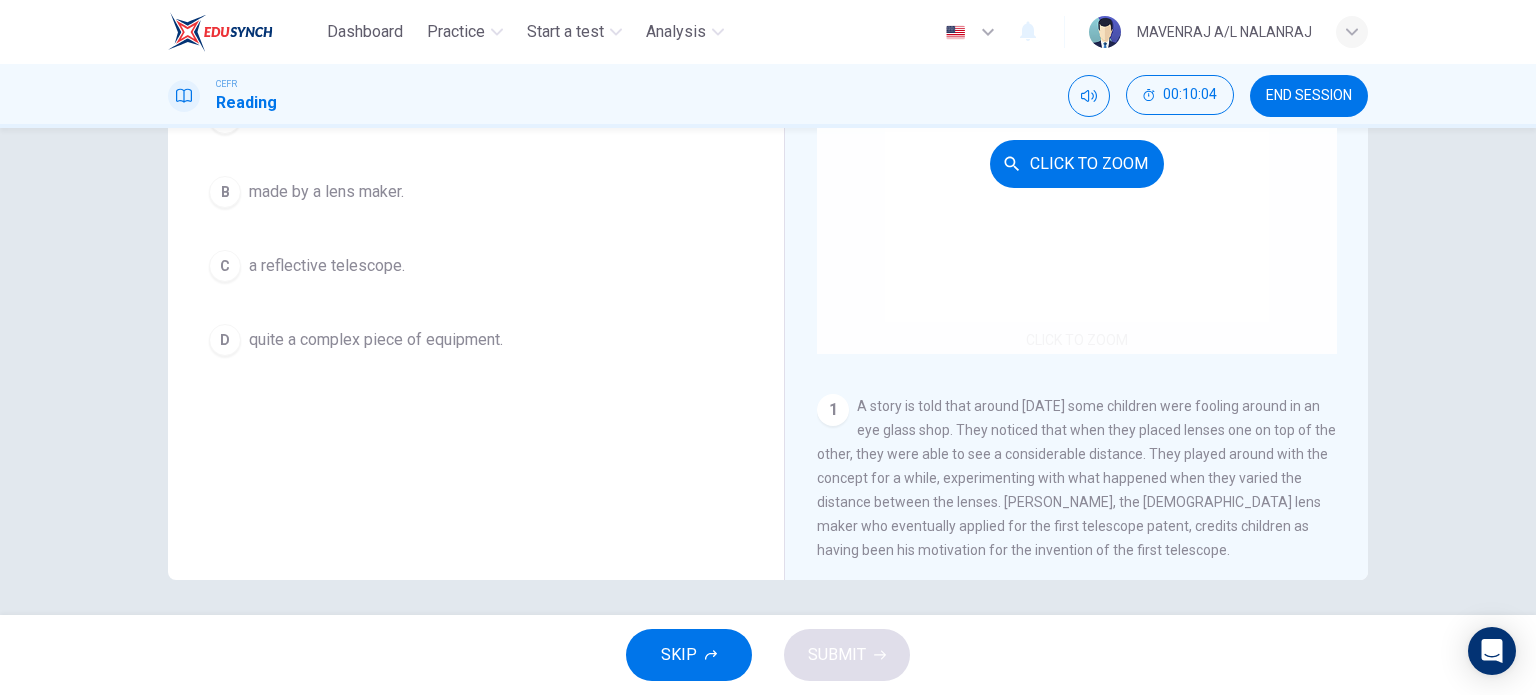 scroll, scrollTop: 288, scrollLeft: 0, axis: vertical 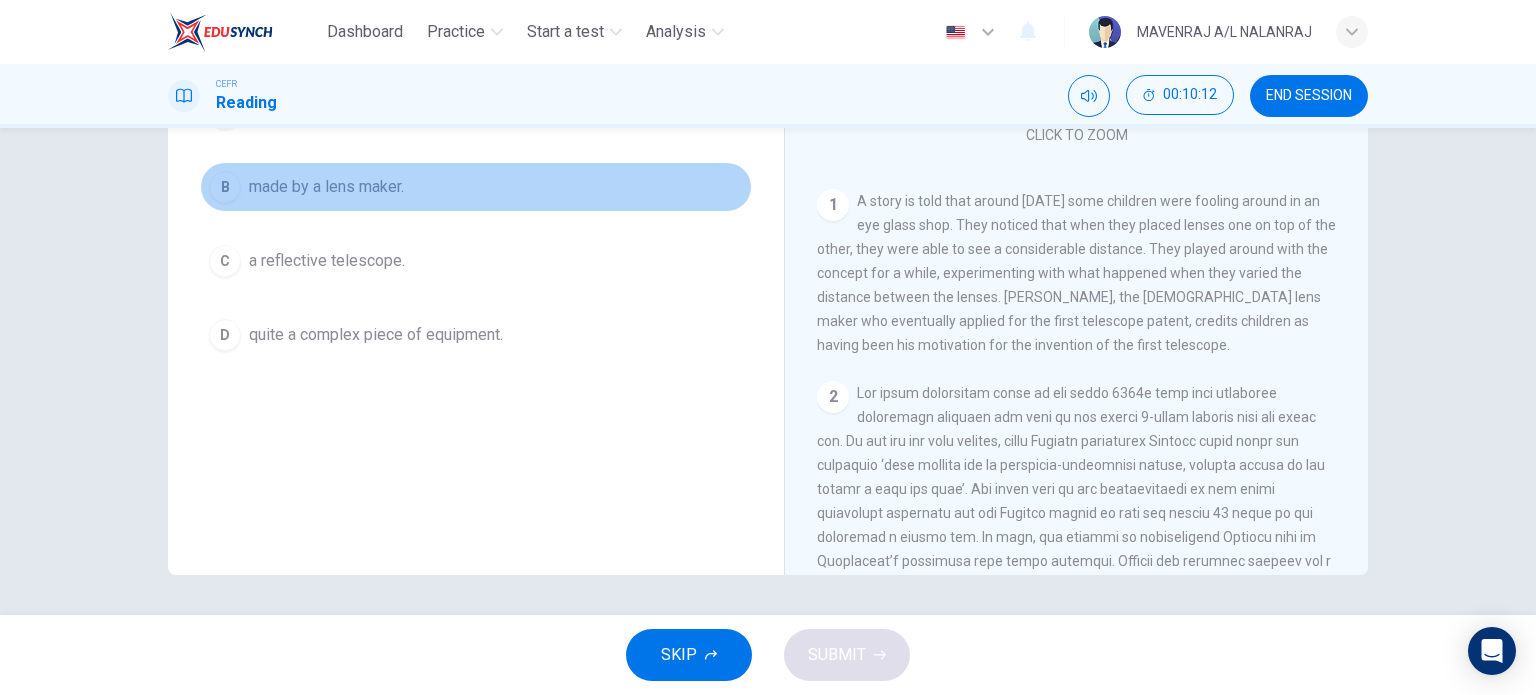 click on "B made by a lens maker." at bounding box center [476, 187] 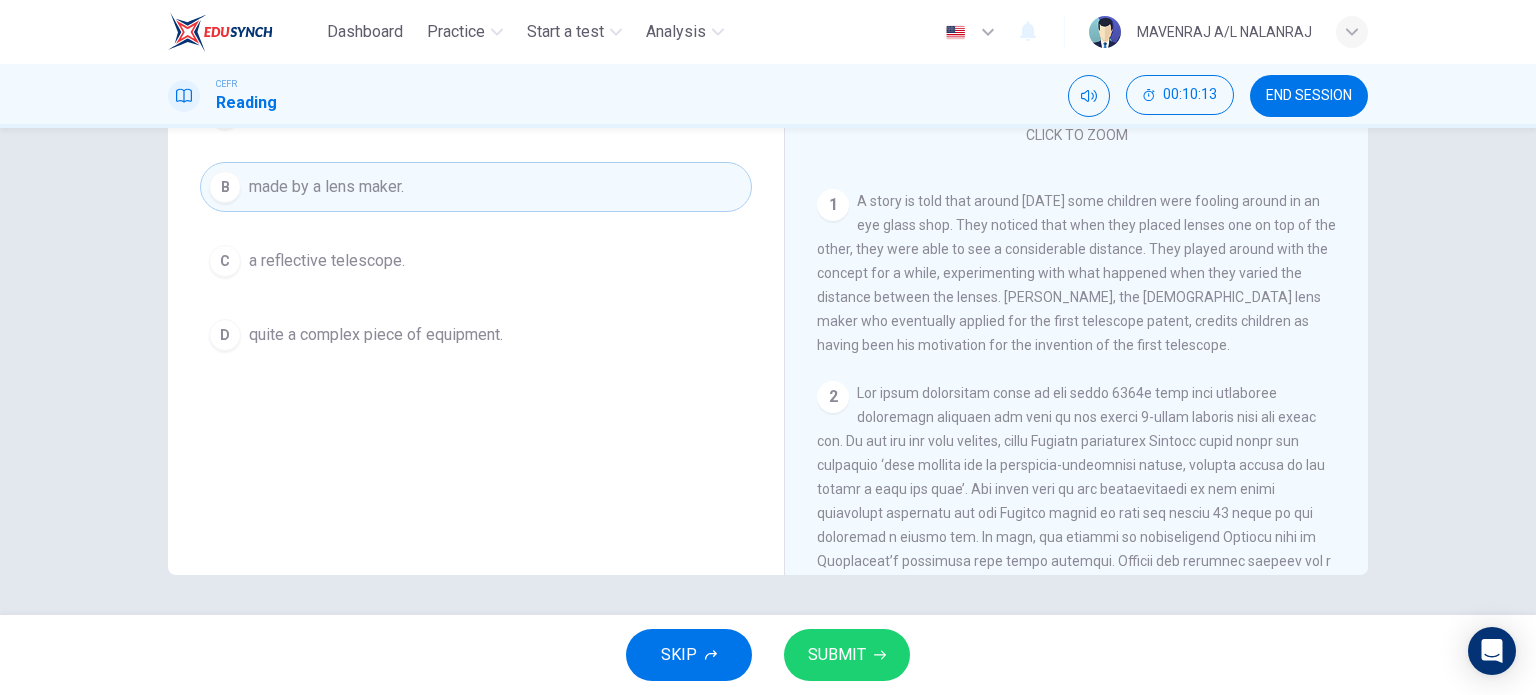 click on "SUBMIT" at bounding box center (847, 655) 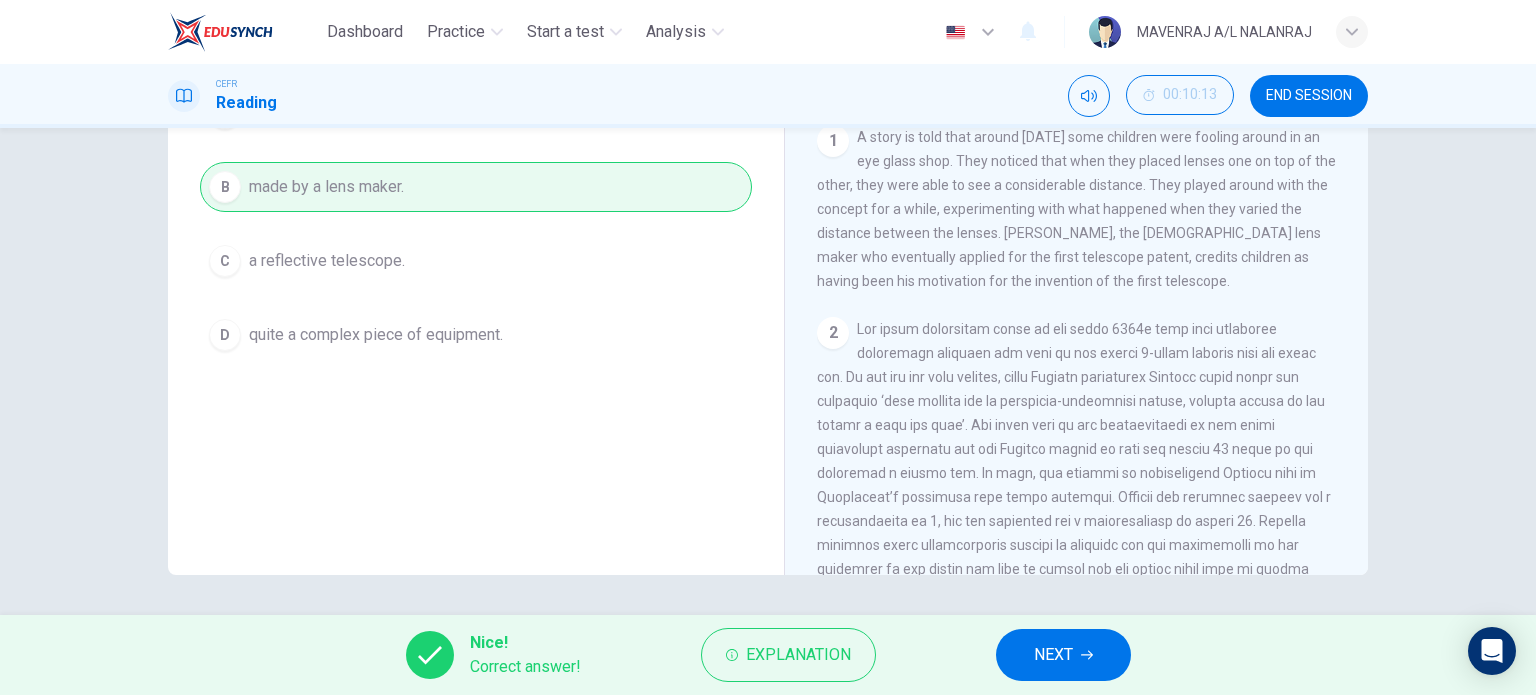 scroll, scrollTop: 300, scrollLeft: 0, axis: vertical 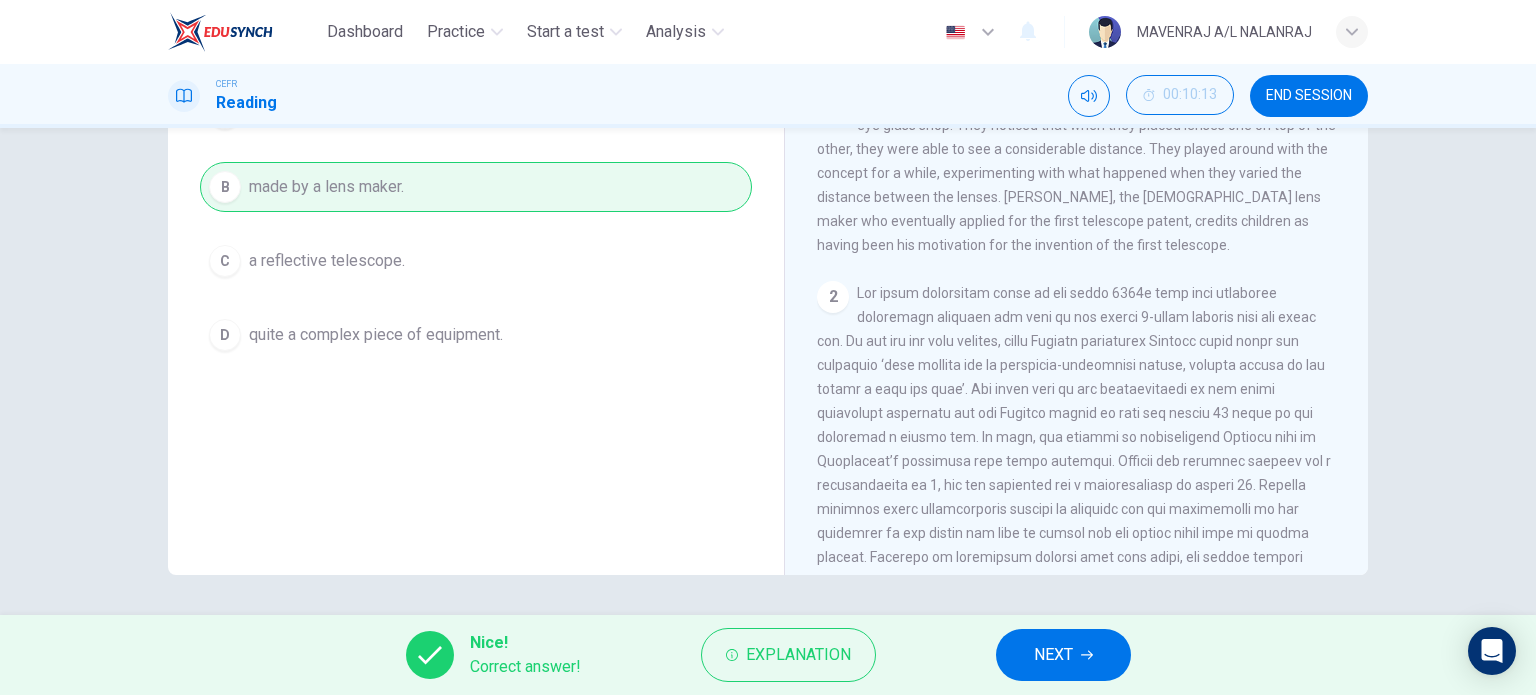 click on "NEXT" at bounding box center (1063, 655) 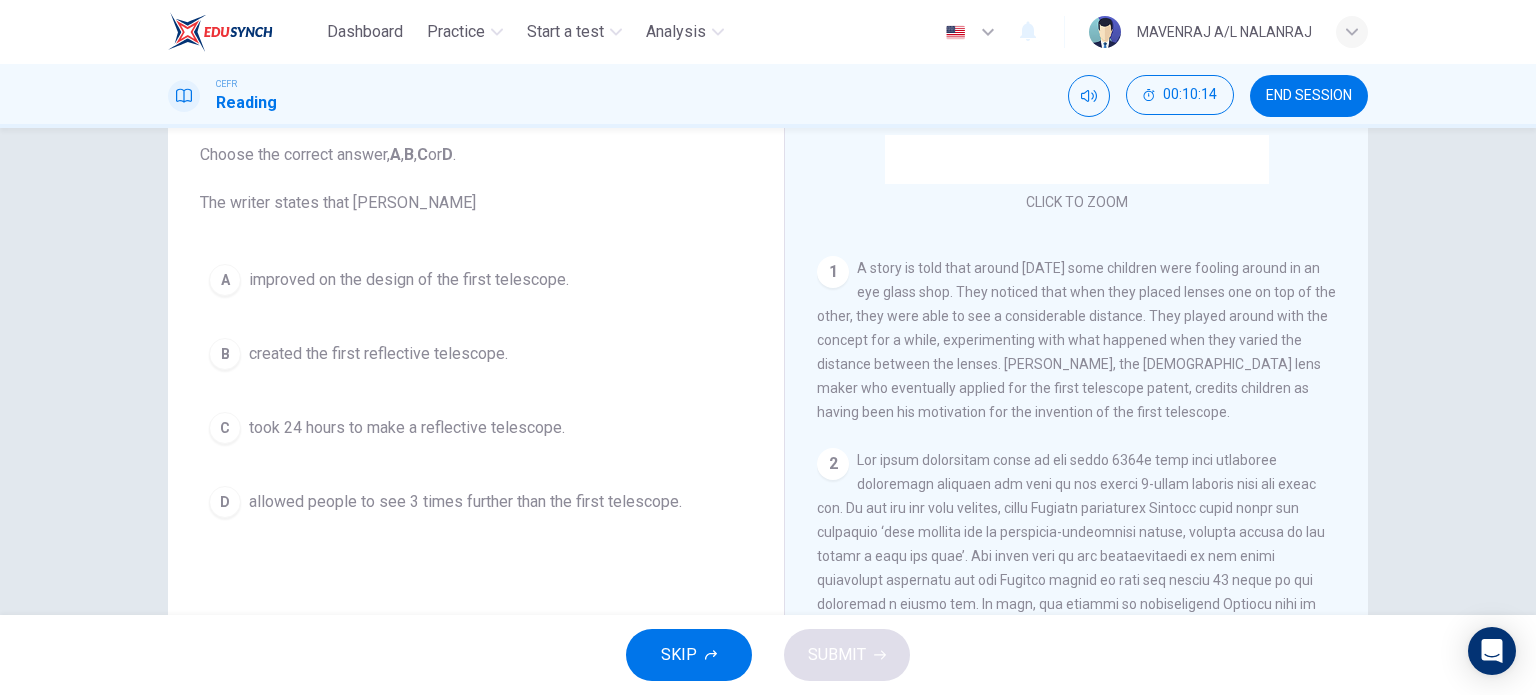 scroll, scrollTop: 88, scrollLeft: 0, axis: vertical 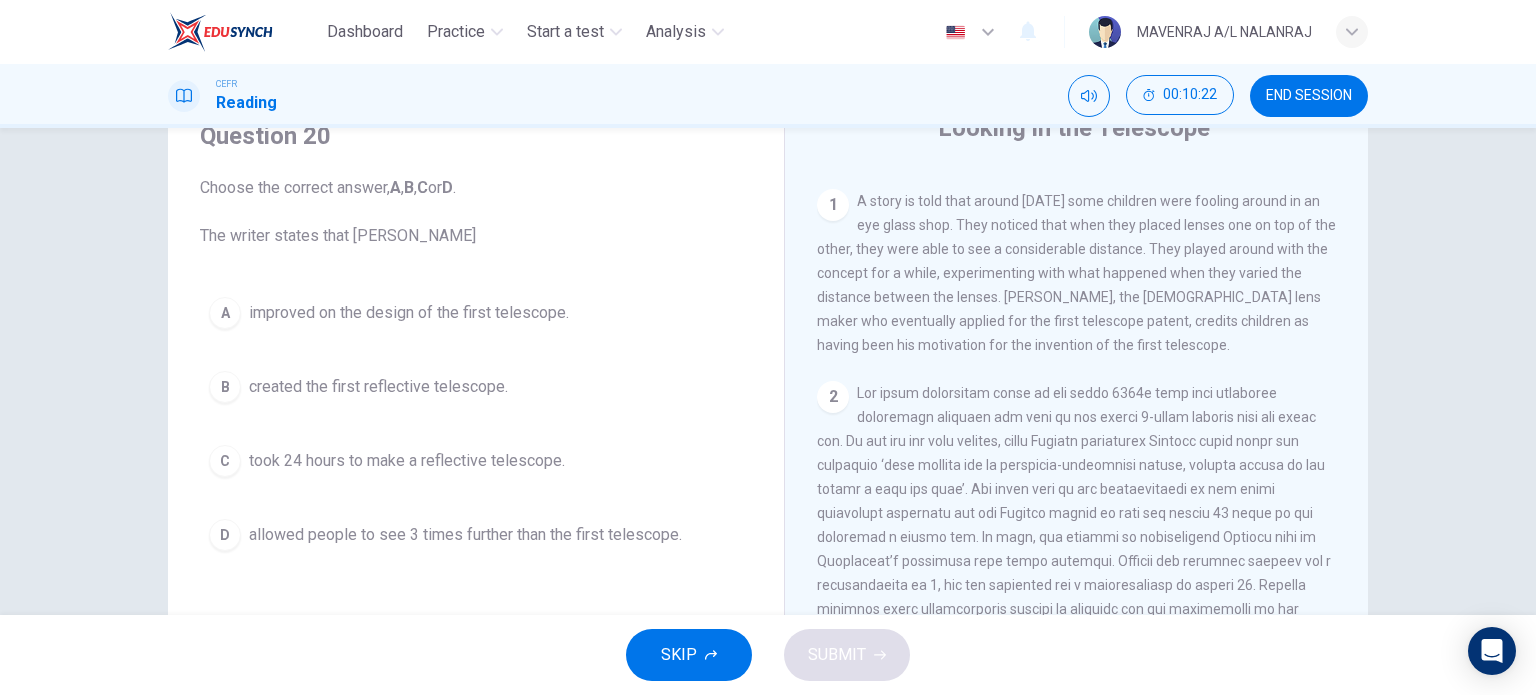 drag, startPoint x: 952, startPoint y: 482, endPoint x: 1190, endPoint y: 493, distance: 238.25406 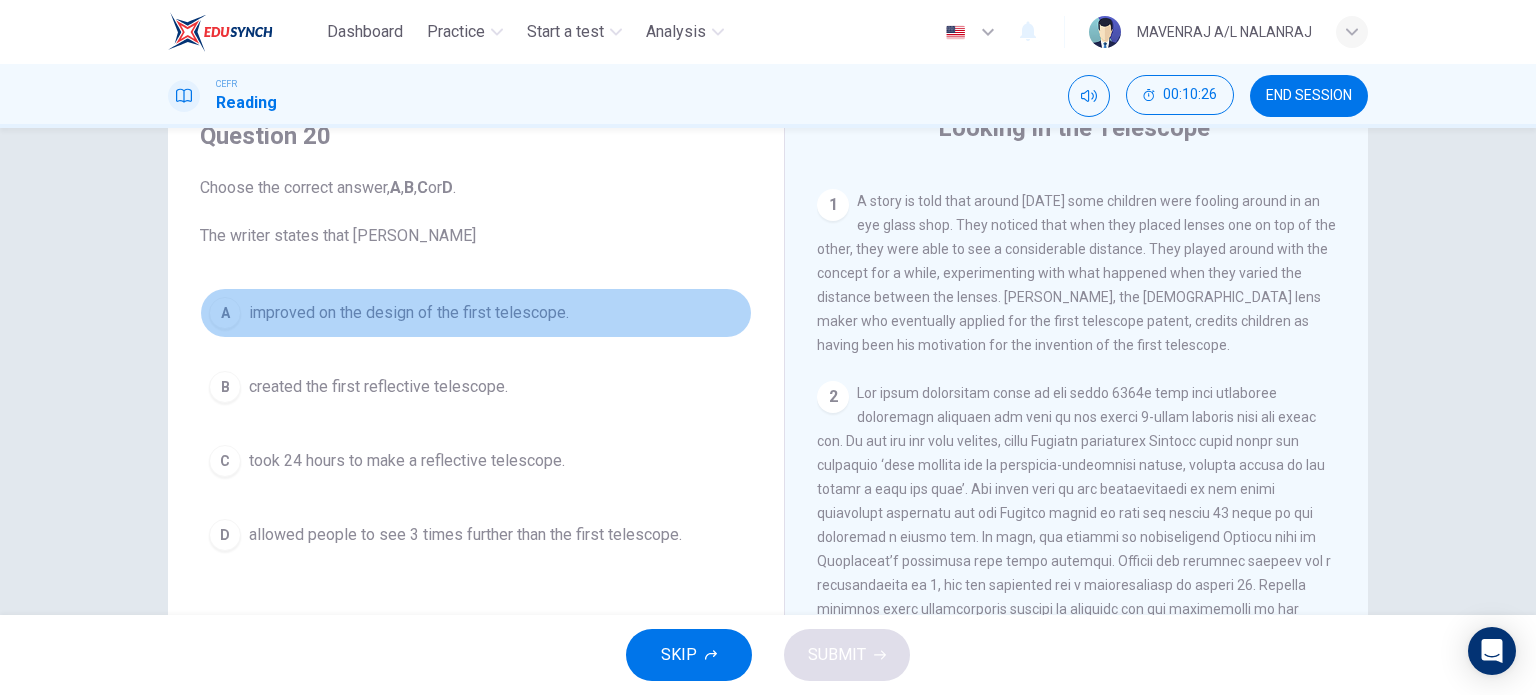click on "improved on the design of the first telescope." at bounding box center (409, 313) 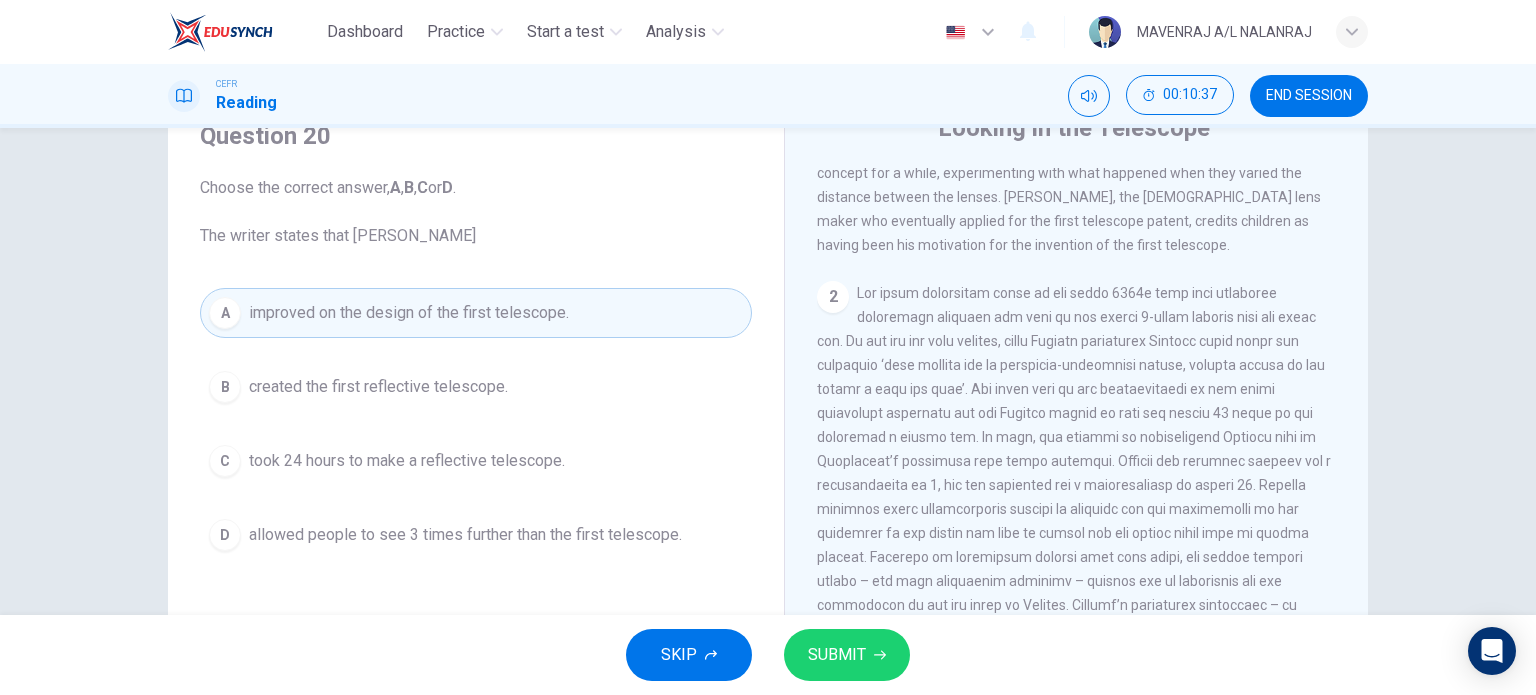 scroll, scrollTop: 600, scrollLeft: 0, axis: vertical 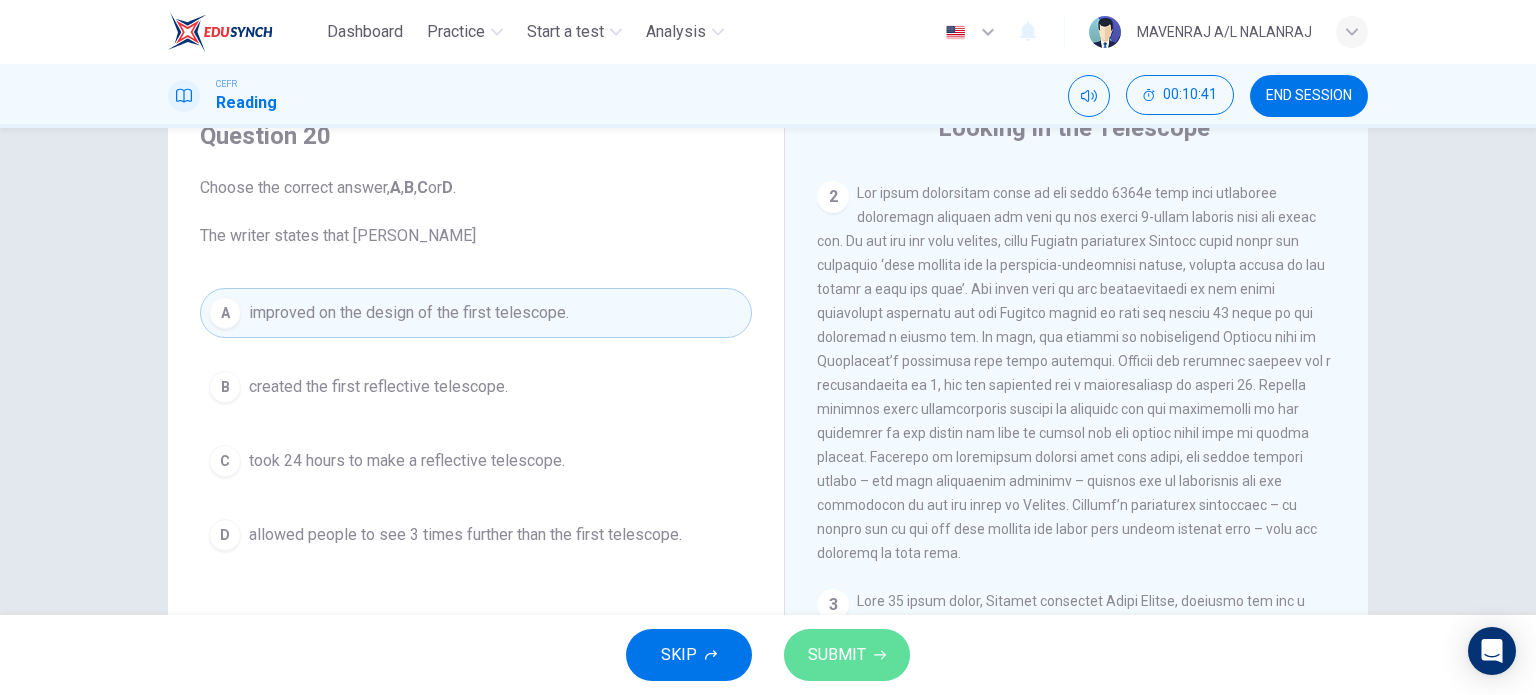 click on "SUBMIT" at bounding box center (847, 655) 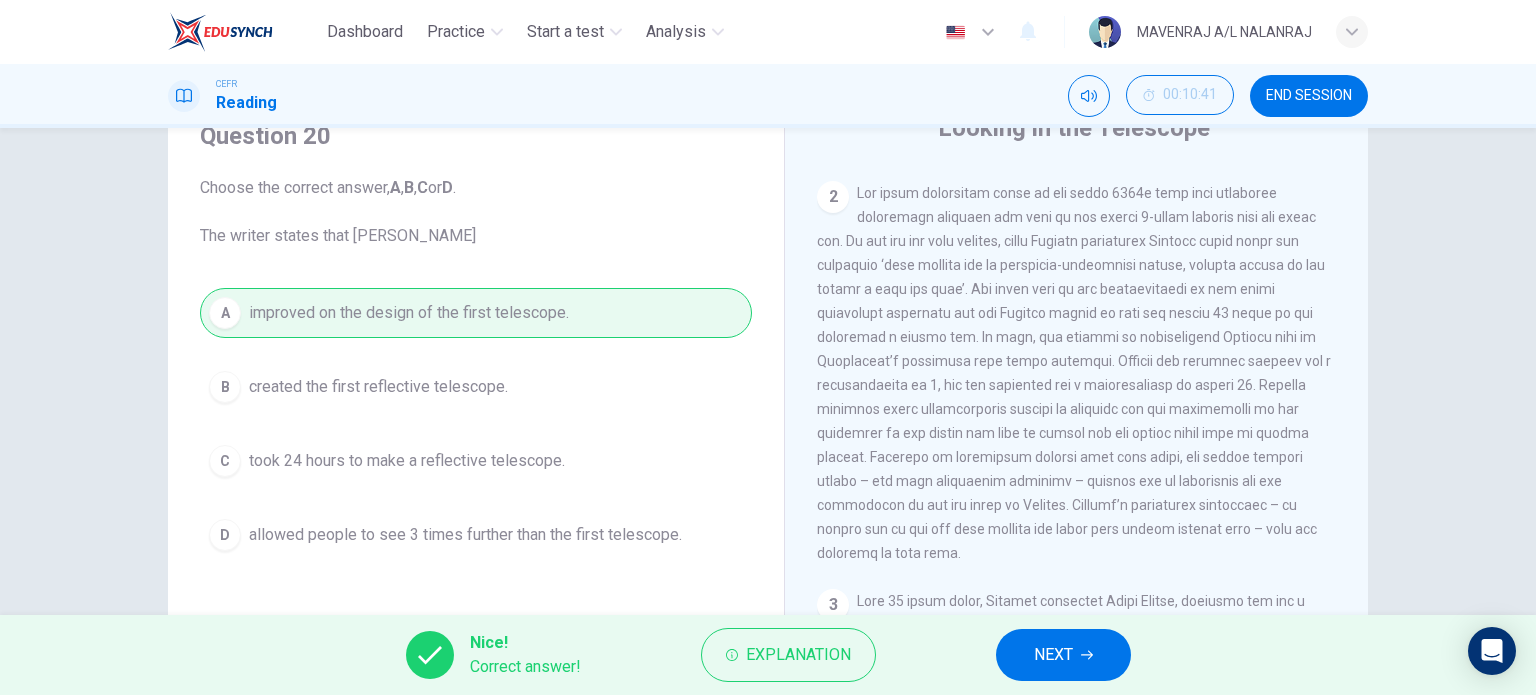 click on "Nice! Correct answer! Explanation NEXT" at bounding box center (768, 655) 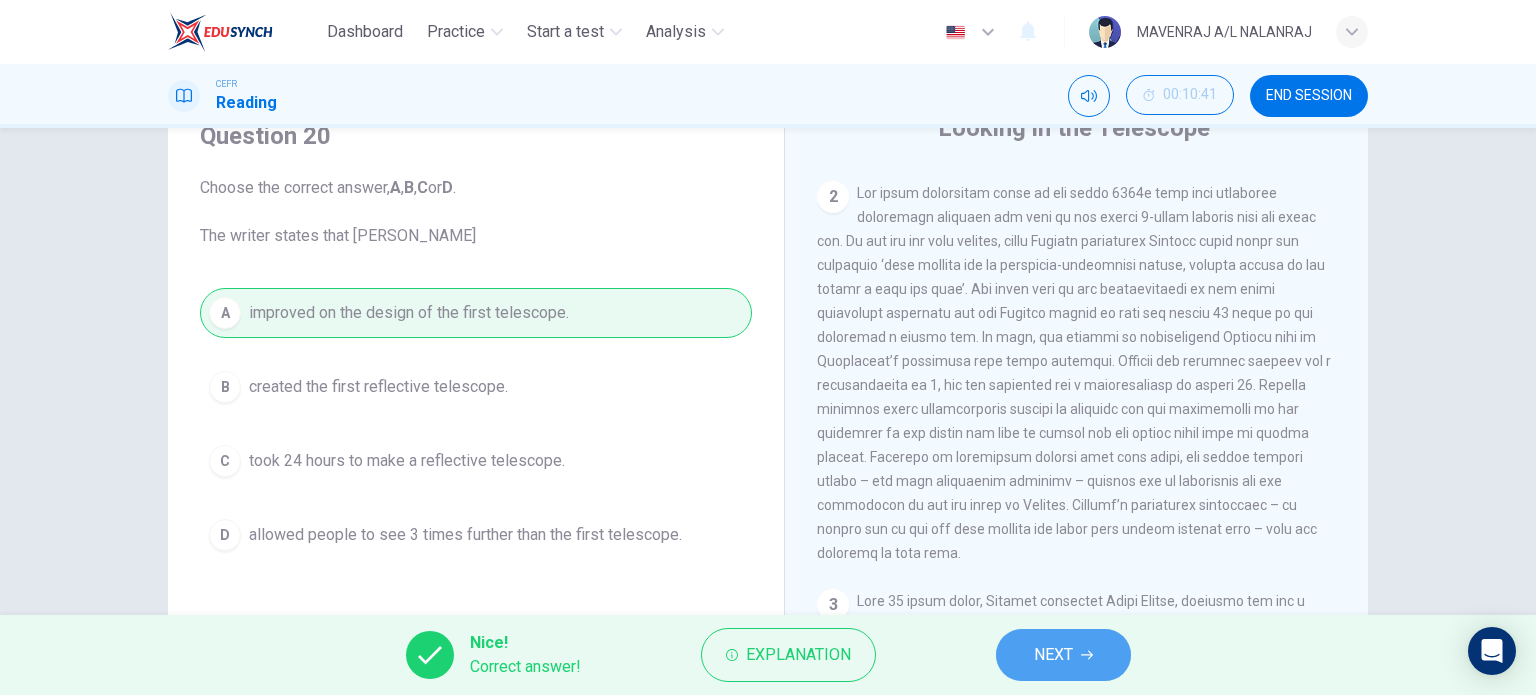 click on "NEXT" at bounding box center (1053, 655) 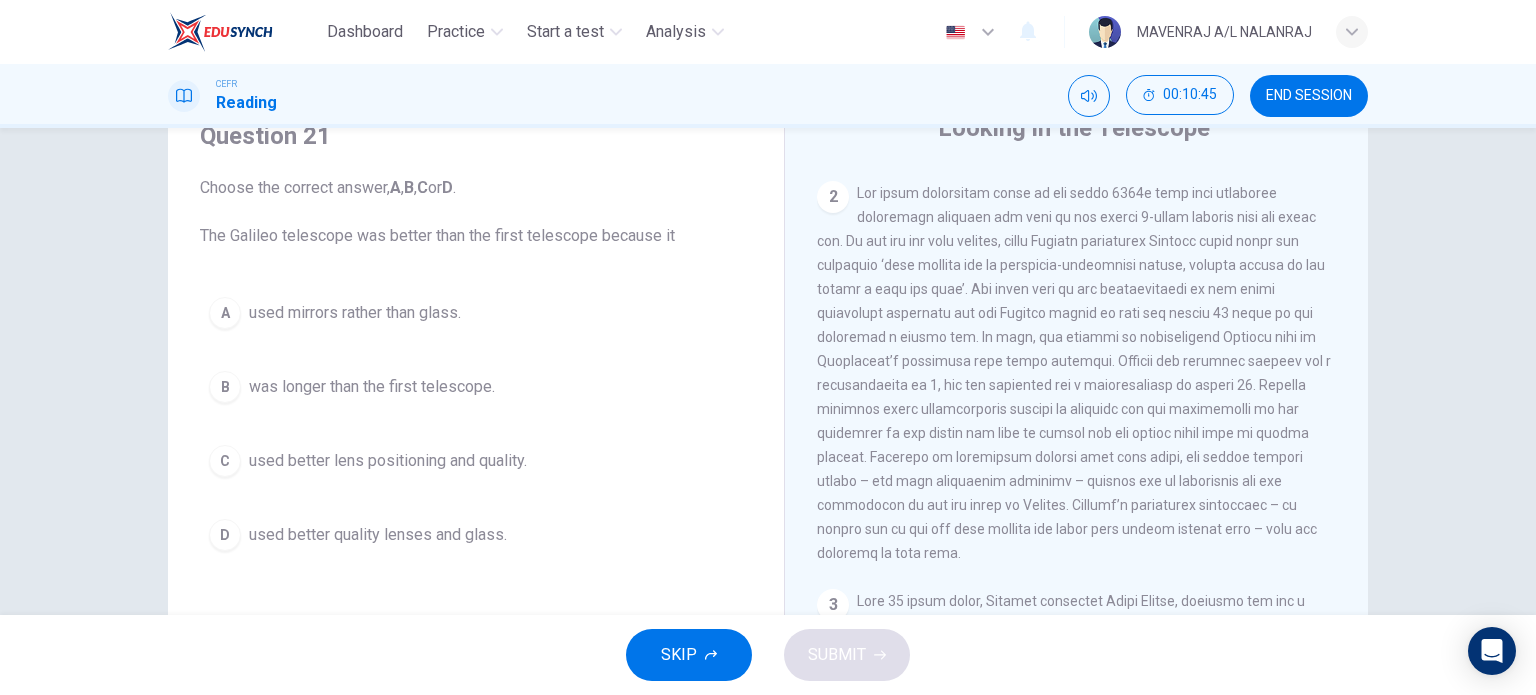 drag, startPoint x: 476, startPoint y: 414, endPoint x: 496, endPoint y: 459, distance: 49.24429 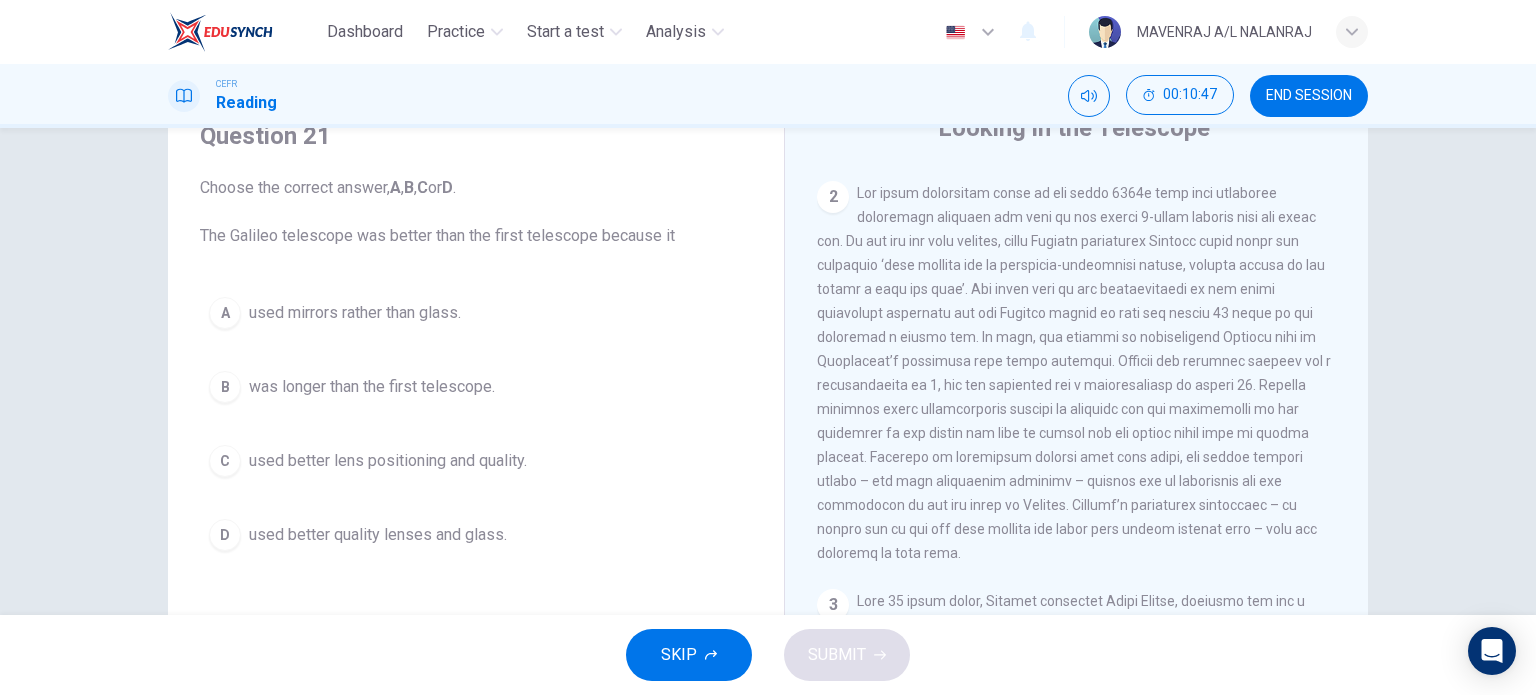 click on "C used better lens positioning and quality." at bounding box center [476, 461] 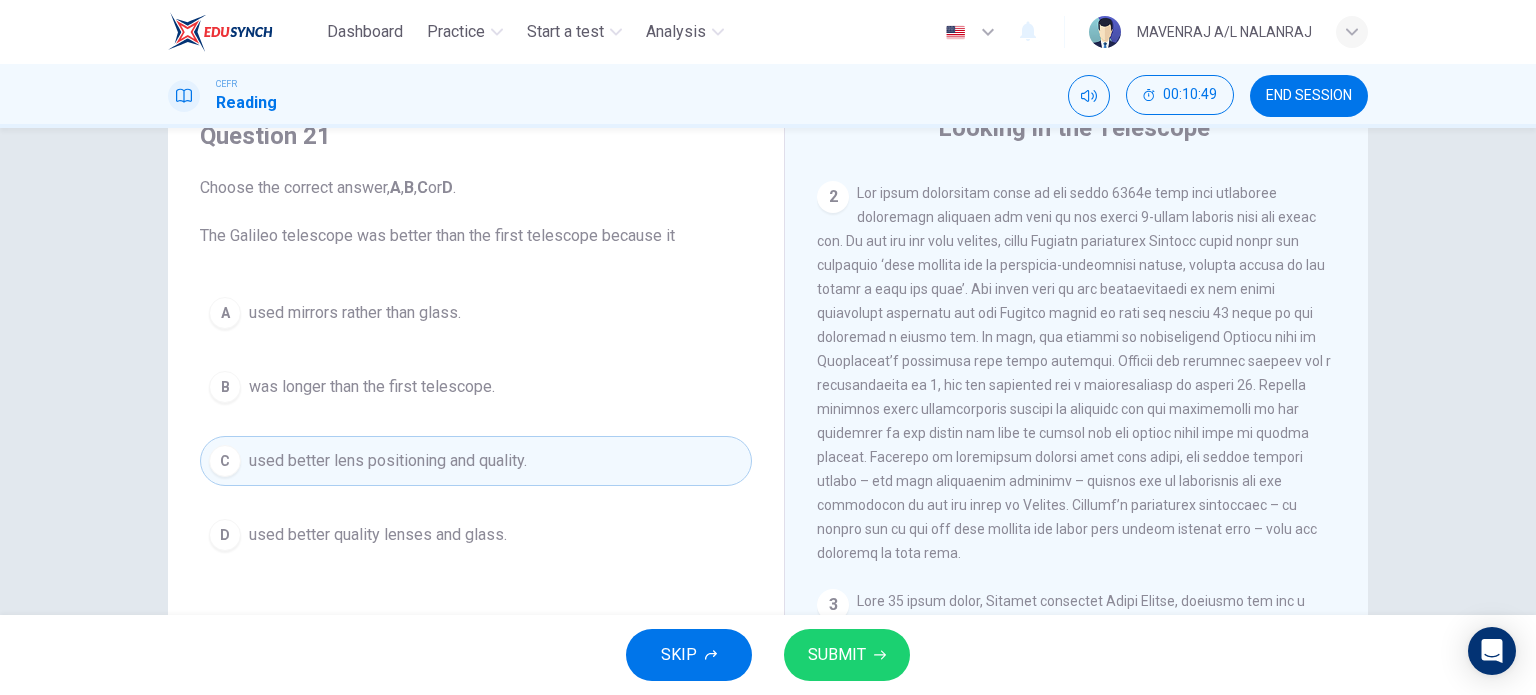 click on "SUBMIT" at bounding box center (847, 655) 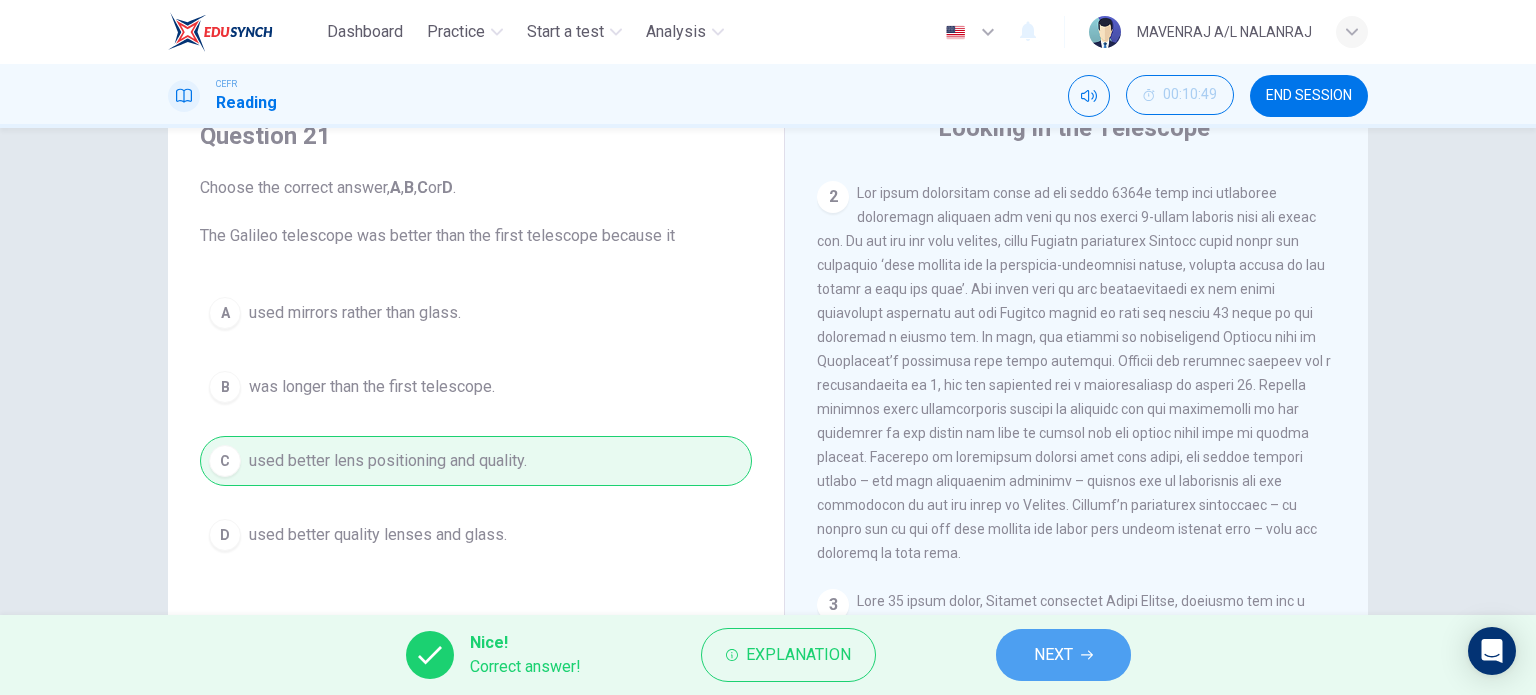 click on "NEXT" at bounding box center [1053, 655] 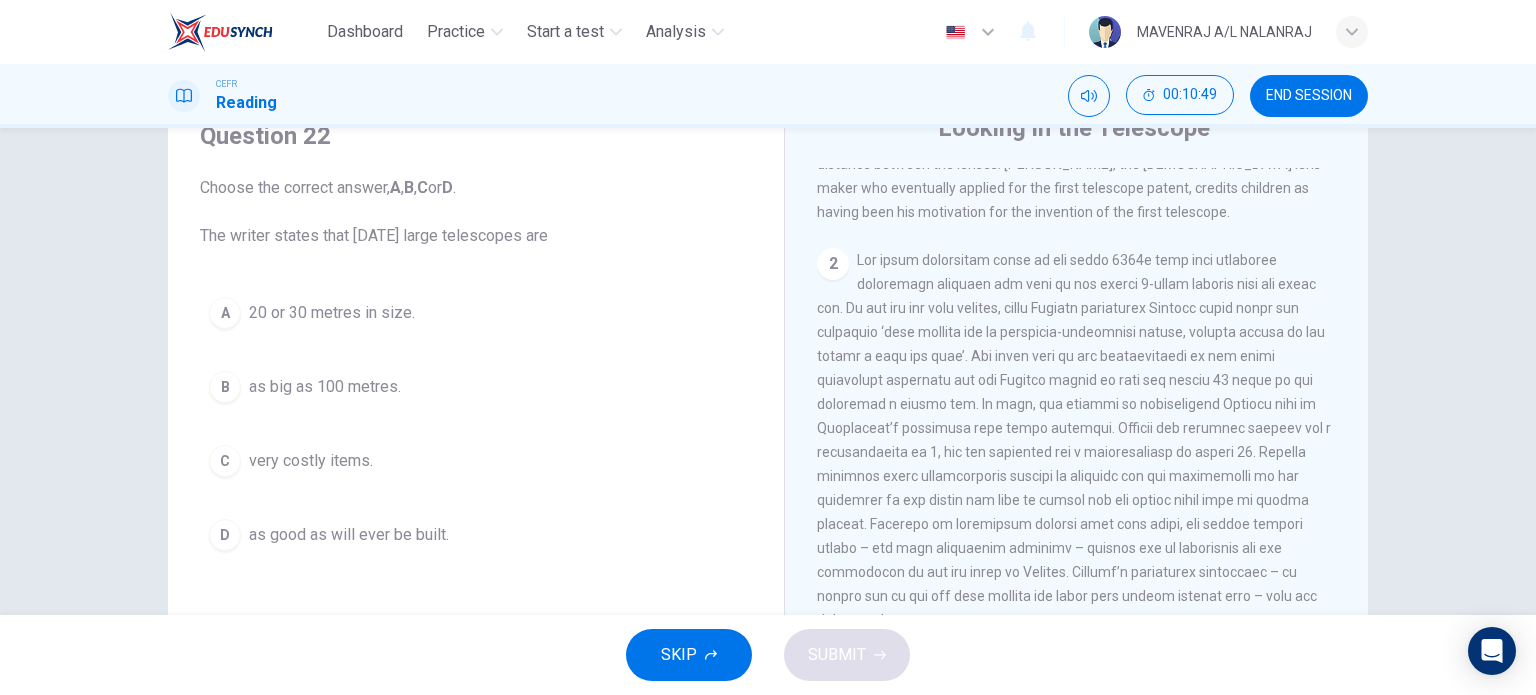 scroll, scrollTop: 500, scrollLeft: 0, axis: vertical 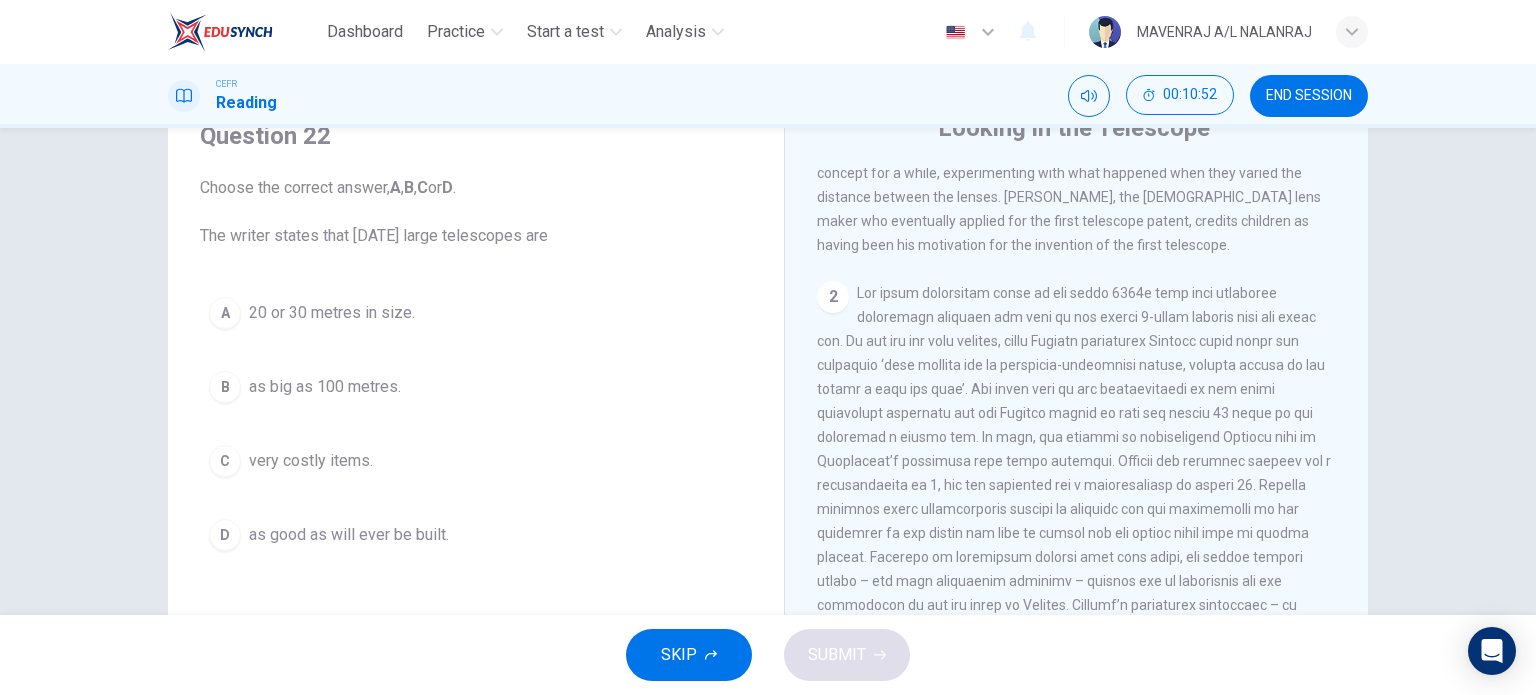 drag, startPoint x: 408, startPoint y: 233, endPoint x: 496, endPoint y: 261, distance: 92.34717 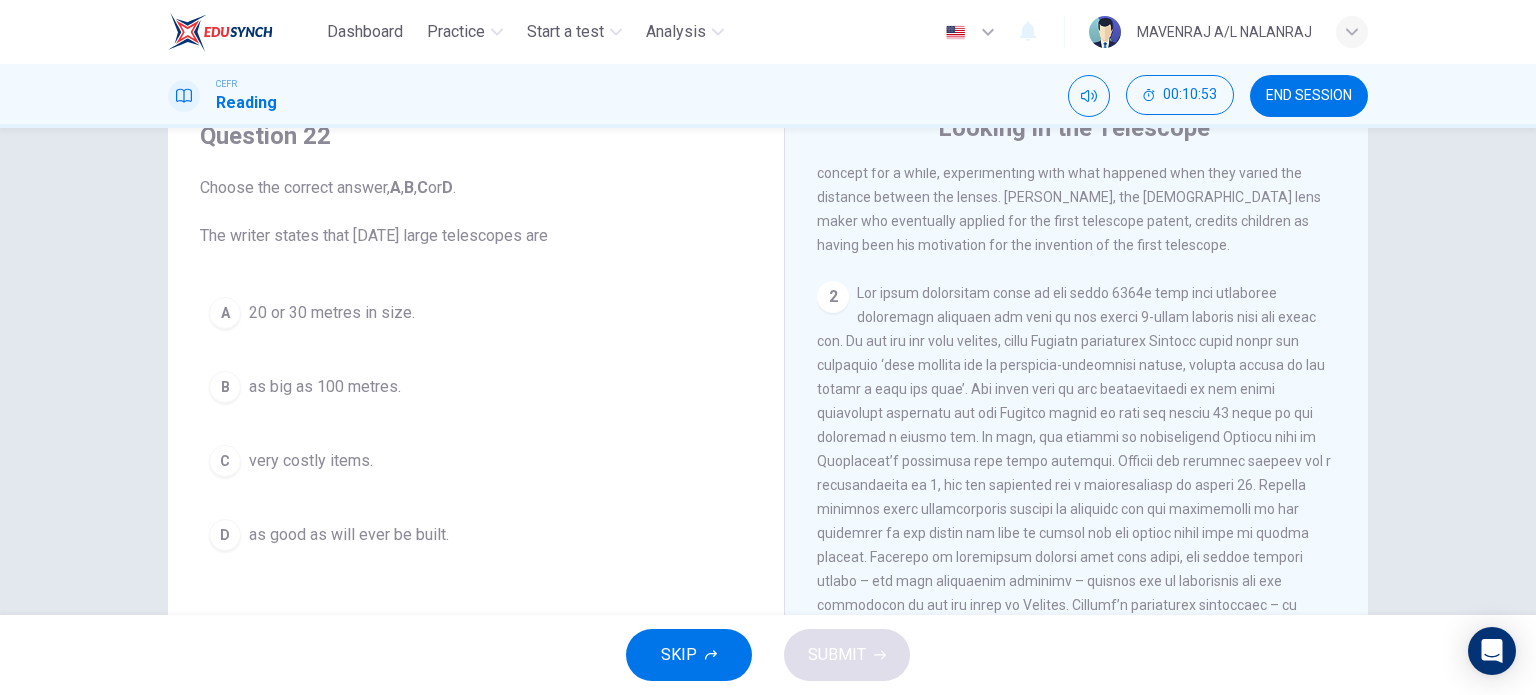 click on "20 or 30 metres in size." at bounding box center [332, 313] 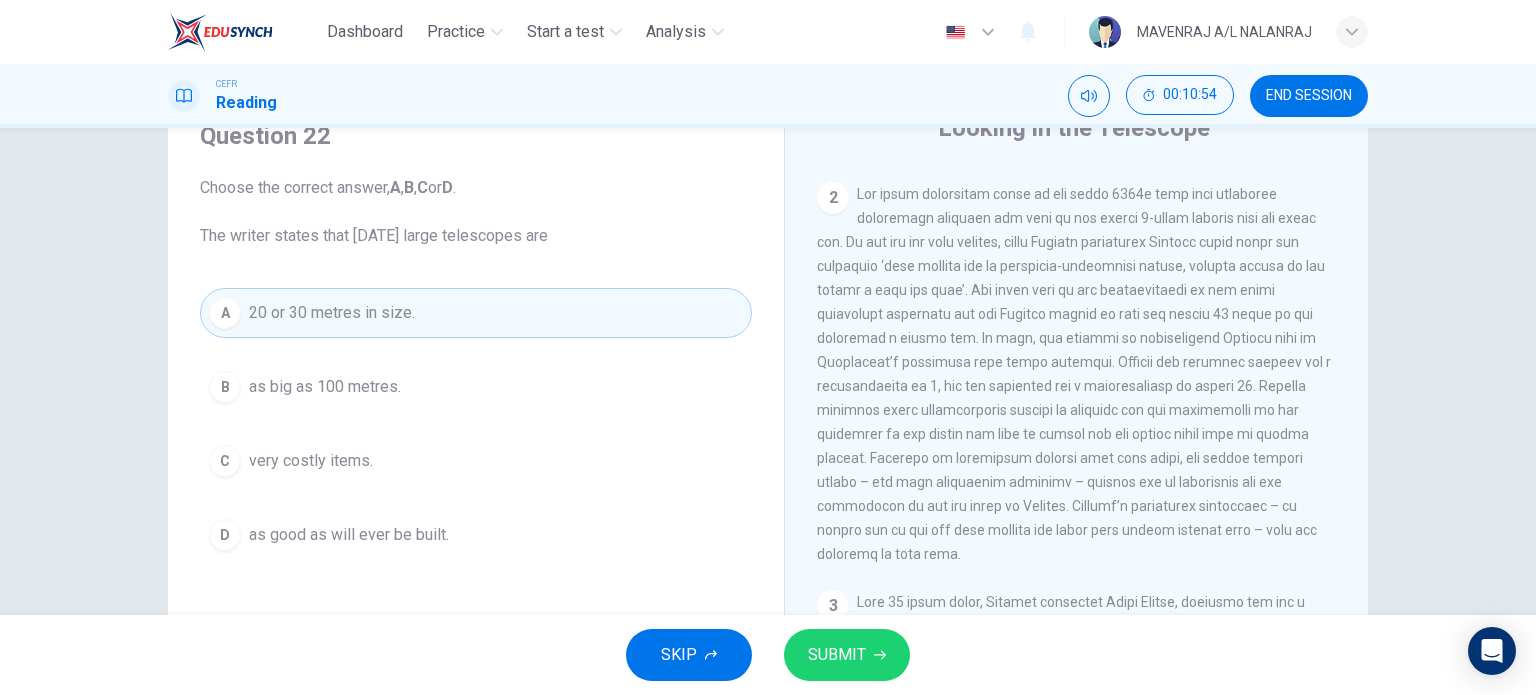 click on "Dashboard Practice Start a test Analysis English en ​ MAVENRAJ A/L NALANRAJ CEFR Reading 00:10:54 END SESSION Question 22 Choose the correct answer,  A ,  B ,  C  or  D .
The writer states that [DATE] large telescopes are A 20 or 30 metres in size. B as big as 100 metres. C very costly items. D as good as will ever be built. Looking in the Telescope CLICK TO ZOOM Click to Zoom 1 A story is told that around [DATE] some children were fooling around in
an eye glass shop. They noticed that when they placed lenses one on top of the
other, they were able to see a considerable distance. They played around with
the concept for a while, experimenting with what happened when they varied
the distance between the lenses. [PERSON_NAME], the [DEMOGRAPHIC_DATA] lens maker who
eventually applied for the first telescope patent, credits children as having
been his motivation for the invention of the first telescope. 2 3 4 5 SKIP SUBMIT" at bounding box center [768, 347] 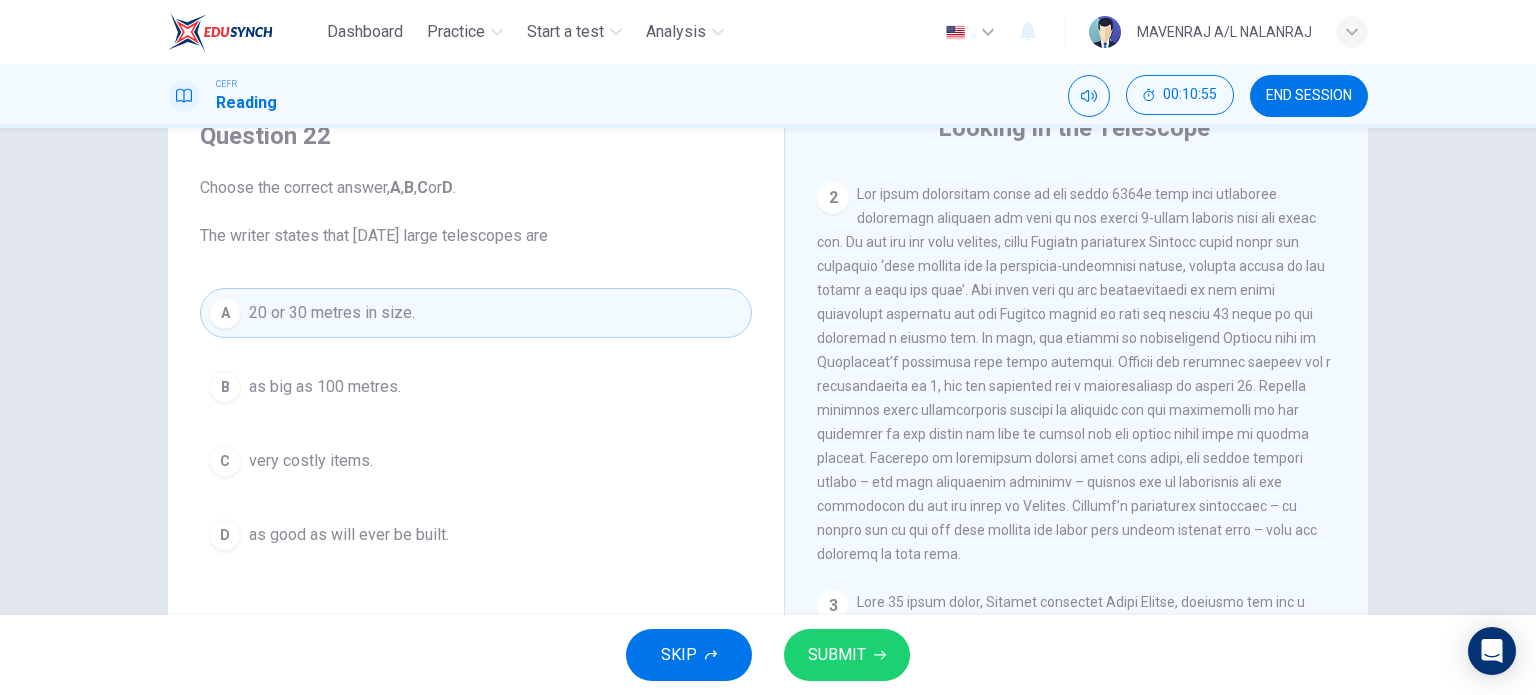 scroll, scrollTop: 600, scrollLeft: 0, axis: vertical 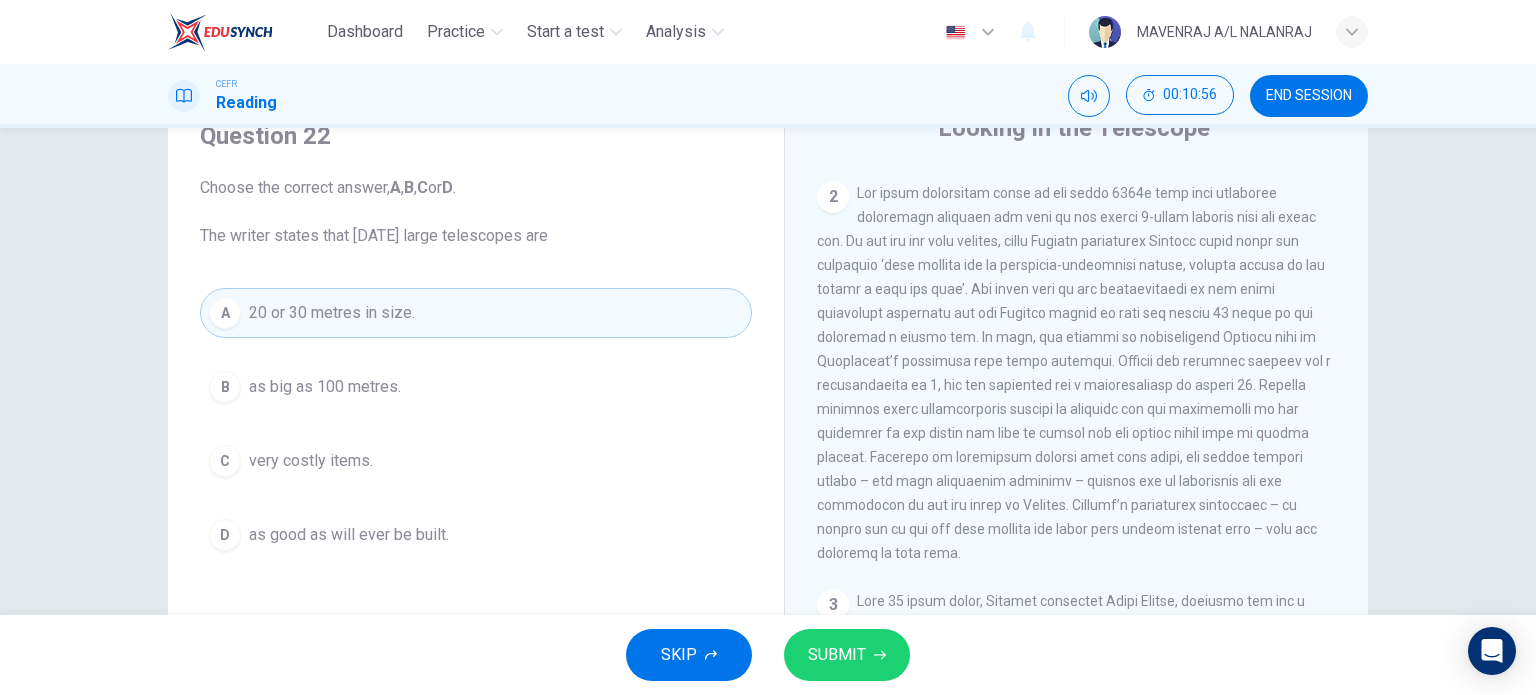 click on "C very costly items." at bounding box center (476, 461) 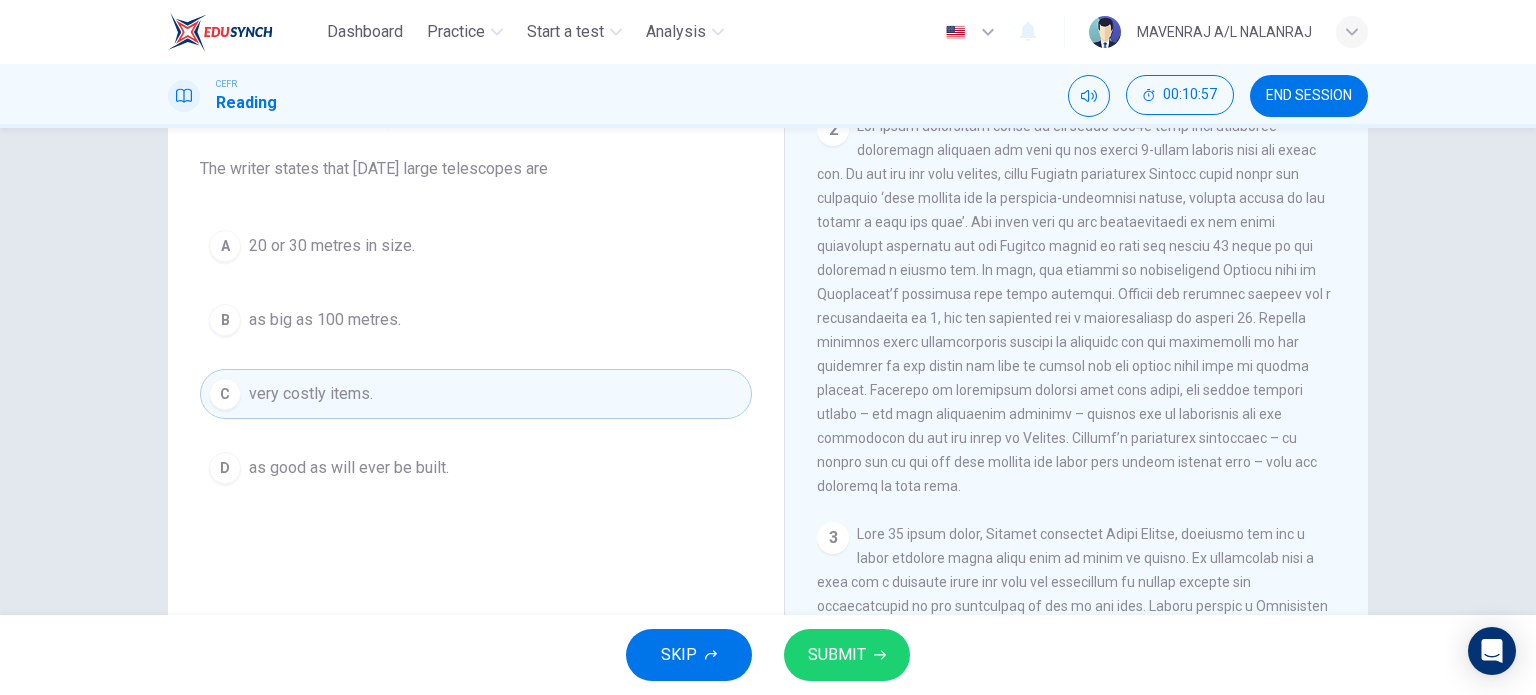 scroll, scrollTop: 188, scrollLeft: 0, axis: vertical 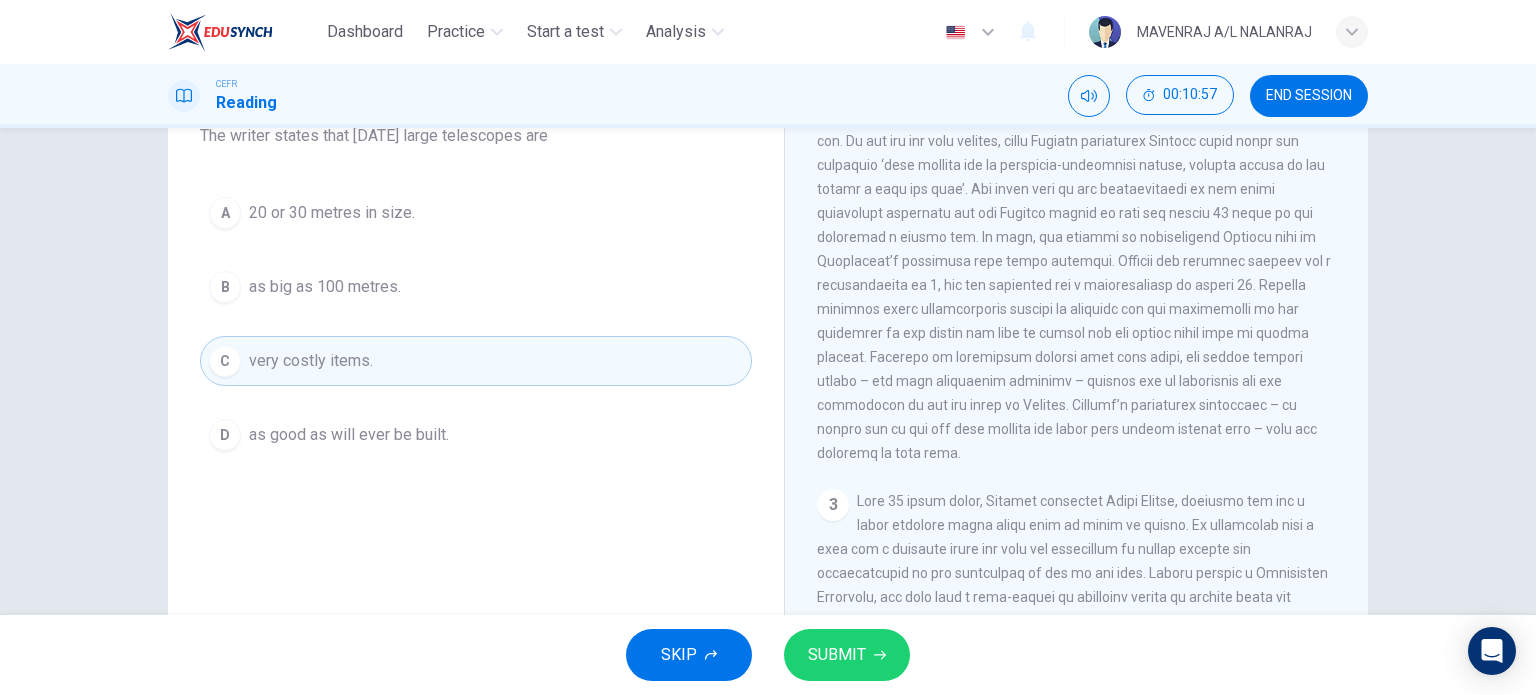 click on "SUBMIT" at bounding box center [837, 655] 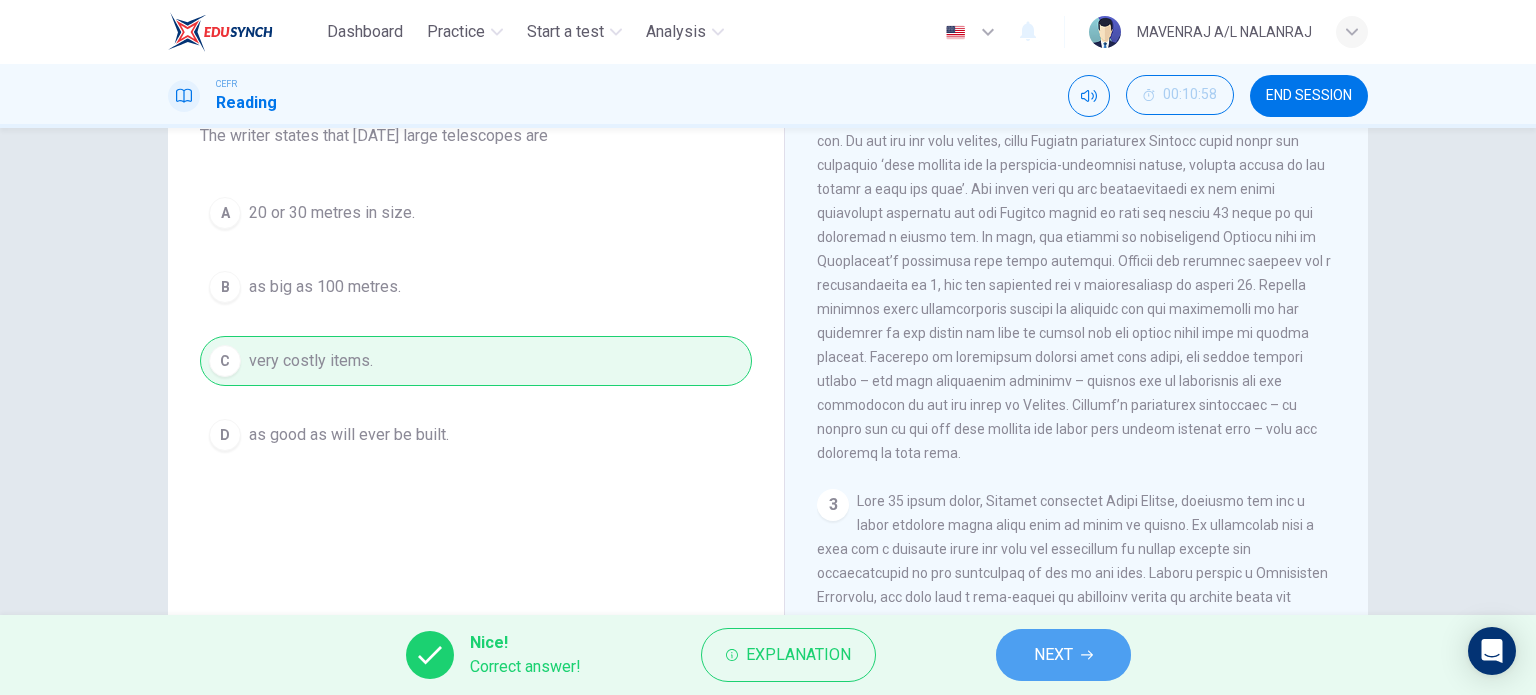 drag, startPoint x: 1032, startPoint y: 641, endPoint x: 1024, endPoint y: 626, distance: 17 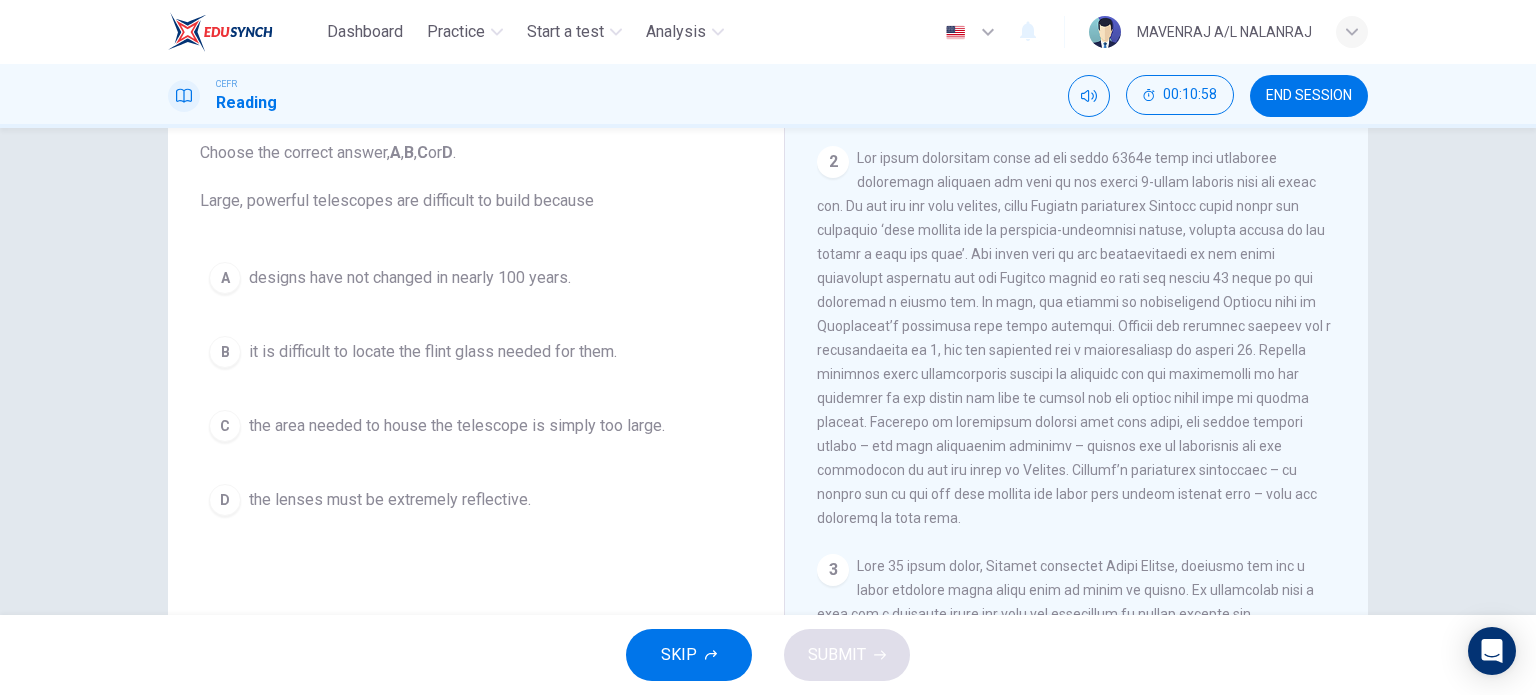 scroll, scrollTop: 88, scrollLeft: 0, axis: vertical 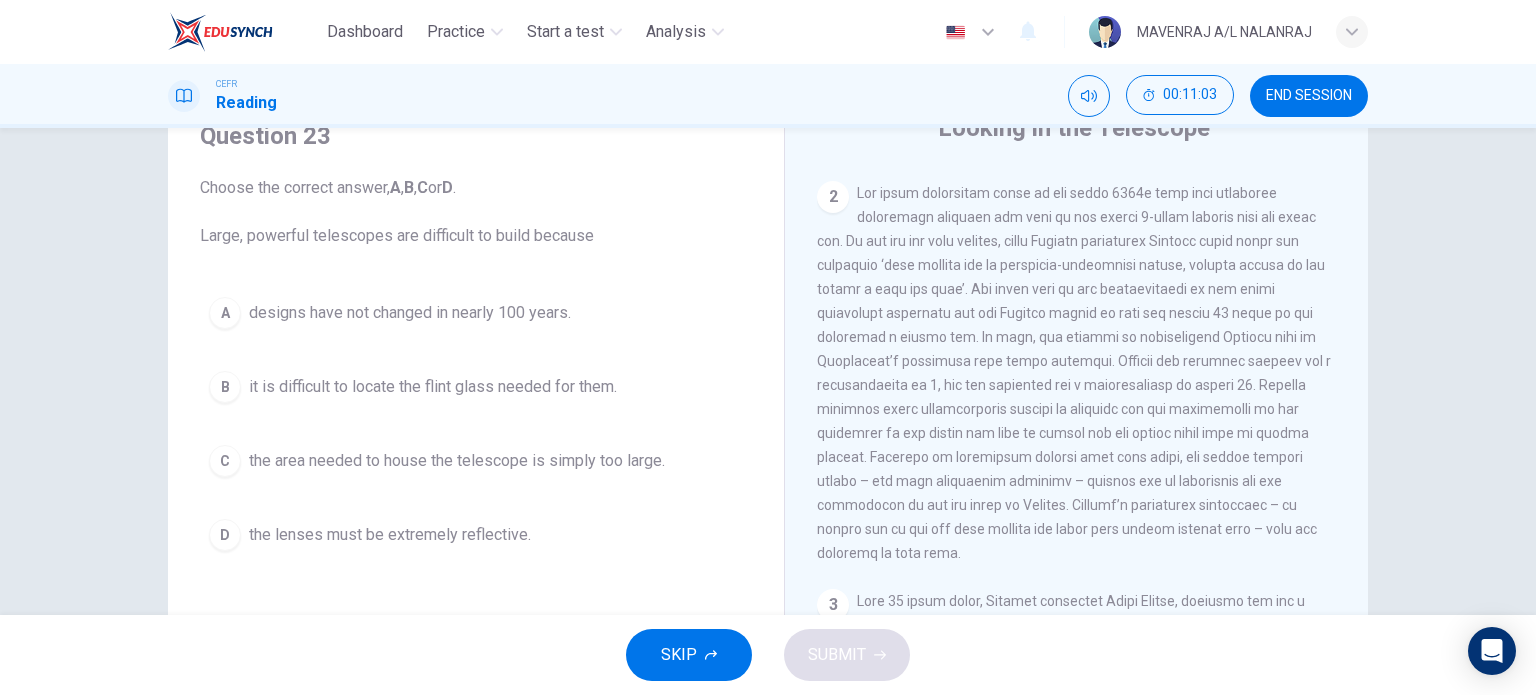 click on "A designs have not changed in nearly 100 years." at bounding box center [476, 313] 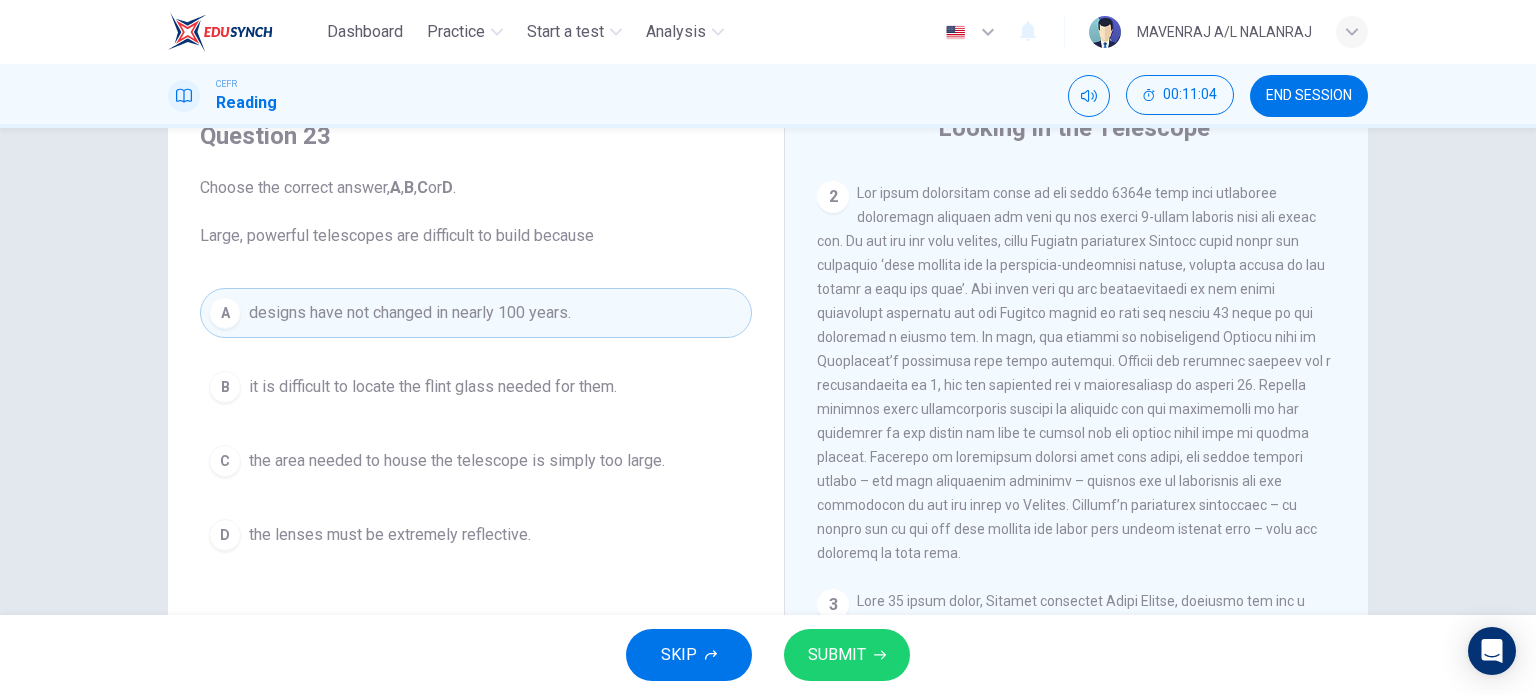 click on "B it is difficult to locate the flint glass needed for them." at bounding box center [476, 387] 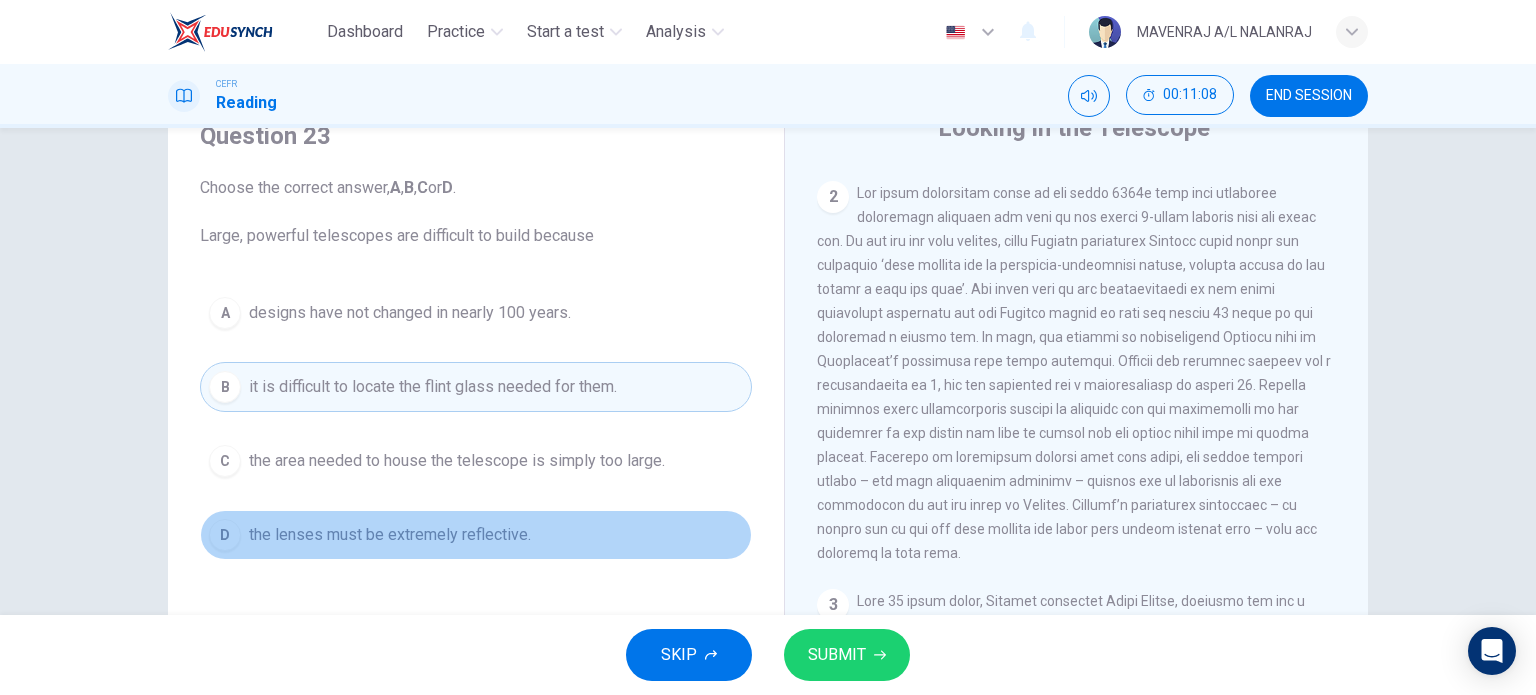 click on "the lenses must be extremely reflective." at bounding box center (390, 535) 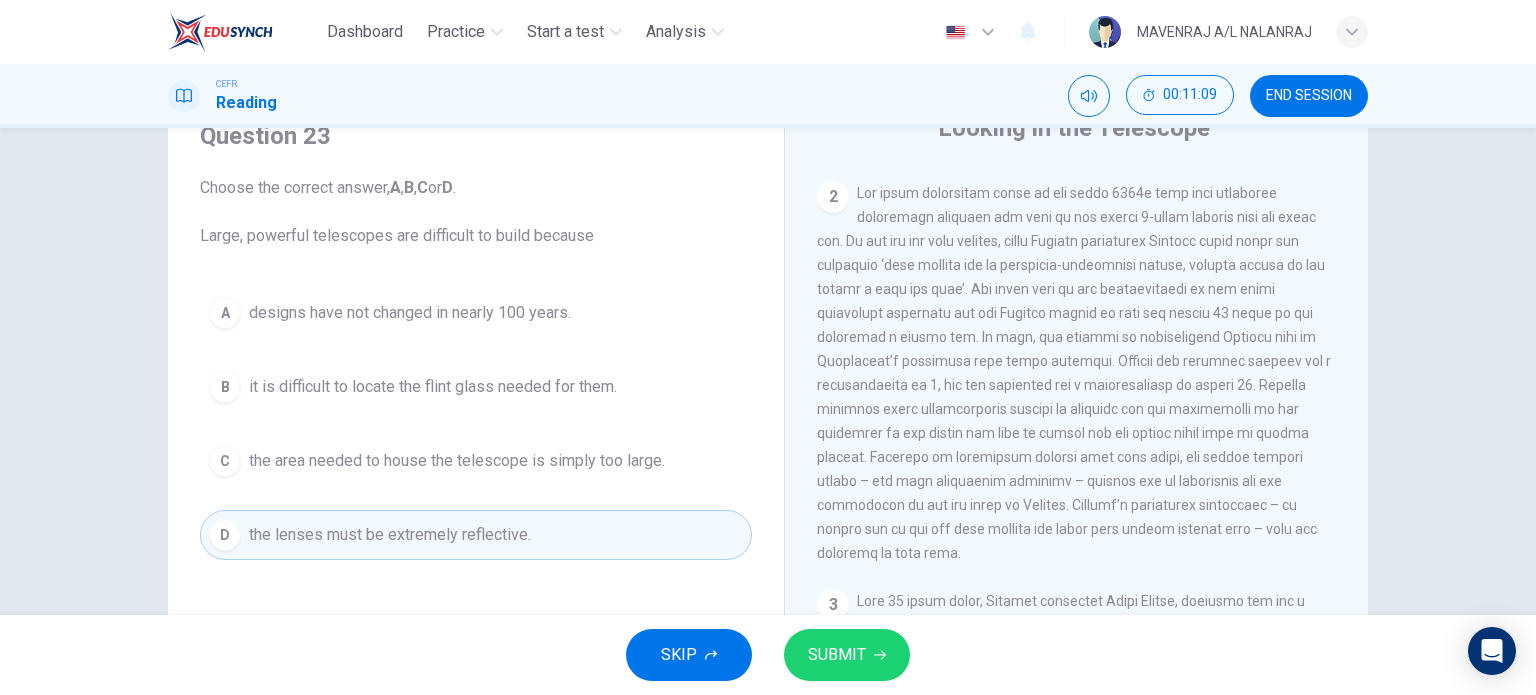 click on "SKIP SUBMIT" at bounding box center (768, 655) 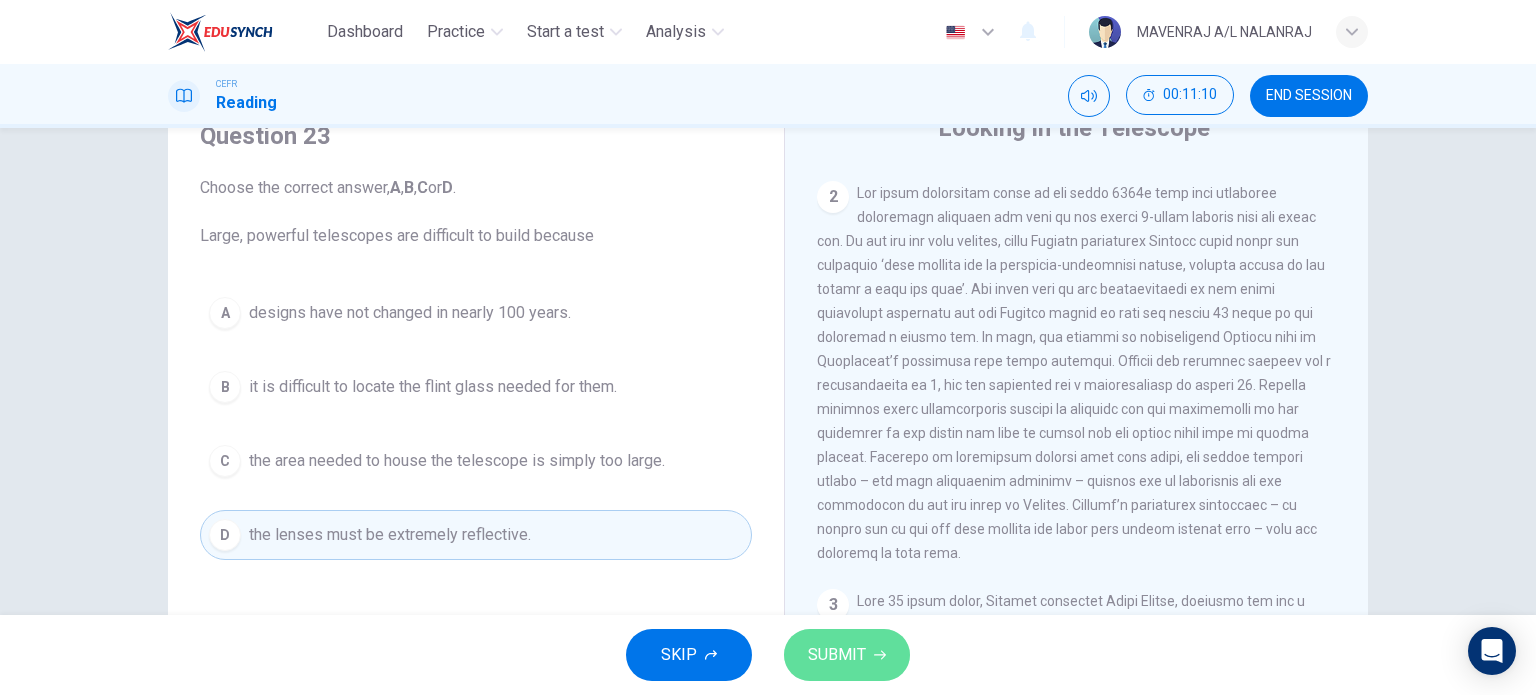 click on "SUBMIT" at bounding box center [837, 655] 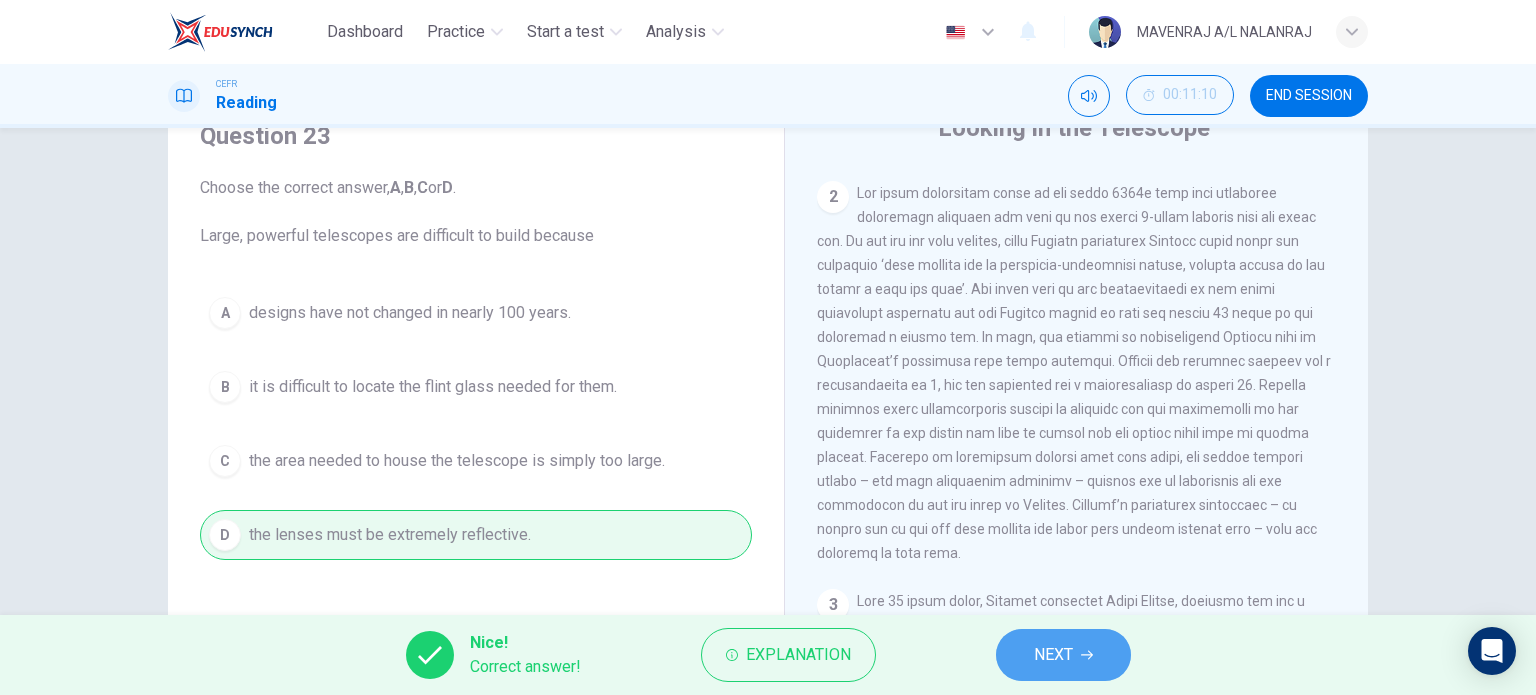 drag, startPoint x: 1052, startPoint y: 630, endPoint x: 1026, endPoint y: 647, distance: 31.06445 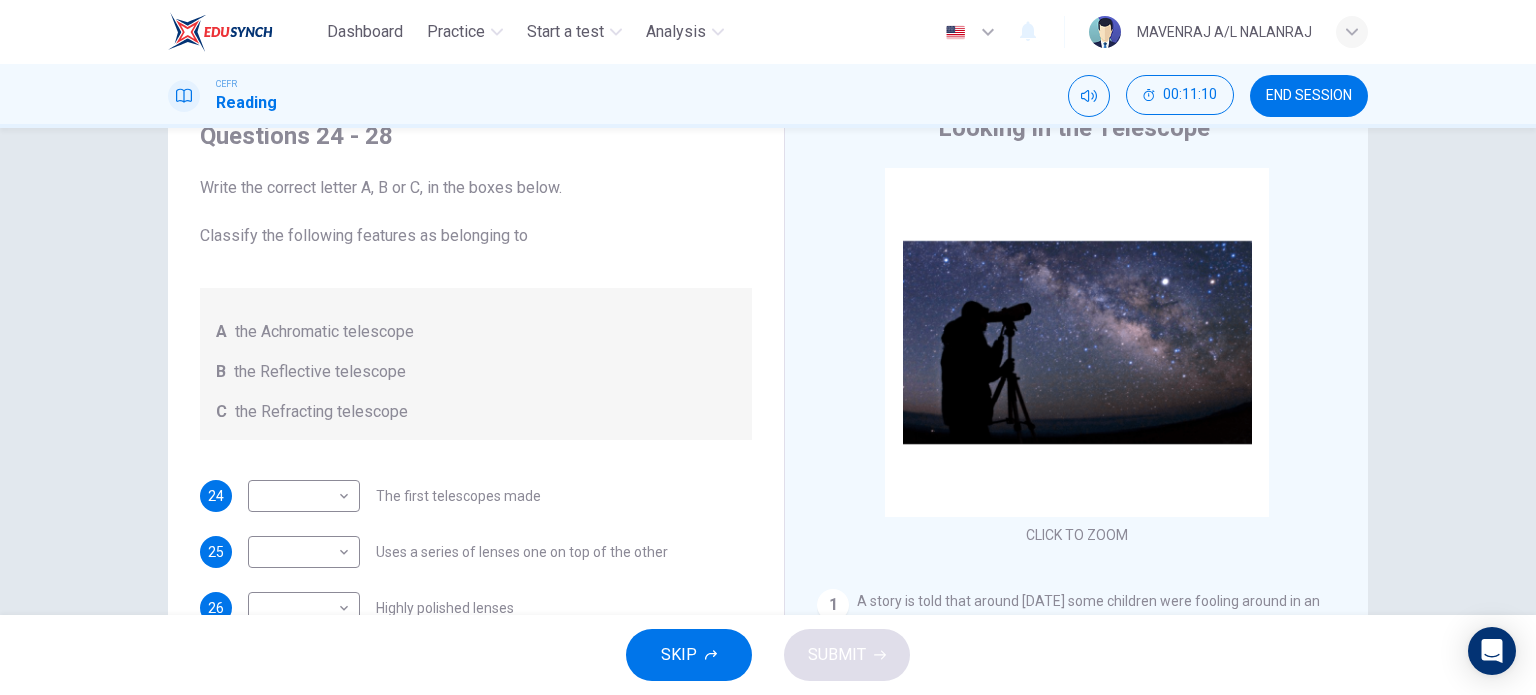 click on "SKIP SUBMIT" at bounding box center [768, 655] 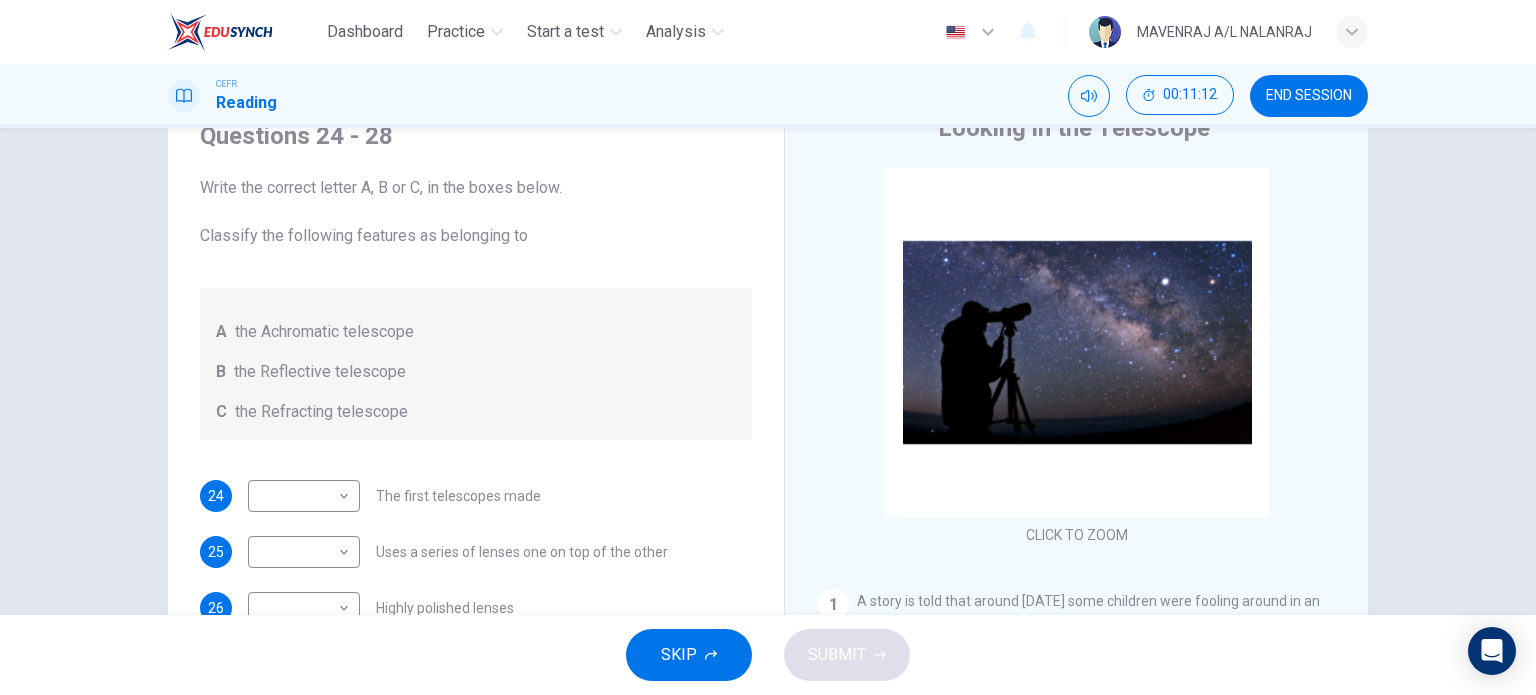 scroll, scrollTop: 0, scrollLeft: 0, axis: both 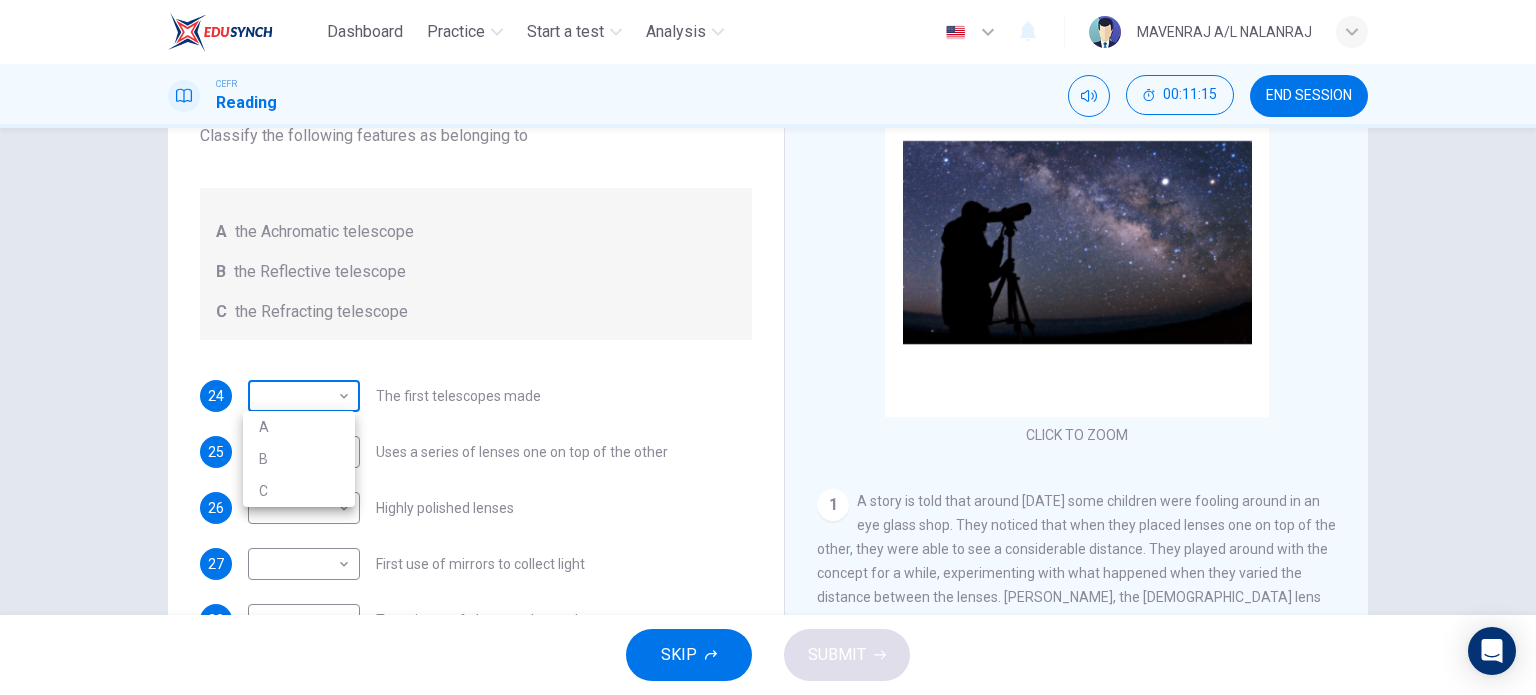 click on "Dashboard Practice Start a test Analysis English en ​ MAVENRAJ A/L NALANRAJ CEFR Reading 00:11:15 END SESSION Questions 24 - 28 Write the correct letter A, B or C, in the boxes below.
Classify the following features as belonging to A the Achromatic telescope B the Reflective telescope C the Refracting telescope 24 ​ ​ The first telescopes made 25 ​ ​ Uses a series of lenses one on top of the other 26 ​ ​ Highly polished lenses 27 ​ ​ First use of mirrors to collect light 28 ​ ​ Two pieces of glass stuck together Looking in the Telescope CLICK TO ZOOM Click to Zoom 1 2 3 4 5 SKIP SUBMIT EduSynch - Online Language Proficiency Testing
Dashboard Practice Start a test Analysis Notifications © Copyright  2025 A B C" at bounding box center (768, 347) 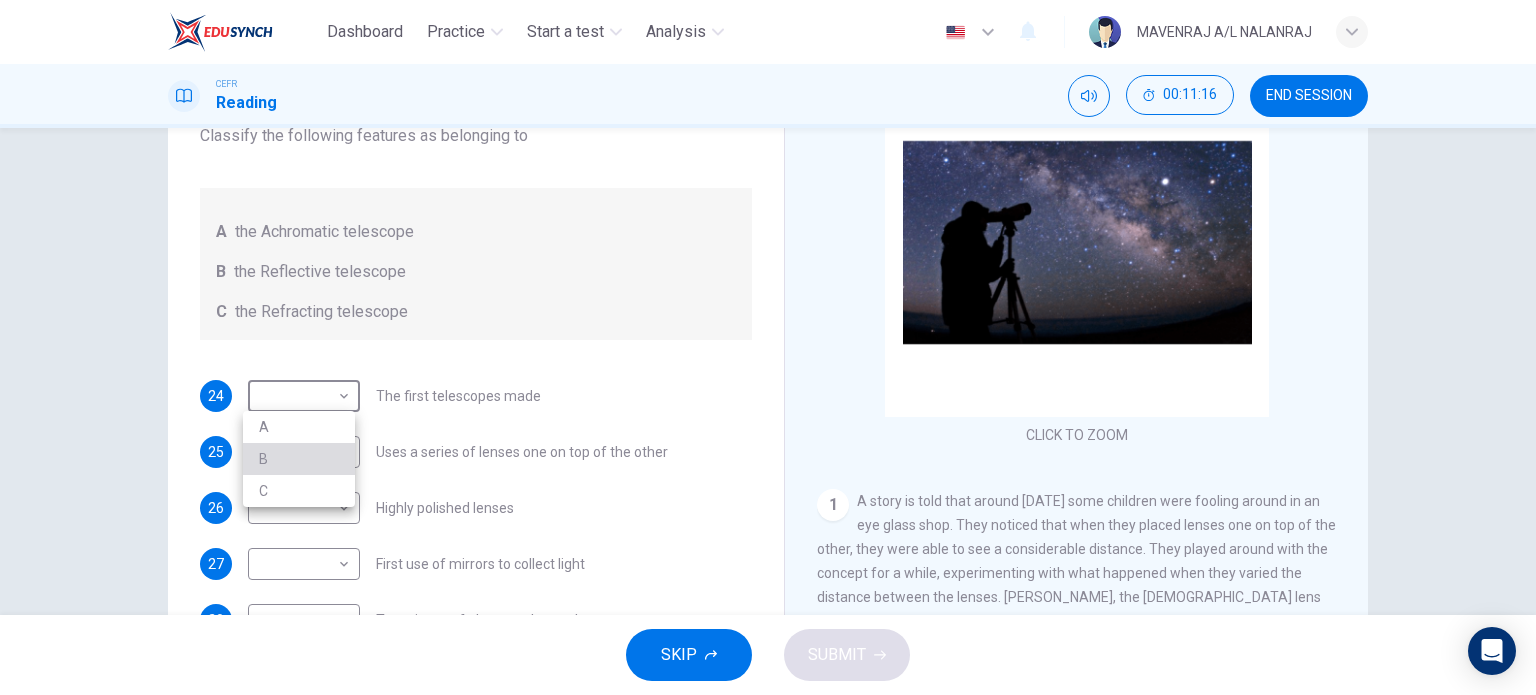 click on "B" at bounding box center (299, 459) 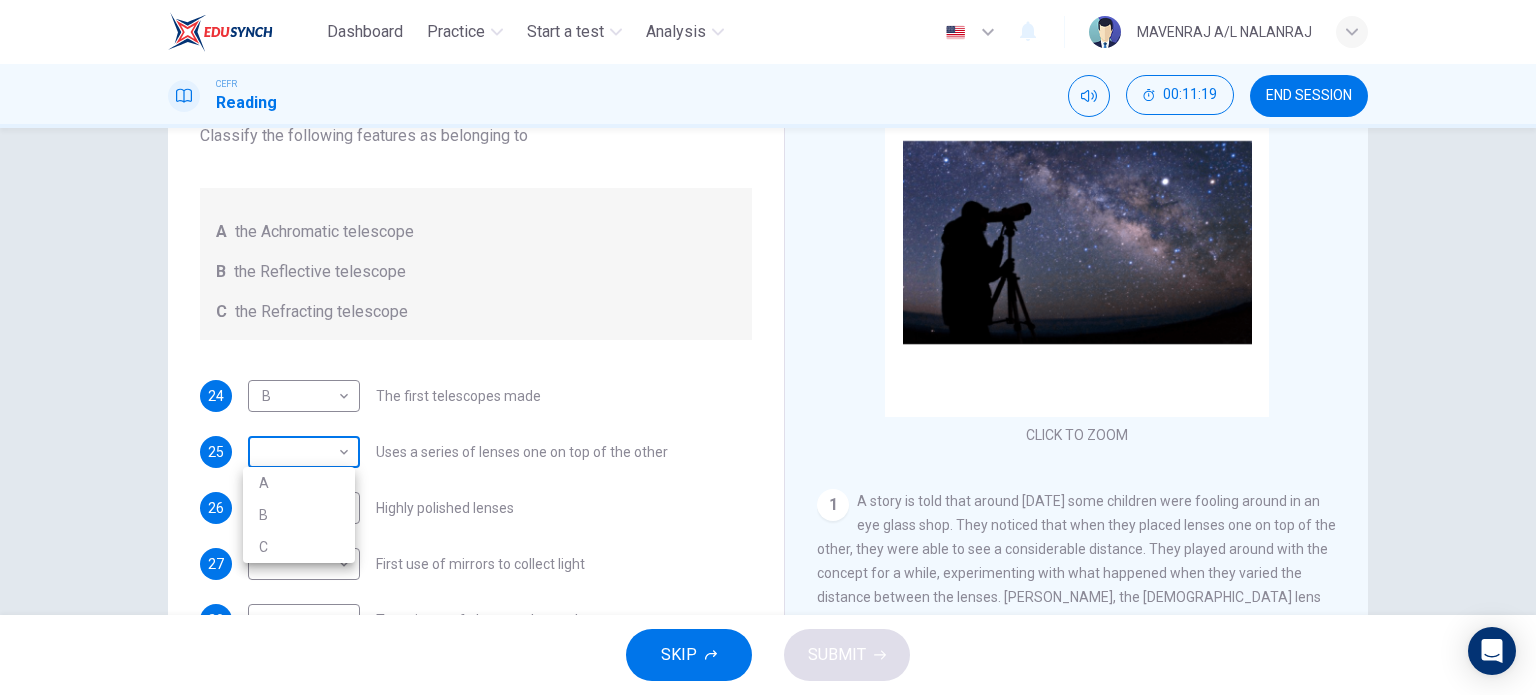 click on "Dashboard Practice Start a test Analysis English en ​ MAVENRAJ A/L NALANRAJ CEFR Reading 00:11:19 END SESSION Questions 24 - 28 Write the correct letter A, B or C, in the boxes below.
Classify the following features as belonging to A the Achromatic telescope B the Reflective telescope C the Refracting telescope 24 B B ​ The first telescopes made 25 ​ ​ Uses a series of lenses one on top of the other 26 ​ ​ Highly polished lenses 27 ​ ​ First use of mirrors to collect light 28 ​ ​ Two pieces of glass stuck together Looking in the Telescope CLICK TO ZOOM Click to Zoom 1 2 3 4 5 SKIP SUBMIT EduSynch - Online Language Proficiency Testing
Dashboard Practice Start a test Analysis Notifications © Copyright  2025 A B C" at bounding box center [768, 347] 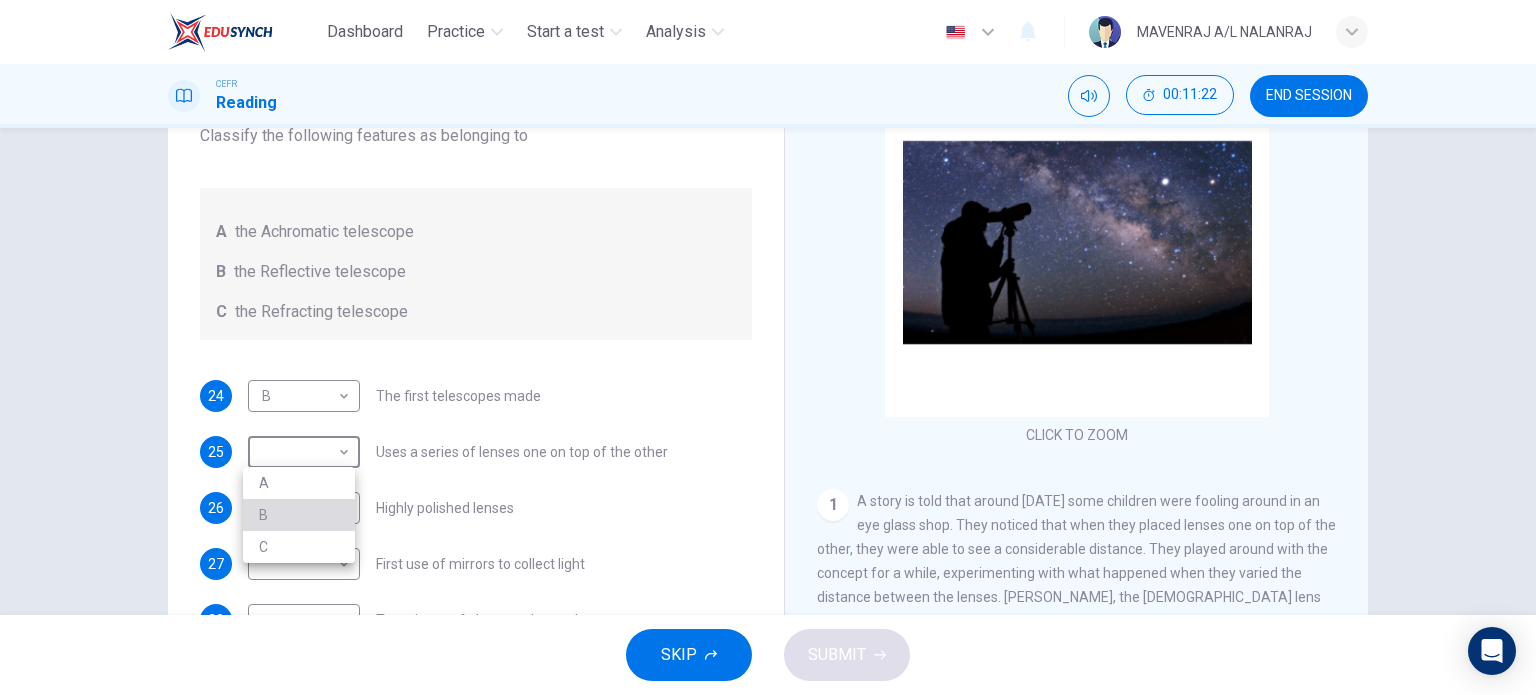 click on "B" at bounding box center (299, 515) 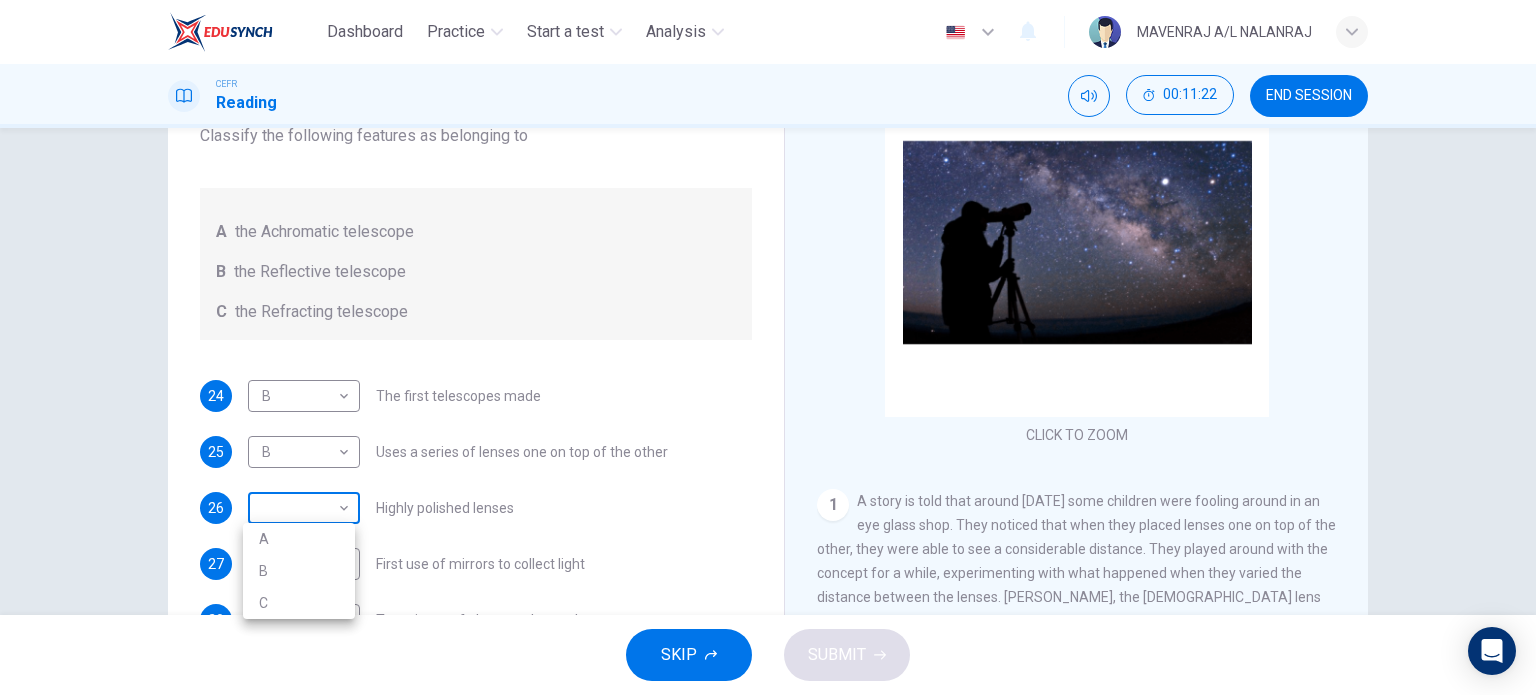 click on "Dashboard Practice Start a test Analysis English en ​ MAVENRAJ A/L NALANRAJ CEFR Reading 00:11:22 END SESSION Questions 24 - 28 Write the correct letter A, B or C, in the boxes below.
Classify the following features as belonging to A the Achromatic telescope B the Reflective telescope C the Refracting telescope 24 B B ​ The first telescopes made 25 B B ​ Uses a series of lenses one on top of the other 26 ​ ​ Highly polished lenses 27 ​ ​ First use of mirrors to collect light 28 ​ ​ Two pieces of glass stuck together Looking in the Telescope CLICK TO ZOOM Click to Zoom 1 2 3 4 5 SKIP SUBMIT EduSynch - Online Language Proficiency Testing
Dashboard Practice Start a test Analysis Notifications © Copyright  2025 A B C" at bounding box center [768, 347] 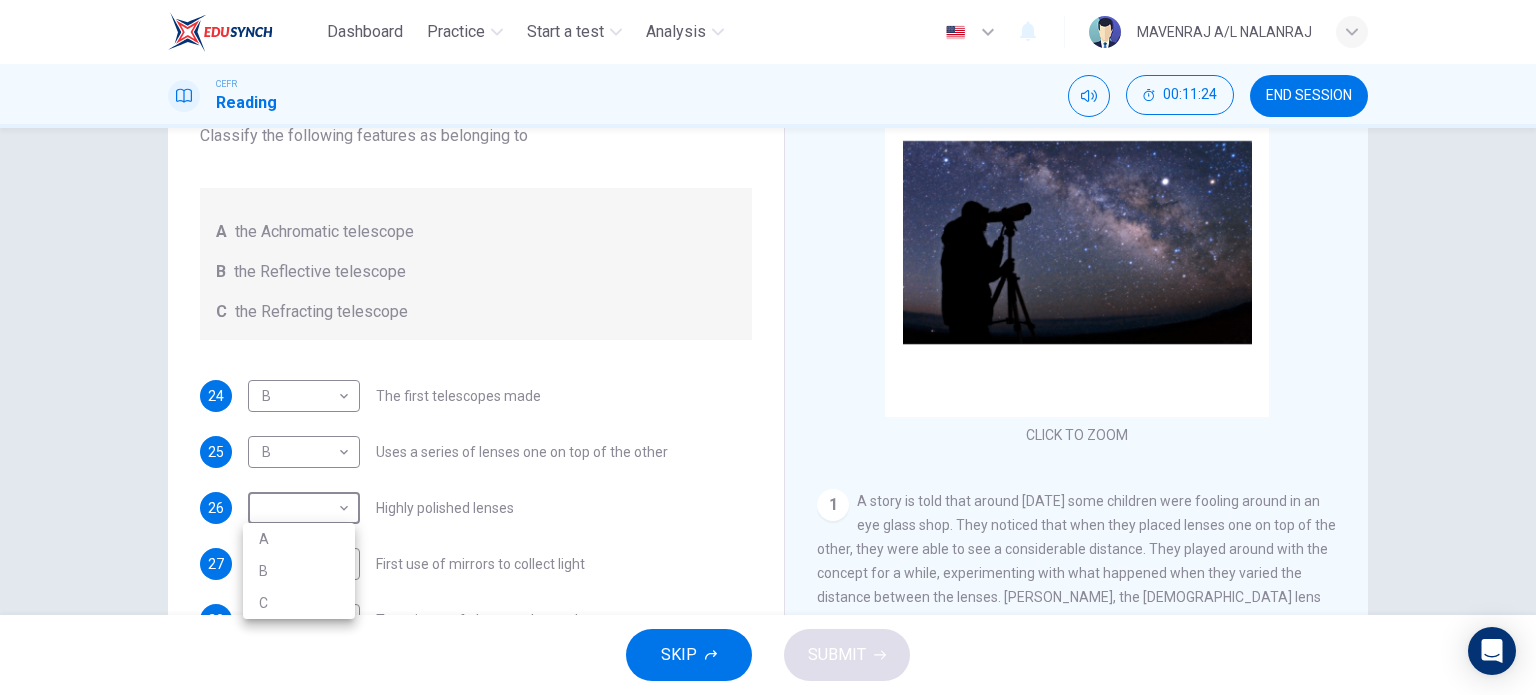 click on "A" at bounding box center [299, 539] 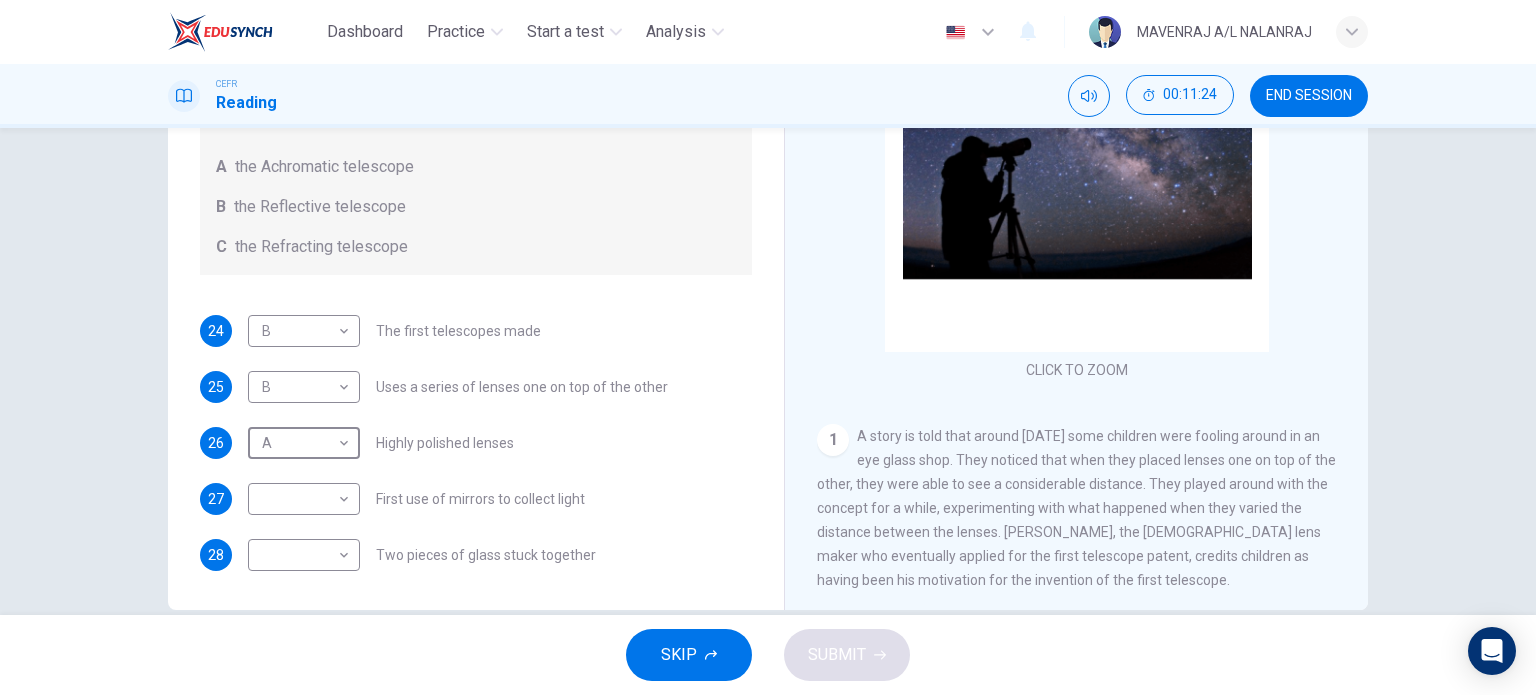 scroll, scrollTop: 288, scrollLeft: 0, axis: vertical 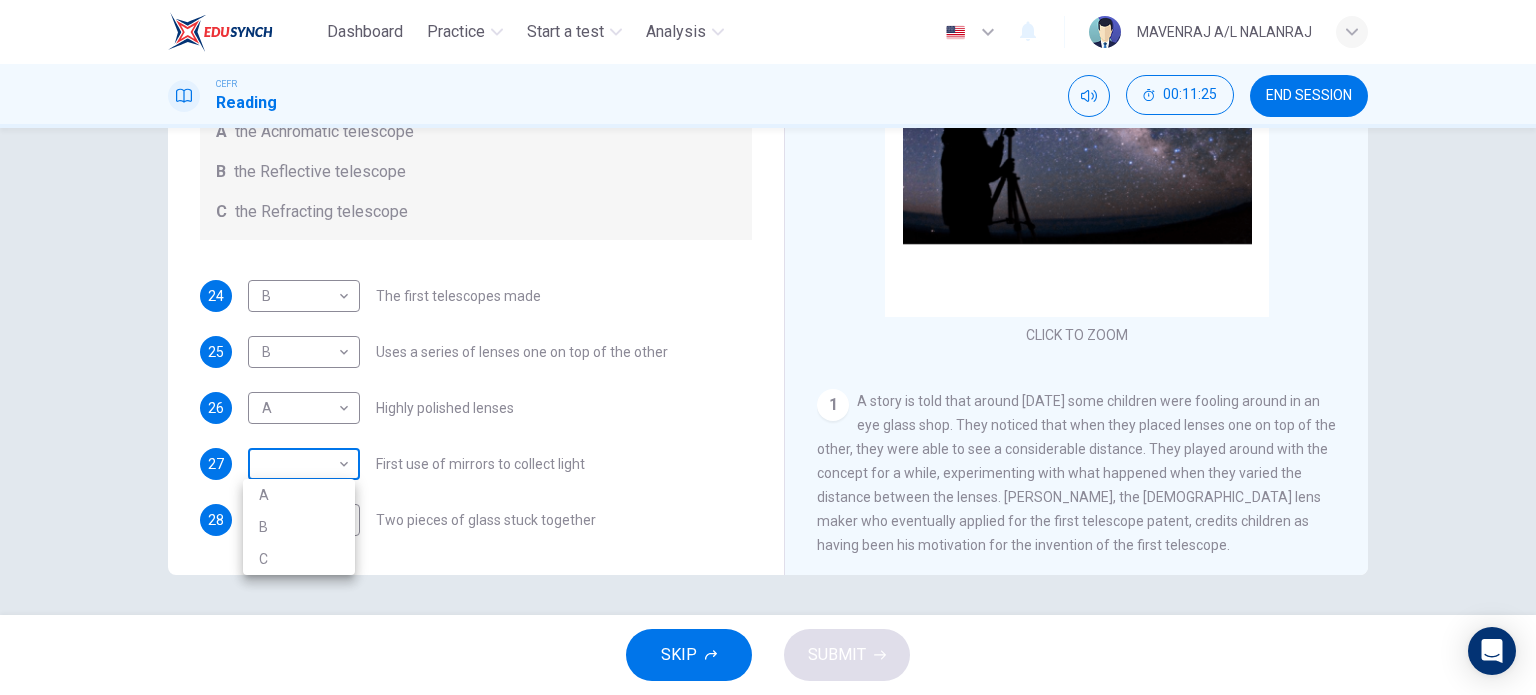 click on "Dashboard Practice Start a test Analysis English en ​ MAVENRAJ A/L NALANRAJ CEFR Reading 00:11:25 END SESSION Questions 24 - 28 Write the correct letter A, B or C, in the boxes below.
Classify the following features as belonging to A the Achromatic telescope B the Reflective telescope C the Refracting telescope 24 B B ​ The first telescopes made 25 B B ​ Uses a series of lenses one on top of the other 26 A A ​ Highly polished lenses 27 ​ ​ First use of mirrors to collect light 28 ​ ​ Two pieces of glass stuck together Looking in the Telescope CLICK TO ZOOM Click to Zoom 1 2 3 4 5 SKIP SUBMIT EduSynch - Online Language Proficiency Testing
Dashboard Practice Start a test Analysis Notifications © Copyright  2025 A B C" at bounding box center (768, 347) 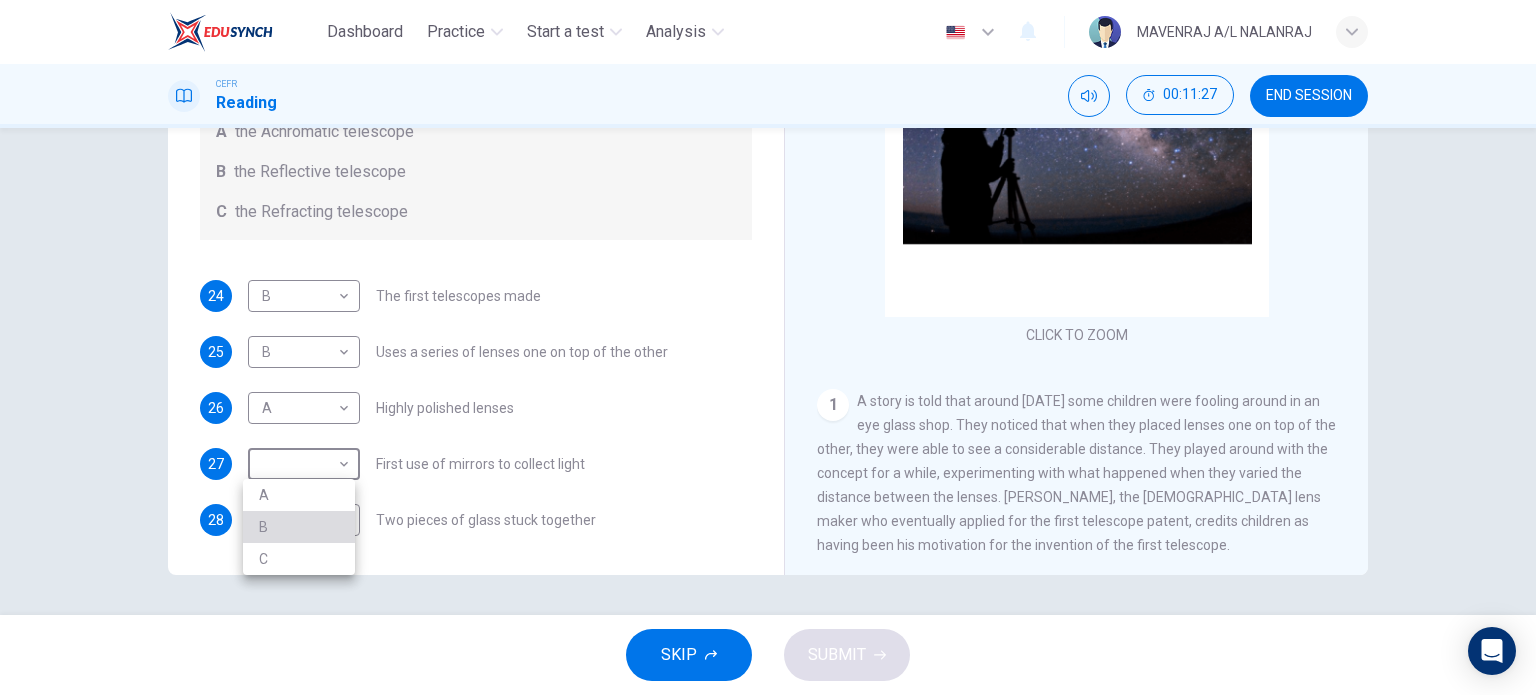 drag, startPoint x: 301, startPoint y: 523, endPoint x: 295, endPoint y: 507, distance: 17.088007 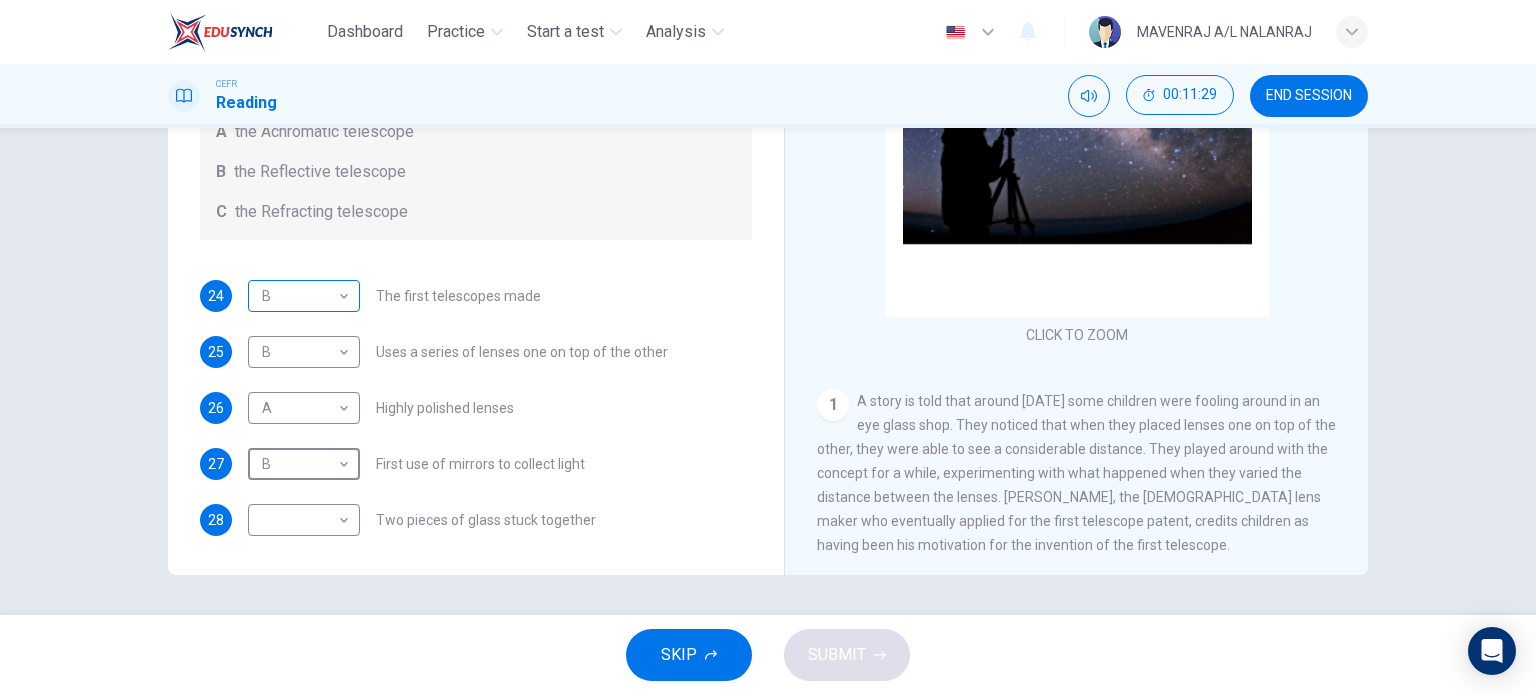 click on "Dashboard Practice Start a test Analysis English en ​ MAVENRAJ A/L NALANRAJ CEFR Reading 00:11:29 END SESSION Questions 24 - 28 Write the correct letter A, B or C, in the boxes below.
Classify the following features as belonging to A the Achromatic telescope B the Reflective telescope C the Refracting telescope 24 B B ​ The first telescopes made 25 B B ​ Uses a series of lenses one on top of the other 26 A A ​ Highly polished lenses 27 B B ​ First use of mirrors to collect light 28 ​ ​ Two pieces of glass stuck together Looking in the Telescope CLICK TO ZOOM Click to Zoom 1 2 3 4 5 SKIP SUBMIT EduSynch - Online Language Proficiency Testing
Dashboard Practice Start a test Analysis Notifications © Copyright  2025" at bounding box center [768, 347] 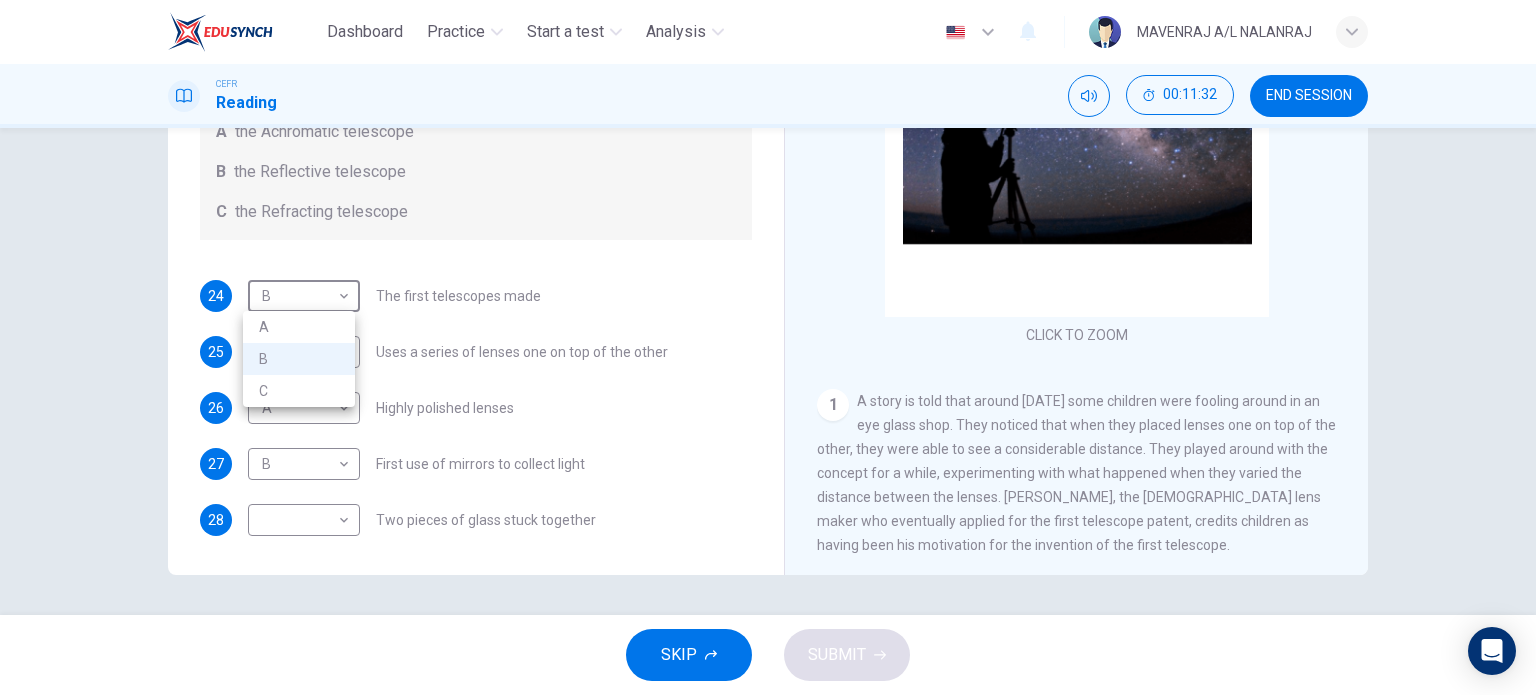 click on "C" at bounding box center [299, 391] 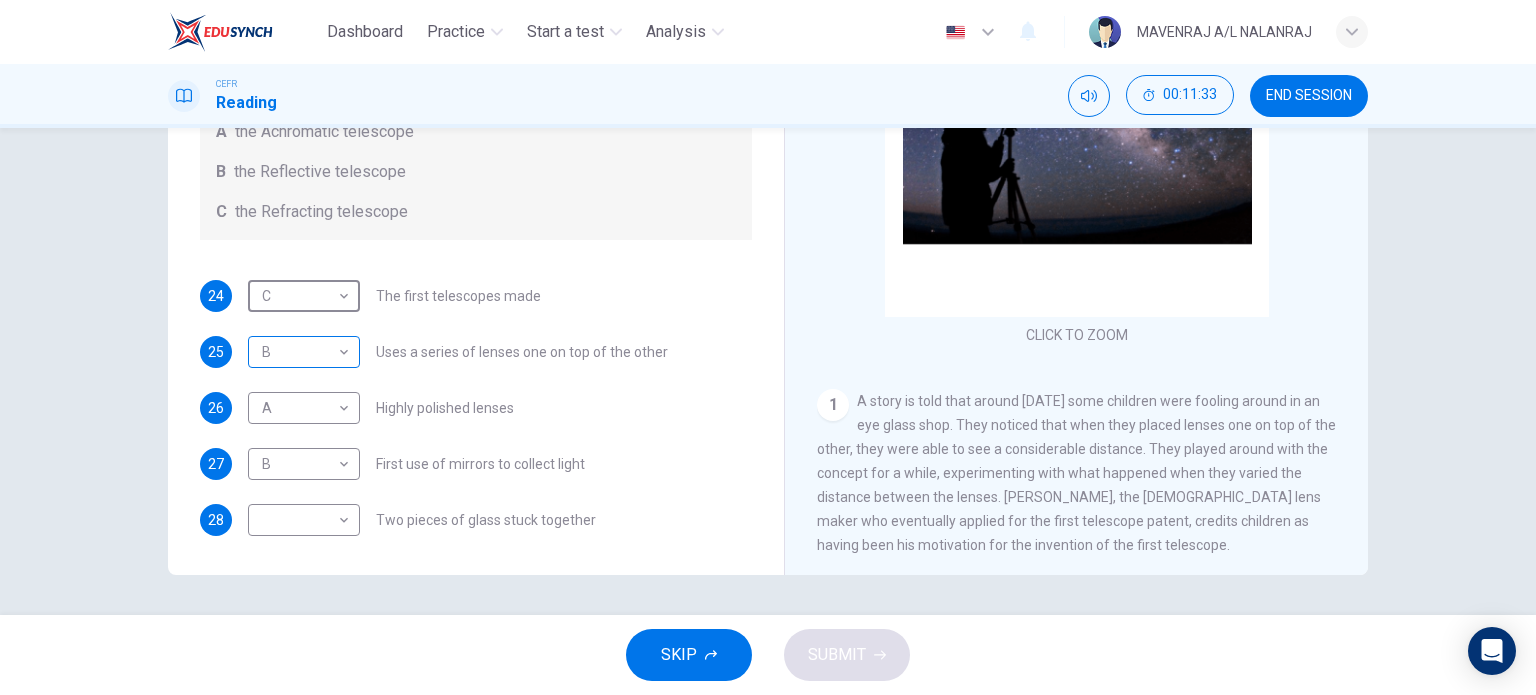 click on "Dashboard Practice Start a test Analysis English en ​ MAVENRAJ A/L NALANRAJ CEFR Reading 00:11:33 END SESSION Questions 24 - 28 Write the correct letter A, B or C, in the boxes below.
Classify the following features as belonging to A the Achromatic telescope B the Reflective telescope C the Refracting telescope 24 C C ​ The first telescopes made 25 B B ​ Uses a series of lenses one on top of the other 26 A A ​ Highly polished lenses 27 B B ​ First use of mirrors to collect light 28 ​ ​ Two pieces of glass stuck together Looking in the Telescope CLICK TO ZOOM Click to Zoom 1 2 3 4 5 SKIP SUBMIT EduSynch - Online Language Proficiency Testing
Dashboard Practice Start a test Analysis Notifications © Copyright  2025" at bounding box center (768, 347) 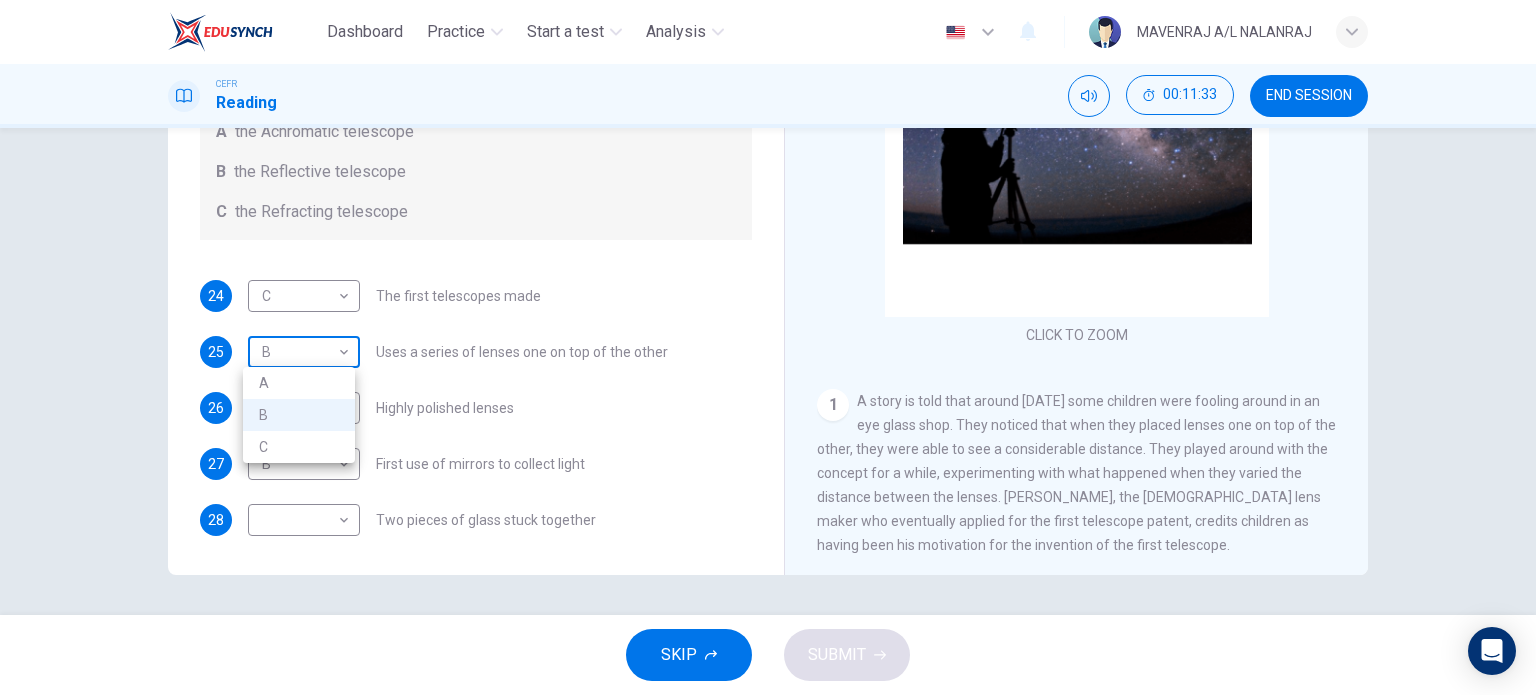 click at bounding box center [768, 347] 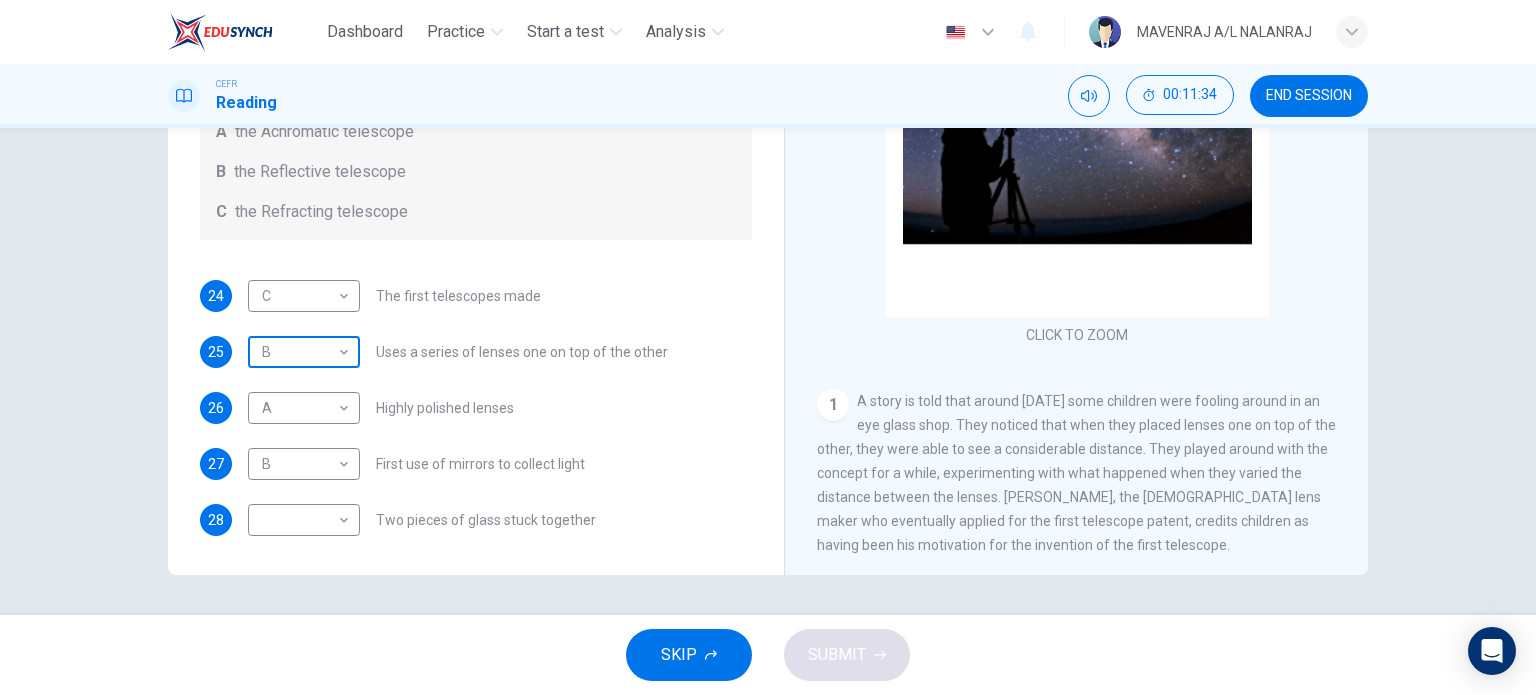 click on "Dashboard Practice Start a test Analysis English en ​ MAVENRAJ A/L NALANRAJ CEFR Reading 00:11:34 END SESSION Questions 24 - 28 Write the correct letter A, B or C, in the boxes below.
Classify the following features as belonging to A the Achromatic telescope B the Reflective telescope C the Refracting telescope 24 C C ​ The first telescopes made 25 B B ​ Uses a series of lenses one on top of the other 26 A A ​ Highly polished lenses 27 B B ​ First use of mirrors to collect light 28 ​ ​ Two pieces of glass stuck together Looking in the Telescope CLICK TO ZOOM Click to Zoom 1 2 3 4 5 SKIP SUBMIT EduSynch - Online Language Proficiency Testing
Dashboard Practice Start a test Analysis Notifications © Copyright  2025" at bounding box center (768, 347) 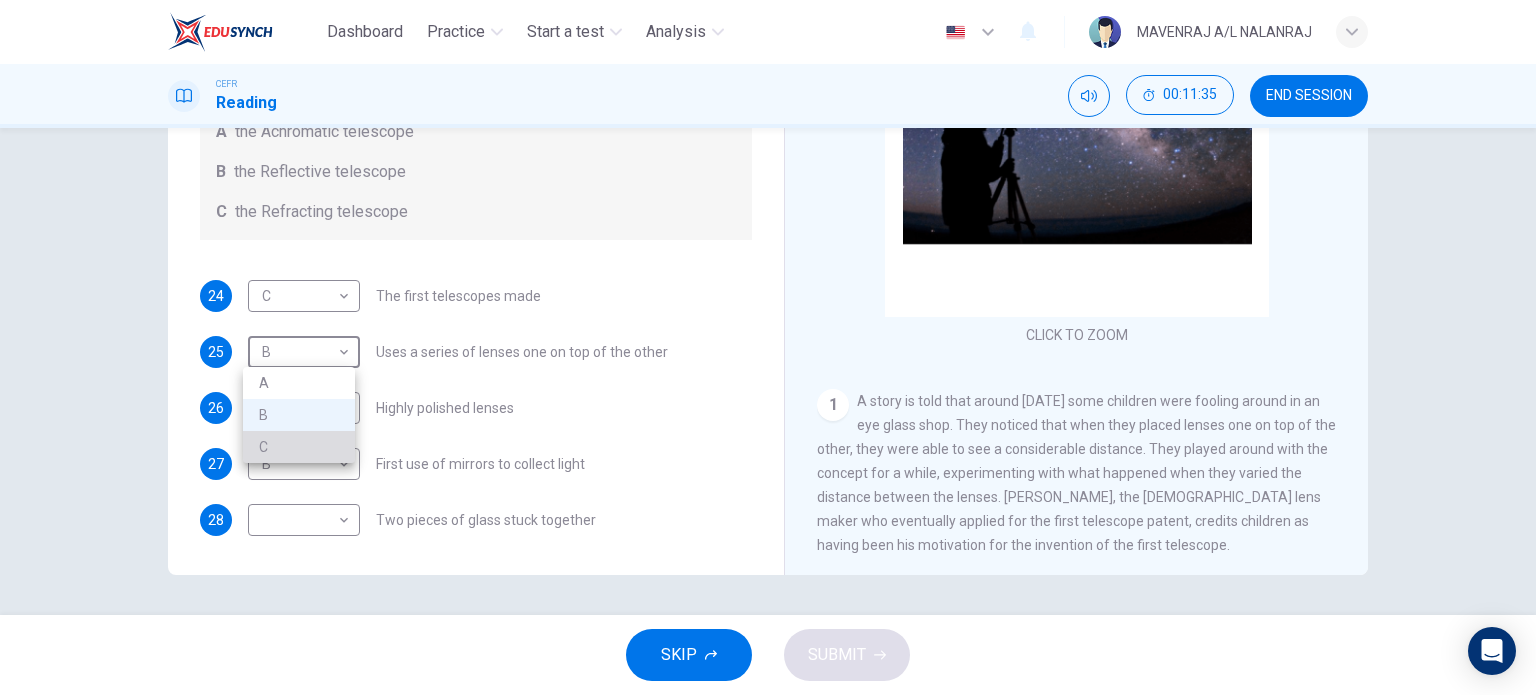 click on "C" at bounding box center [299, 447] 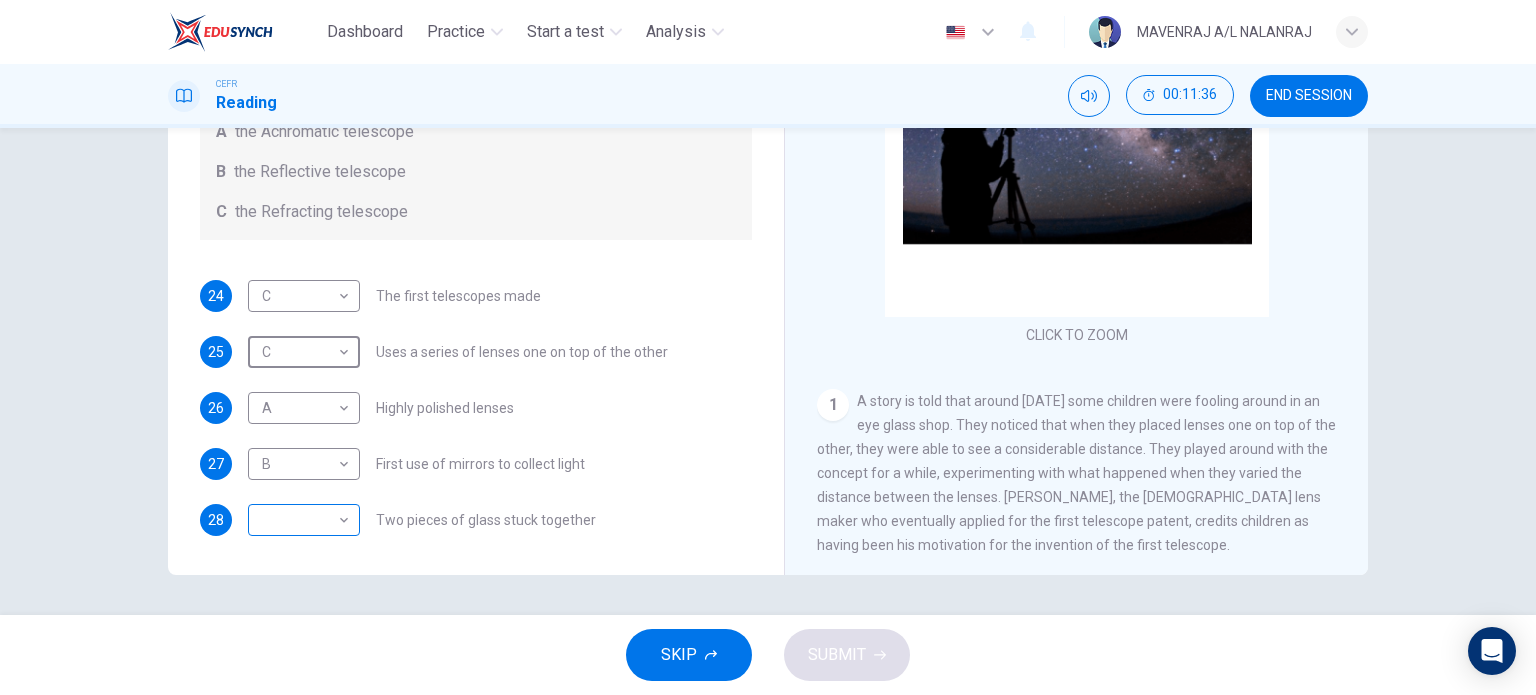 click on "Dashboard Practice Start a test Analysis English en ​ MAVENRAJ A/L NALANRAJ CEFR Reading 00:11:36 END SESSION Questions 24 - 28 Write the correct letter A, B or C, in the boxes below.
Classify the following features as belonging to A the Achromatic telescope B the Reflective telescope C the Refracting telescope 24 C C ​ The first telescopes made 25 C C ​ Uses a series of lenses one on top of the other 26 A A ​ Highly polished lenses 27 B B ​ First use of mirrors to collect light 28 ​ ​ Two pieces of glass stuck together Looking in the Telescope CLICK TO ZOOM Click to Zoom 1 2 3 4 5 SKIP SUBMIT EduSynch - Online Language Proficiency Testing
Dashboard Practice Start a test Analysis Notifications © Copyright  2025" at bounding box center (768, 347) 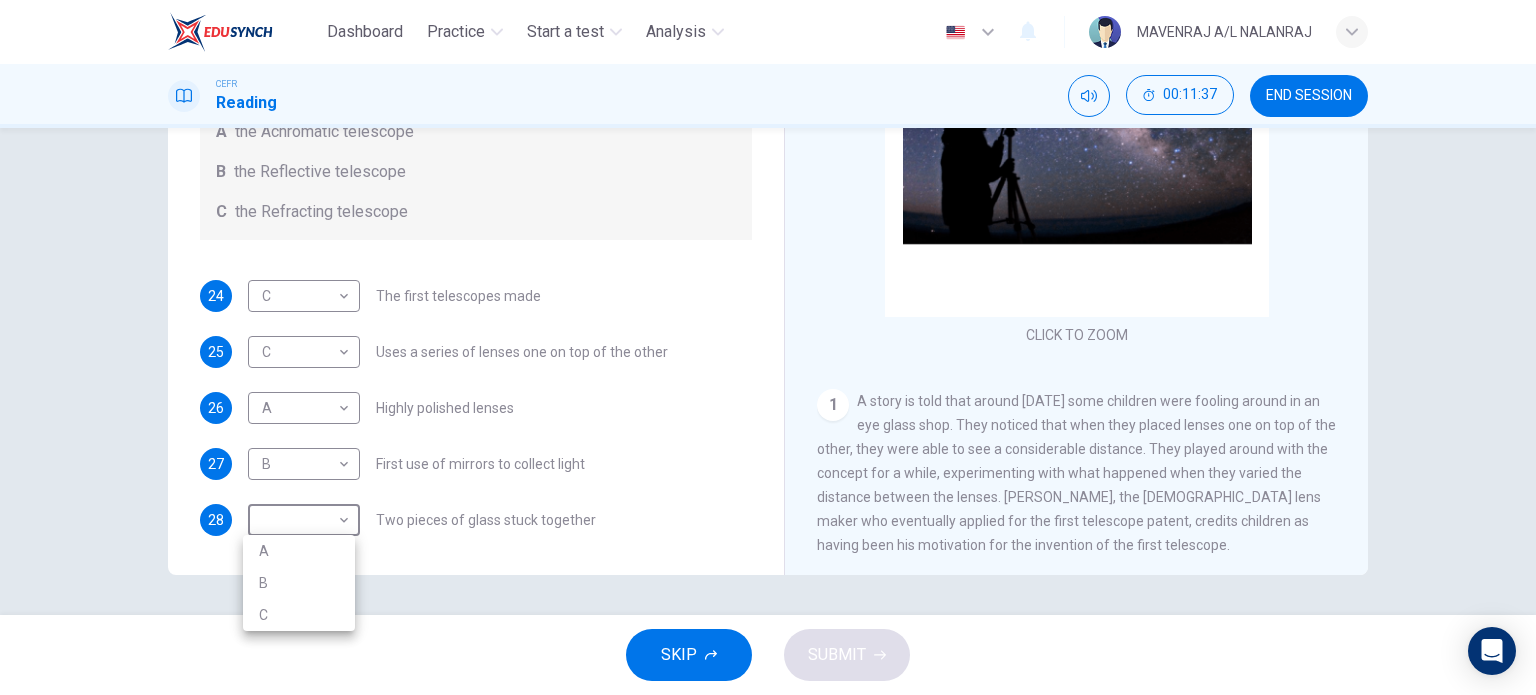 click on "A" at bounding box center [299, 551] 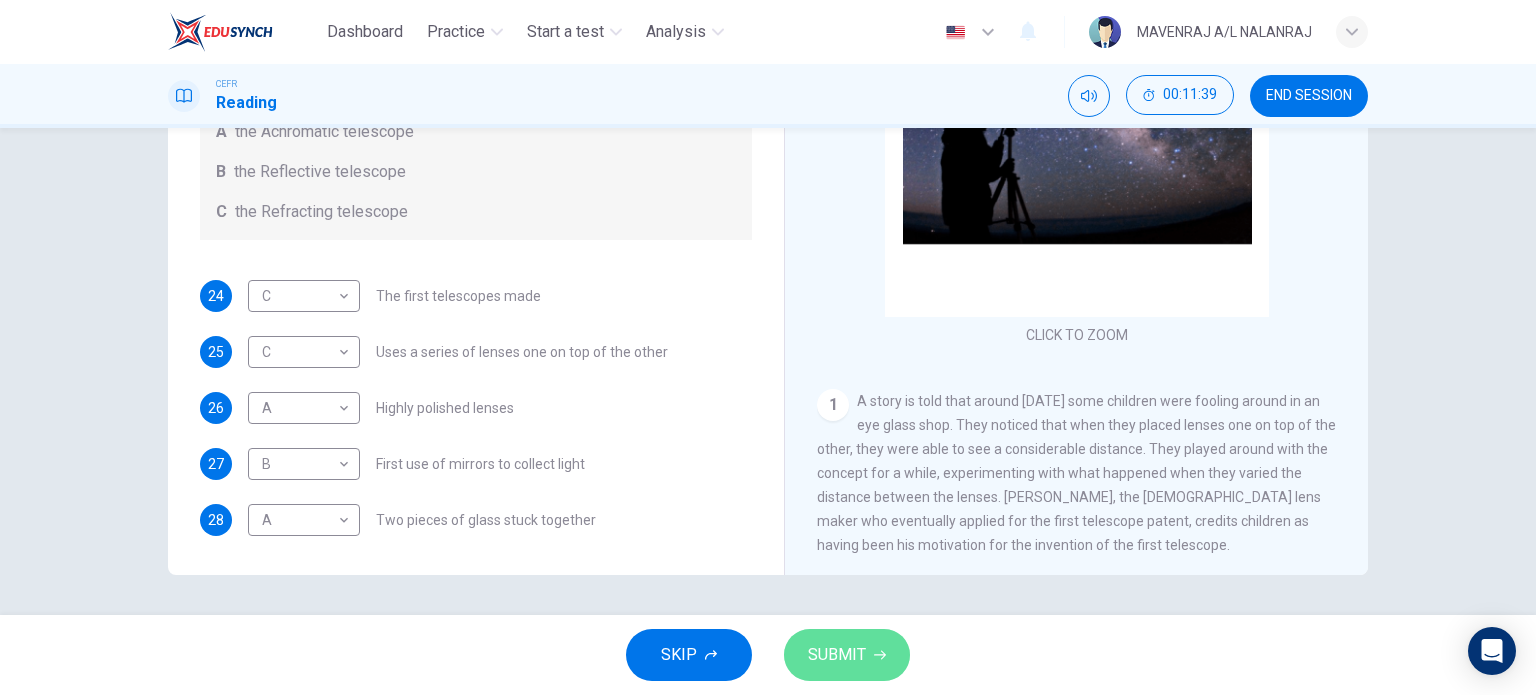 click on "SUBMIT" at bounding box center [837, 655] 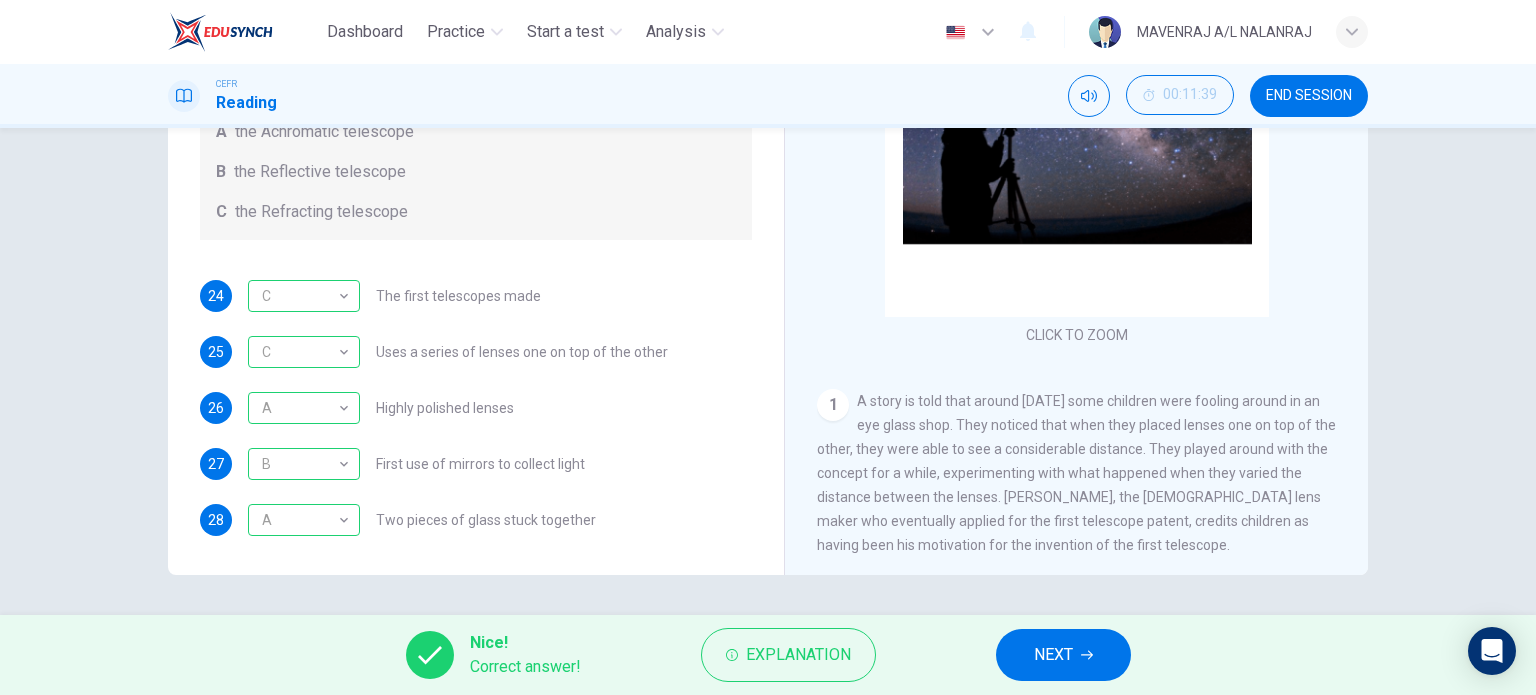 click on "NEXT" at bounding box center [1063, 655] 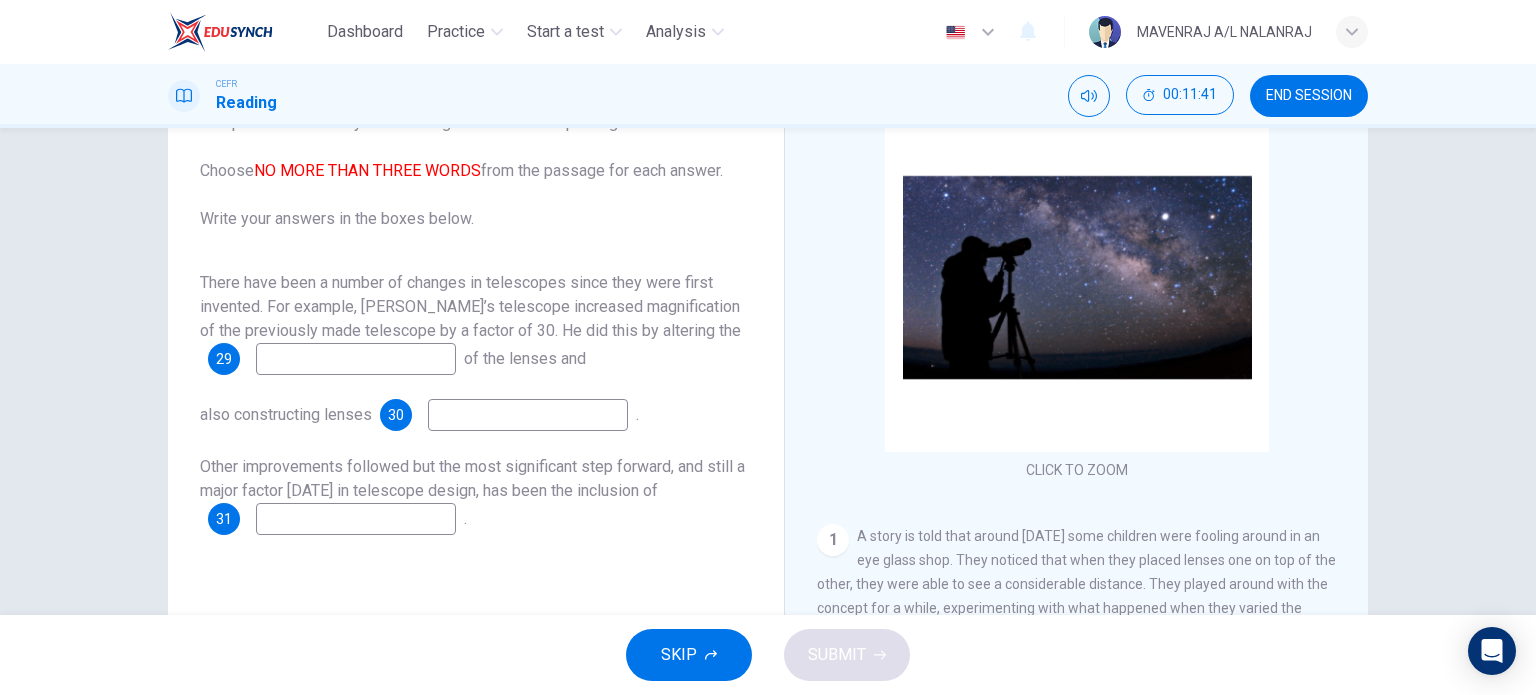 scroll, scrollTop: 188, scrollLeft: 0, axis: vertical 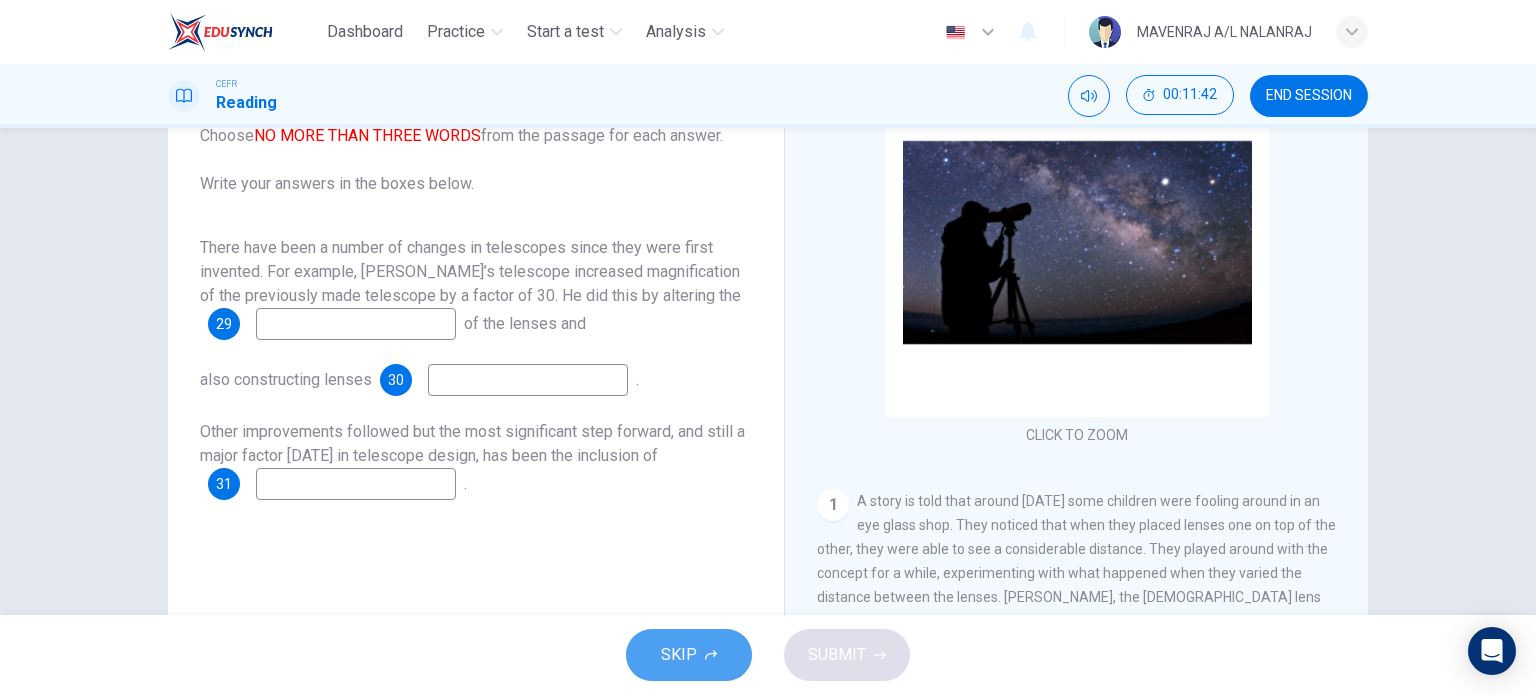 click on "SKIP" at bounding box center [689, 655] 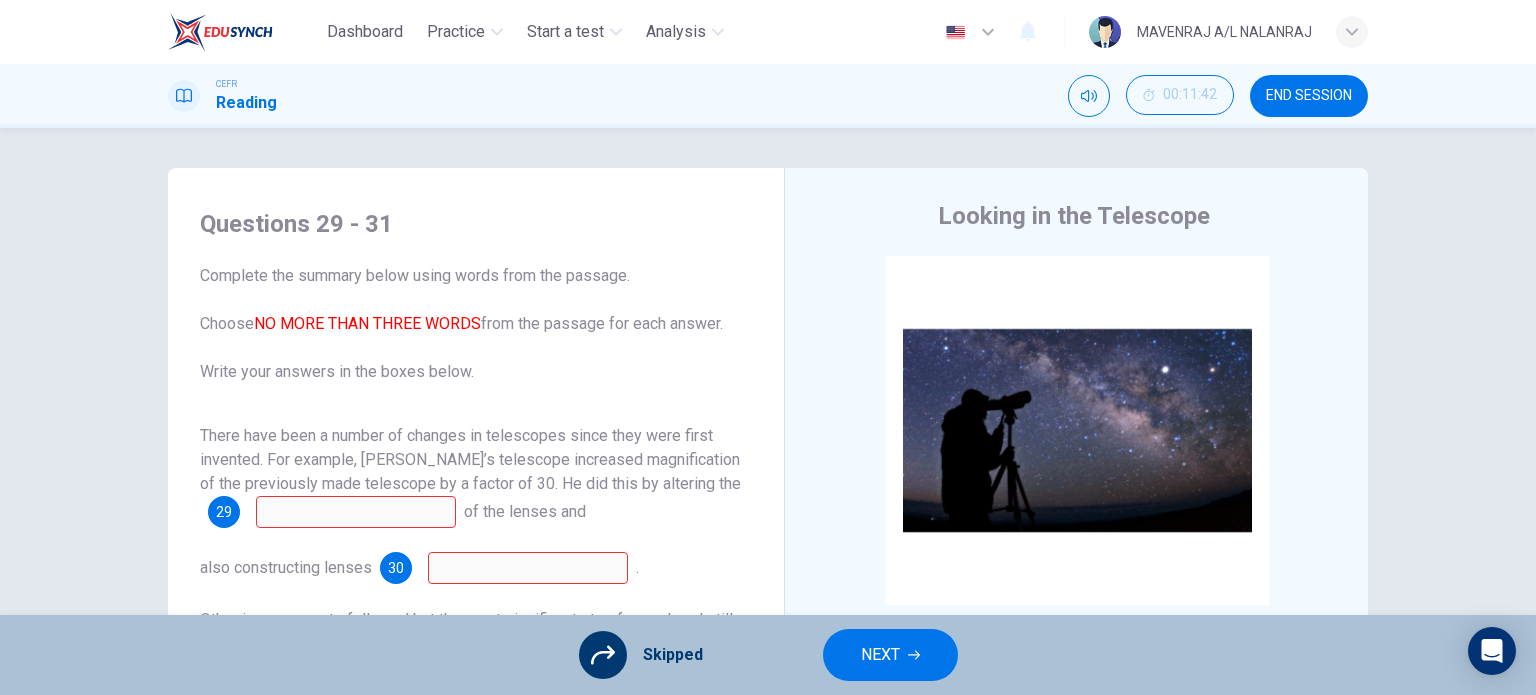 scroll, scrollTop: 0, scrollLeft: 0, axis: both 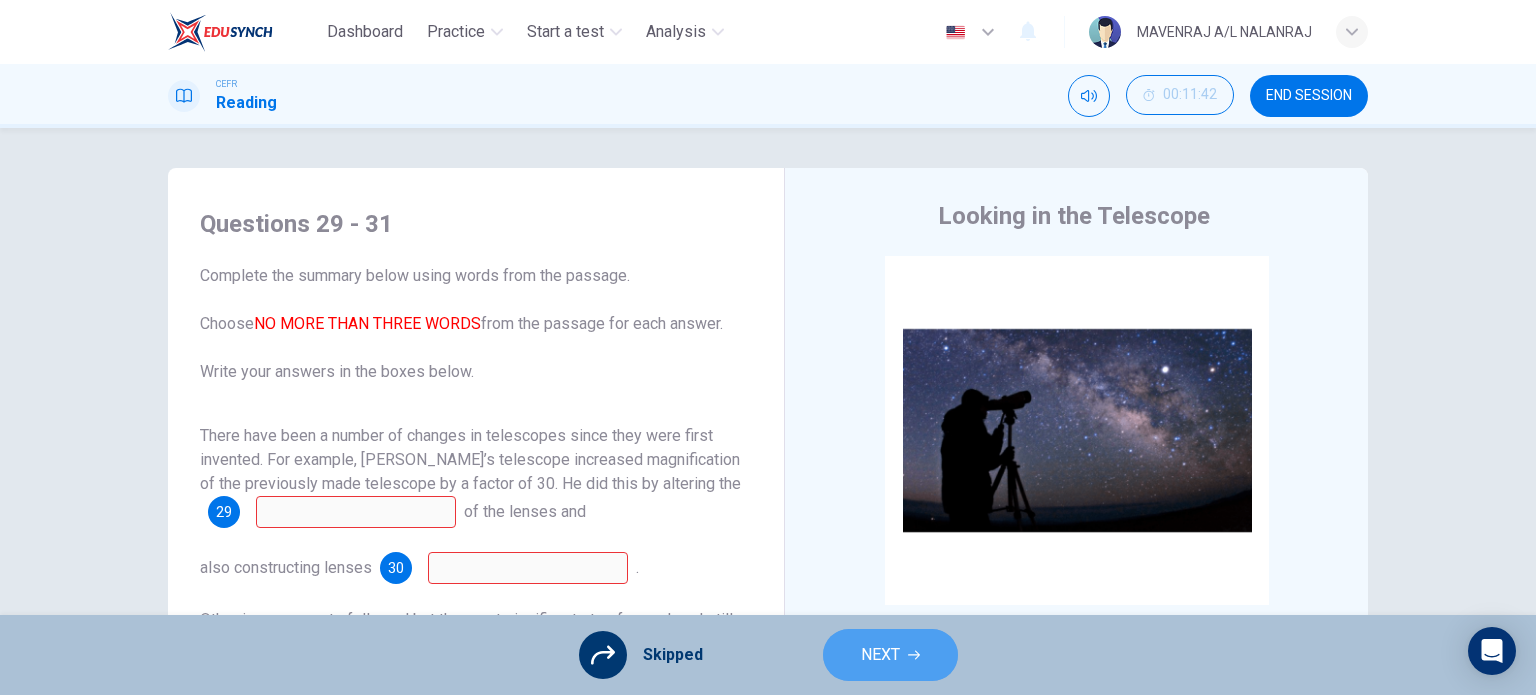 click 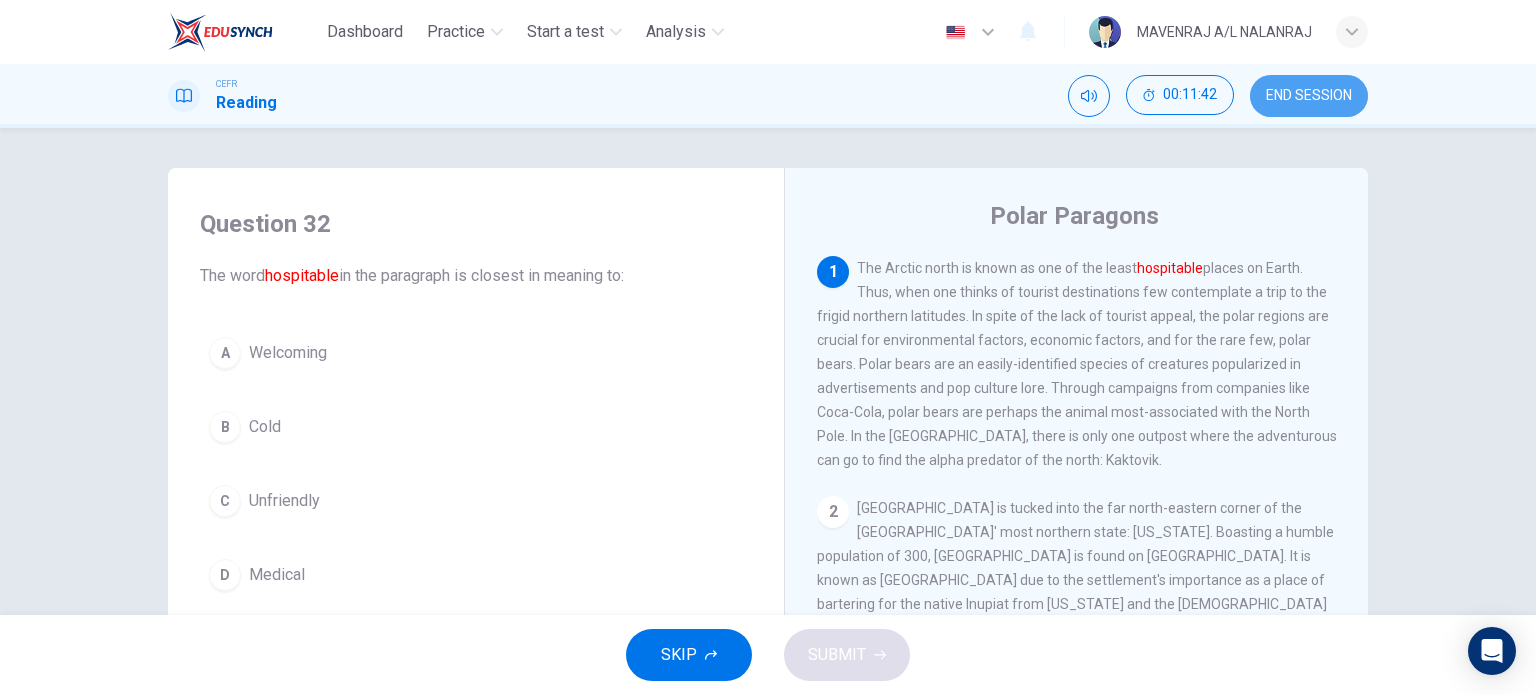 drag, startPoint x: 1292, startPoint y: 90, endPoint x: 854, endPoint y: 79, distance: 438.1381 